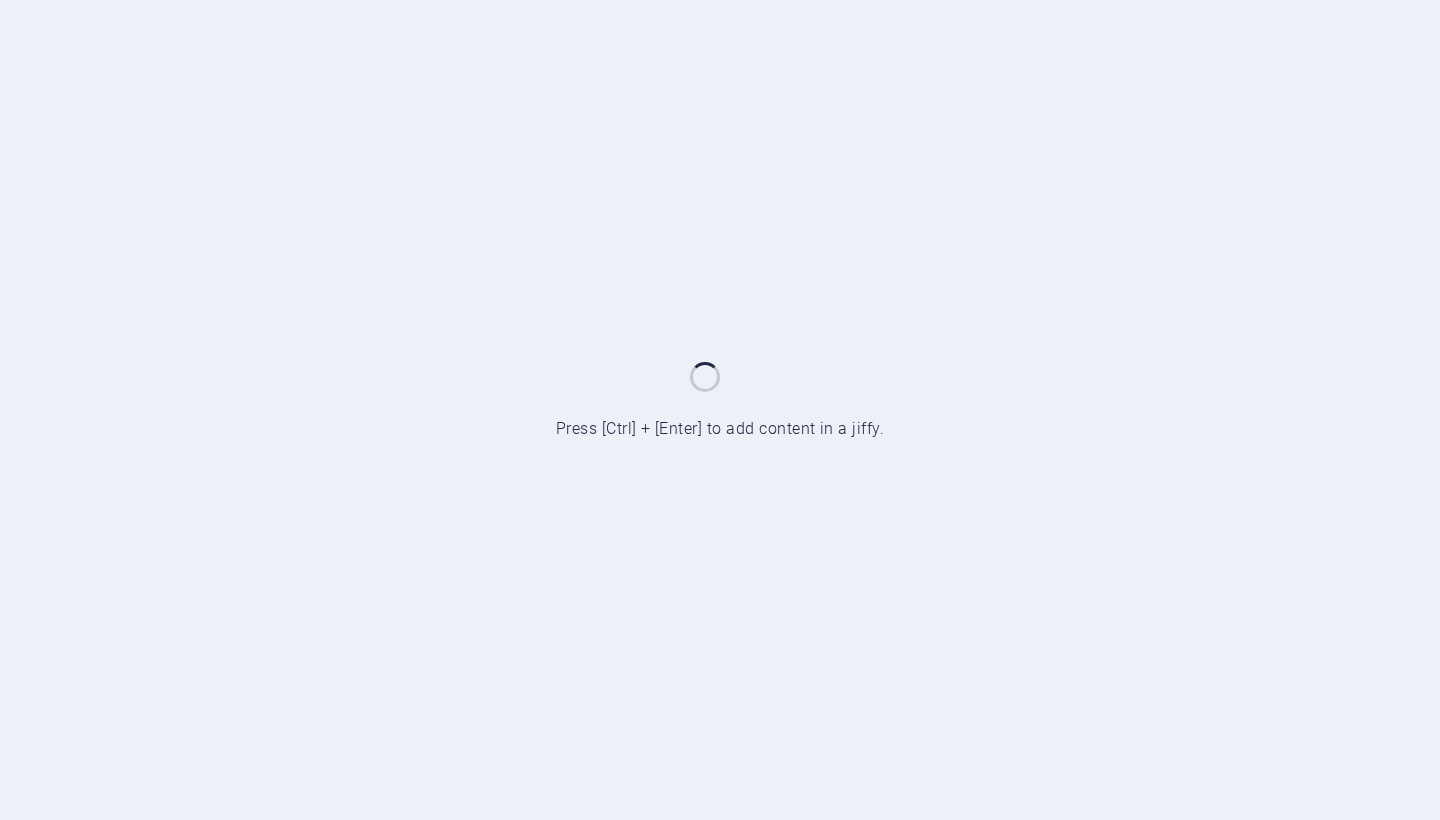 scroll, scrollTop: 0, scrollLeft: 0, axis: both 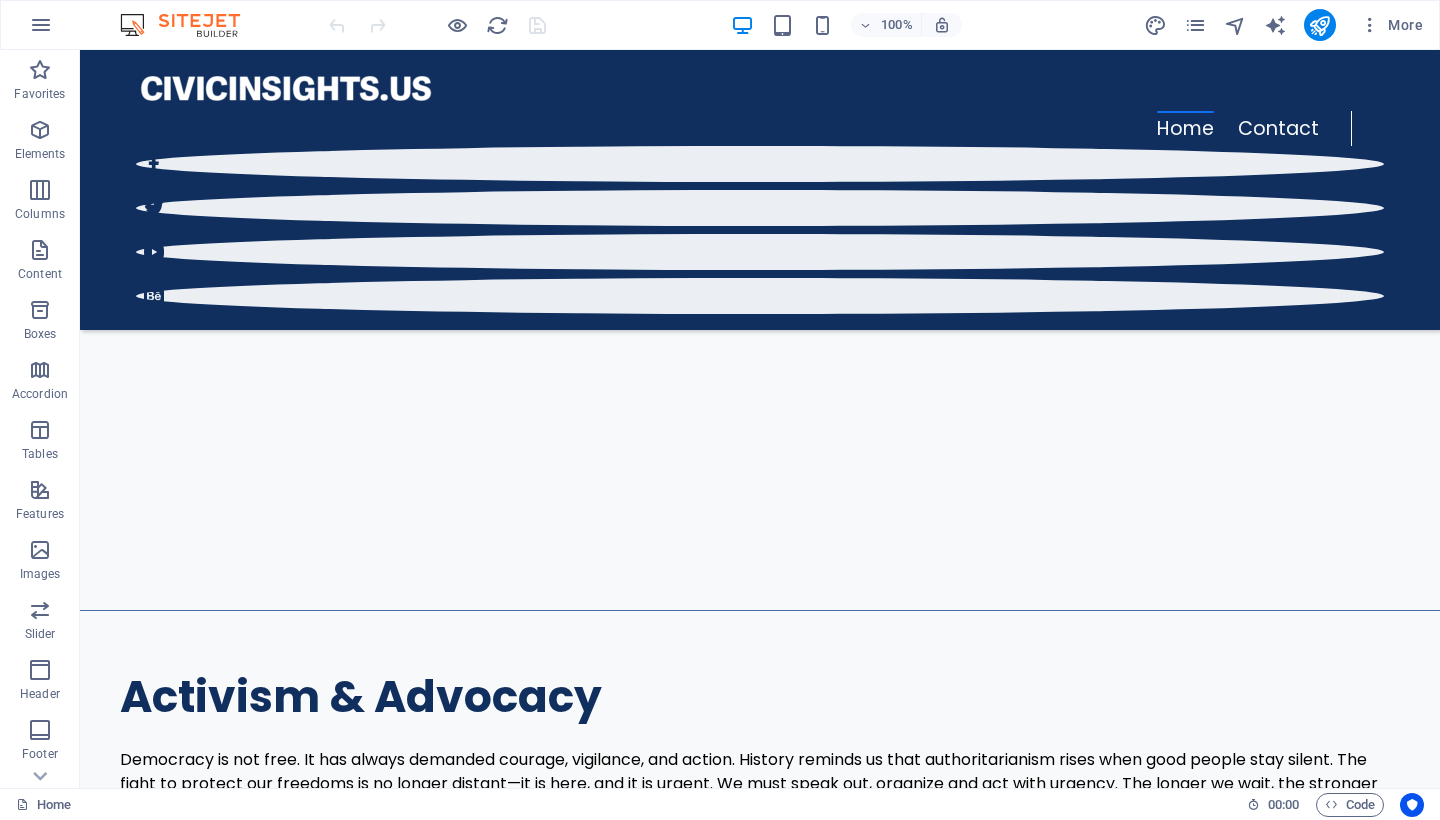 click on "More" at bounding box center (1287, 25) 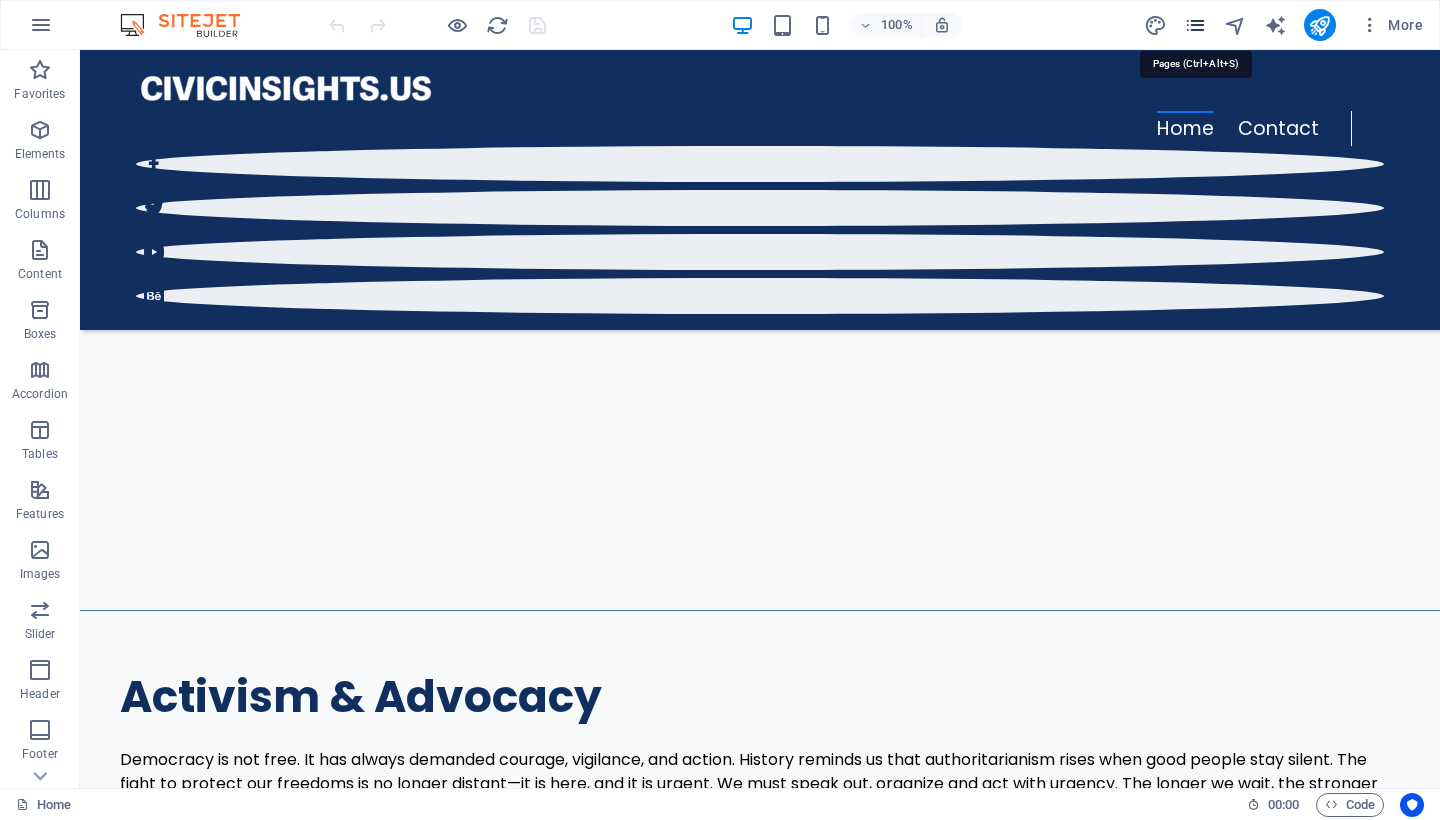 click at bounding box center [1195, 25] 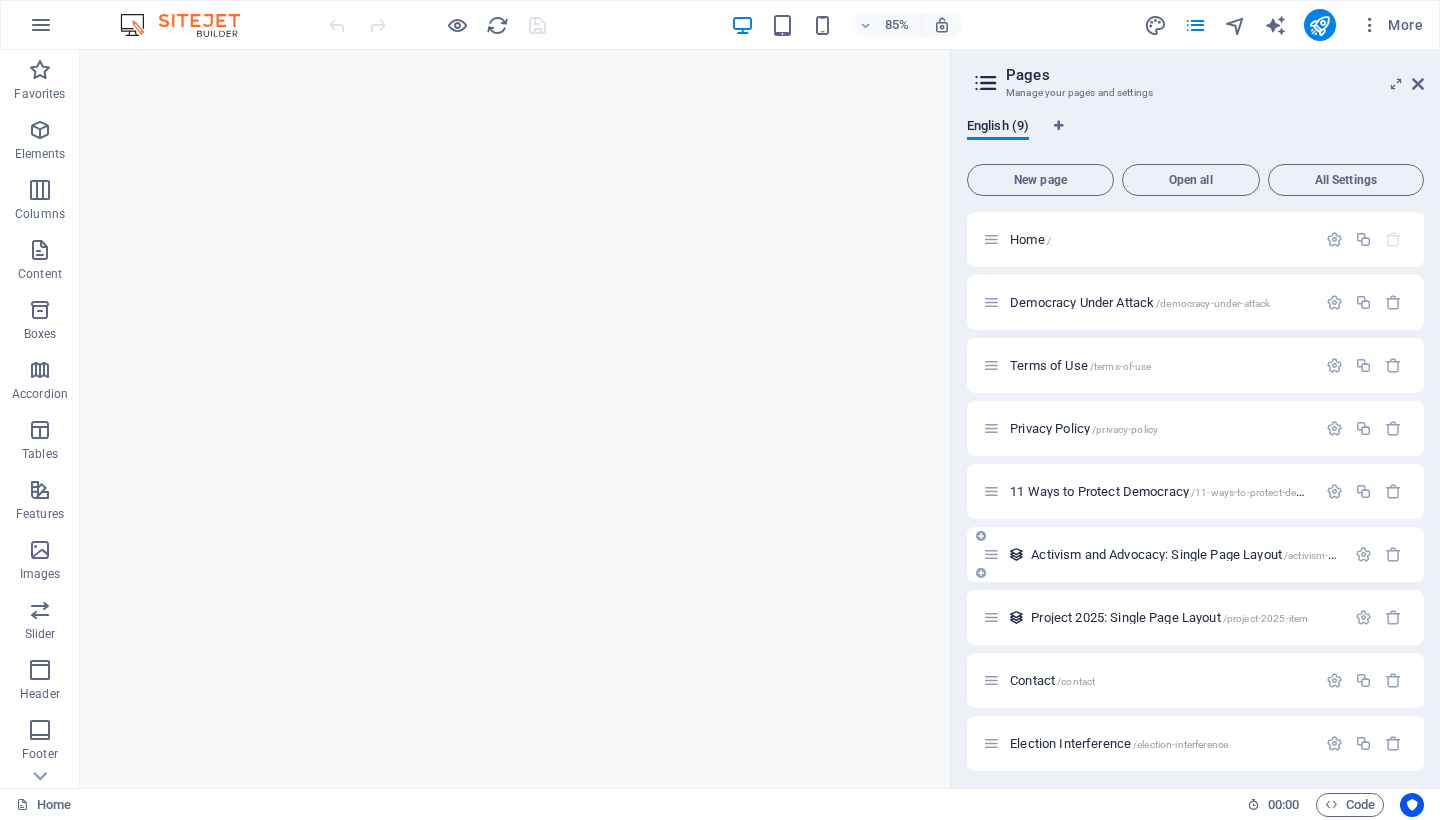scroll, scrollTop: 7, scrollLeft: 0, axis: vertical 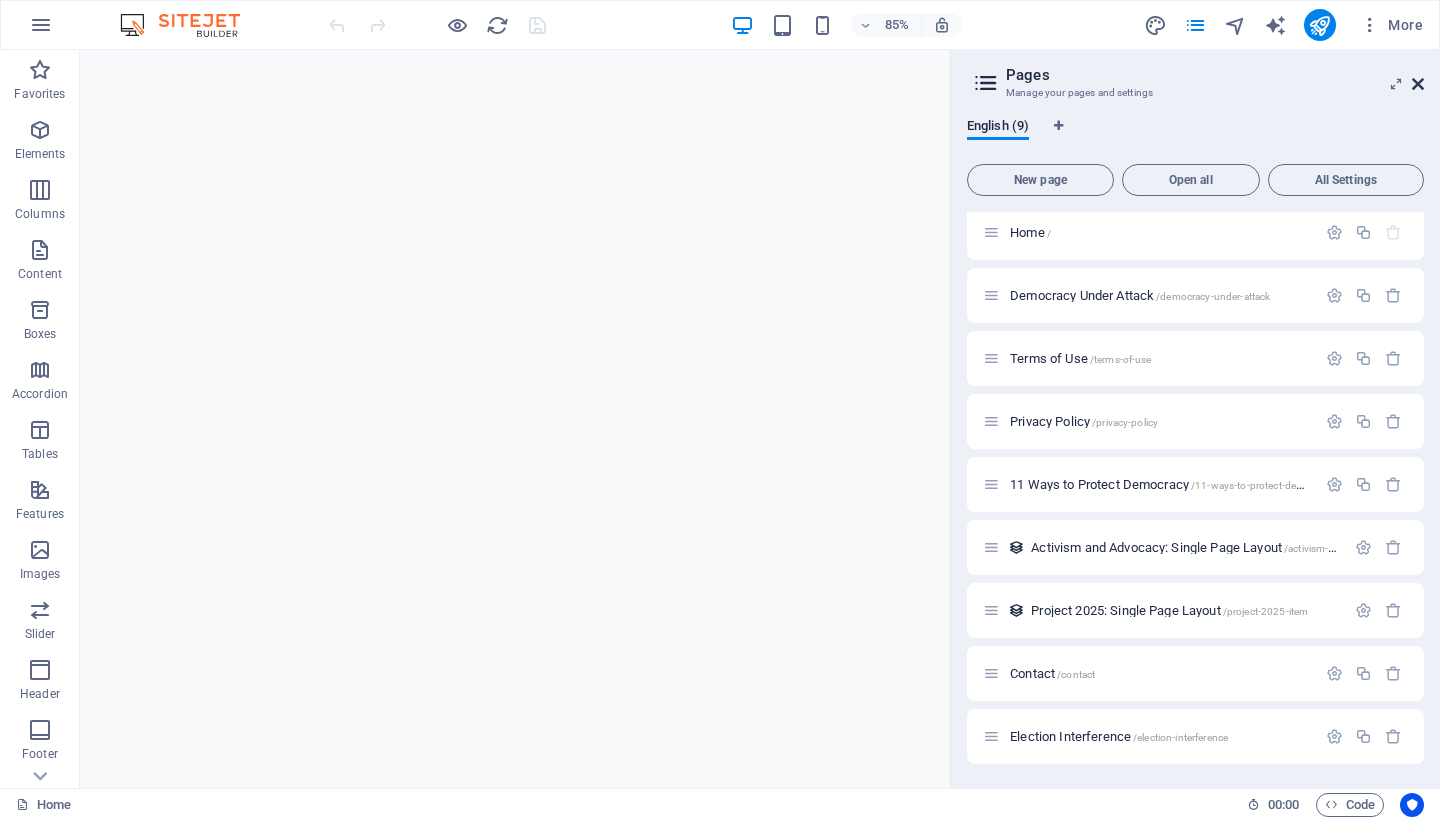drag, startPoint x: 1416, startPoint y: 77, endPoint x: 927, endPoint y: 333, distance: 551.9574 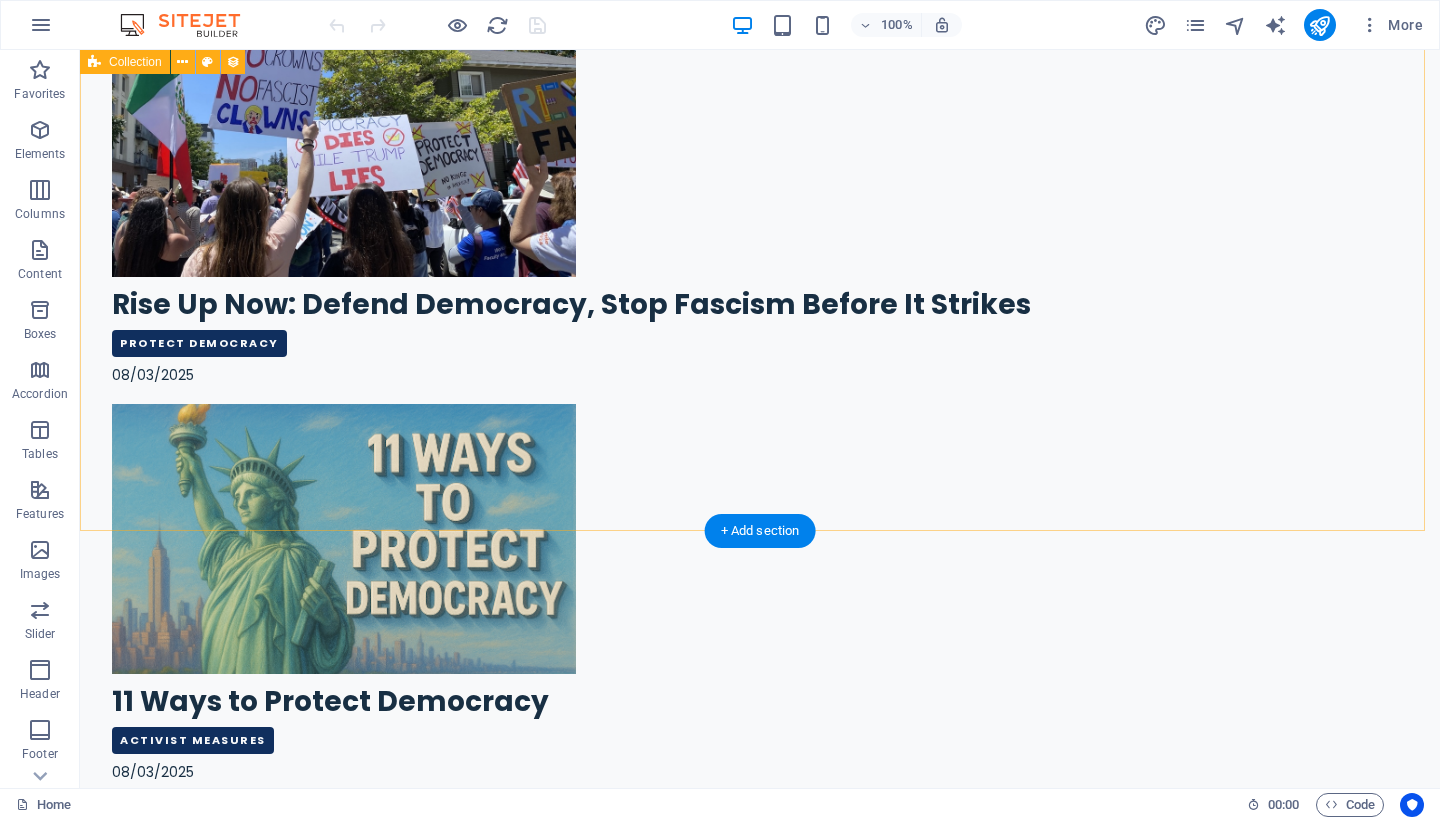 scroll, scrollTop: 2159, scrollLeft: 0, axis: vertical 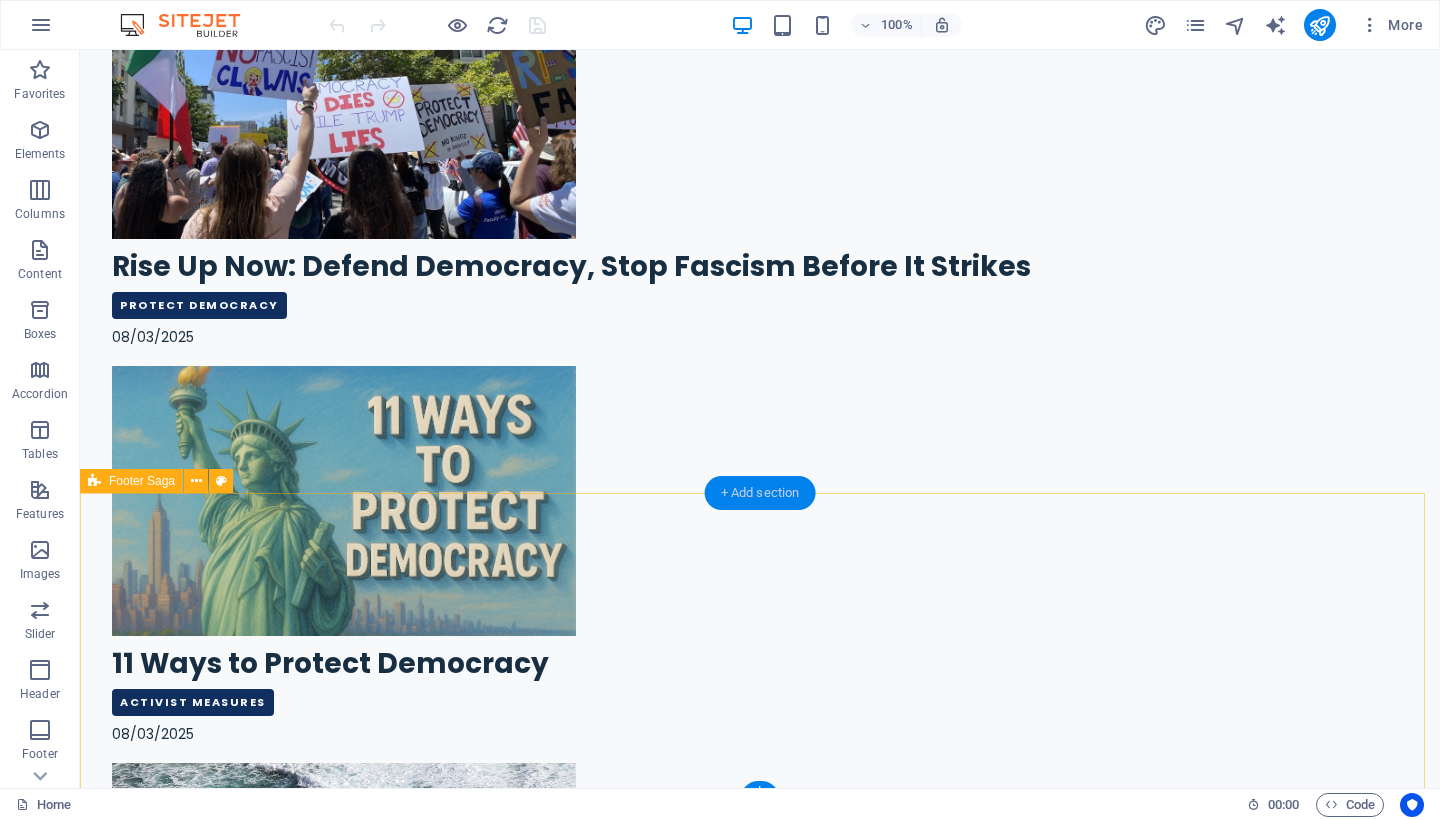 click on "+ Add section" at bounding box center (760, 493) 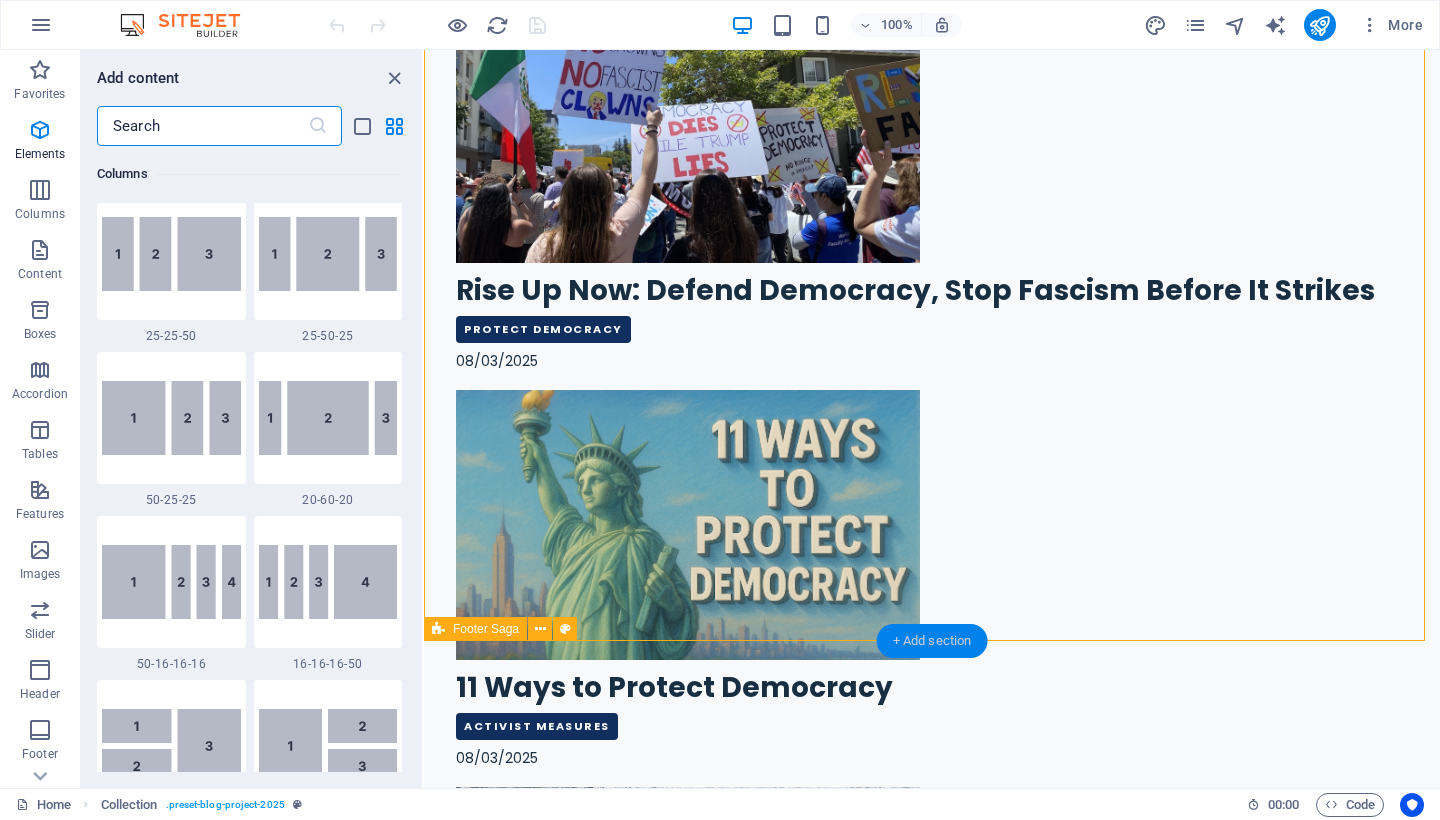 scroll, scrollTop: 3499, scrollLeft: 0, axis: vertical 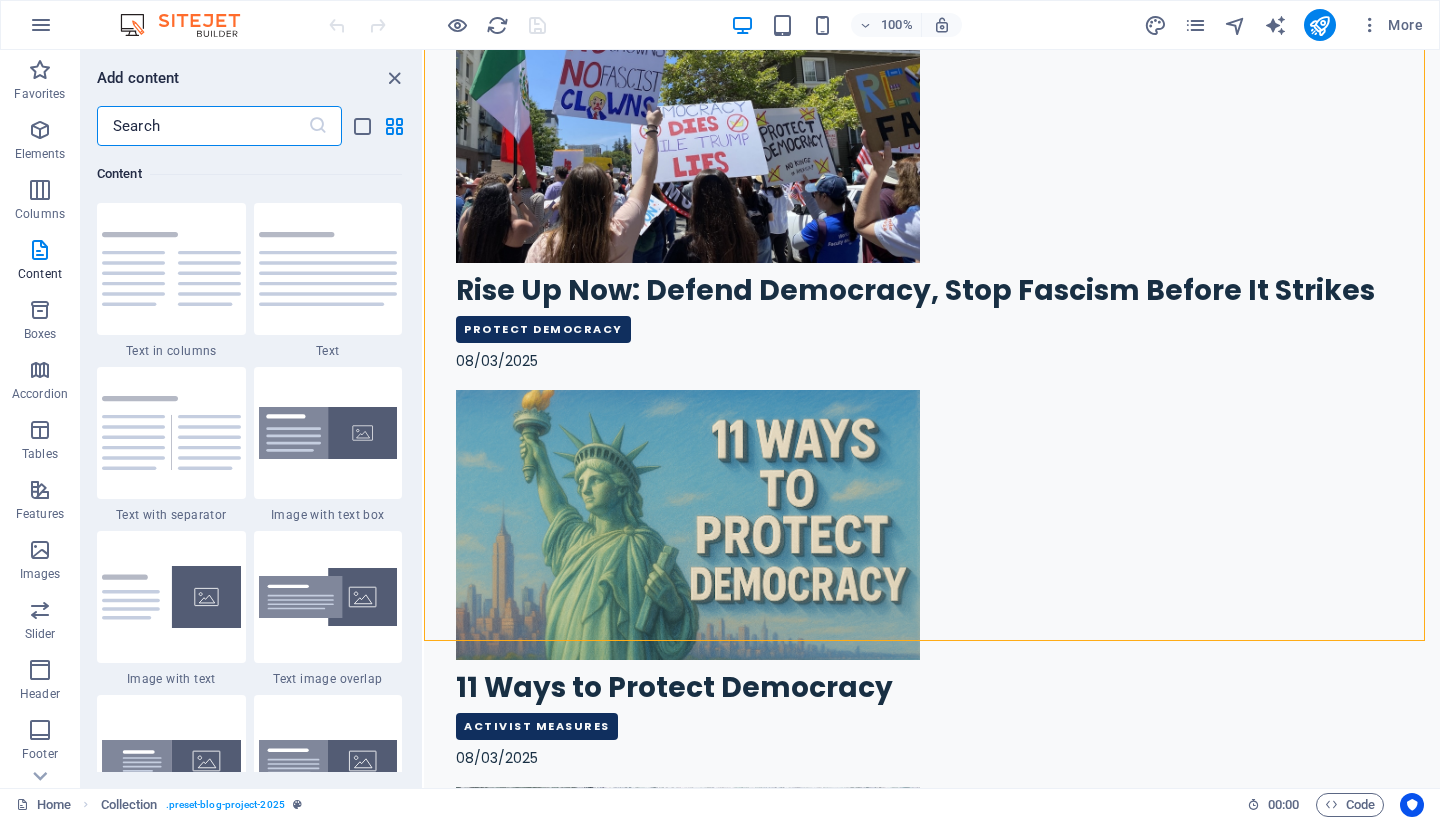 click at bounding box center [202, 126] 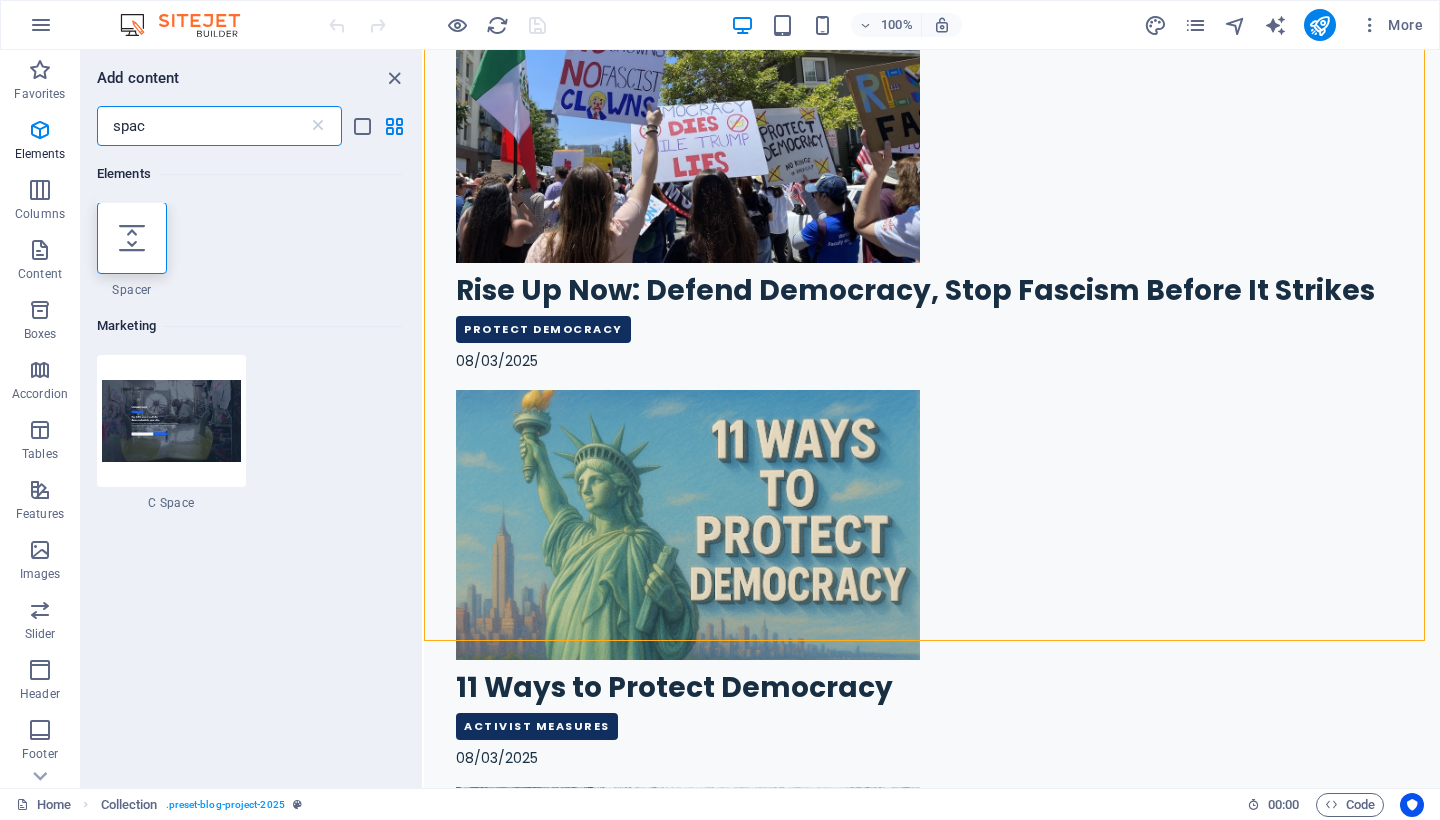 scroll, scrollTop: 0, scrollLeft: 0, axis: both 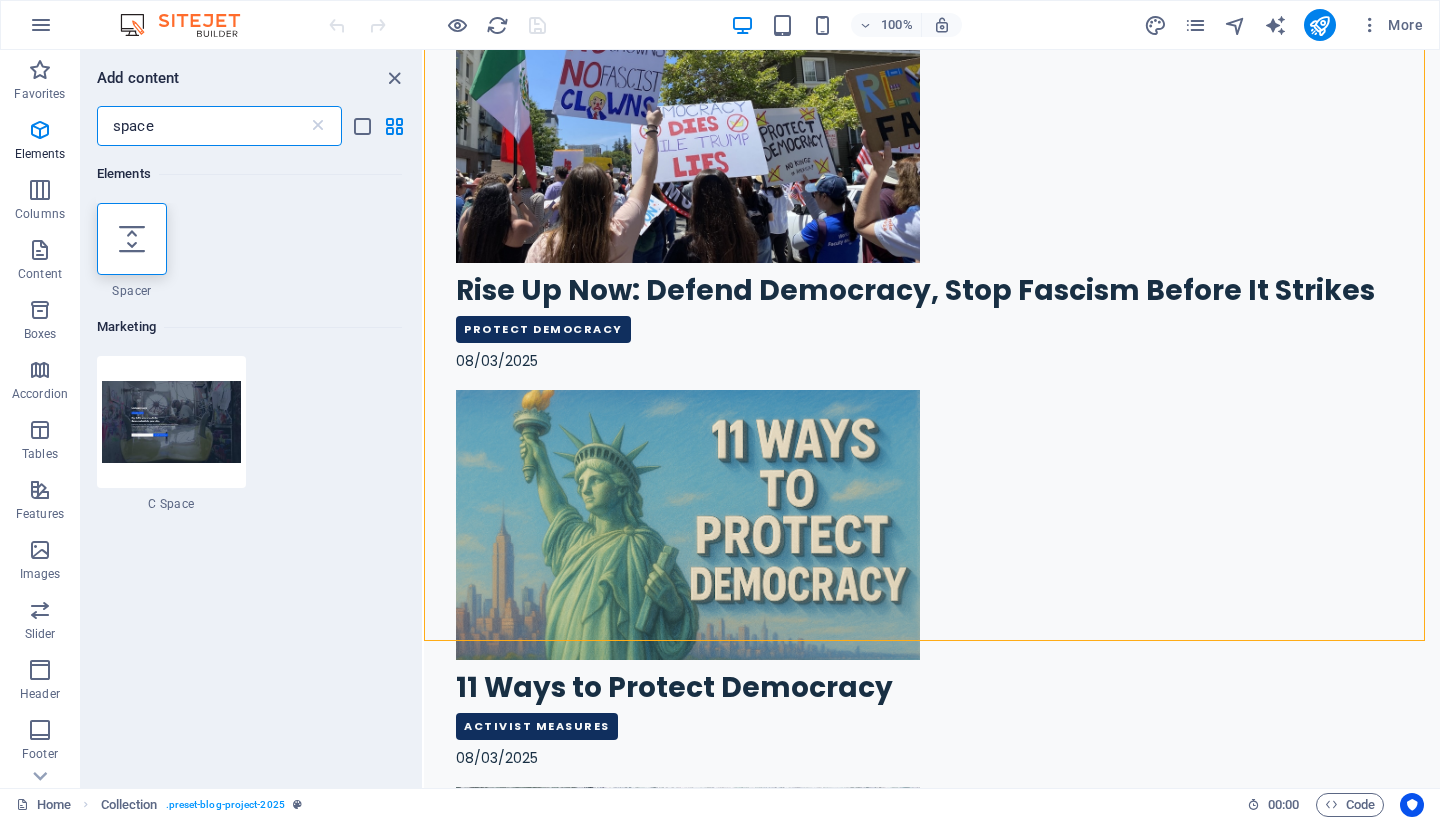 type on "space" 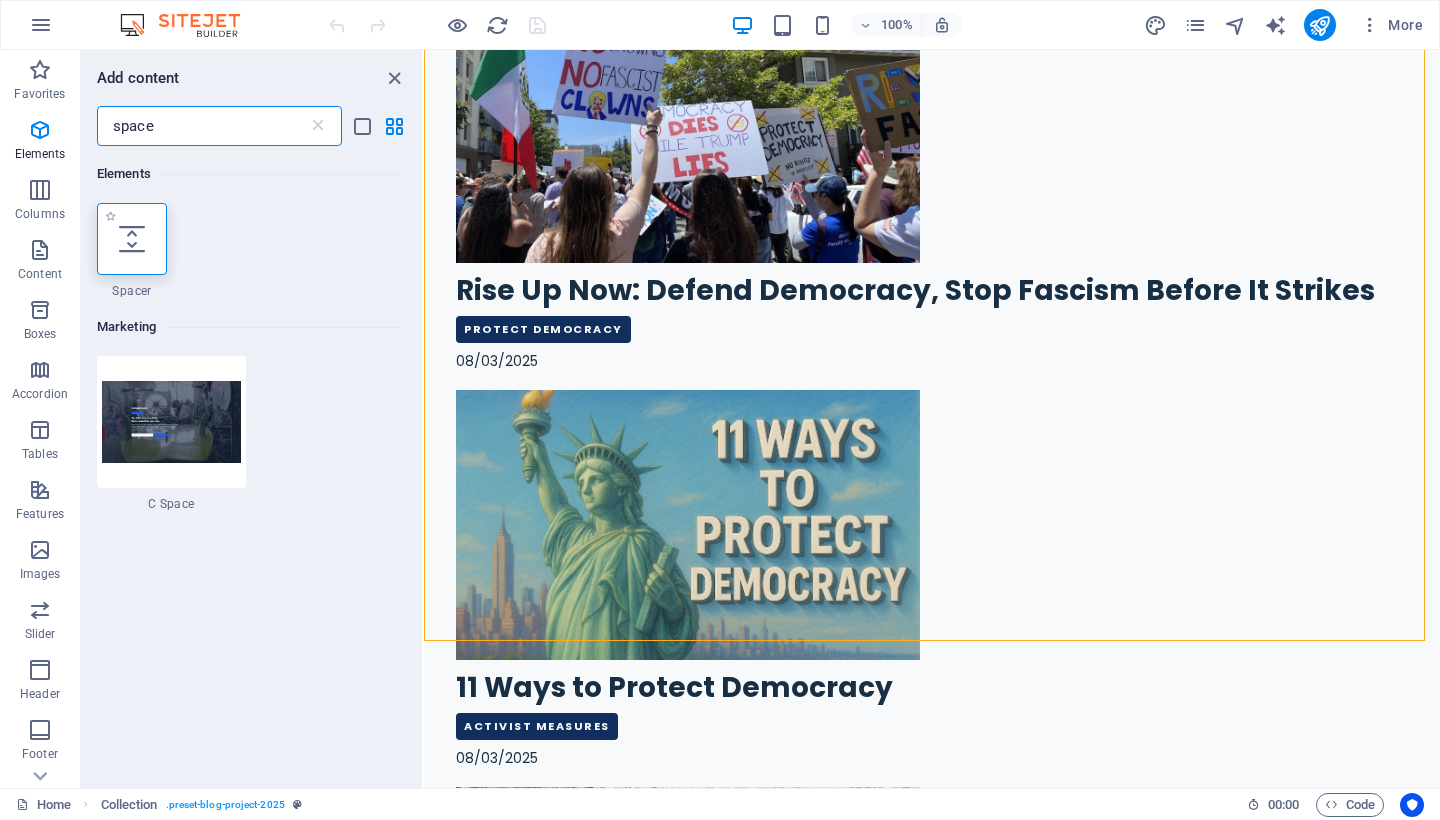 drag, startPoint x: 126, startPoint y: 161, endPoint x: 123, endPoint y: 234, distance: 73.061615 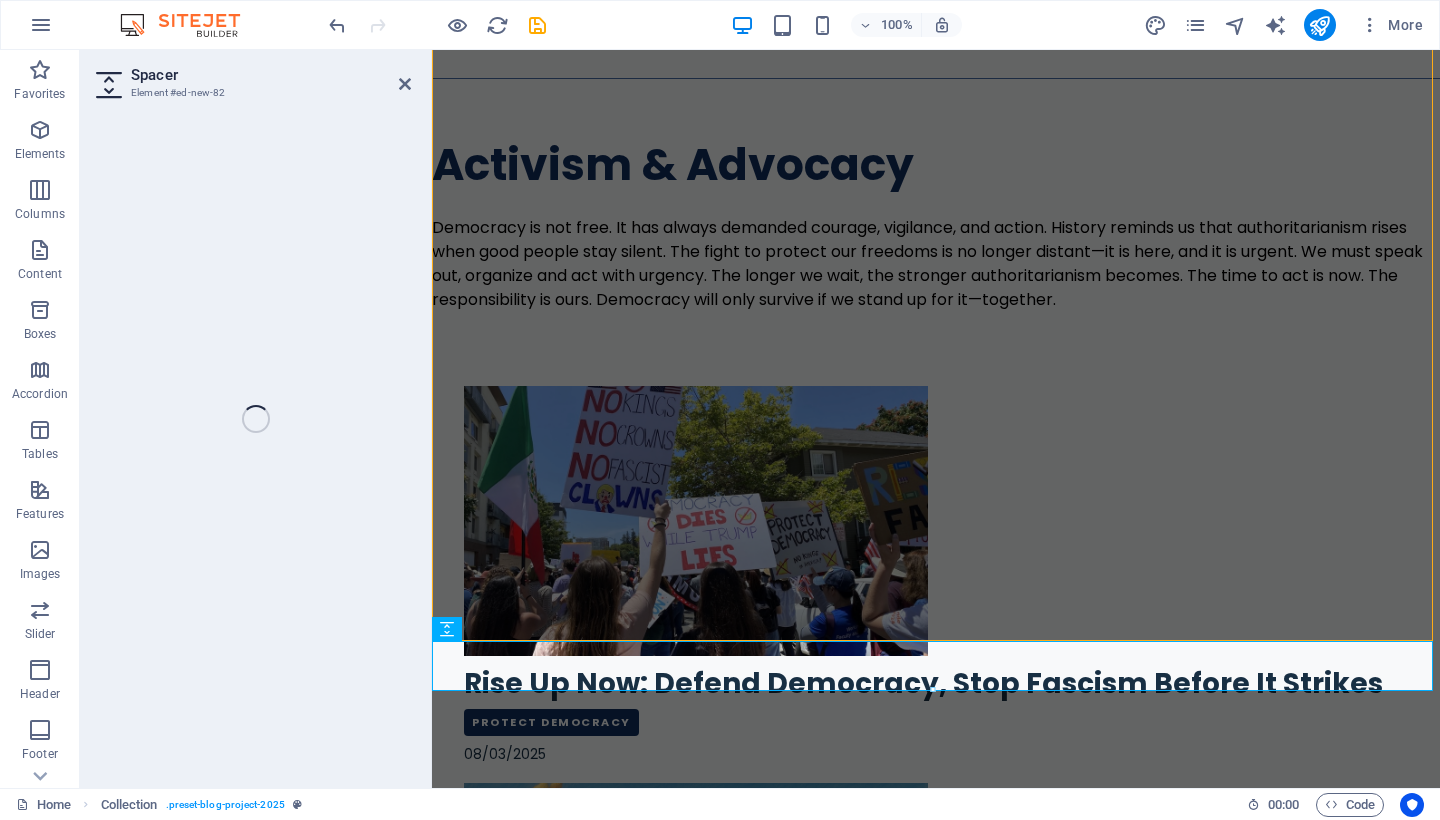 select on "px" 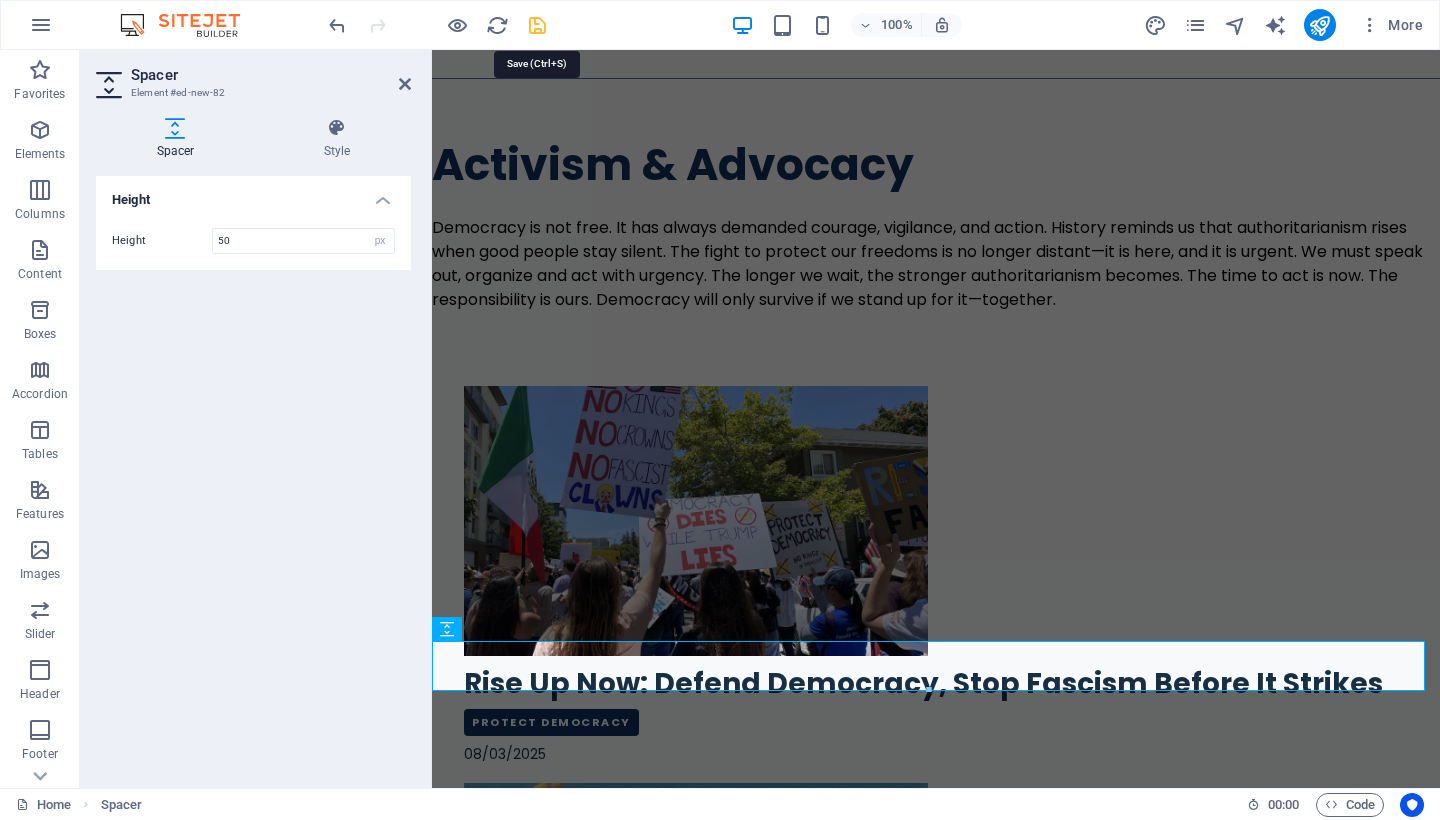 click at bounding box center (537, 25) 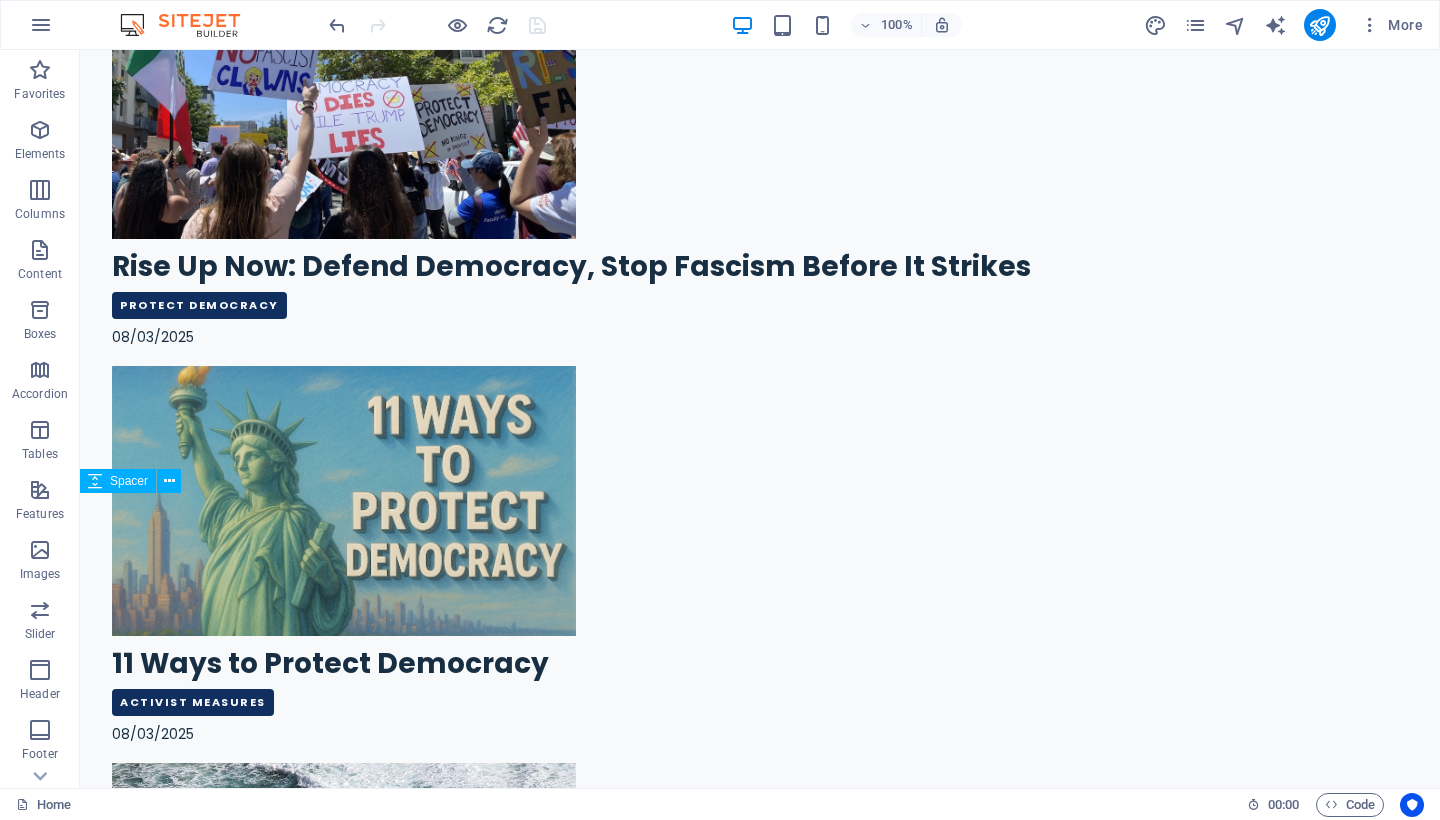 click at bounding box center [760, 3021] 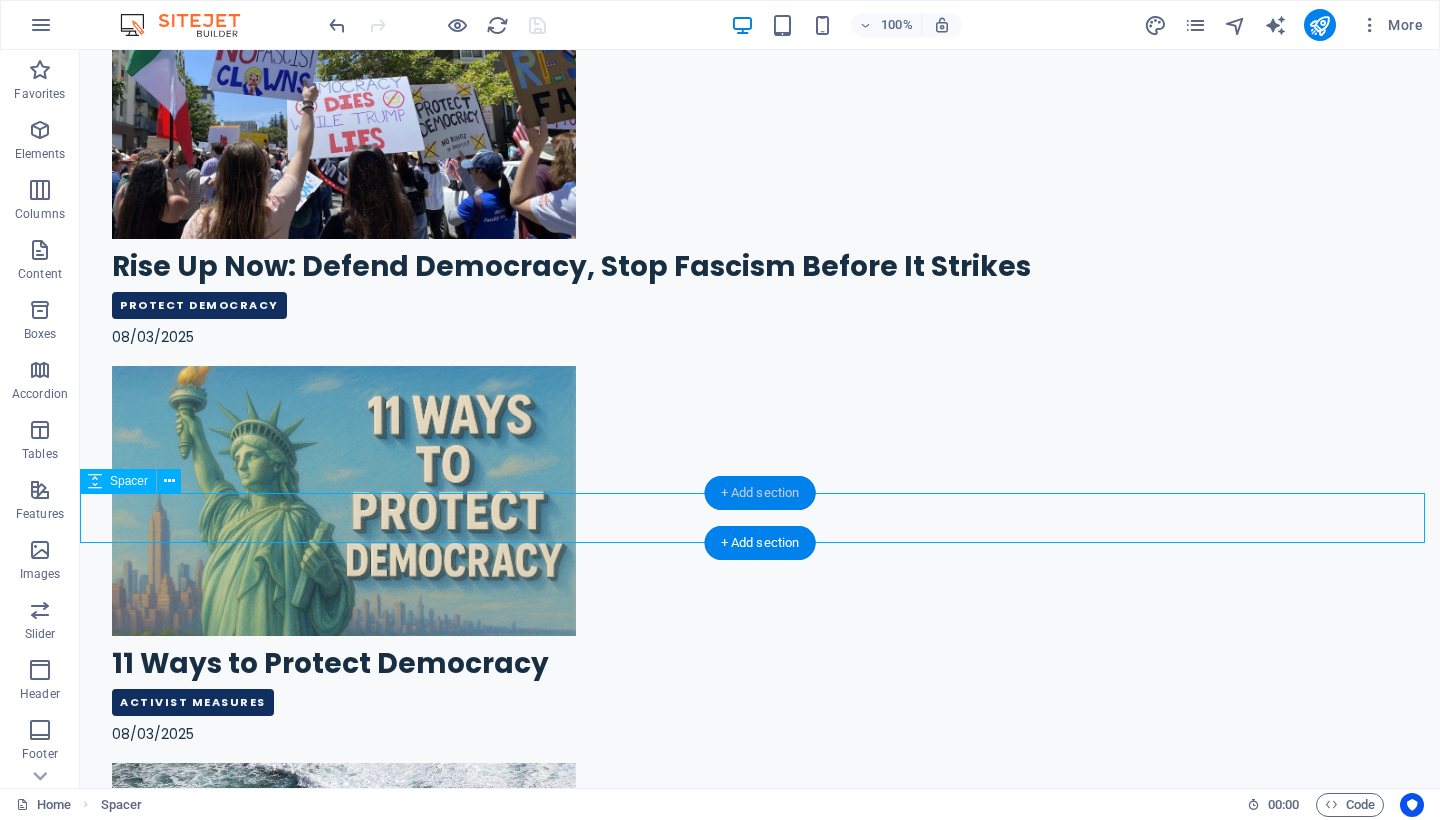 click on "+ Add section" at bounding box center (760, 493) 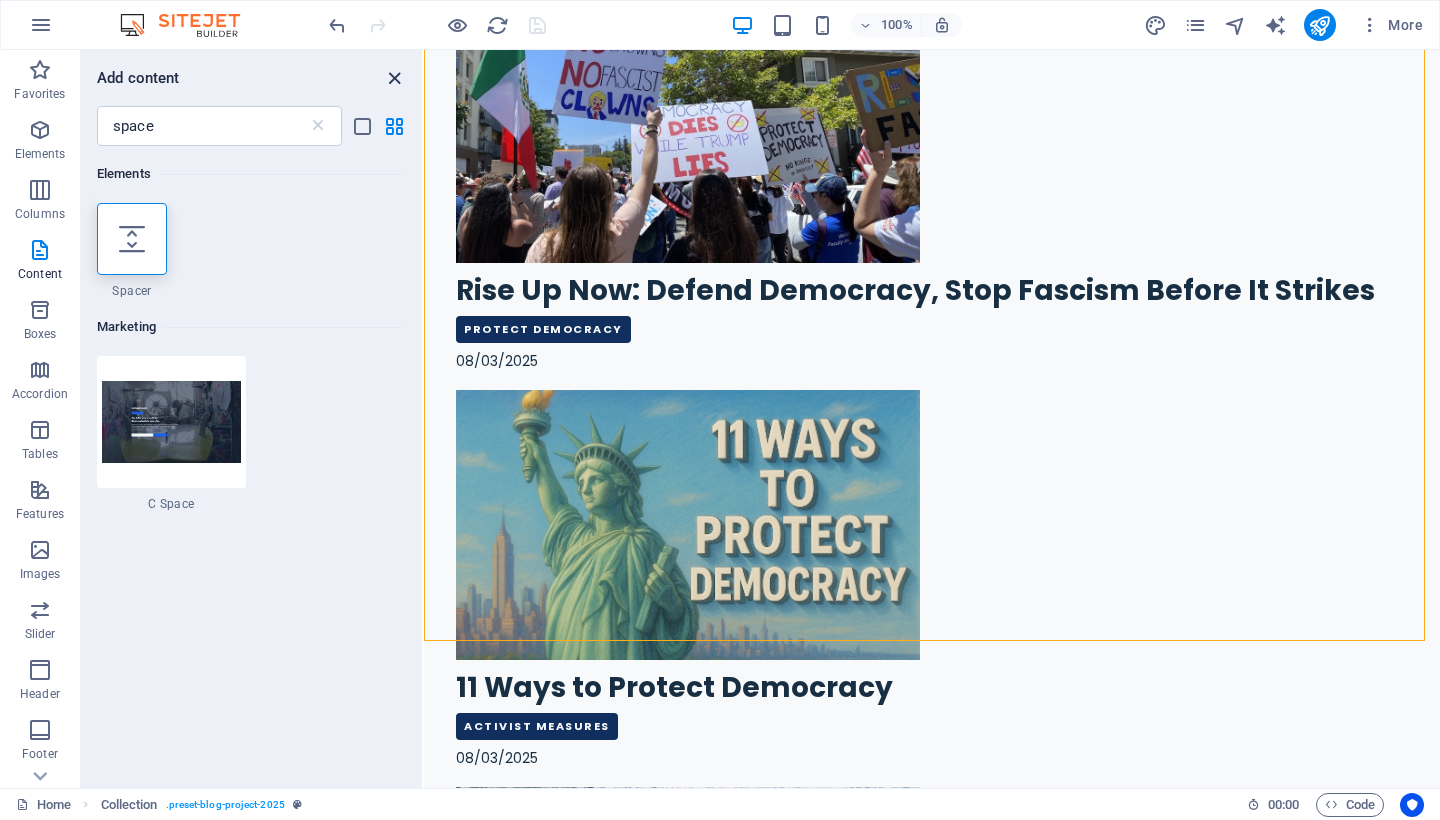 click at bounding box center [394, 78] 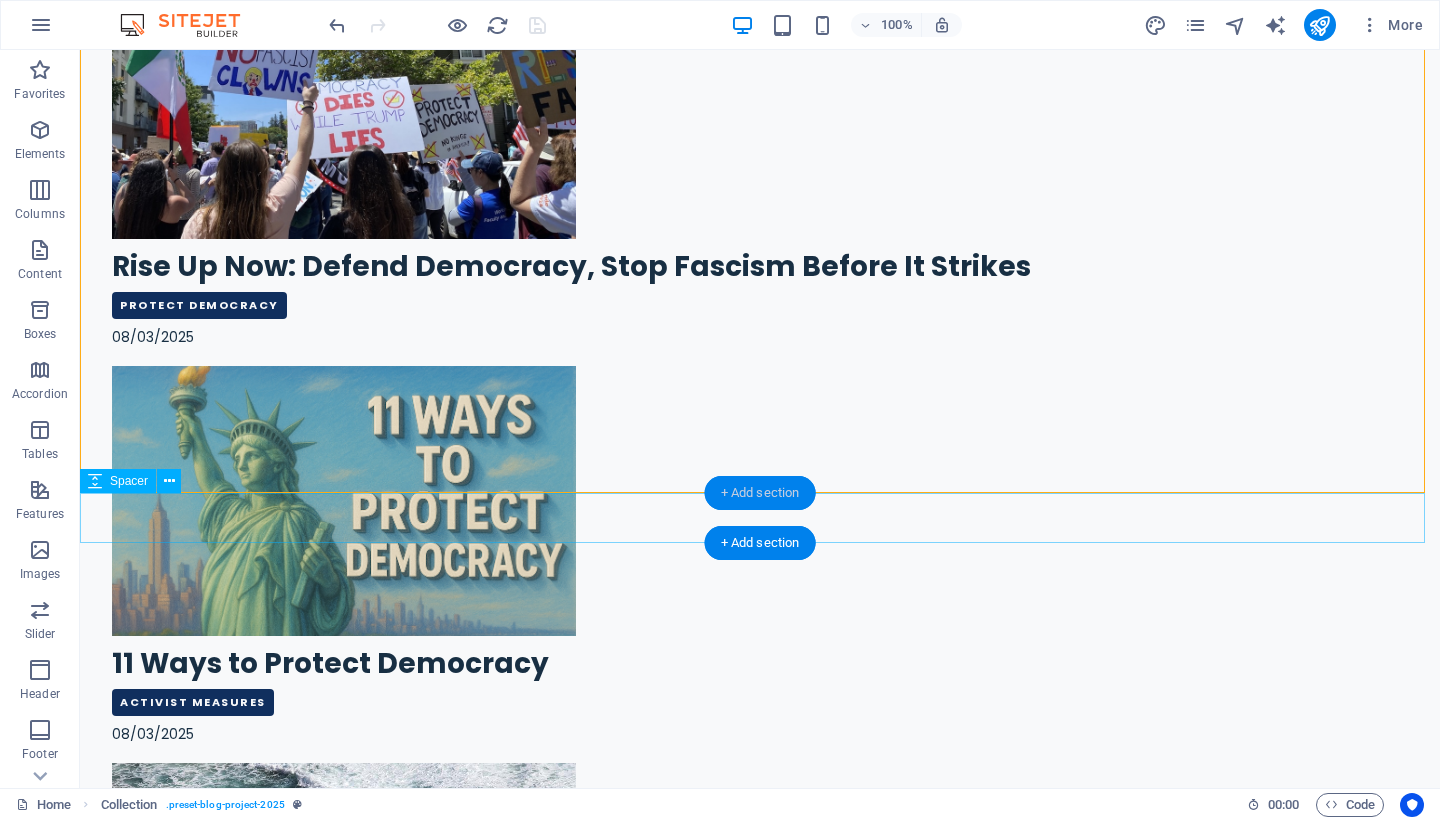 click on "+ Add section" at bounding box center (760, 493) 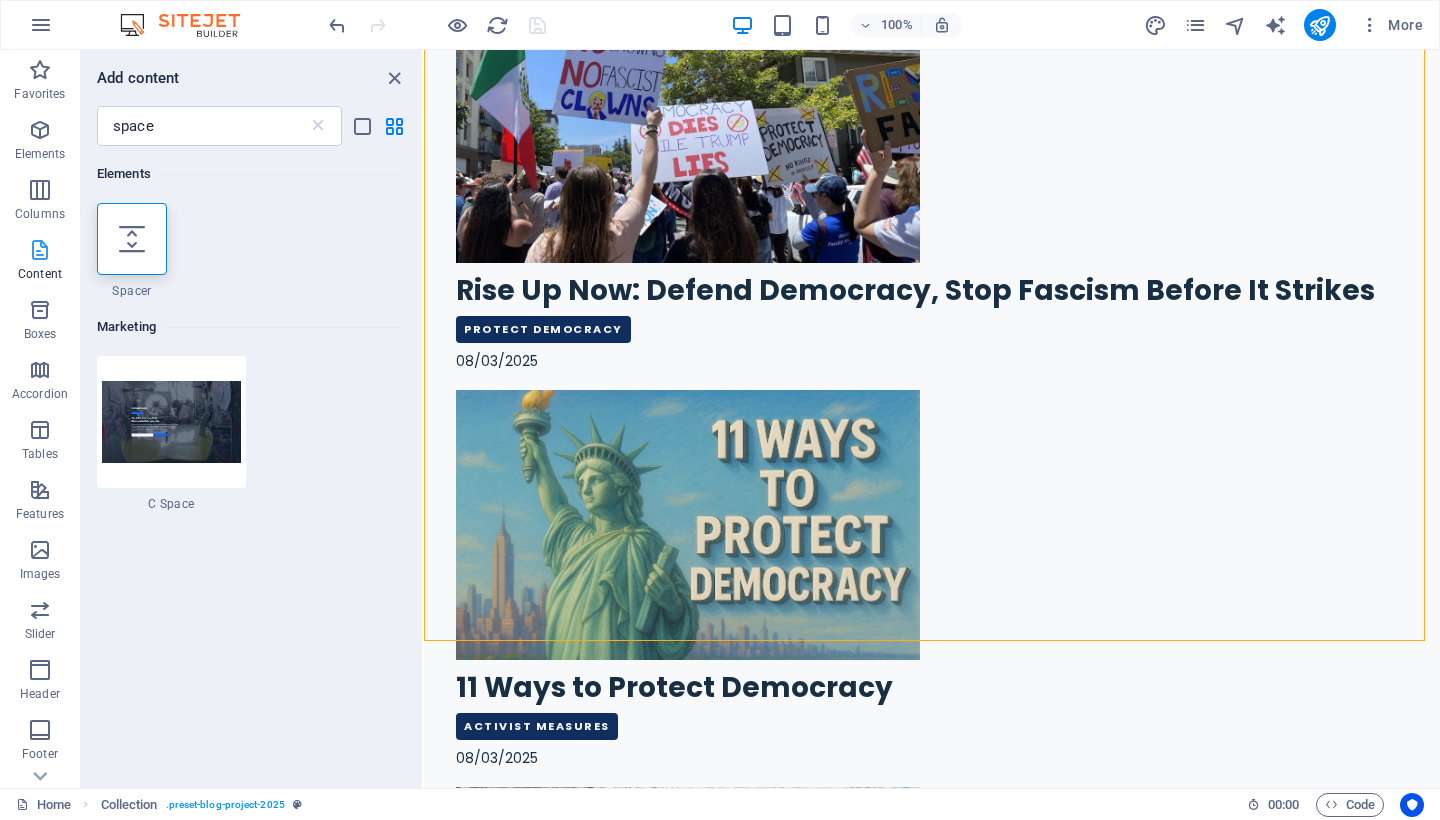 click at bounding box center [40, 250] 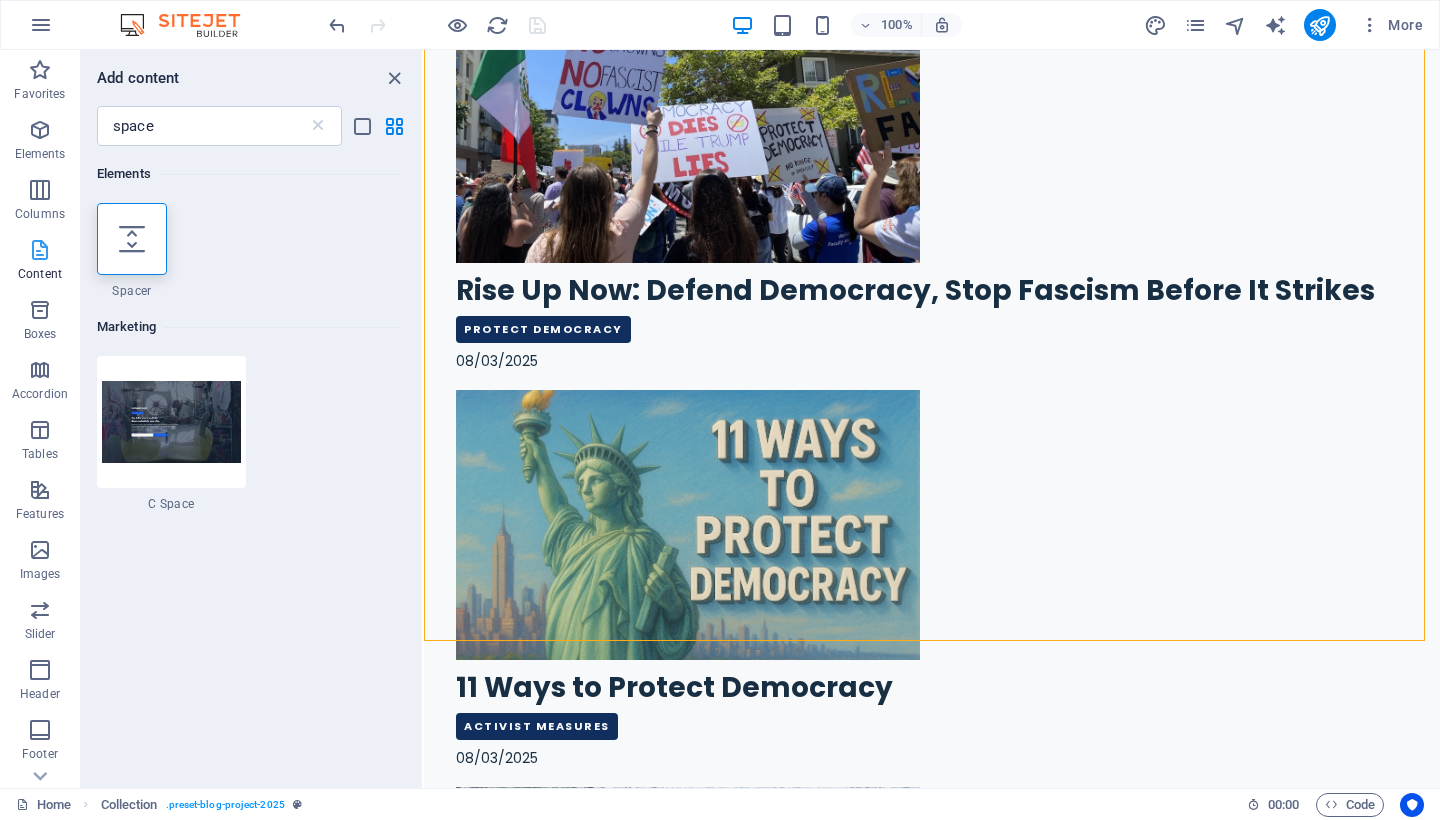click at bounding box center [40, 250] 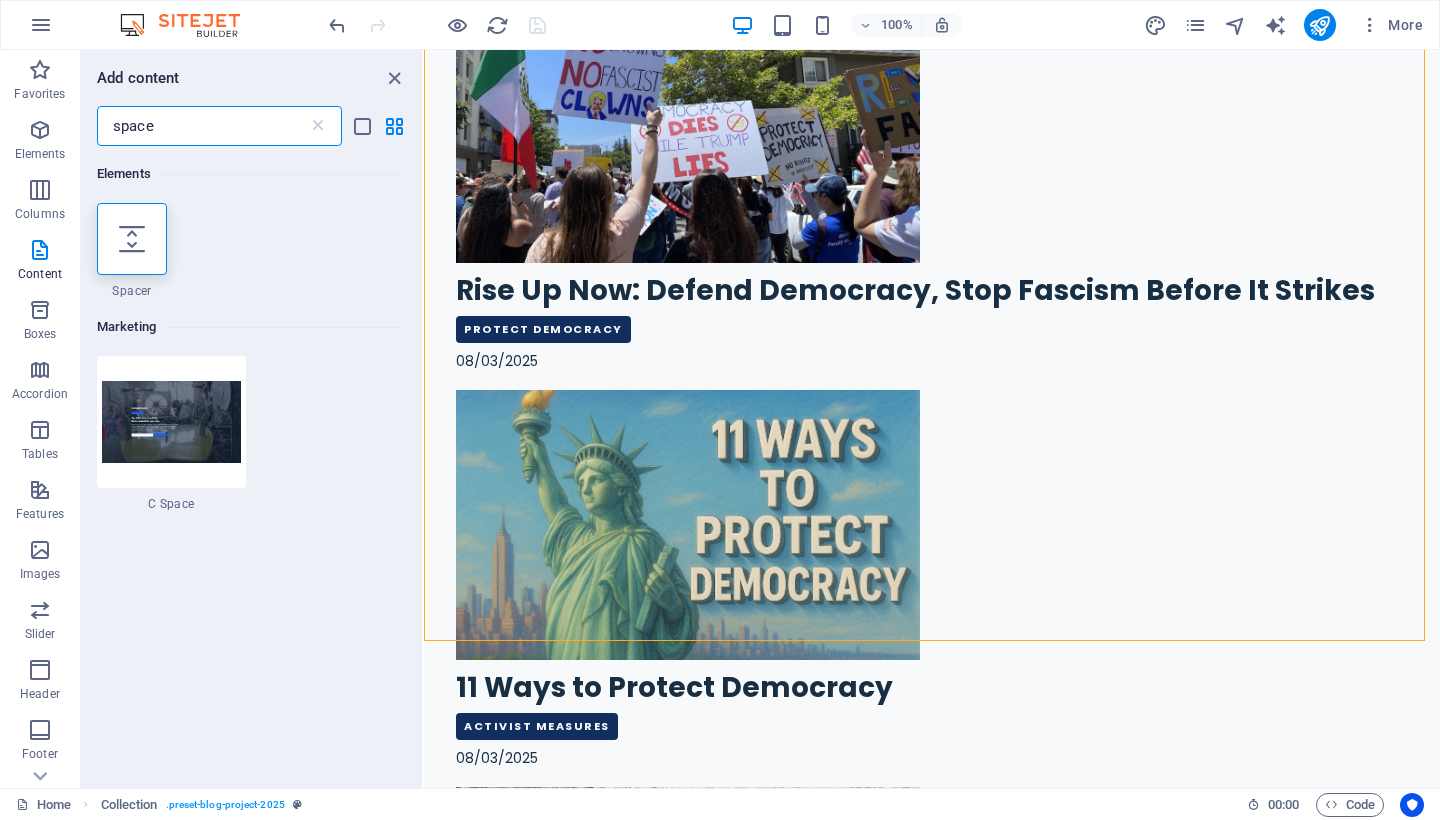 drag, startPoint x: 203, startPoint y: 121, endPoint x: 91, endPoint y: 123, distance: 112.01785 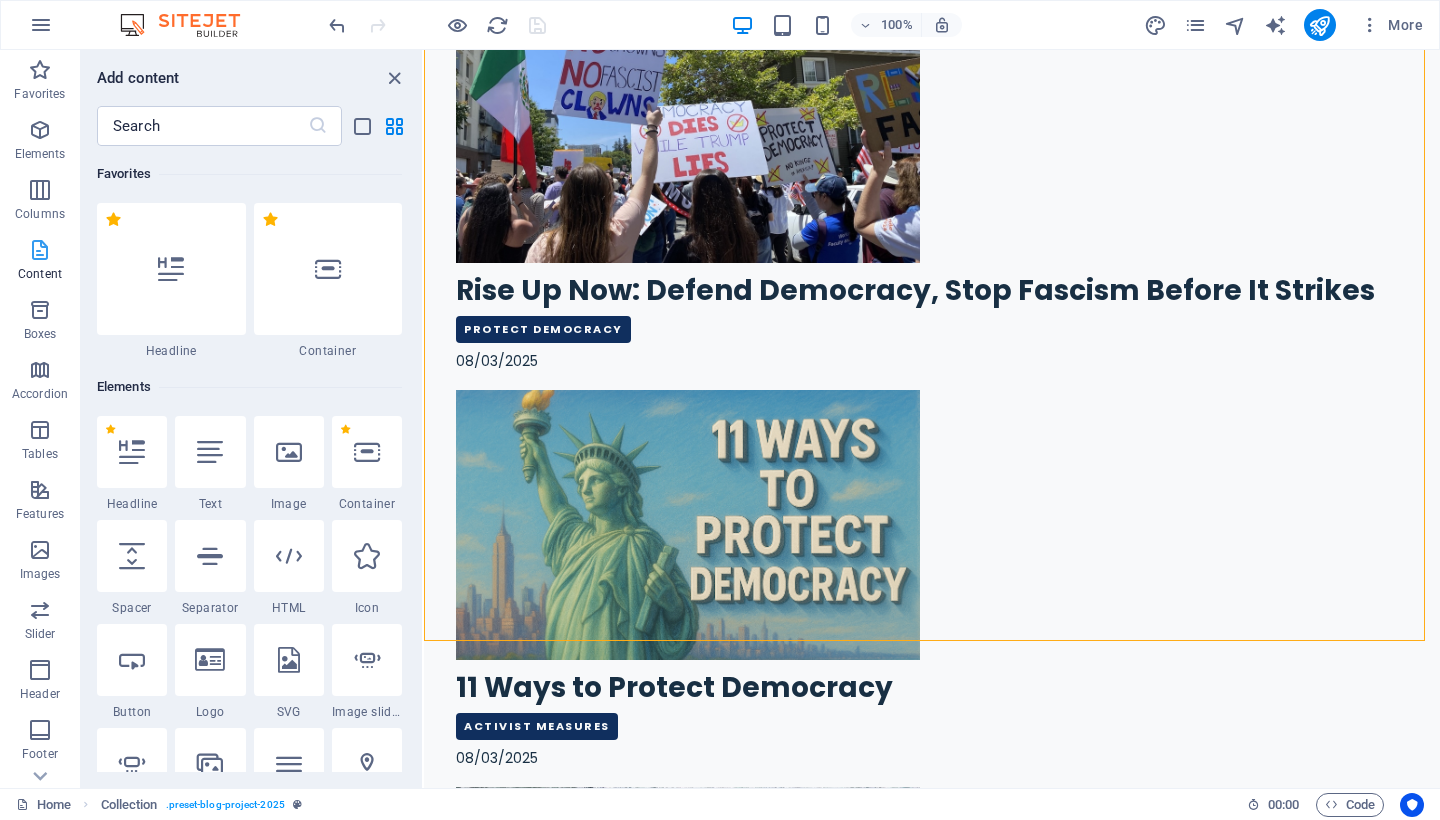 click at bounding box center [40, 250] 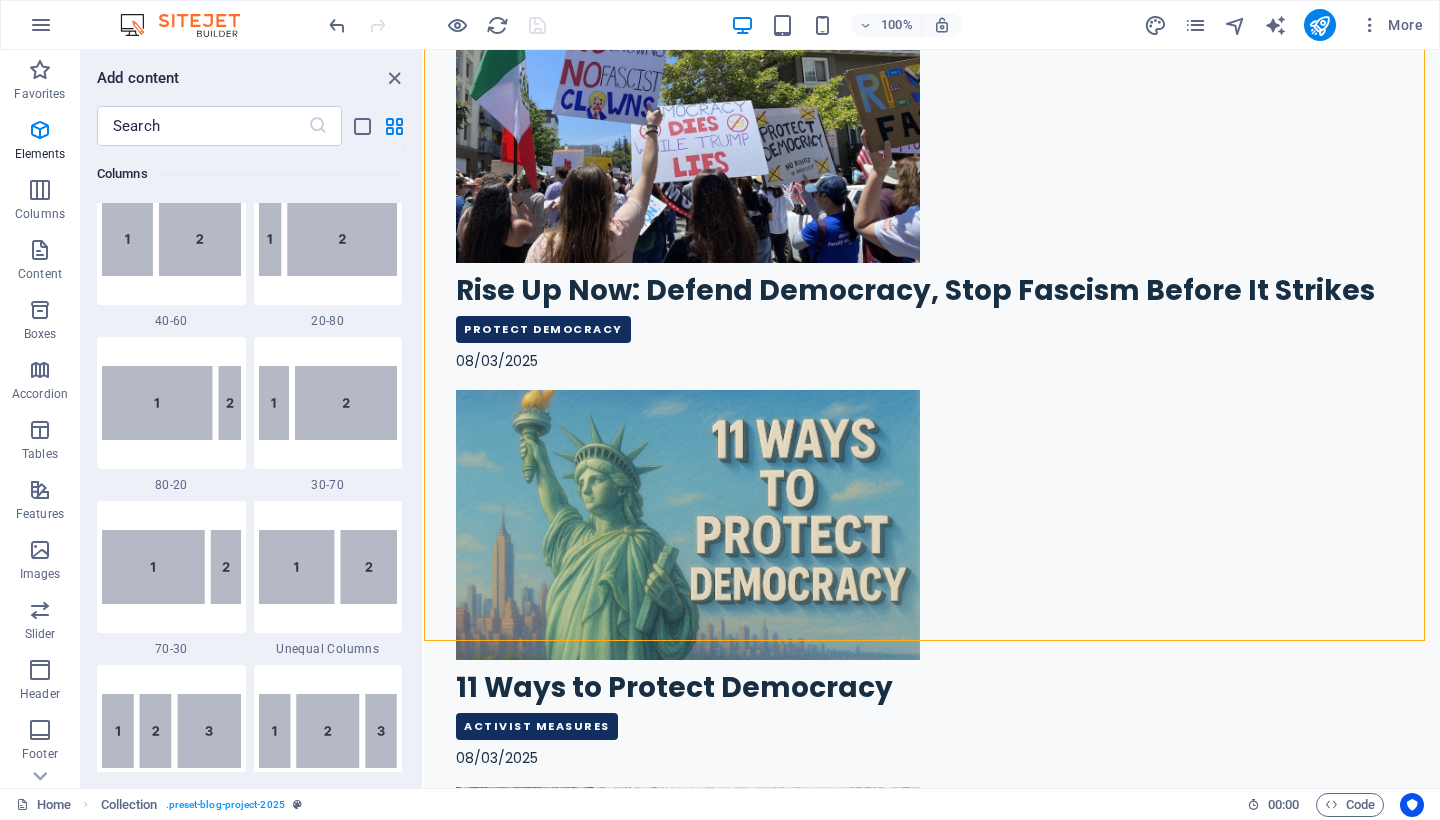 scroll, scrollTop: 1738, scrollLeft: 0, axis: vertical 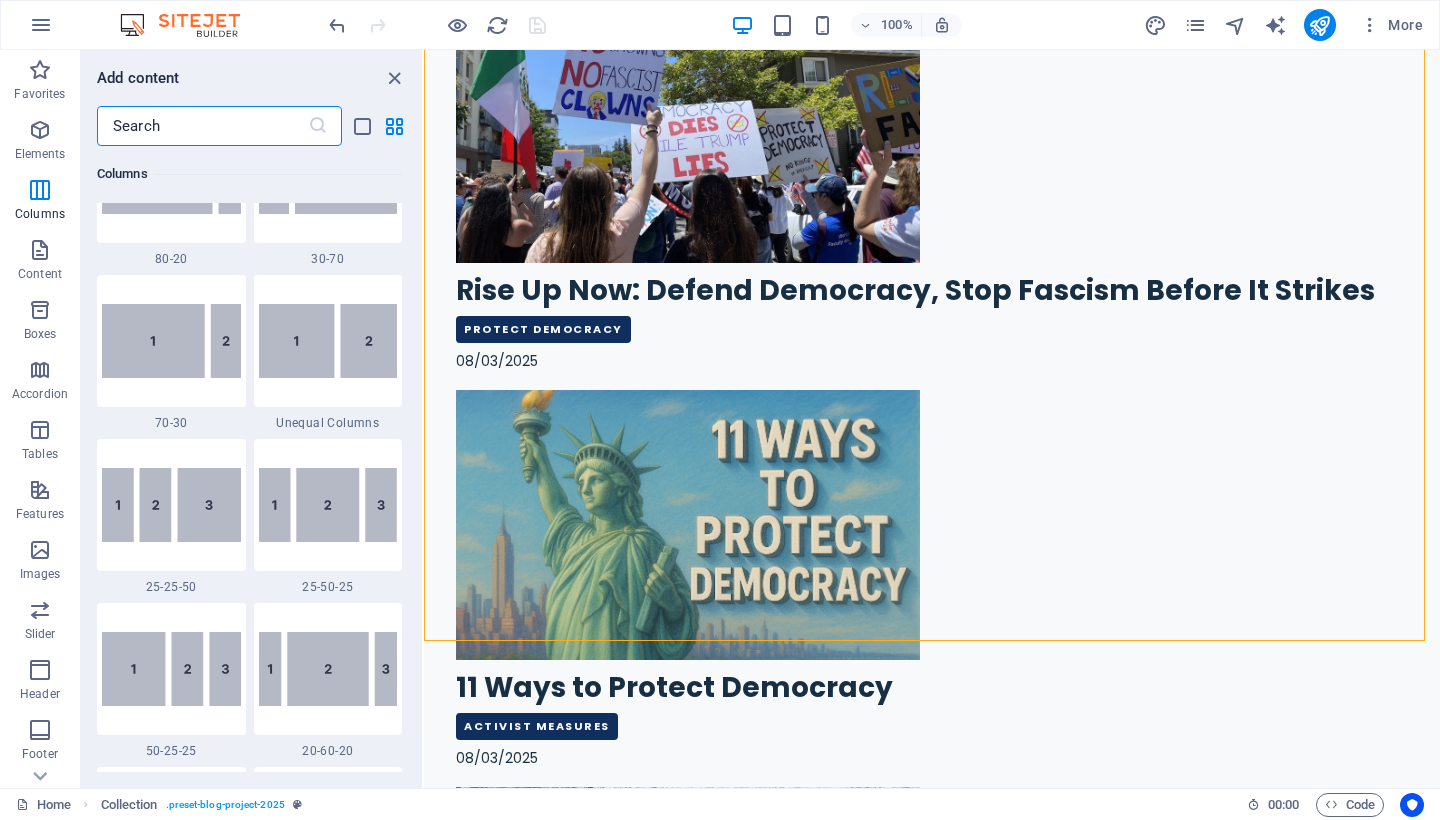 drag, startPoint x: 181, startPoint y: 138, endPoint x: 140, endPoint y: 127, distance: 42.44997 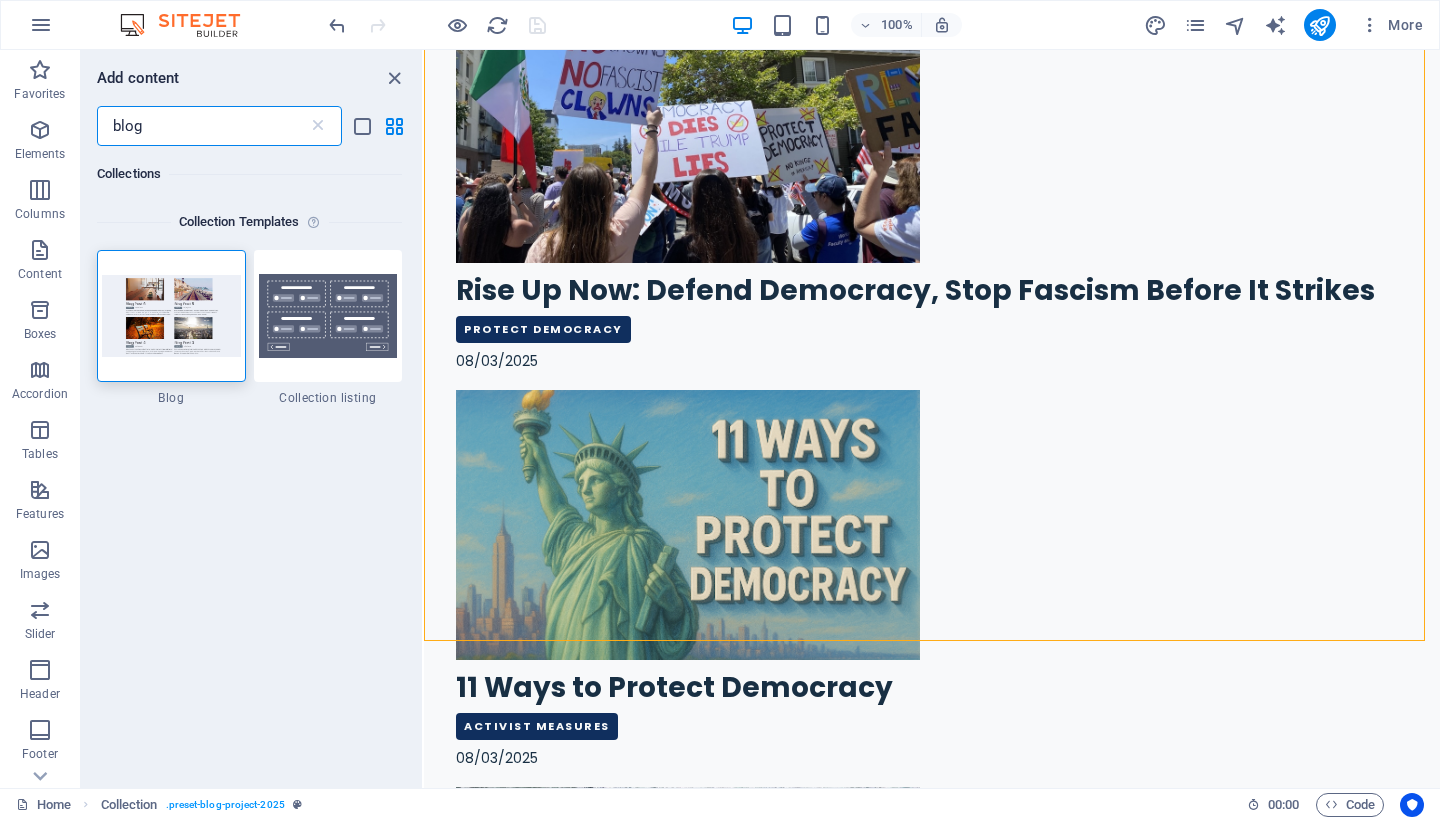scroll, scrollTop: 0, scrollLeft: 0, axis: both 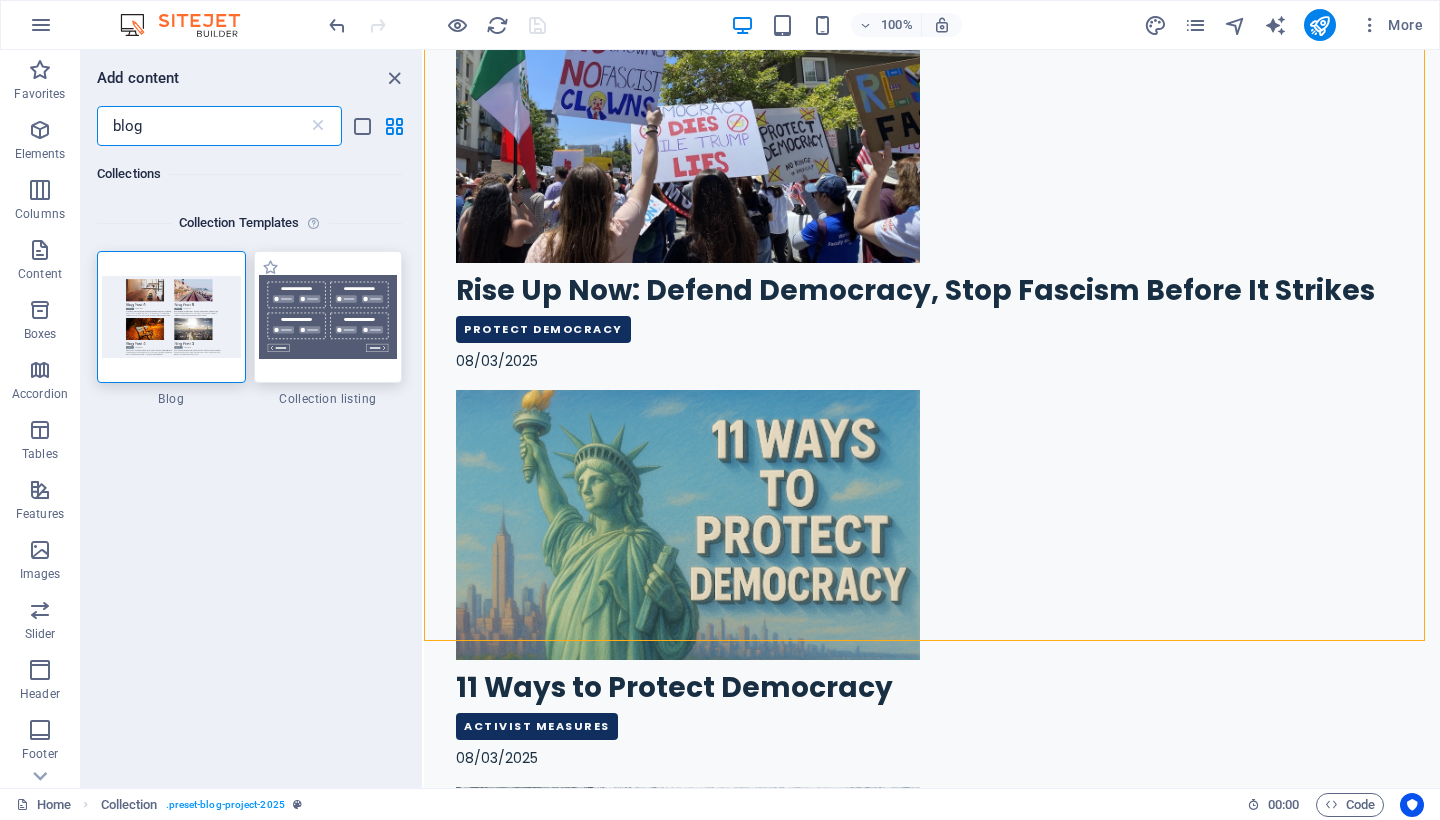 type on "blog" 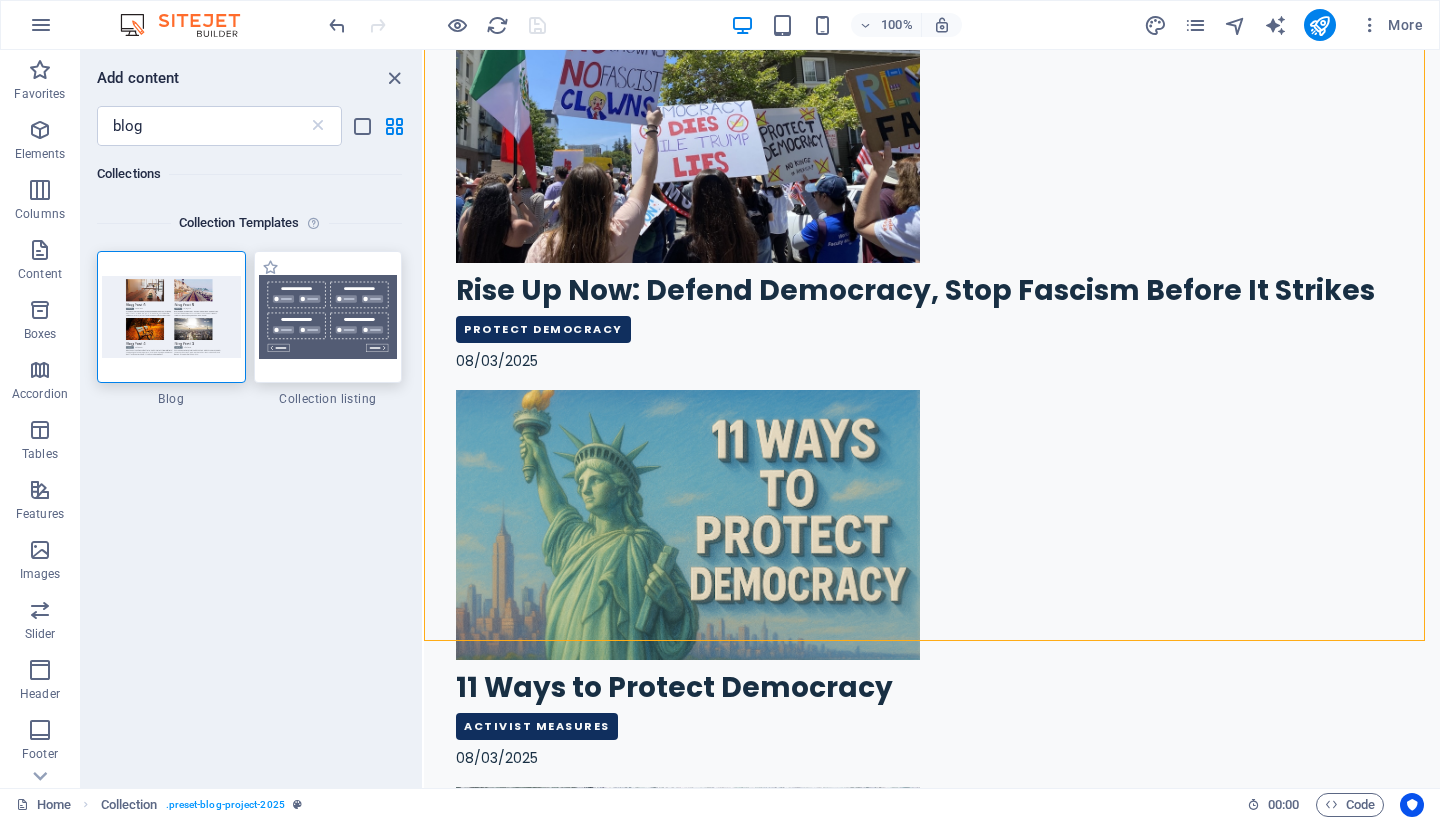 click at bounding box center [328, 317] 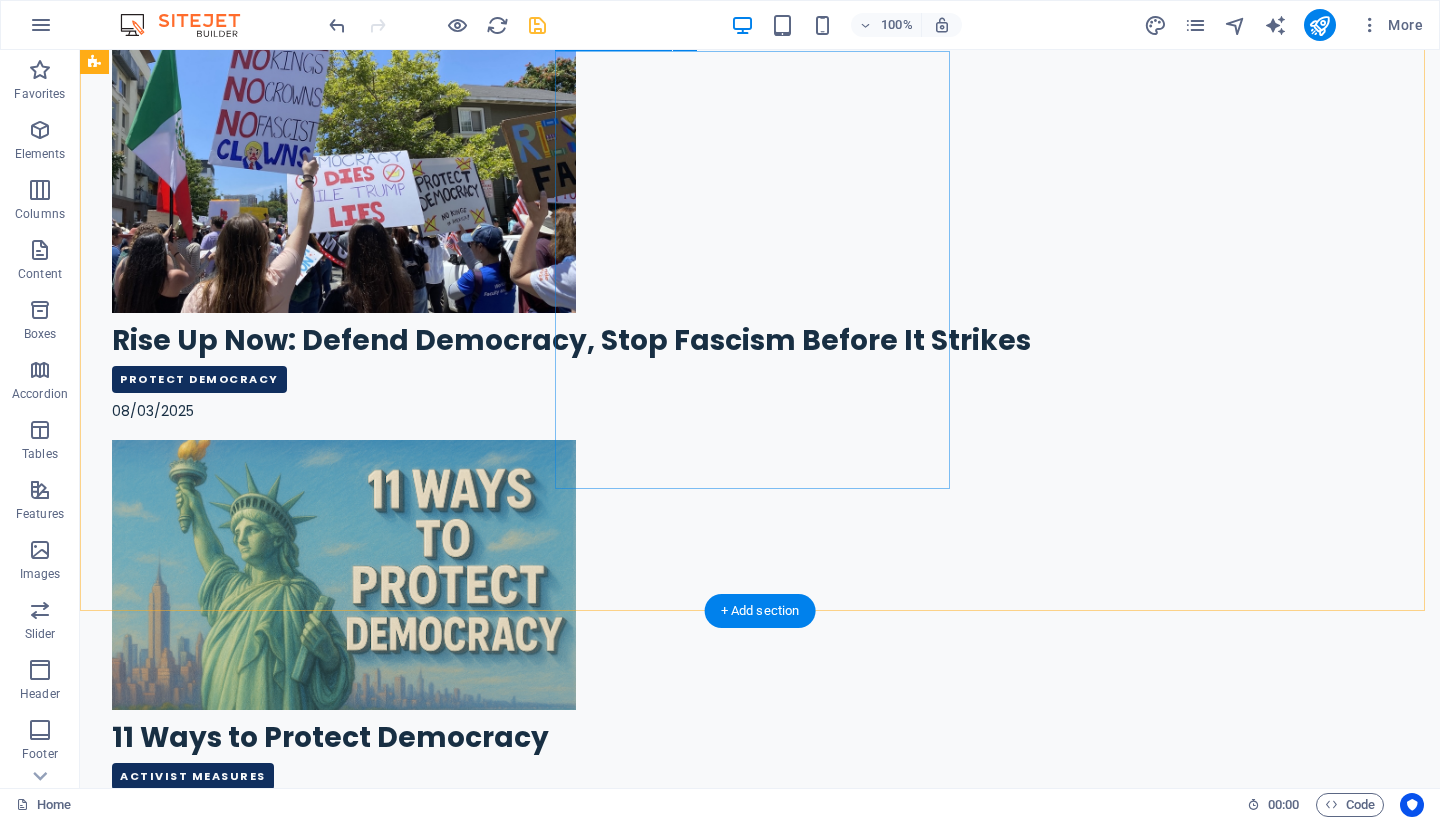 scroll, scrollTop: 2221, scrollLeft: 0, axis: vertical 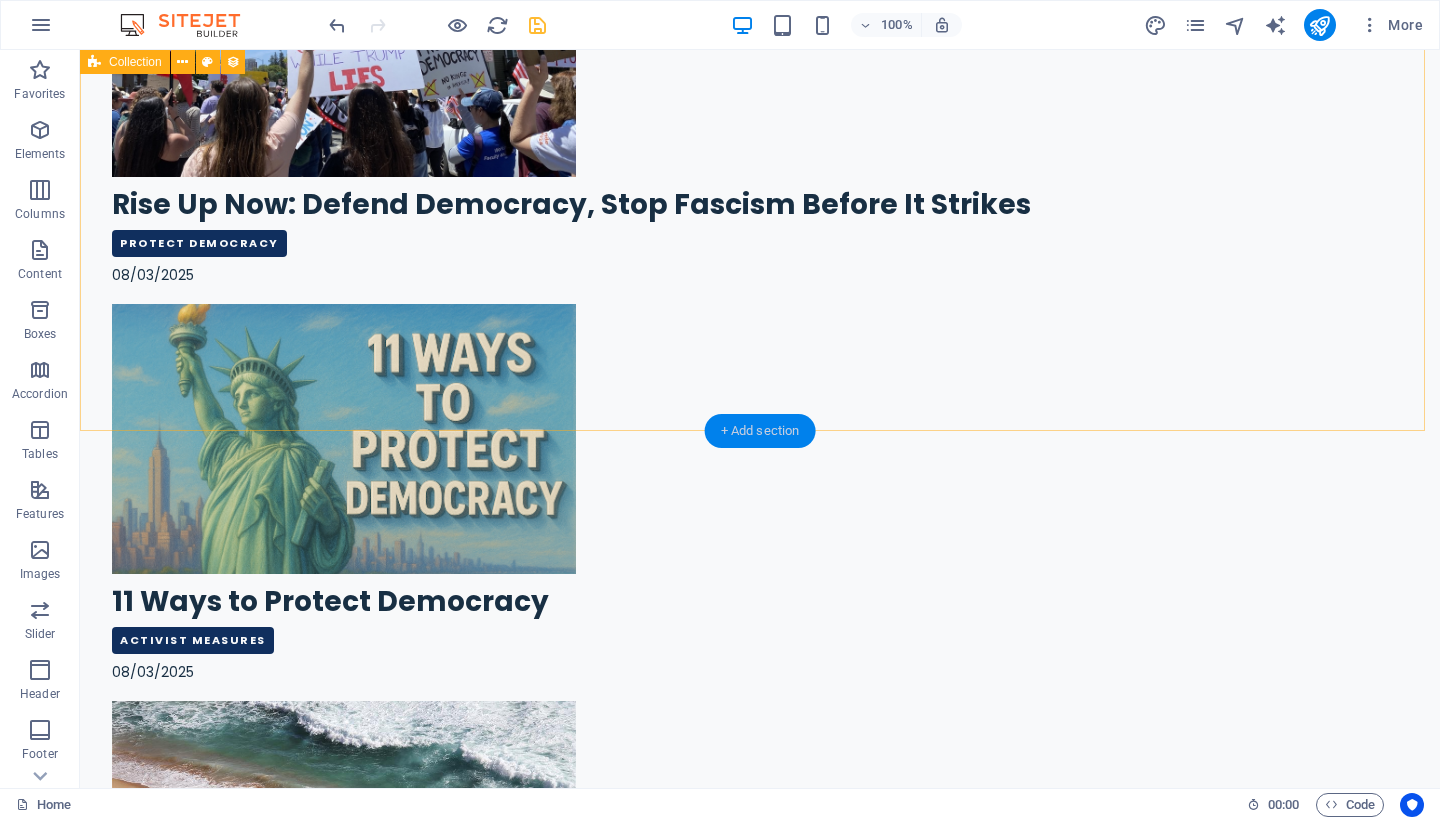 click on "+ Add section" at bounding box center (760, 431) 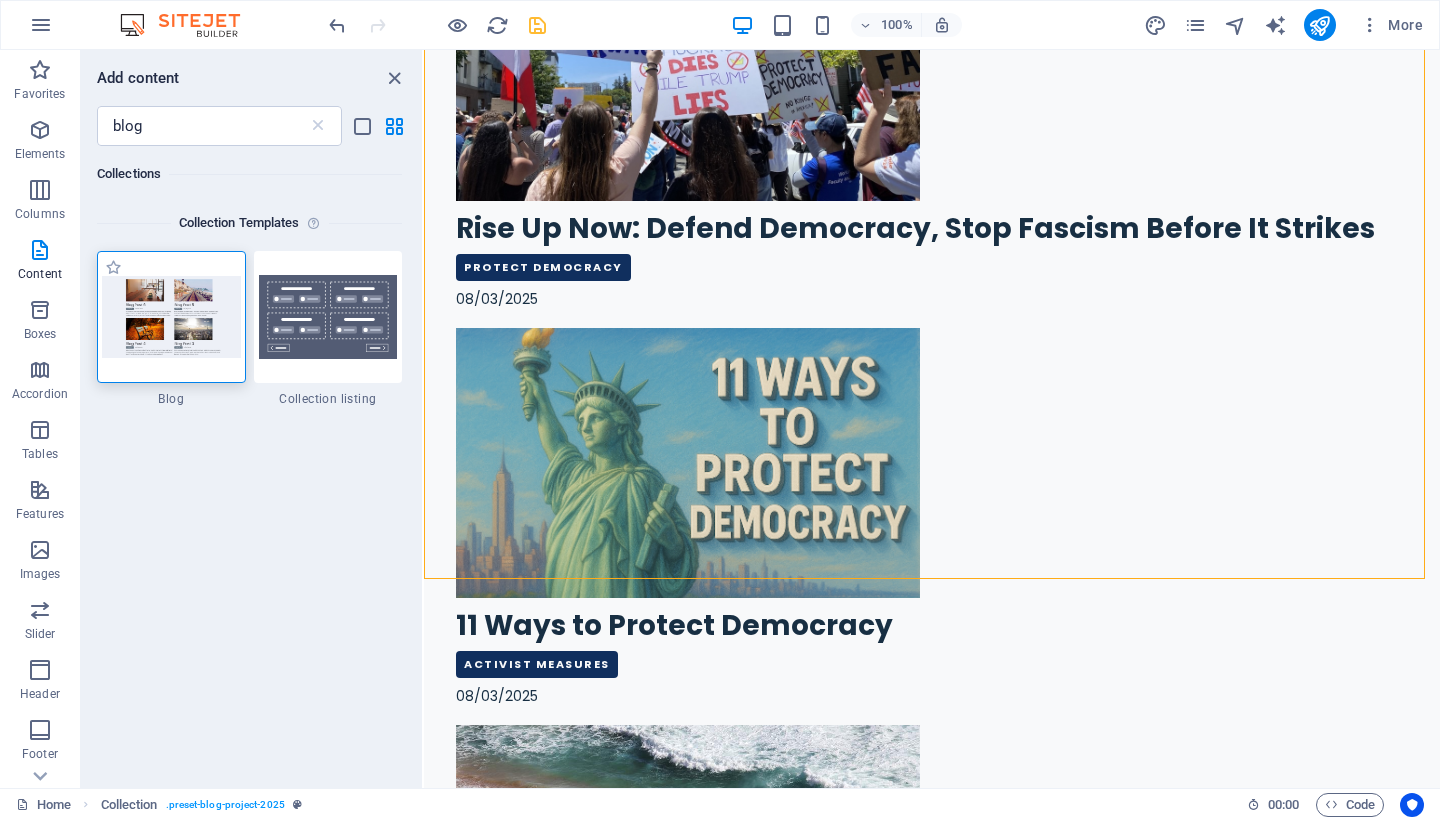 click at bounding box center [171, 316] 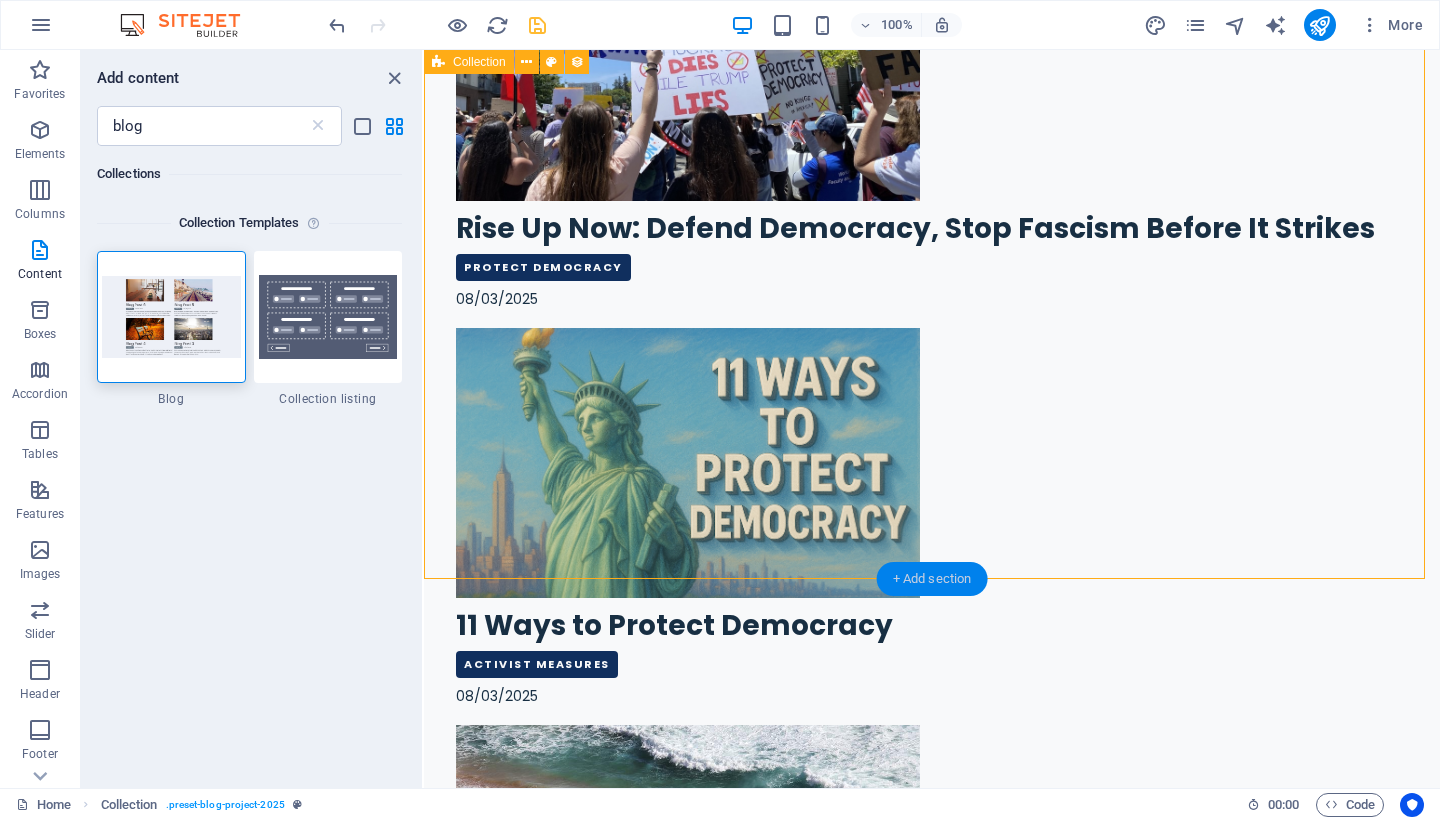 click on "+ Add section" at bounding box center [932, 579] 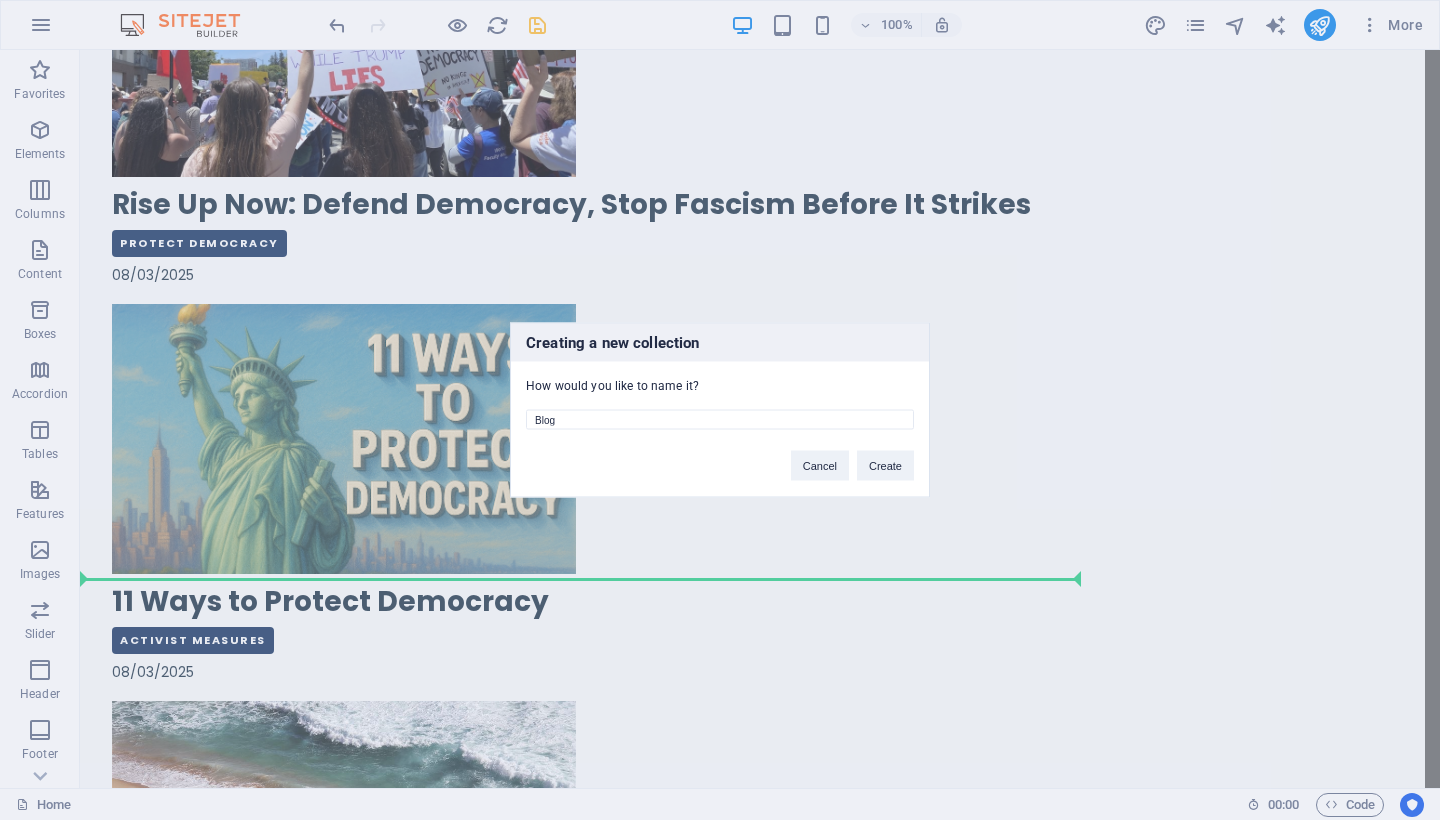 drag, startPoint x: 579, startPoint y: 417, endPoint x: 466, endPoint y: 417, distance: 113 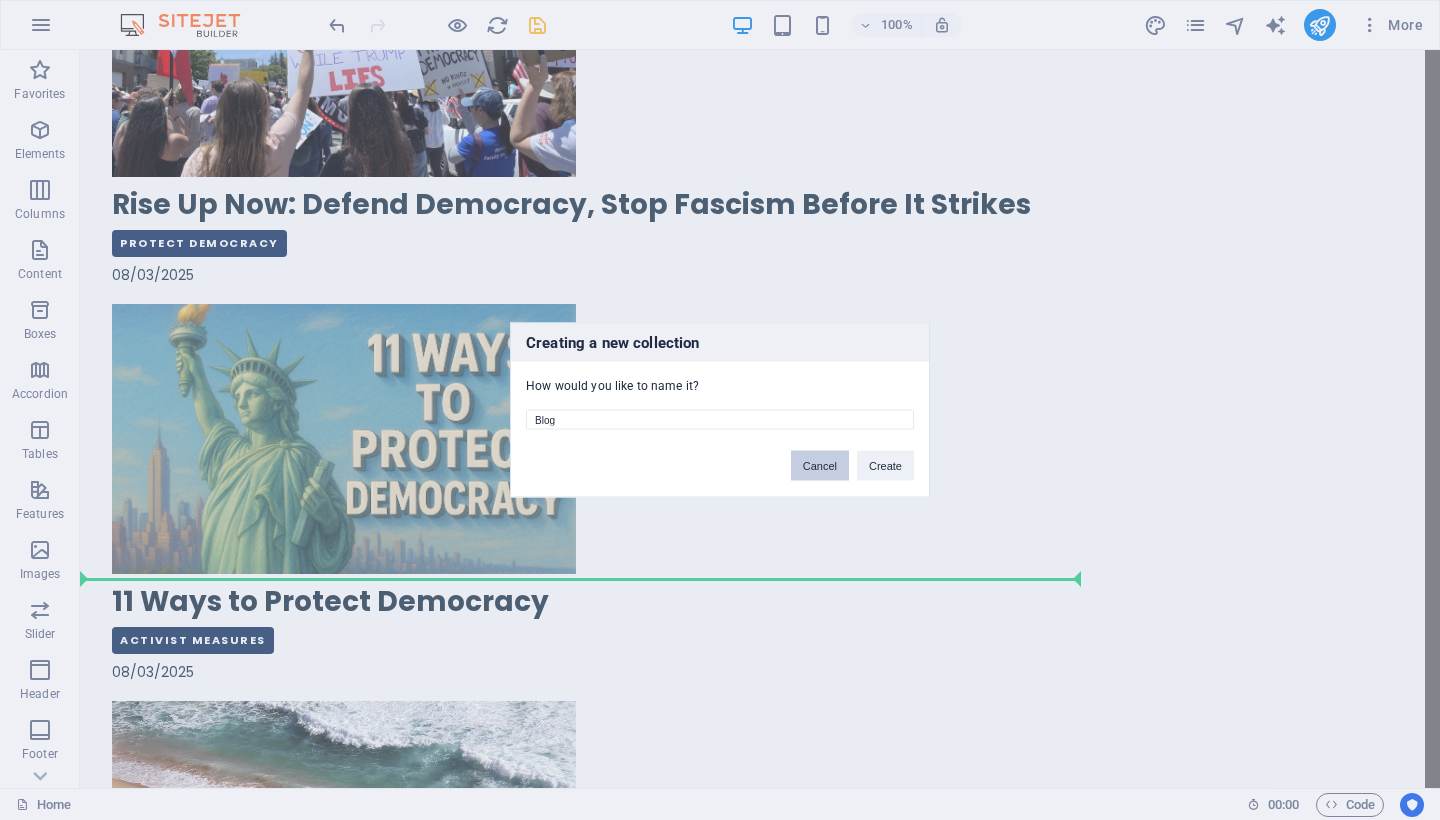 click on "Cancel" at bounding box center [820, 466] 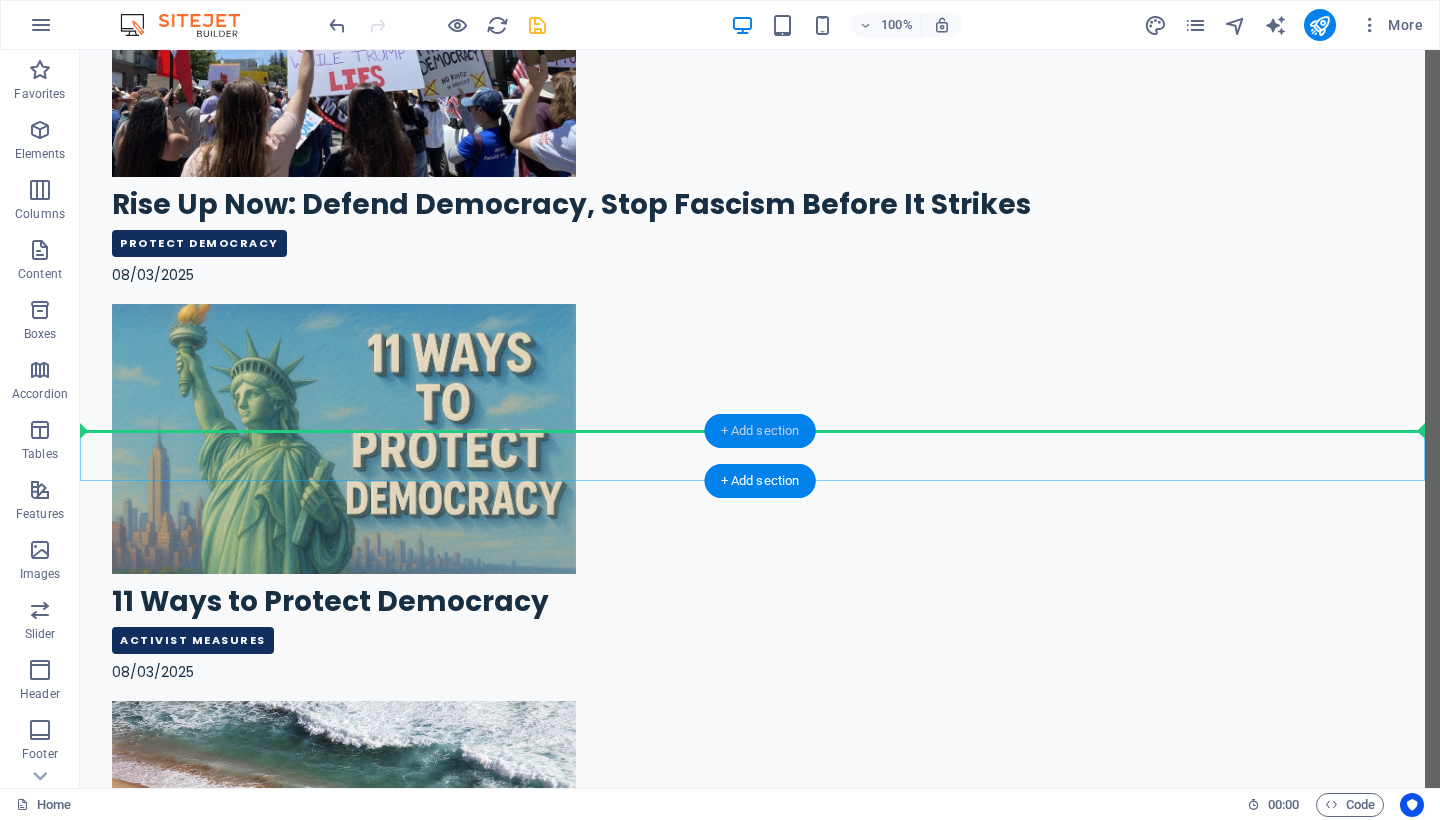 click on "+ Add section" at bounding box center [760, 431] 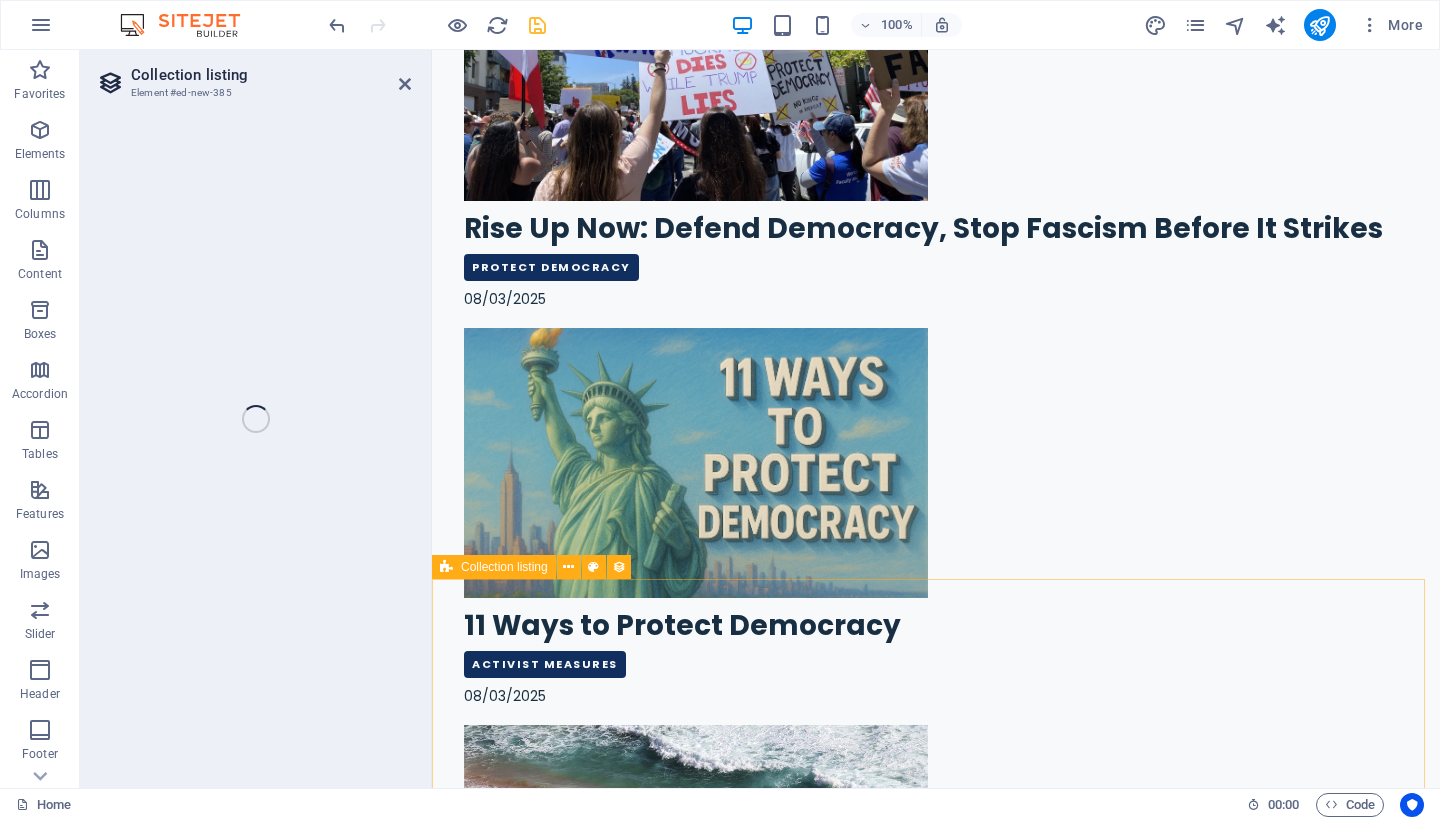 select 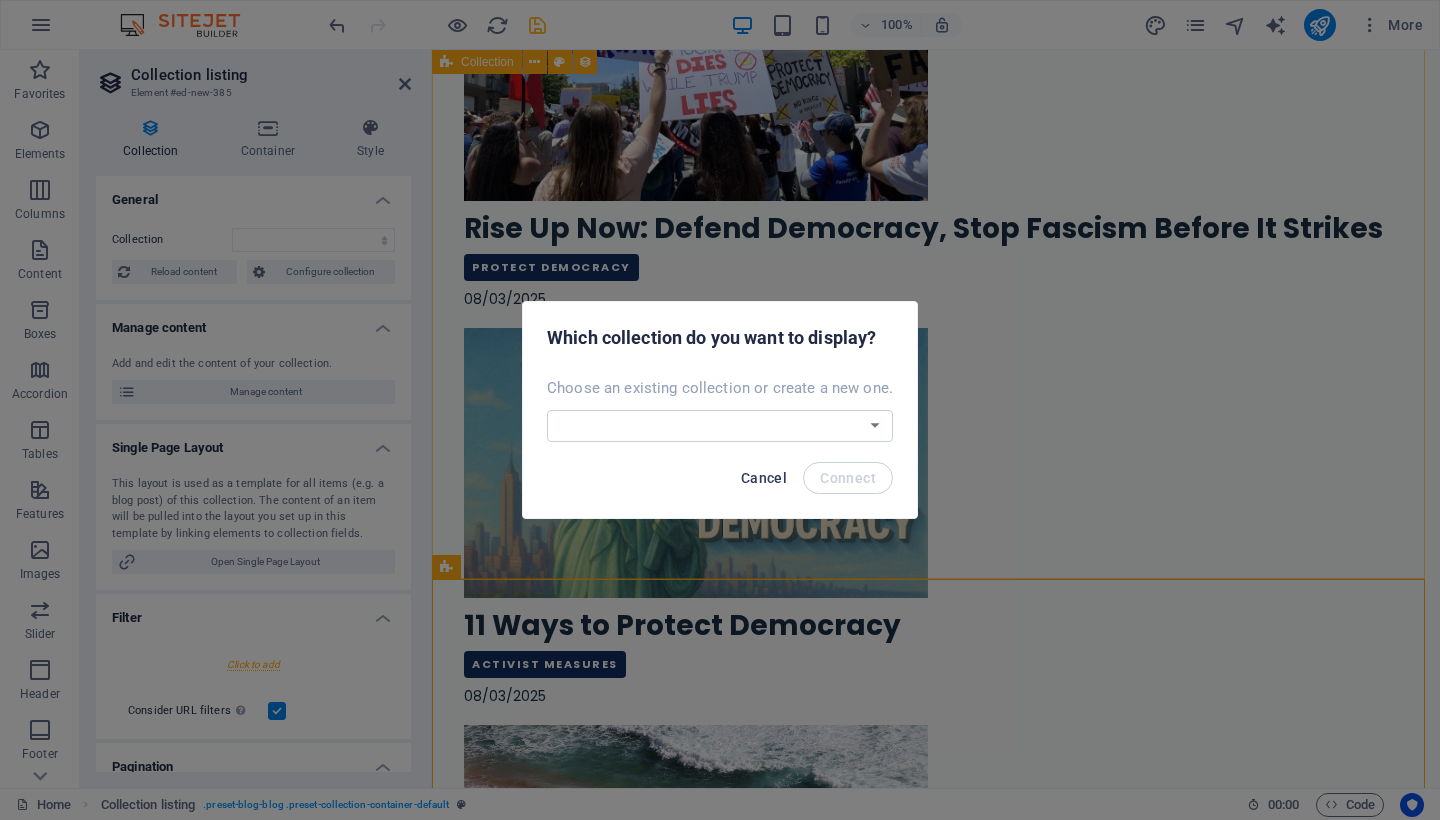 click on "Cancel" at bounding box center (764, 478) 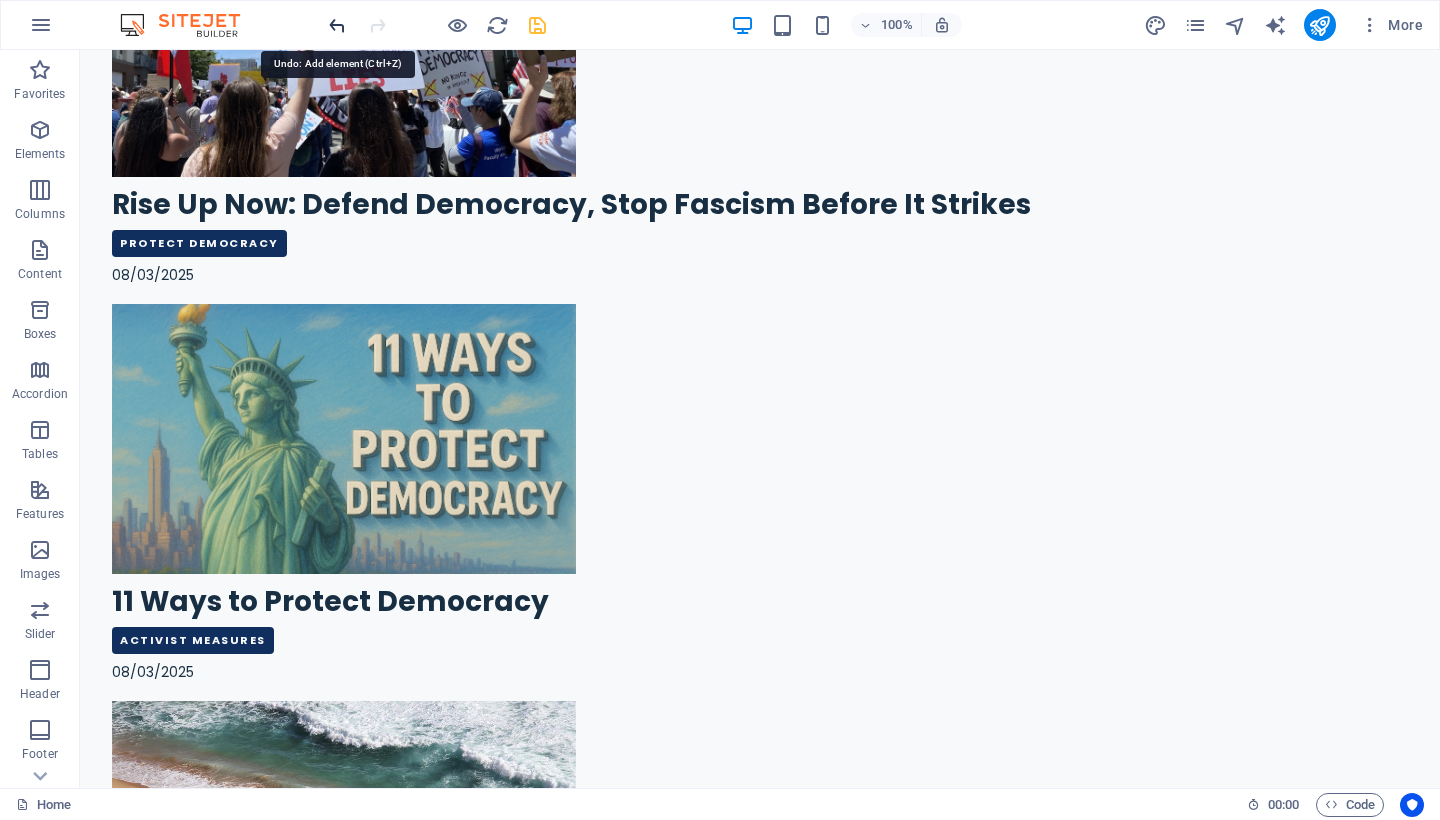 click at bounding box center [337, 25] 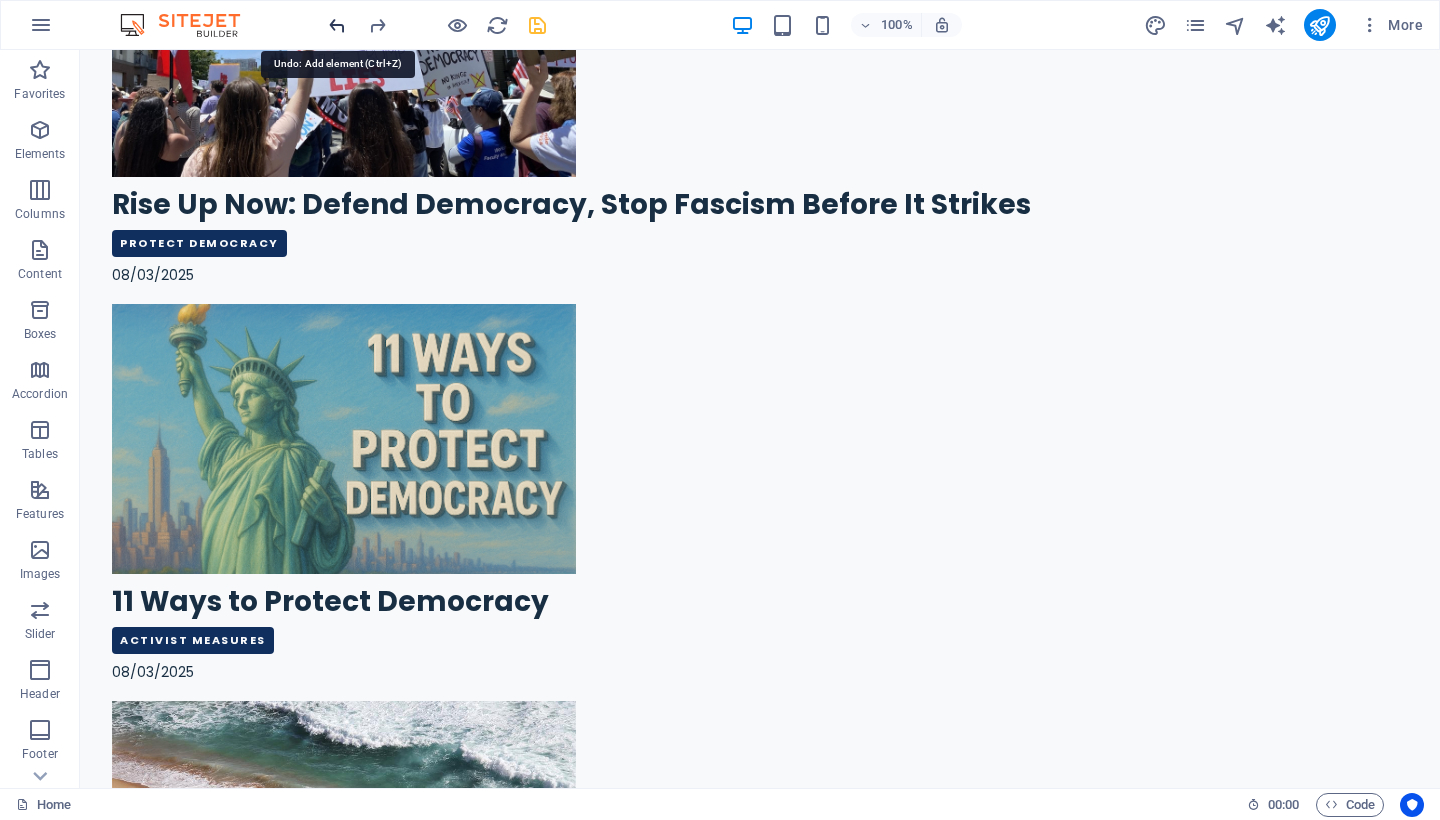 click at bounding box center [337, 25] 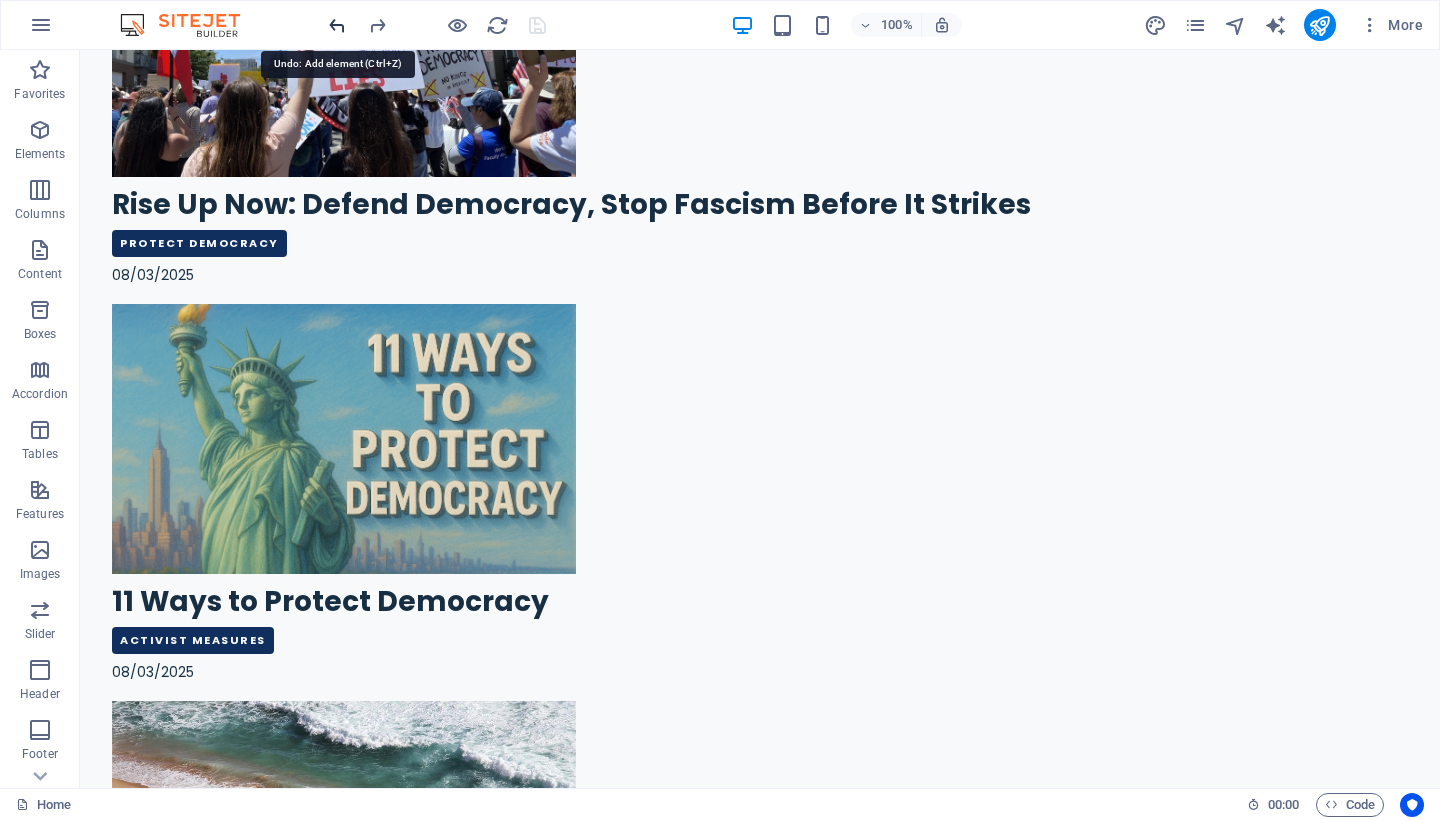 click at bounding box center (337, 25) 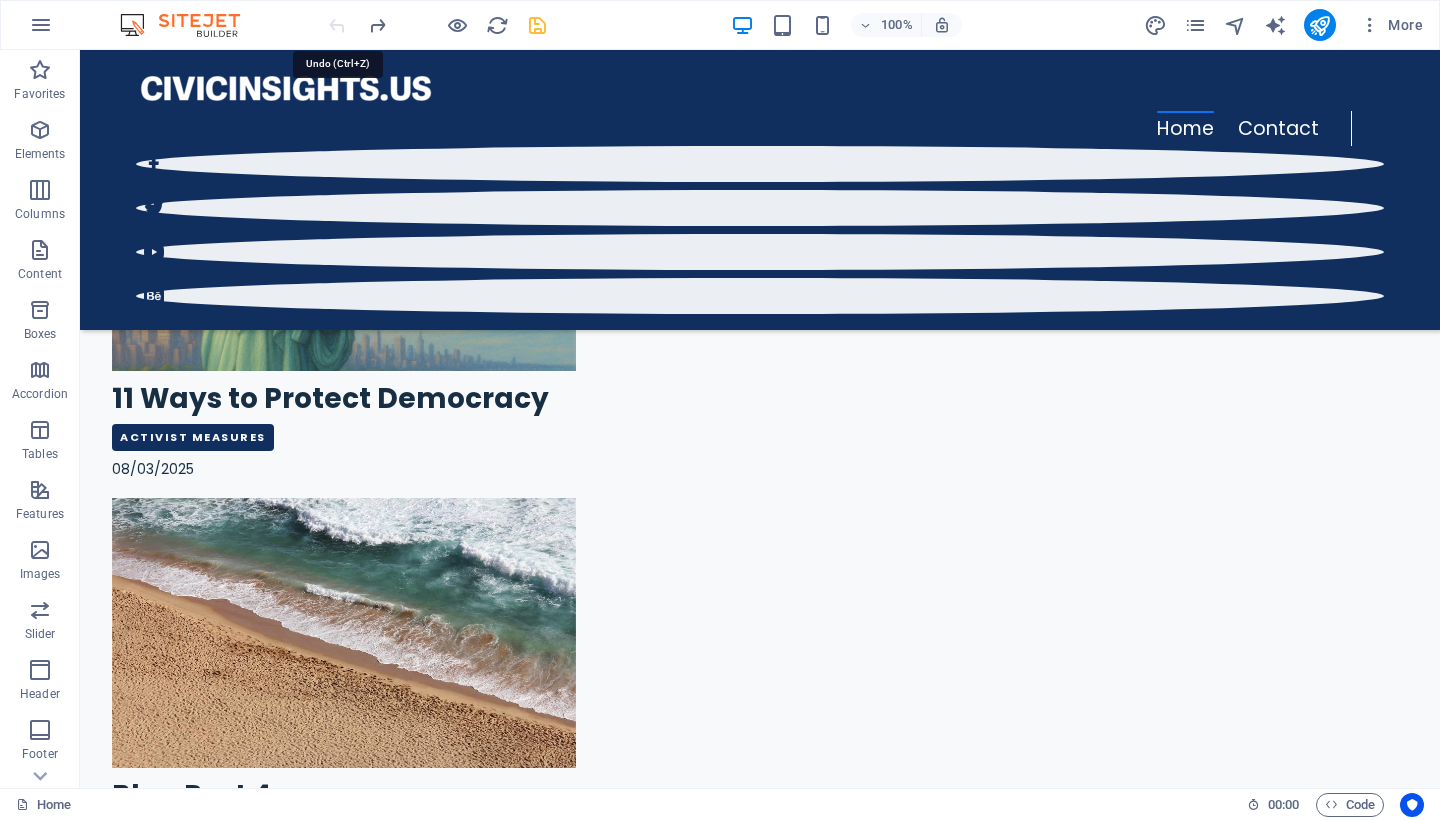 scroll, scrollTop: 2171, scrollLeft: 0, axis: vertical 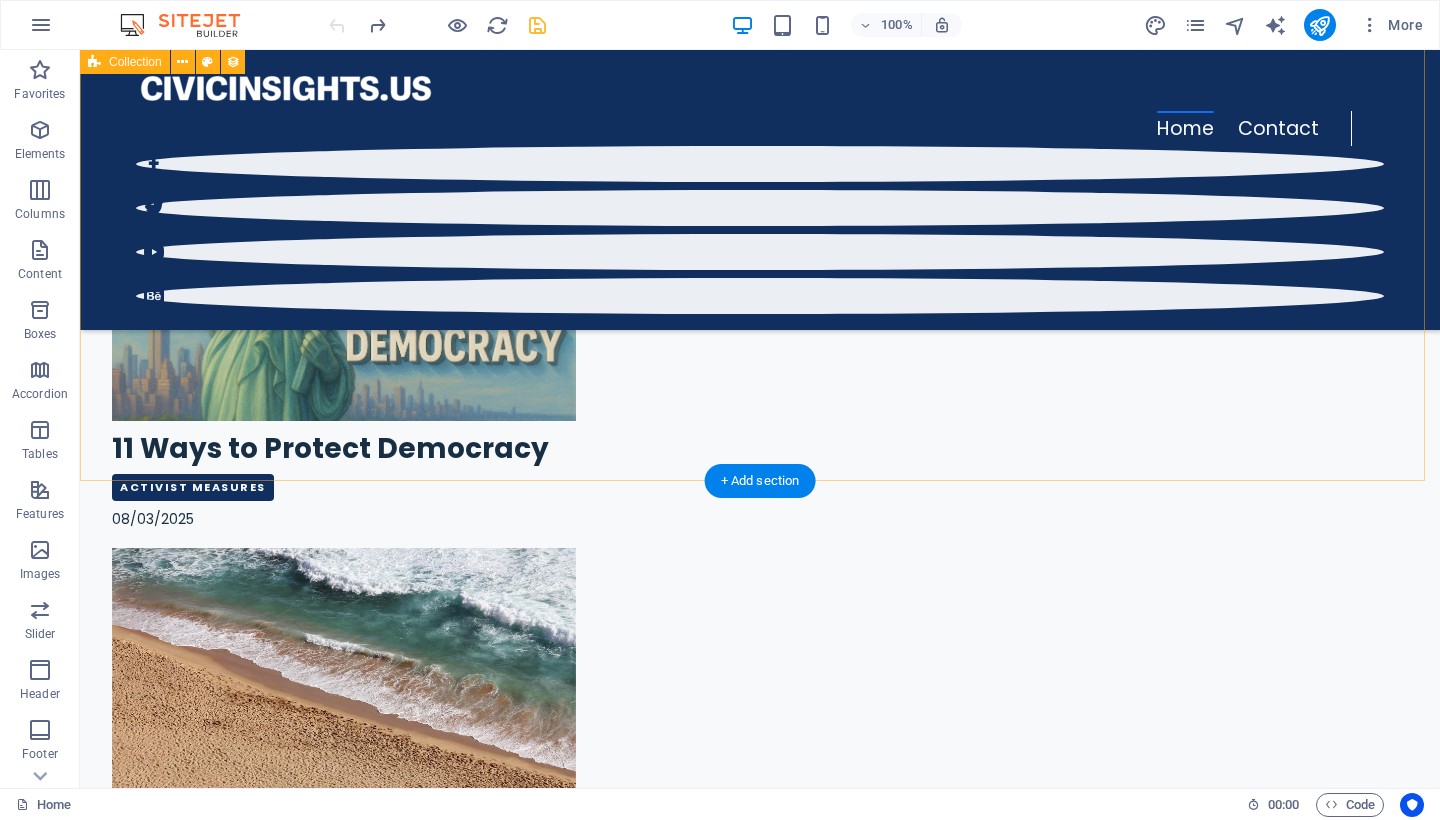 click on "Project 2025: The Authoritarian Blueprint Already Underway Project 2025 08/01/2025 Similarities Between Project 2025 and Hitler's Mein Kampf (1925) Project 2025 07/31/2025 Key Writers and Leaders of Project 2025 Project 2025 07/29/2025  Previous Next" at bounding box center (760, 2079) 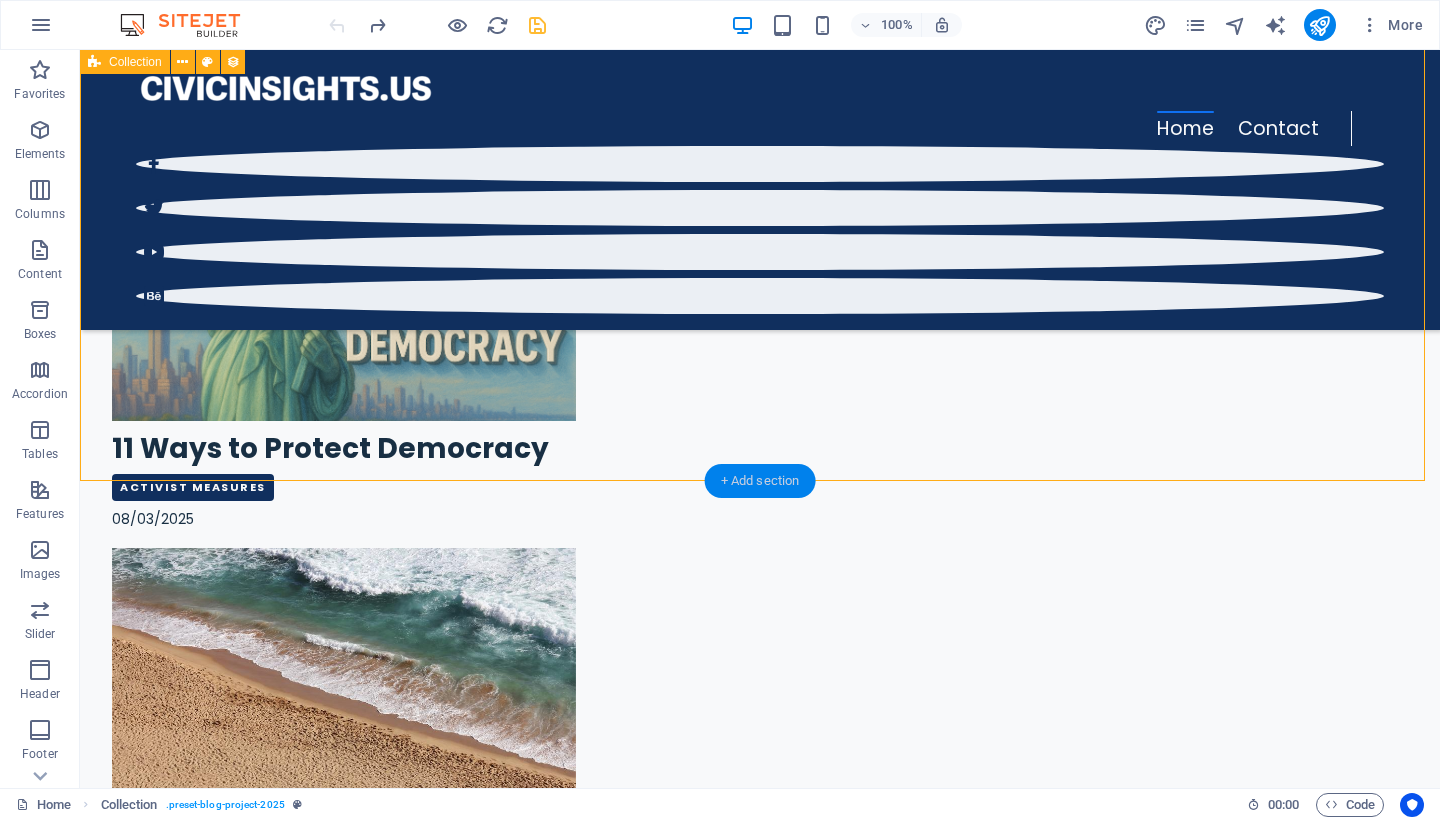 click on "+ Add section" at bounding box center (760, 481) 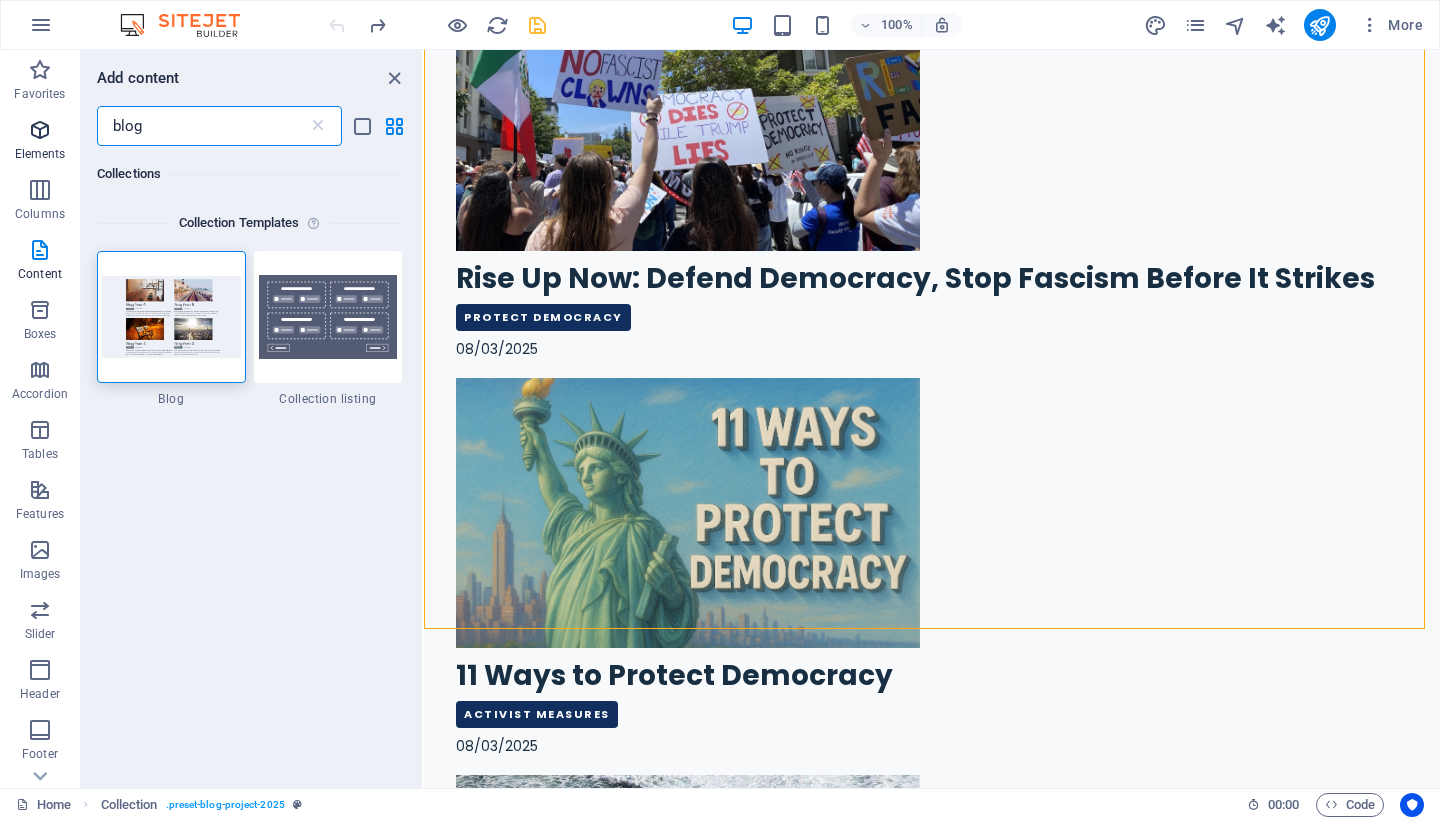 drag, startPoint x: 181, startPoint y: 129, endPoint x: 78, endPoint y: 118, distance: 103.58572 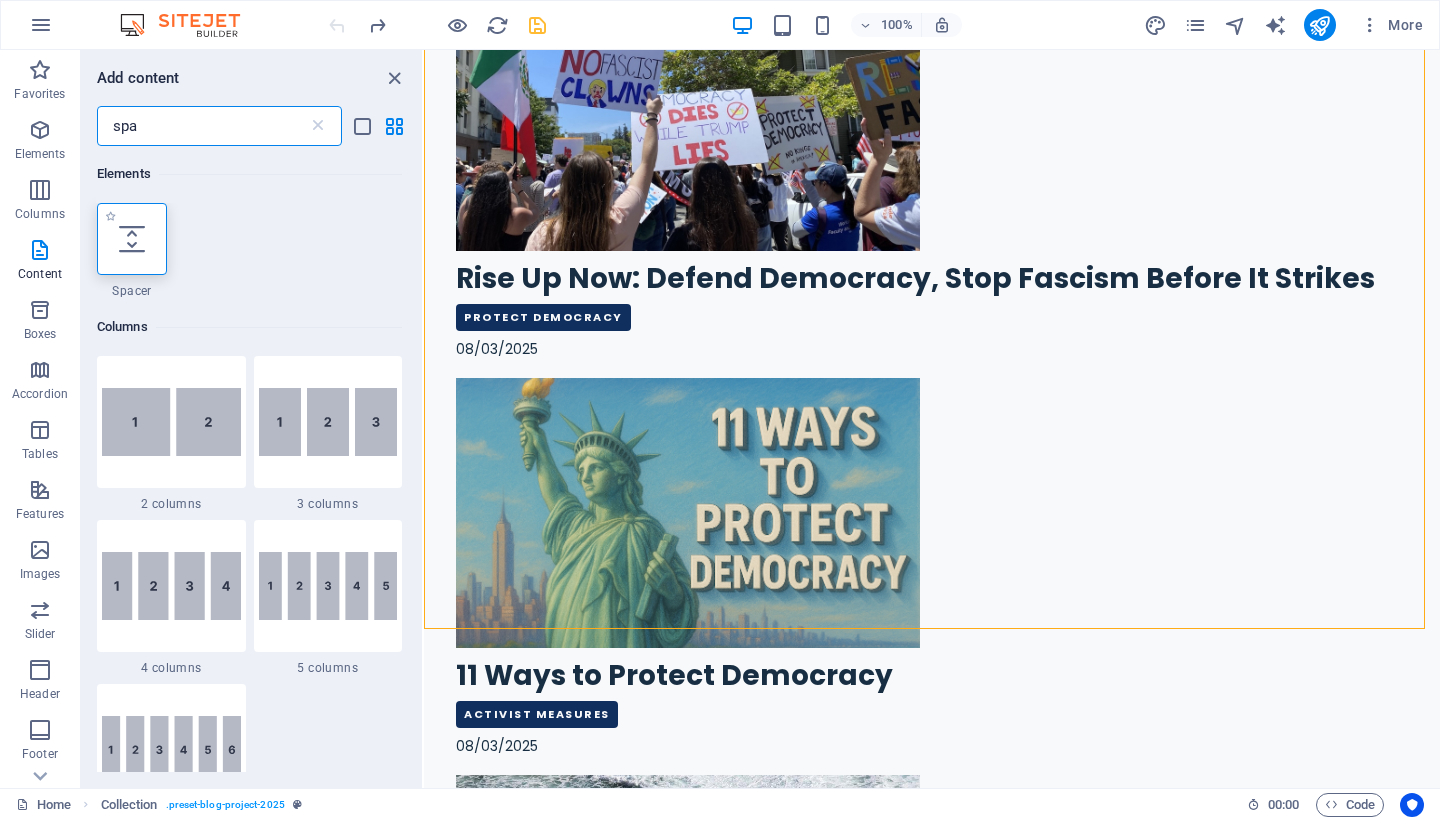 type on "spa" 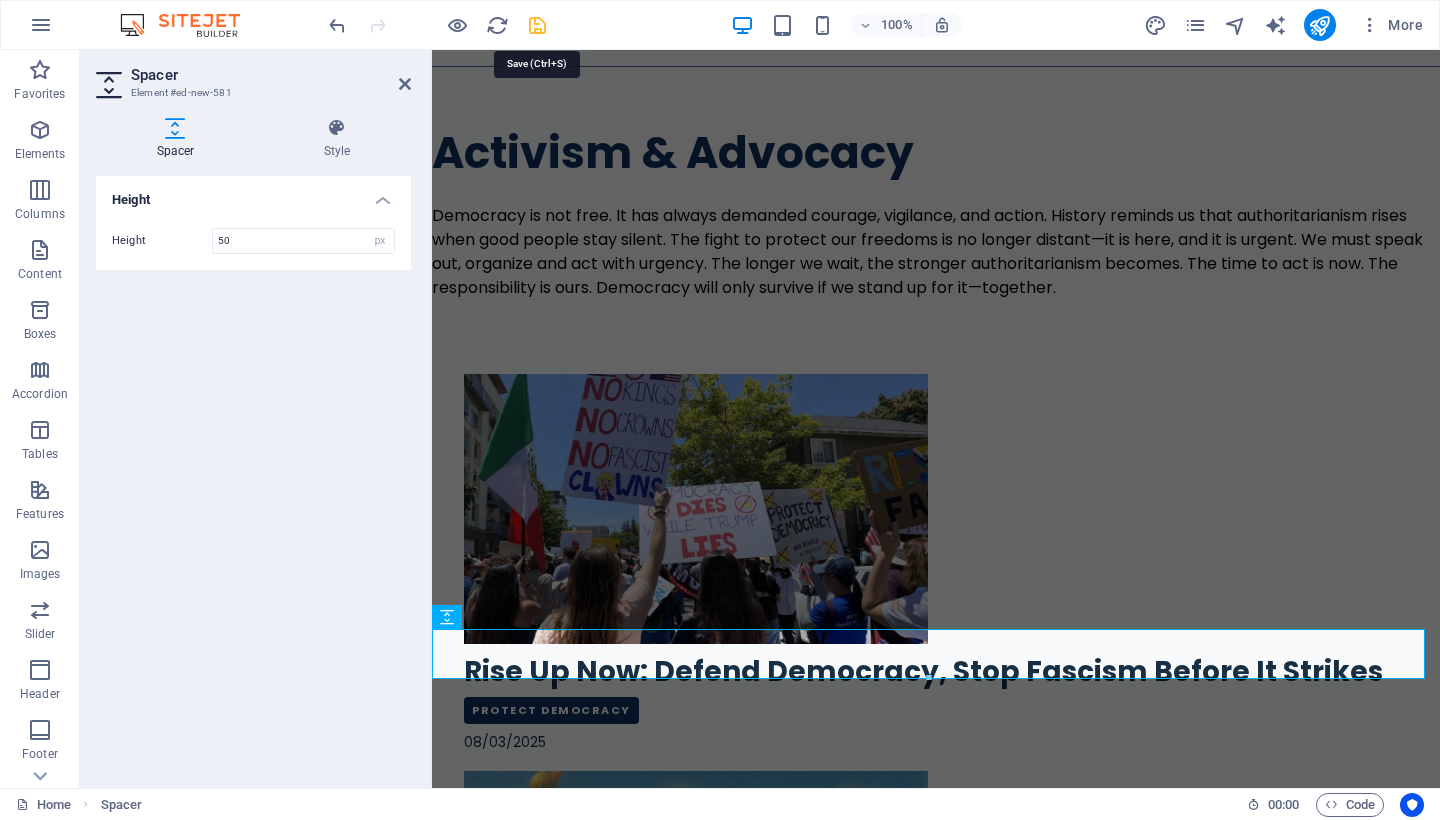 click at bounding box center (537, 25) 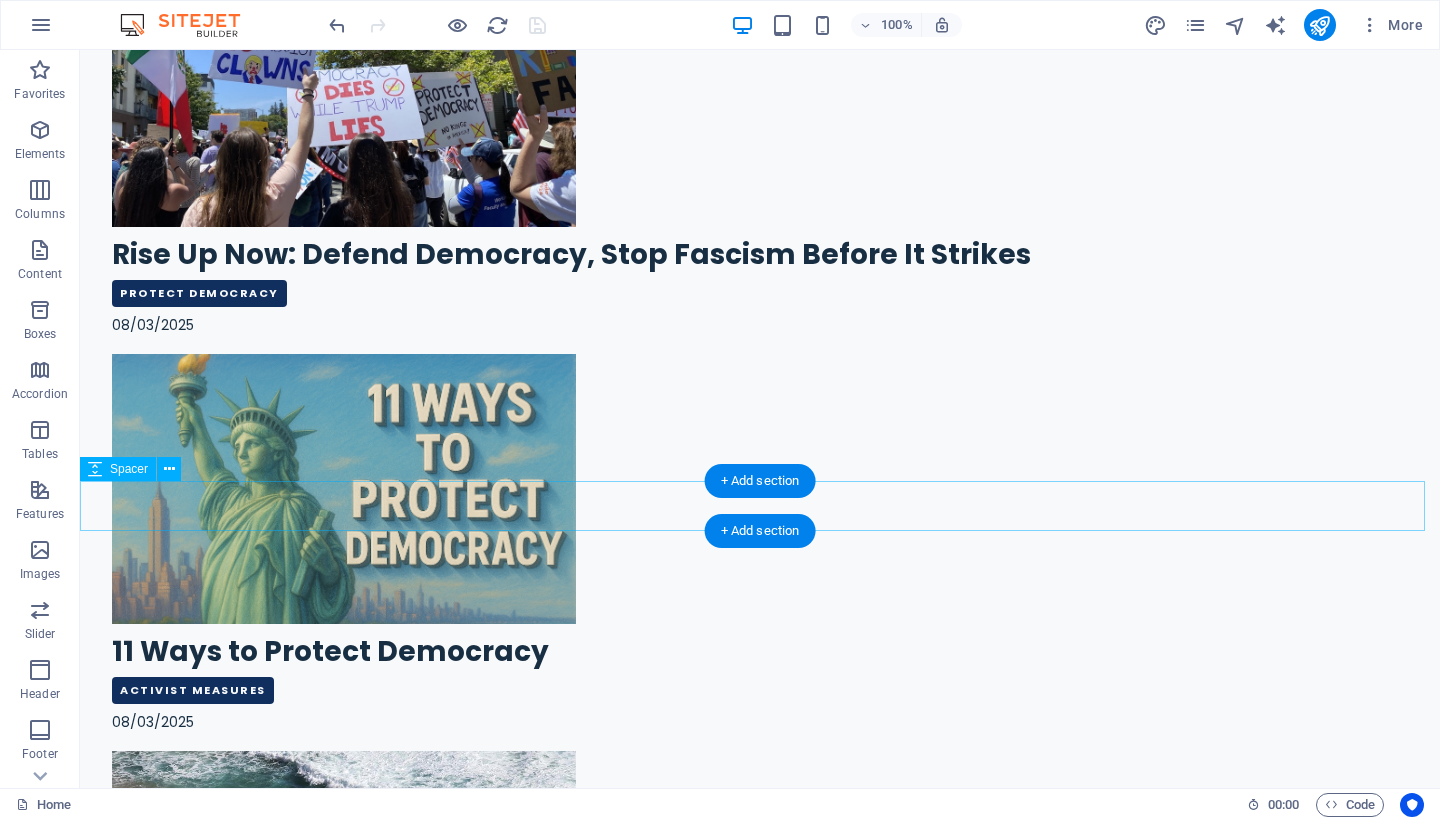 click at bounding box center [760, 3009] 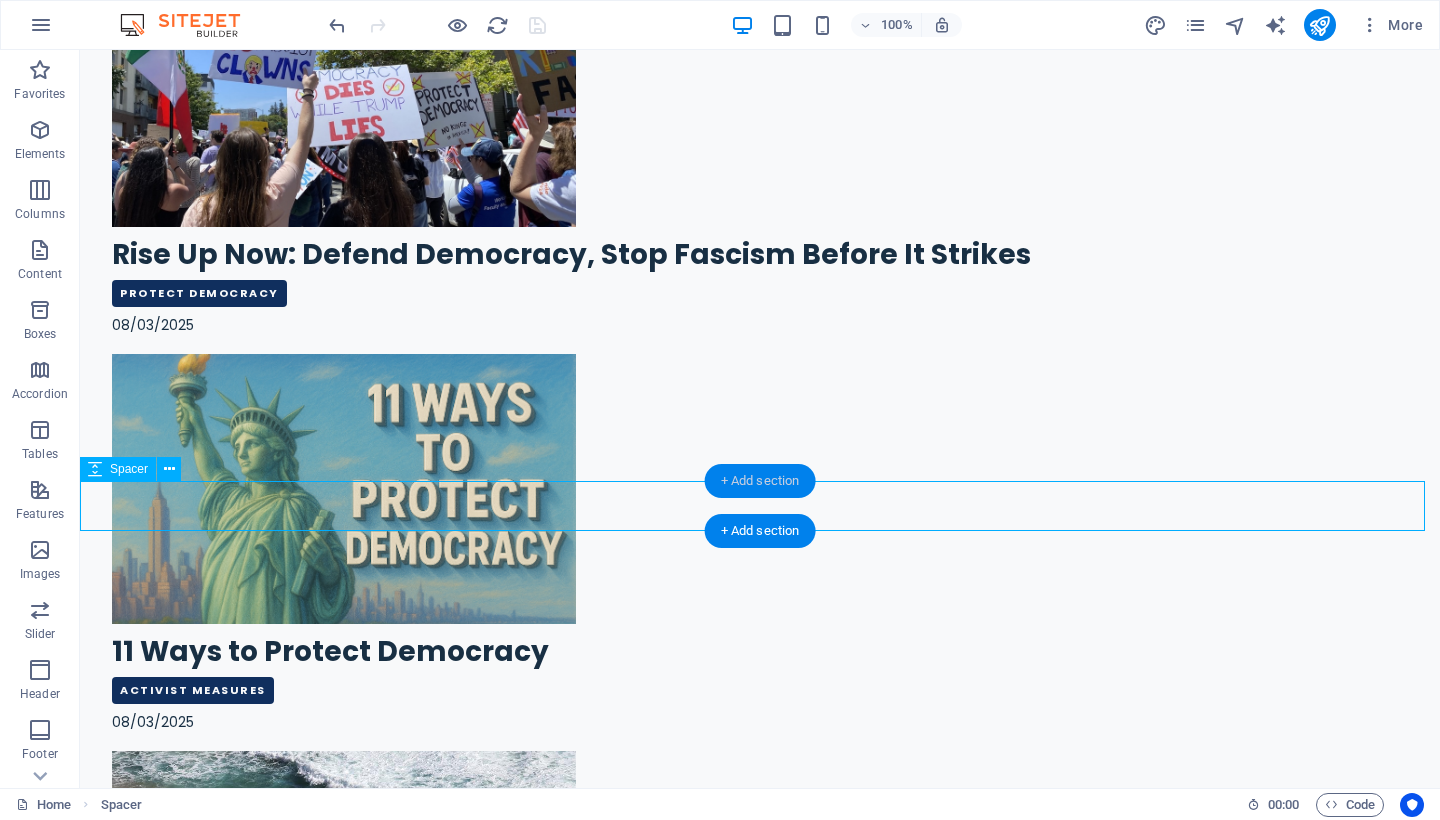 click on "+ Add section" at bounding box center (760, 481) 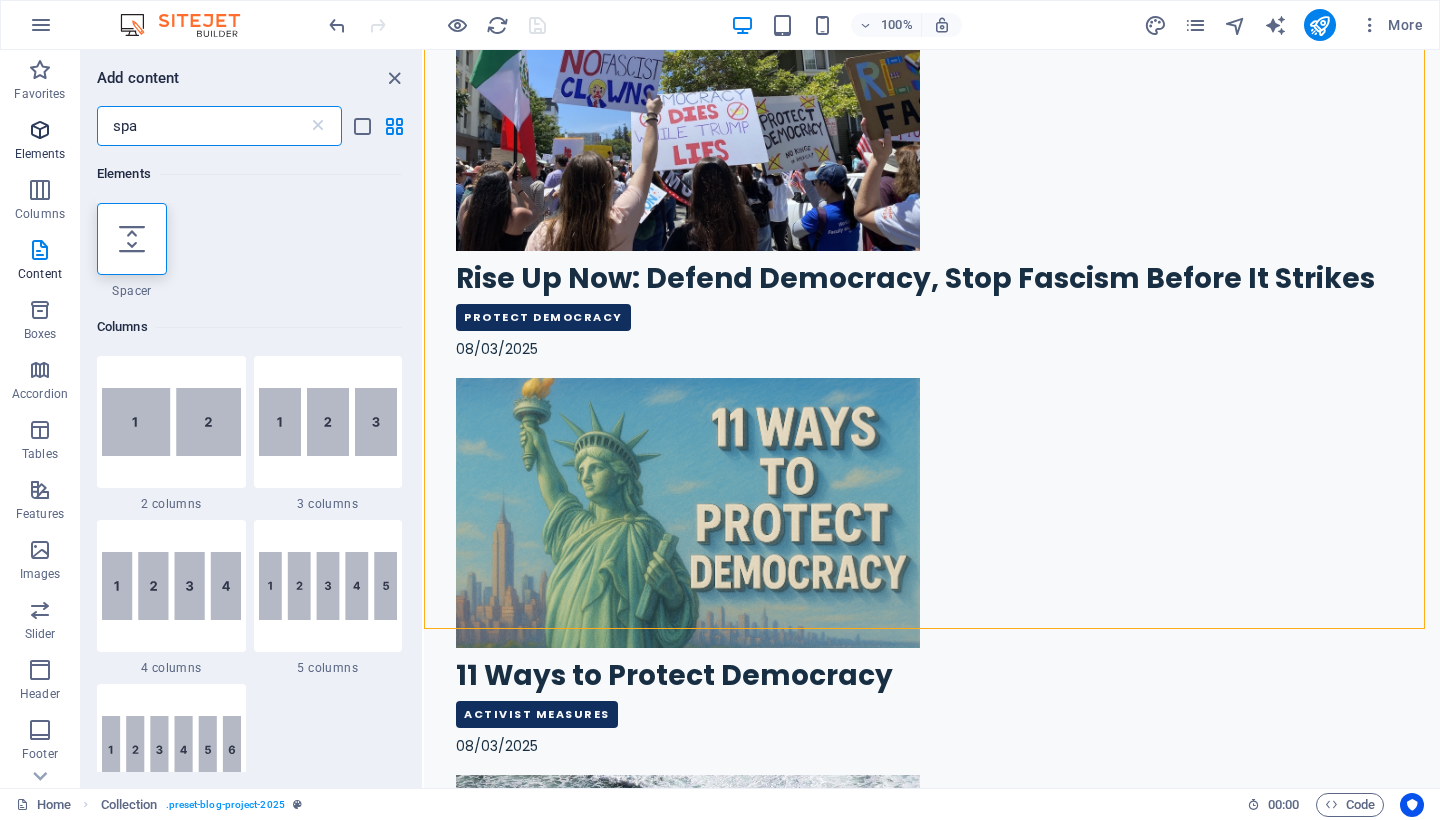drag, startPoint x: 164, startPoint y: 129, endPoint x: 61, endPoint y: 123, distance: 103.17461 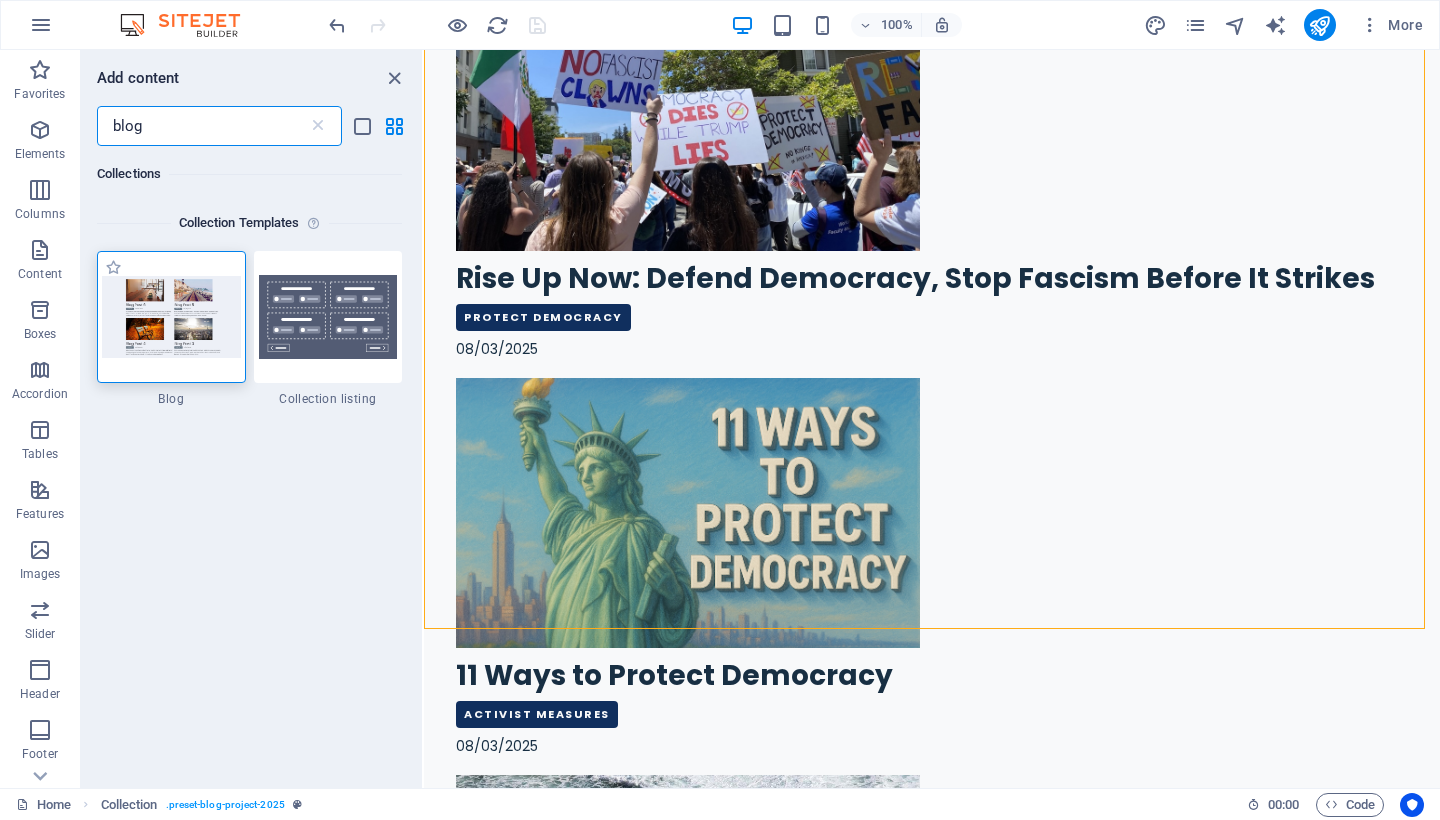 type on "blog" 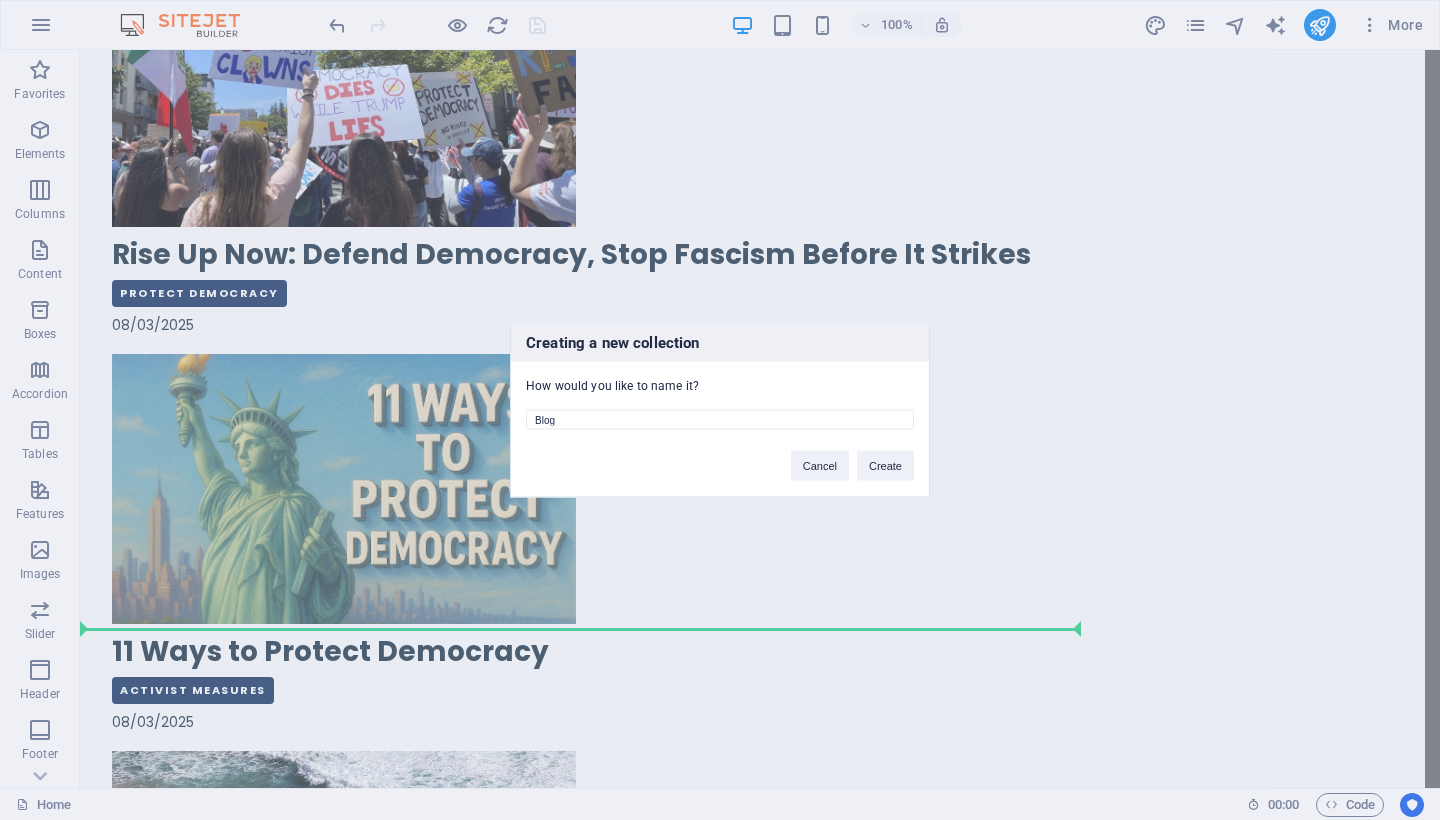 drag, startPoint x: 581, startPoint y: 420, endPoint x: 321, endPoint y: 391, distance: 261.6123 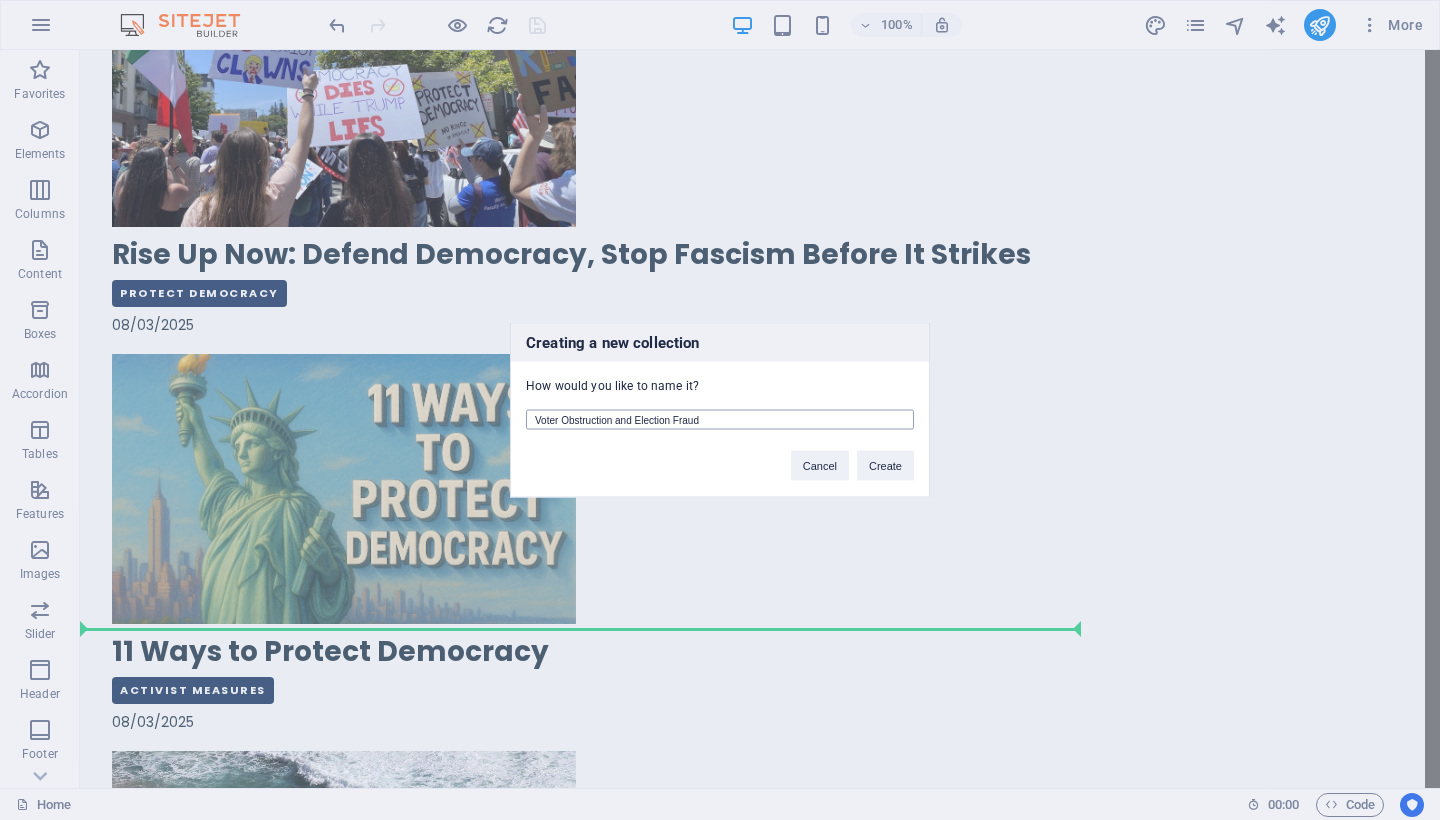 drag, startPoint x: 751, startPoint y: 421, endPoint x: 686, endPoint y: 416, distance: 65.192024 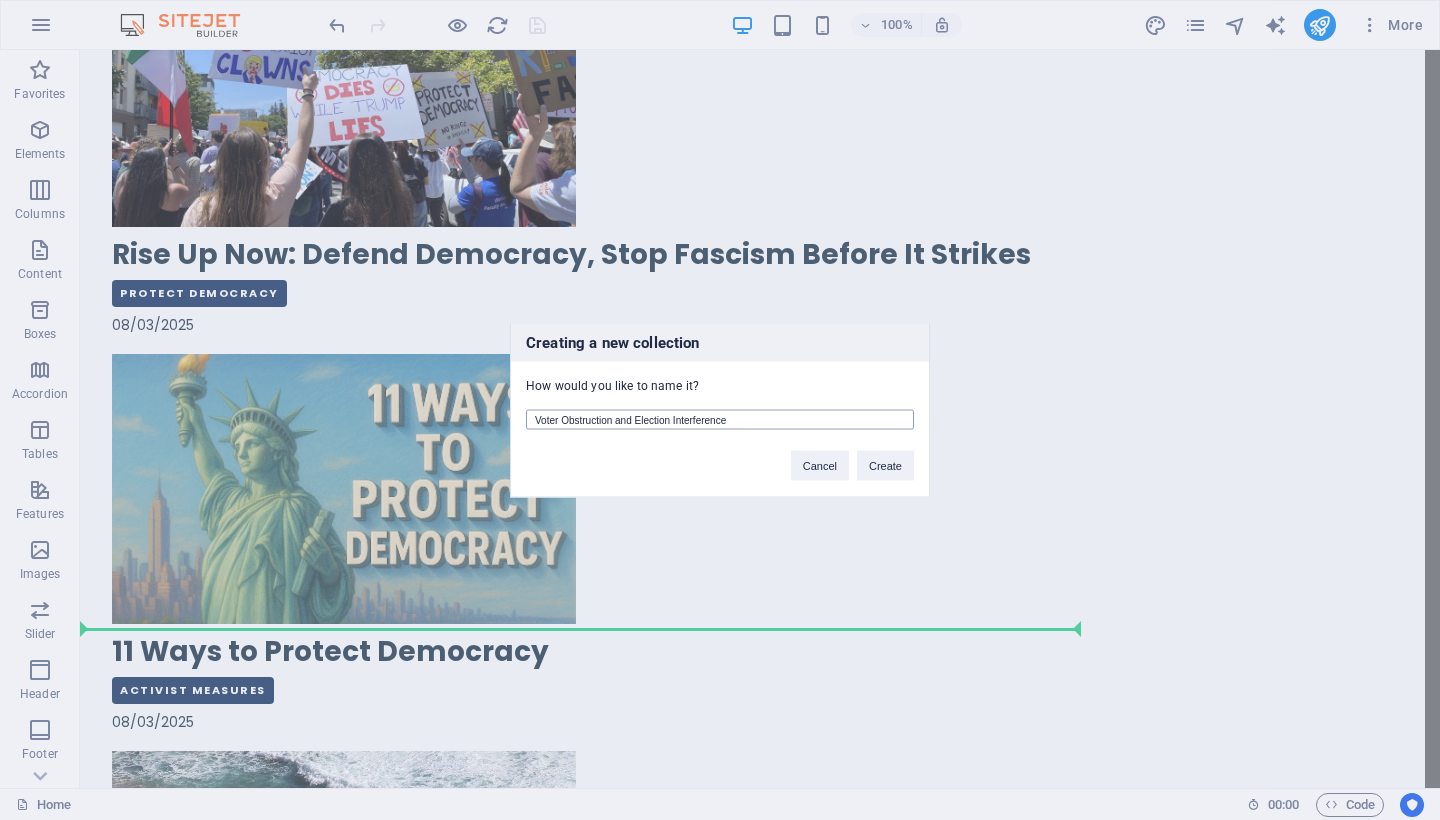 drag, startPoint x: 644, startPoint y: 423, endPoint x: 624, endPoint y: 421, distance: 20.09975 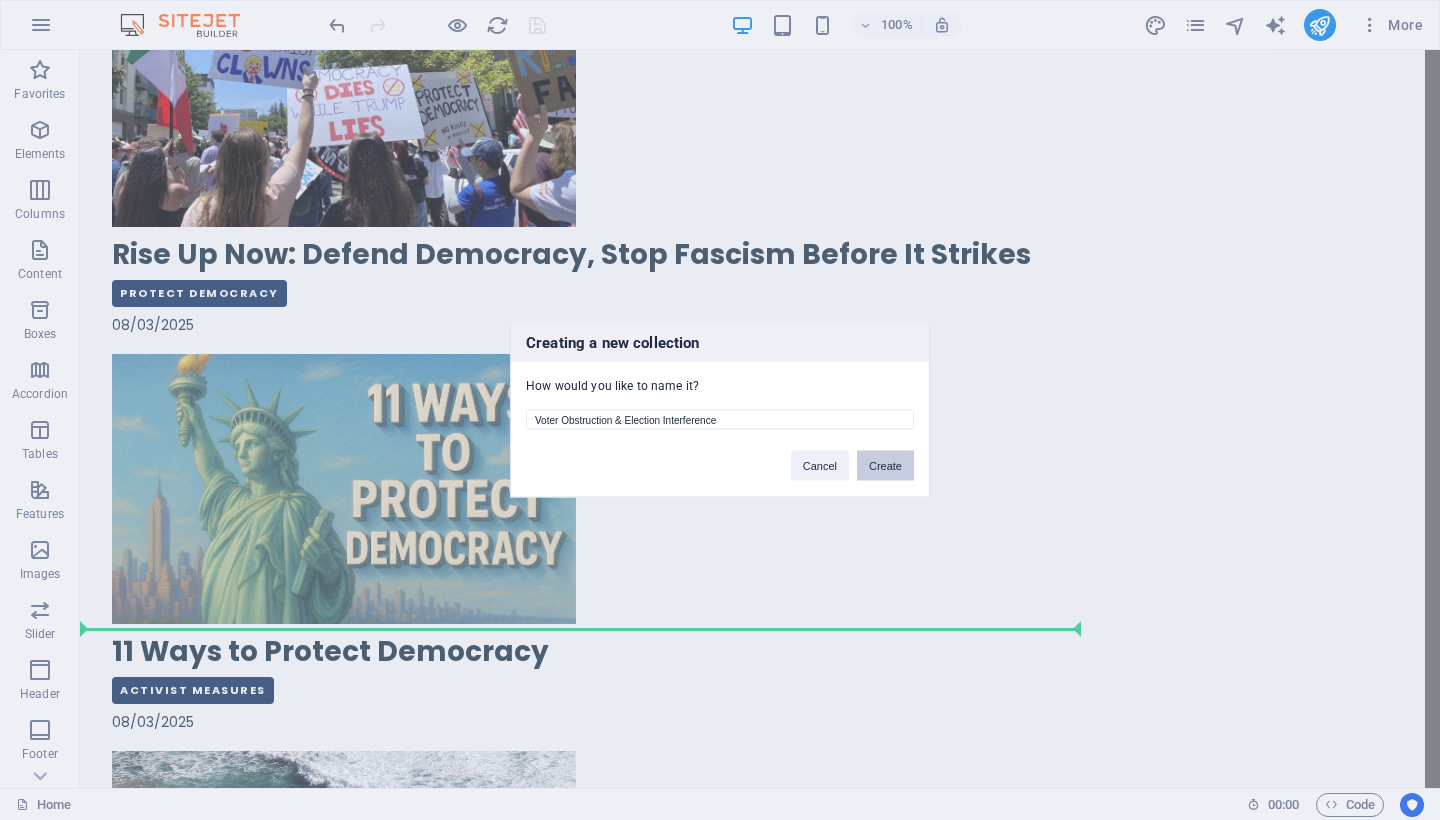 type on "Voter Obstruction & Election Interference" 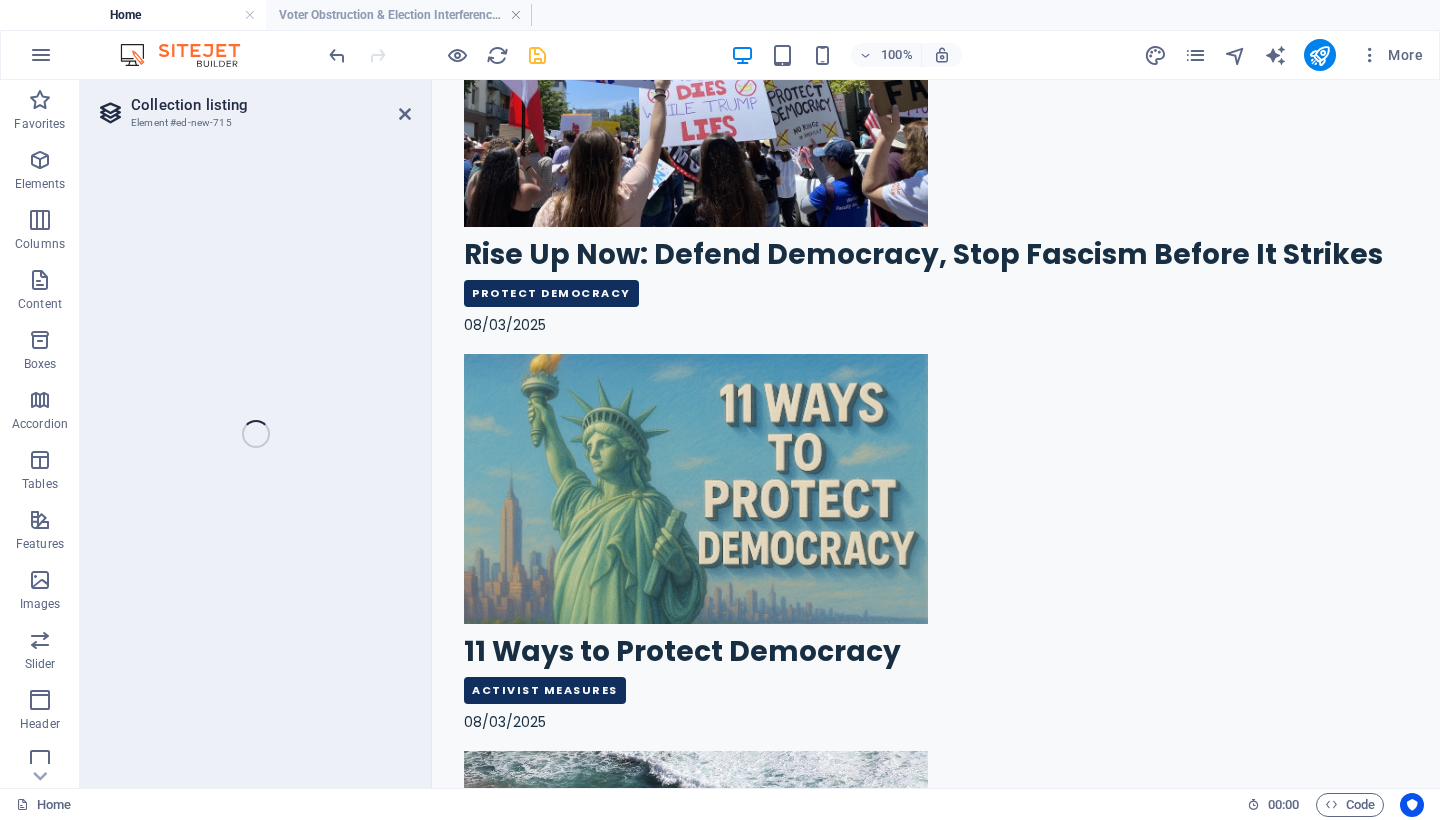select on "68915655a164a82f6f045dd4" 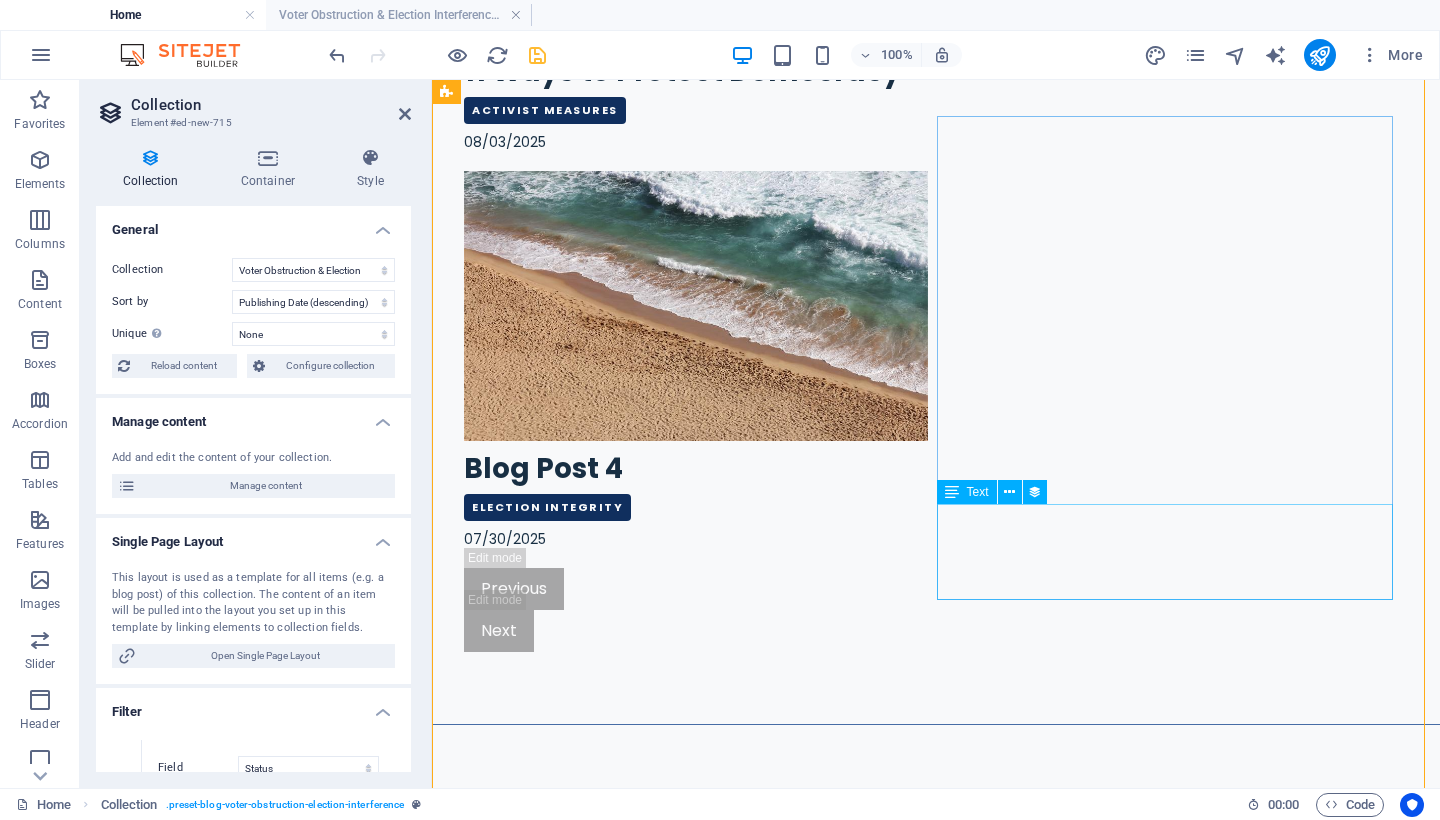 scroll, scrollTop: 2927, scrollLeft: 0, axis: vertical 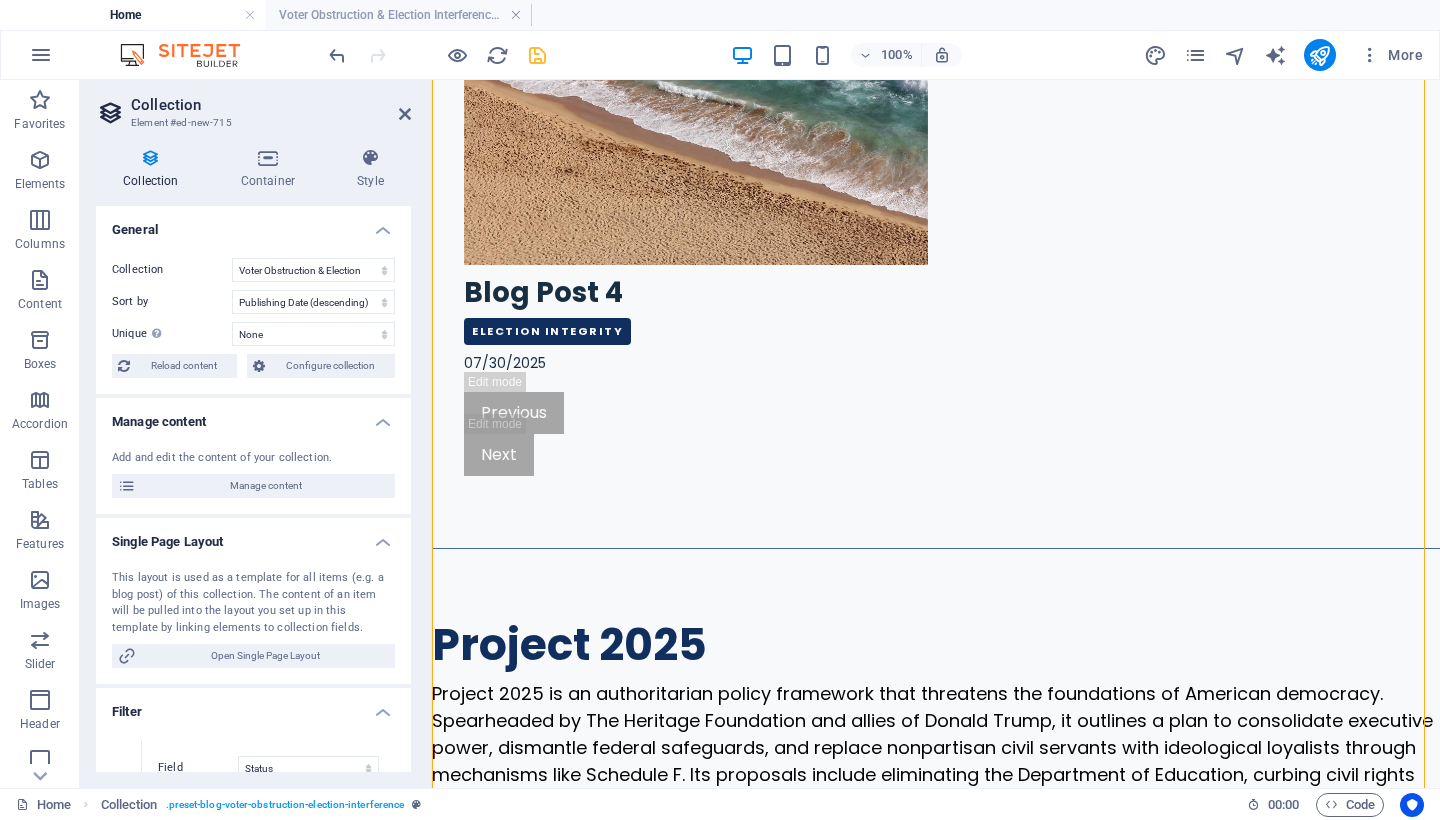 click at bounding box center (151, 158) 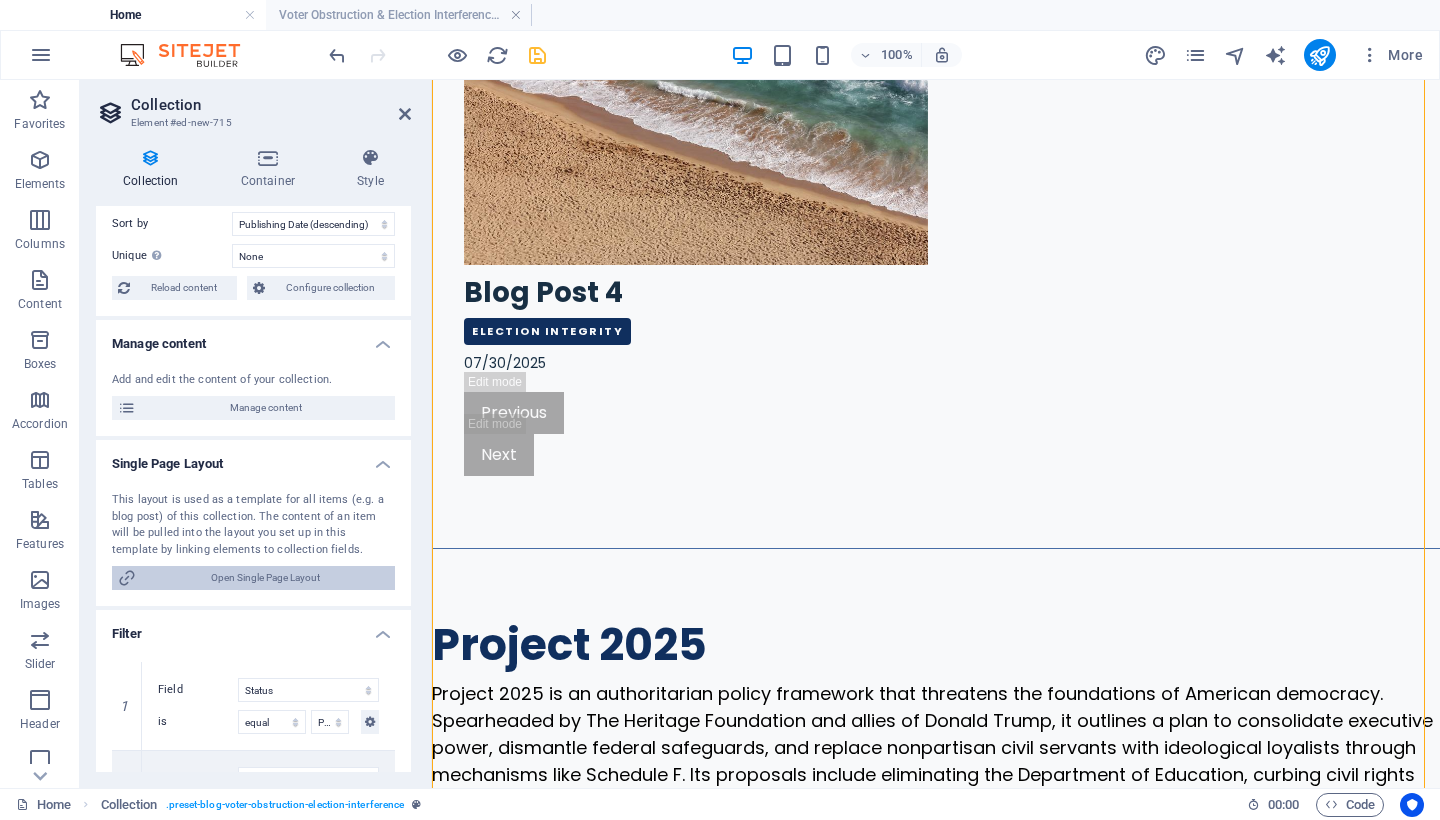 scroll, scrollTop: 0, scrollLeft: 0, axis: both 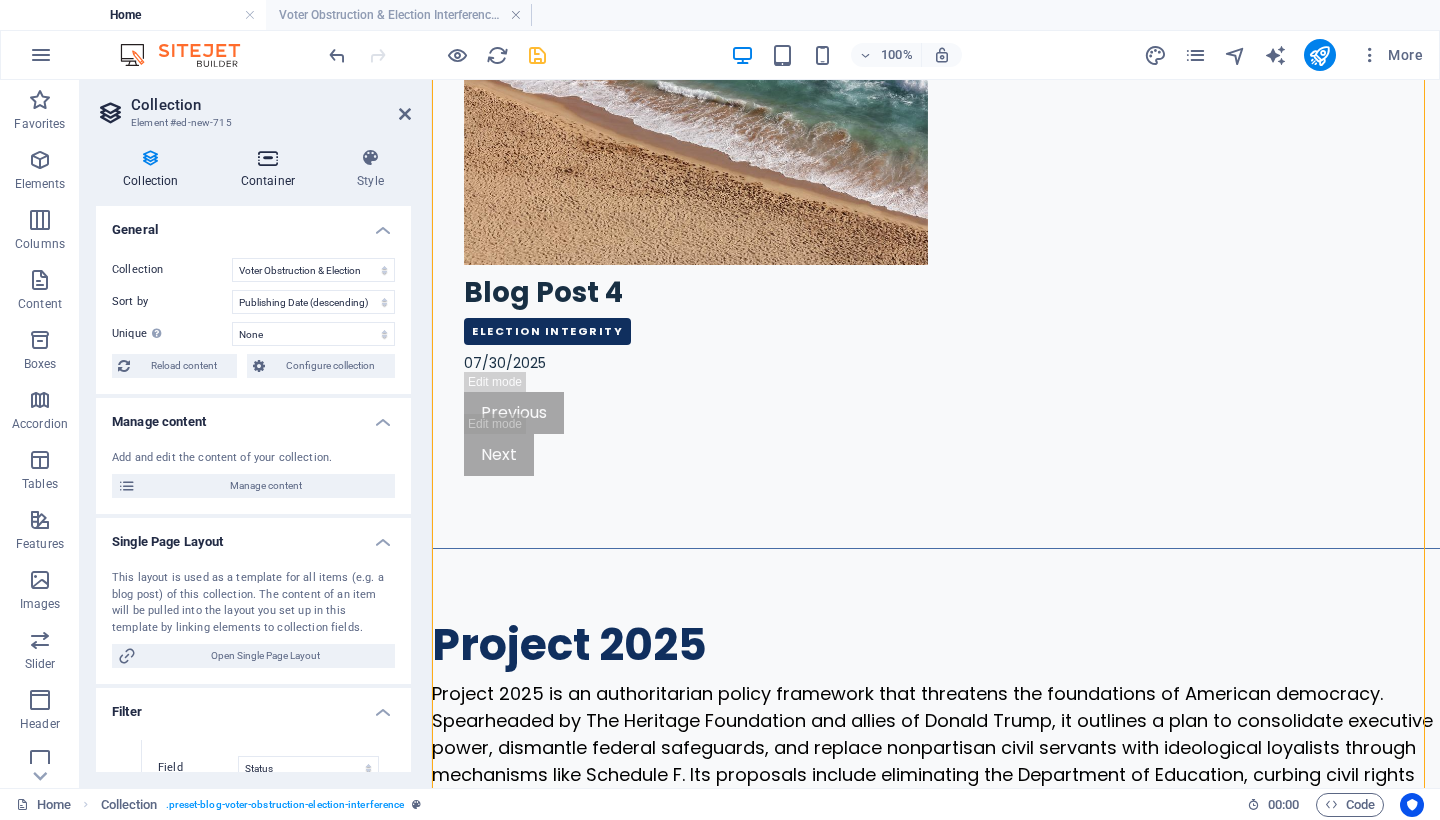 click at bounding box center [268, 158] 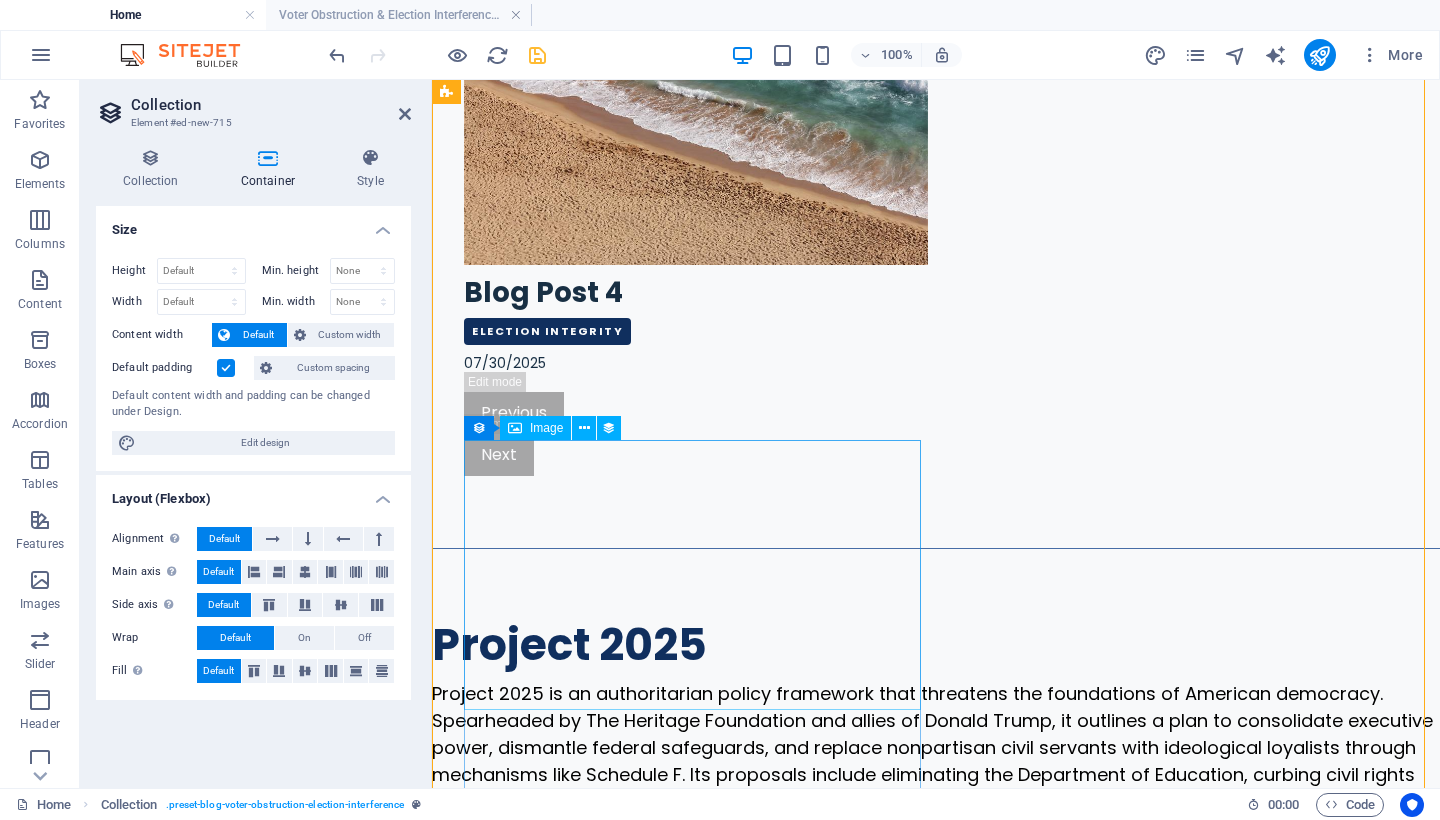 scroll, scrollTop: 2950, scrollLeft: 0, axis: vertical 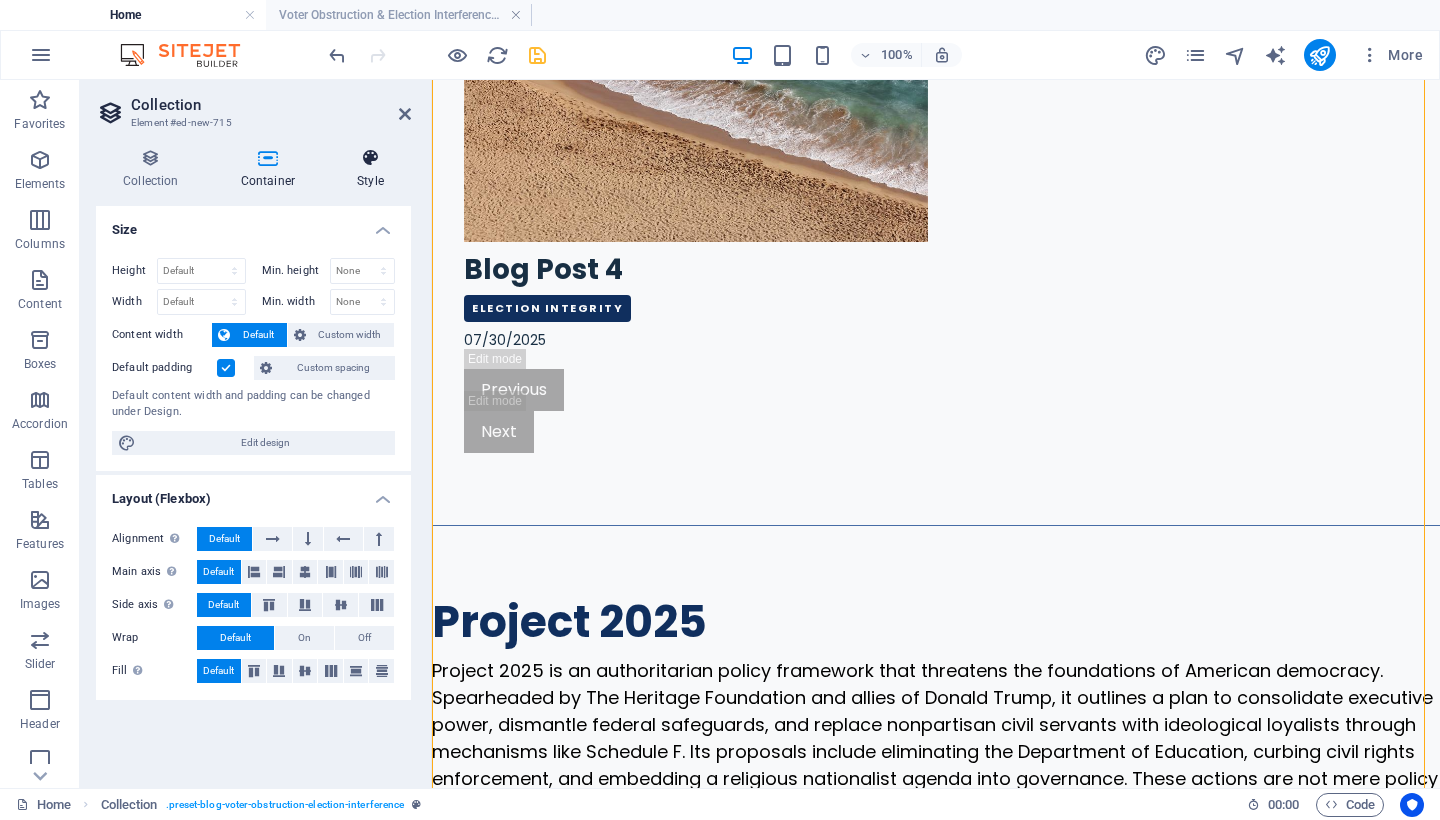 click at bounding box center (370, 158) 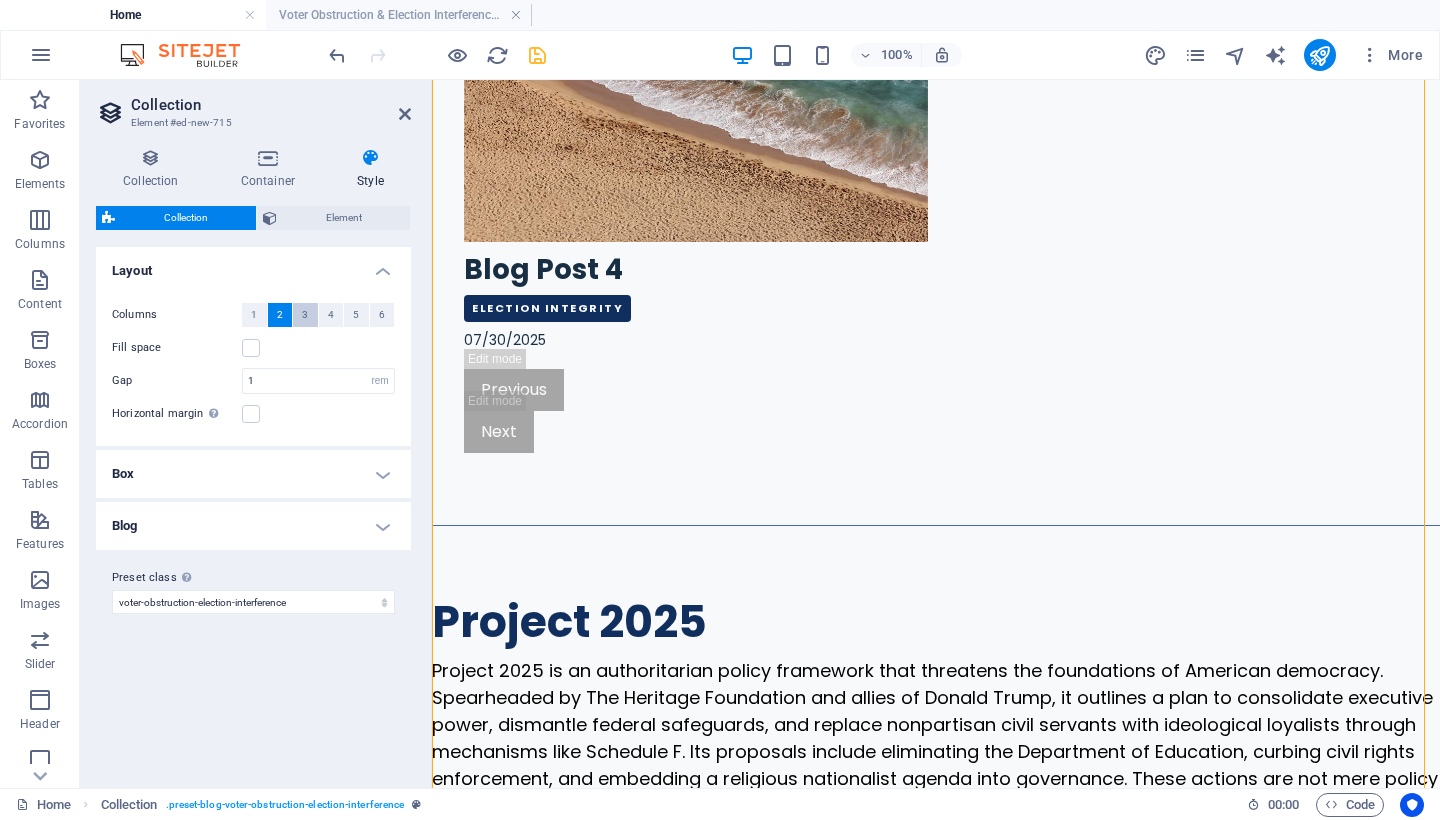 click on "3" at bounding box center [305, 315] 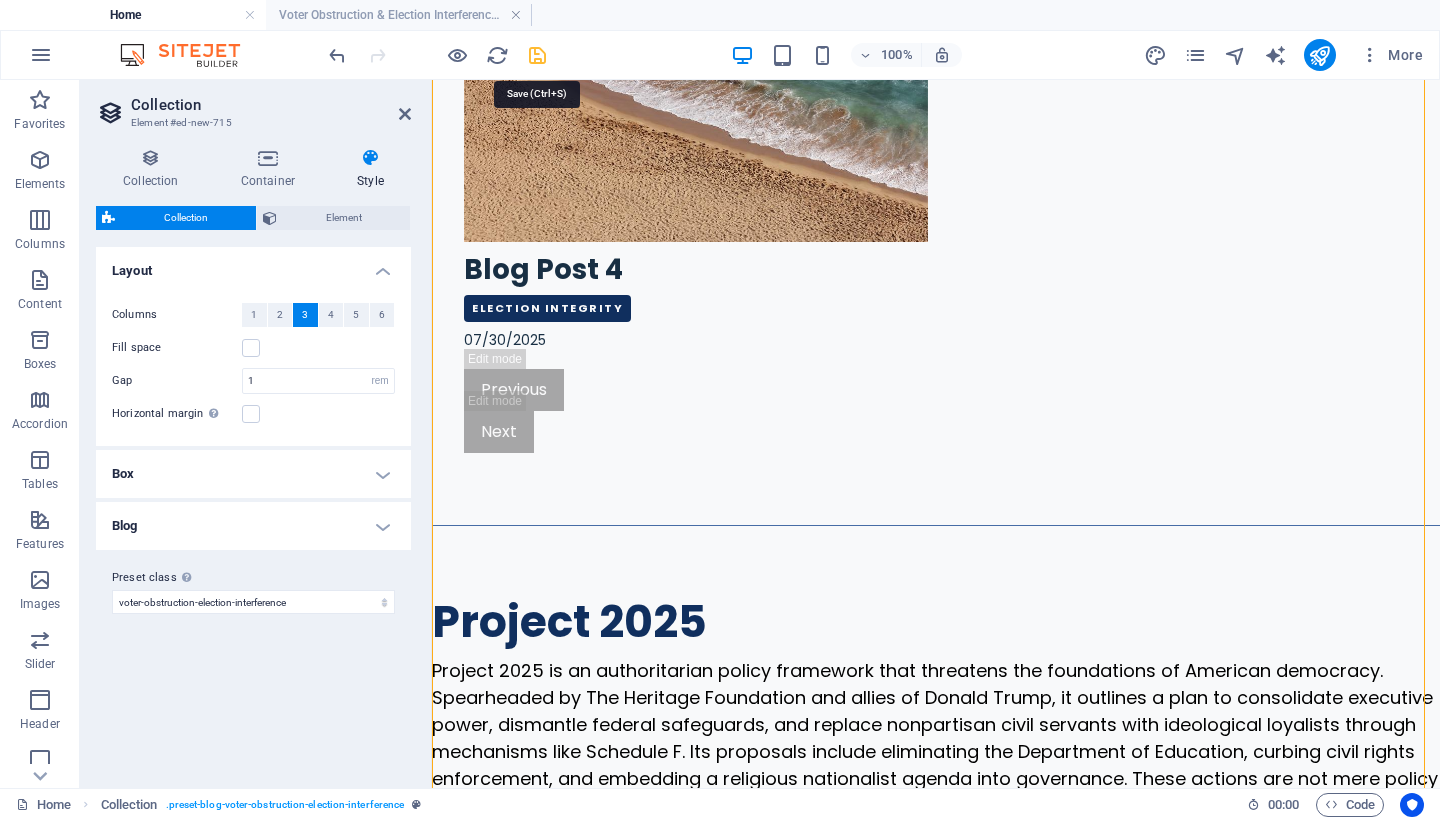 click at bounding box center [537, 55] 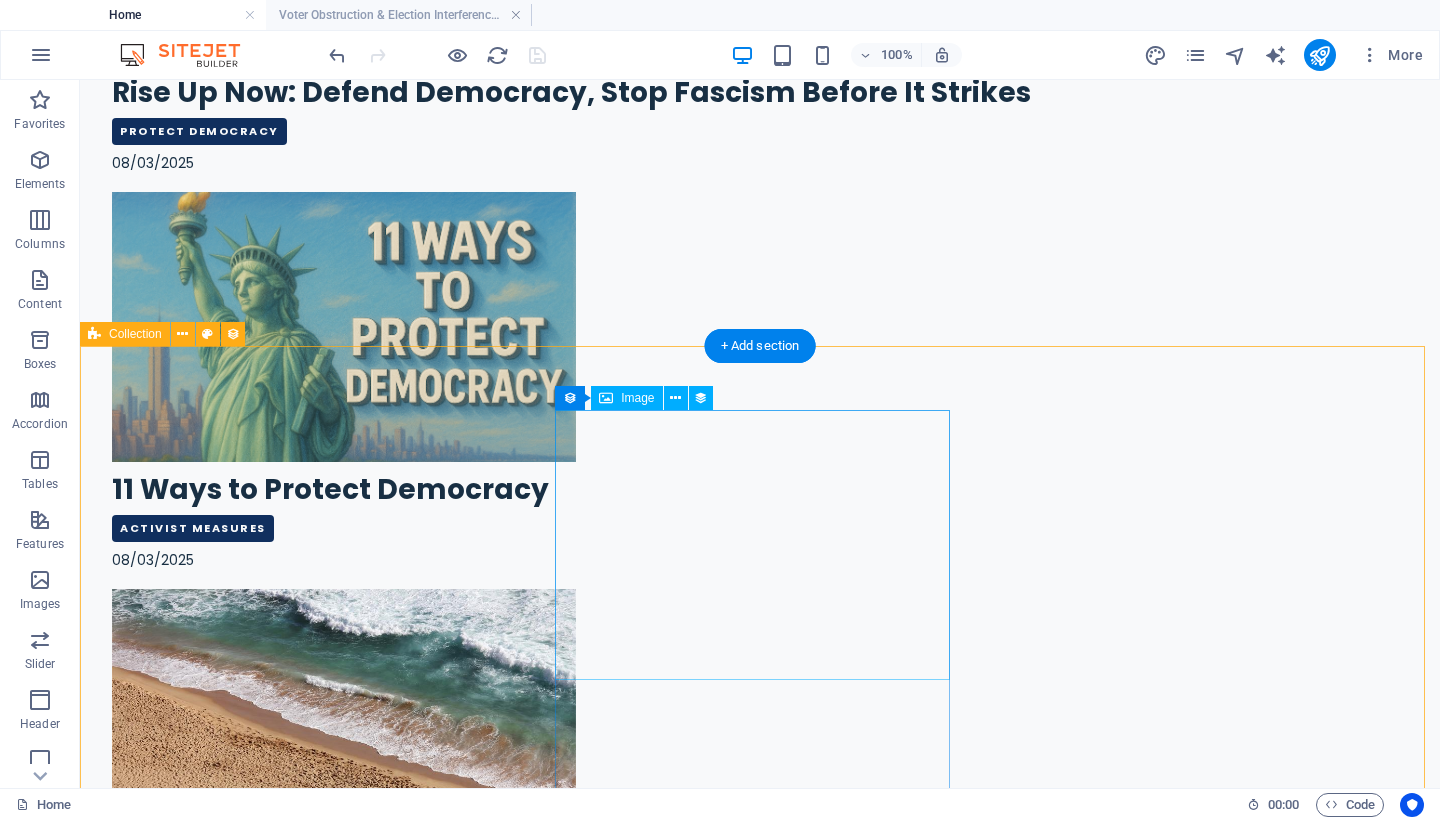scroll, scrollTop: 2283, scrollLeft: 0, axis: vertical 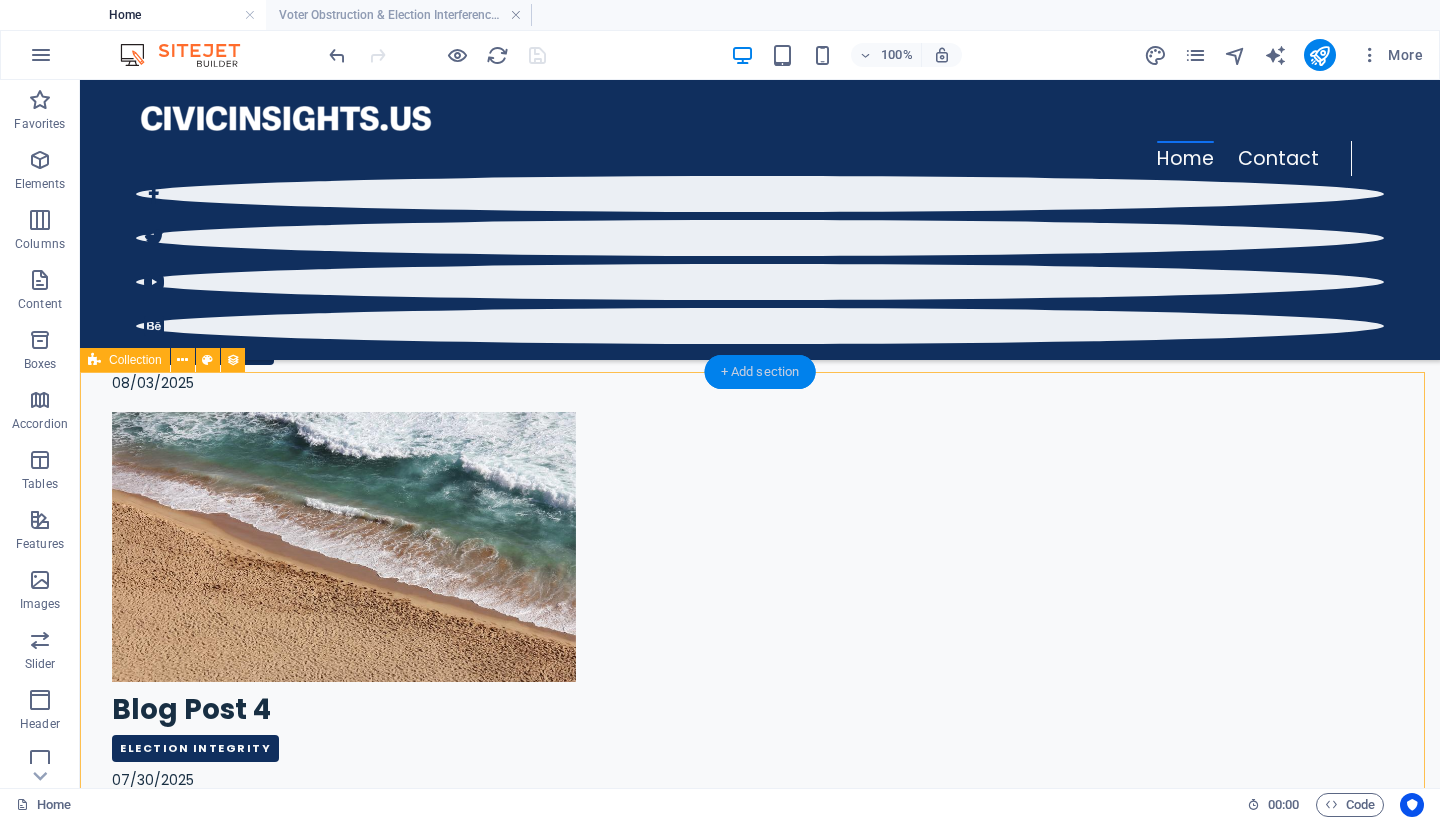 click on "+ Add section" at bounding box center [760, 372] 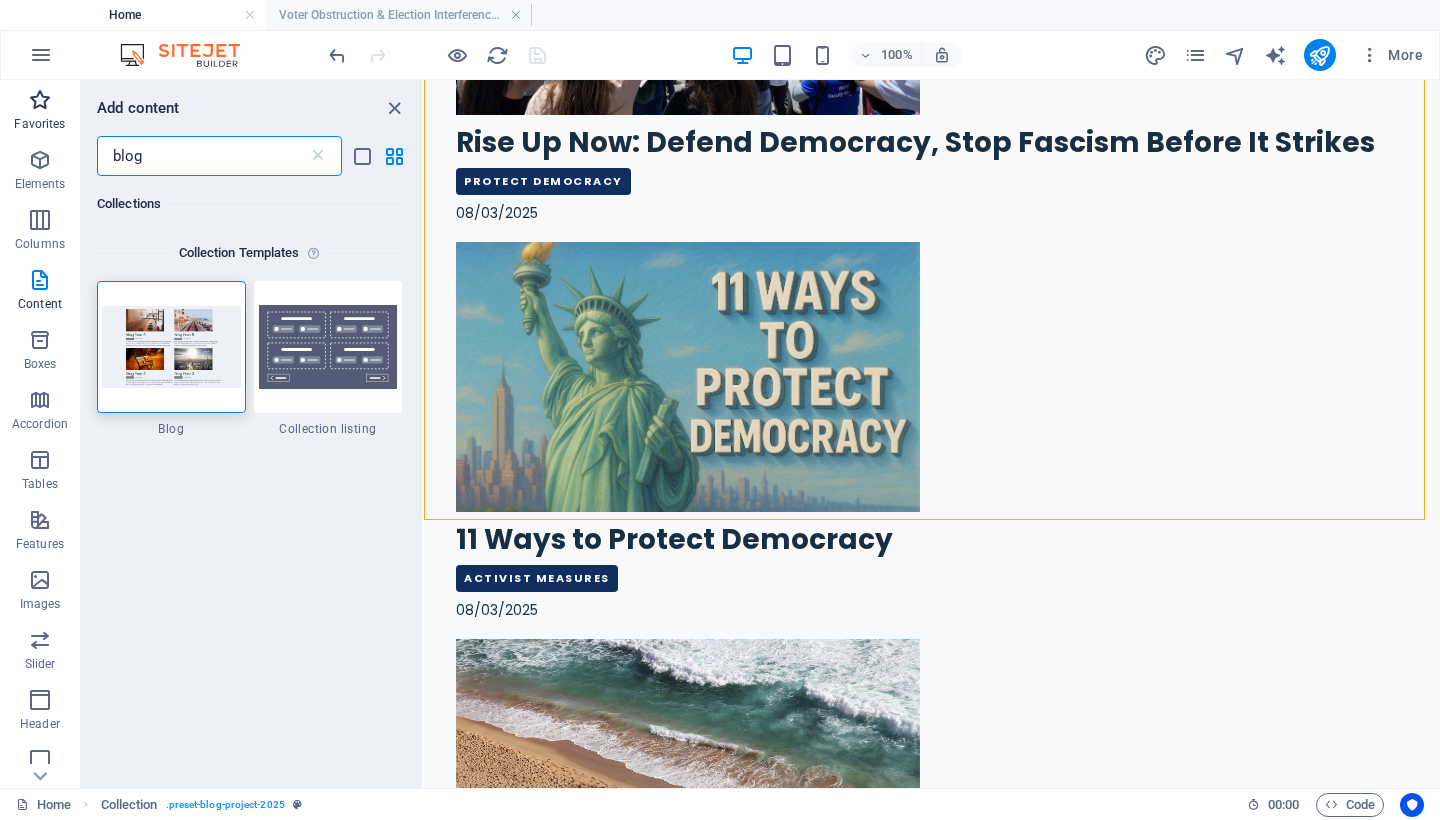 drag, startPoint x: 225, startPoint y: 163, endPoint x: 0, endPoint y: 129, distance: 227.55438 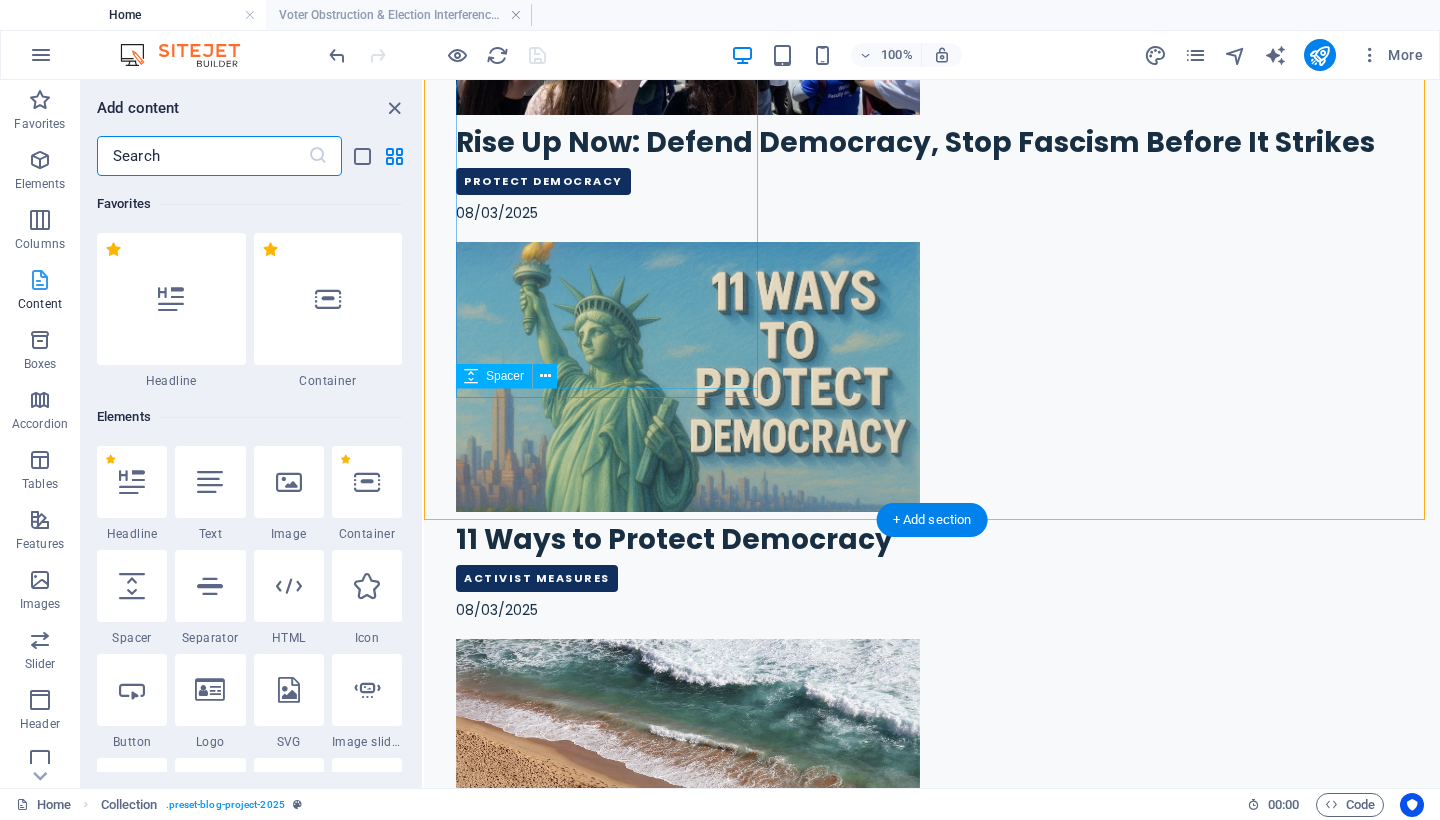 type 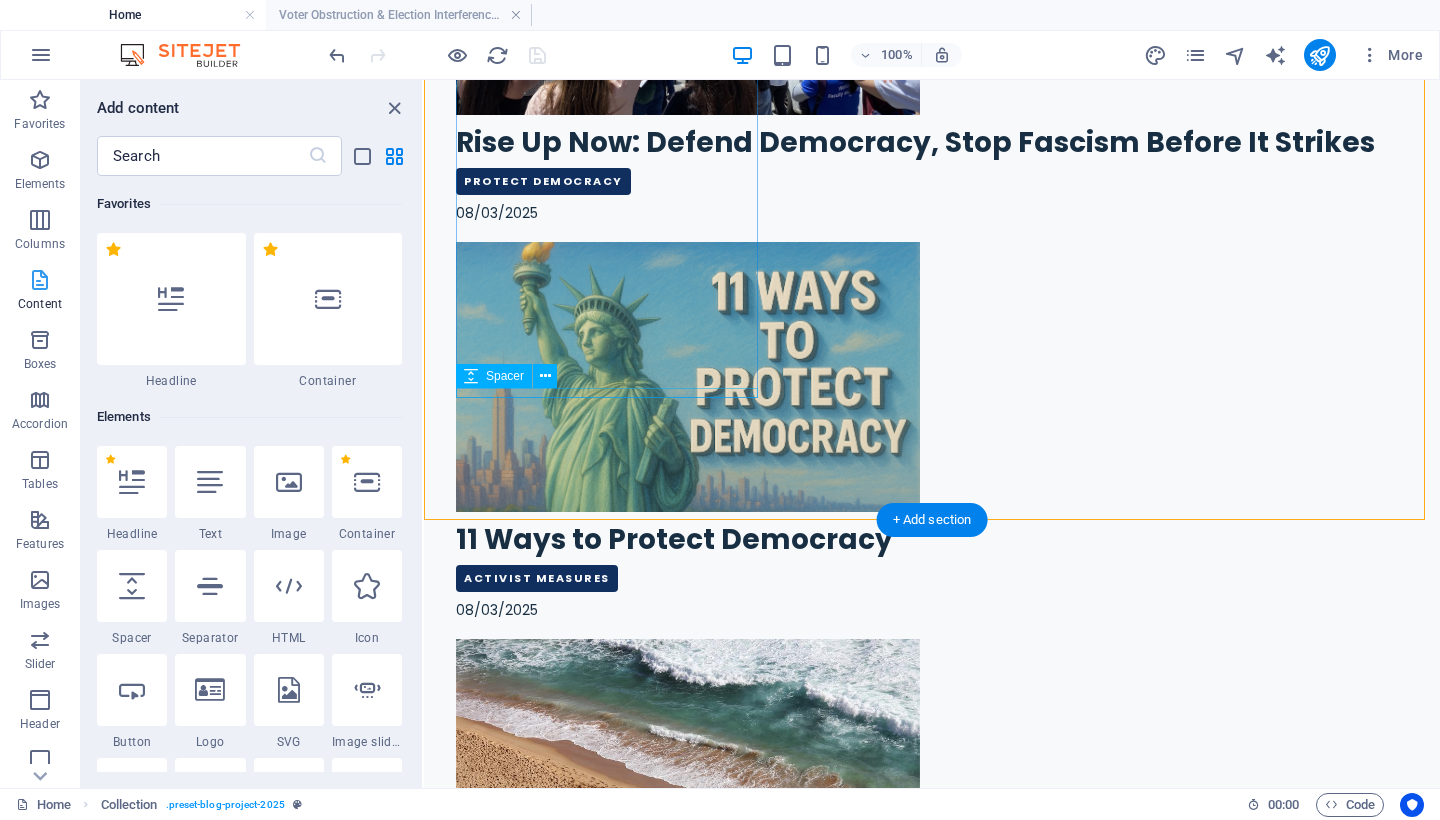 click at bounding box center [40, 280] 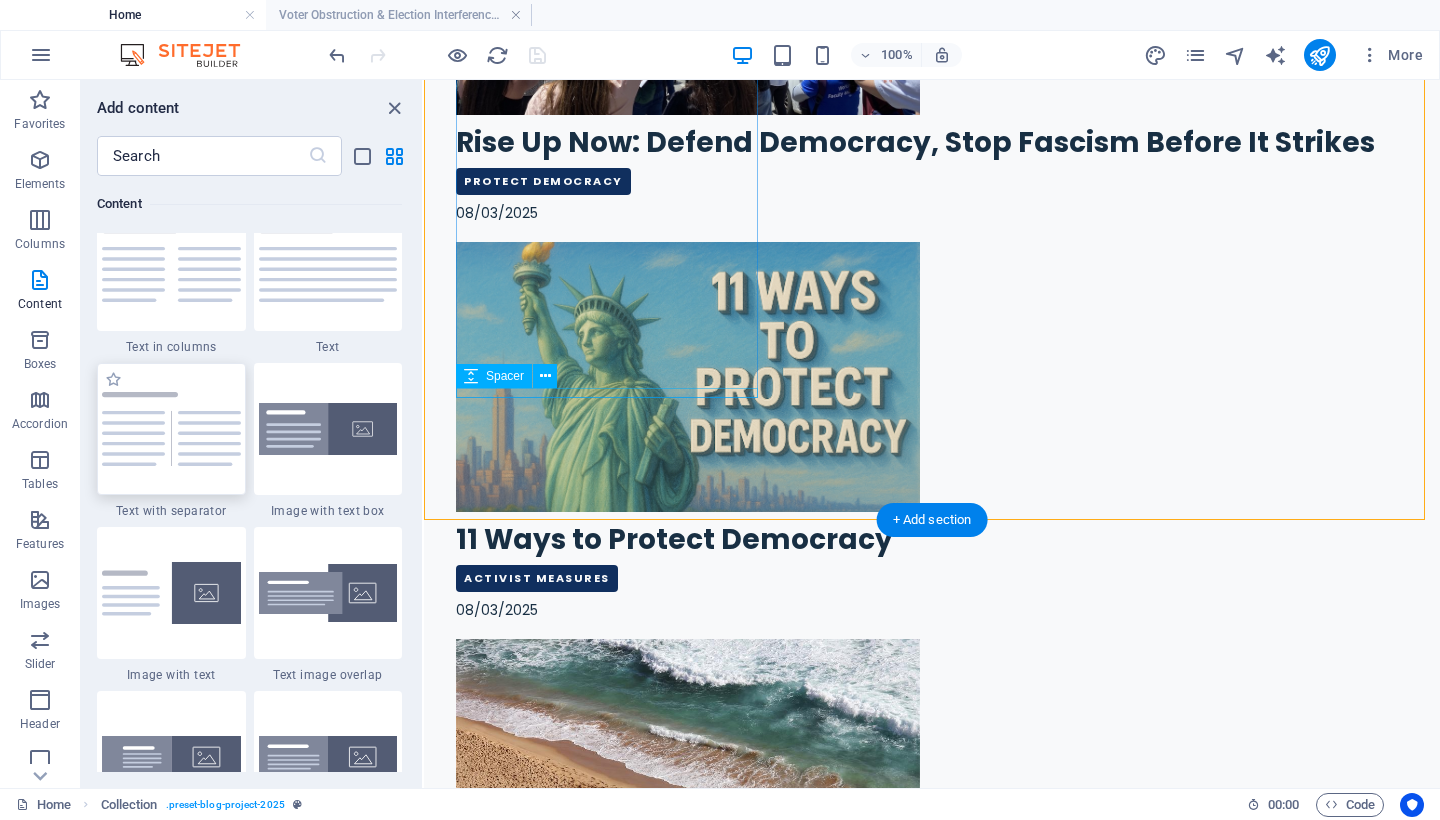 scroll, scrollTop: 3367, scrollLeft: 0, axis: vertical 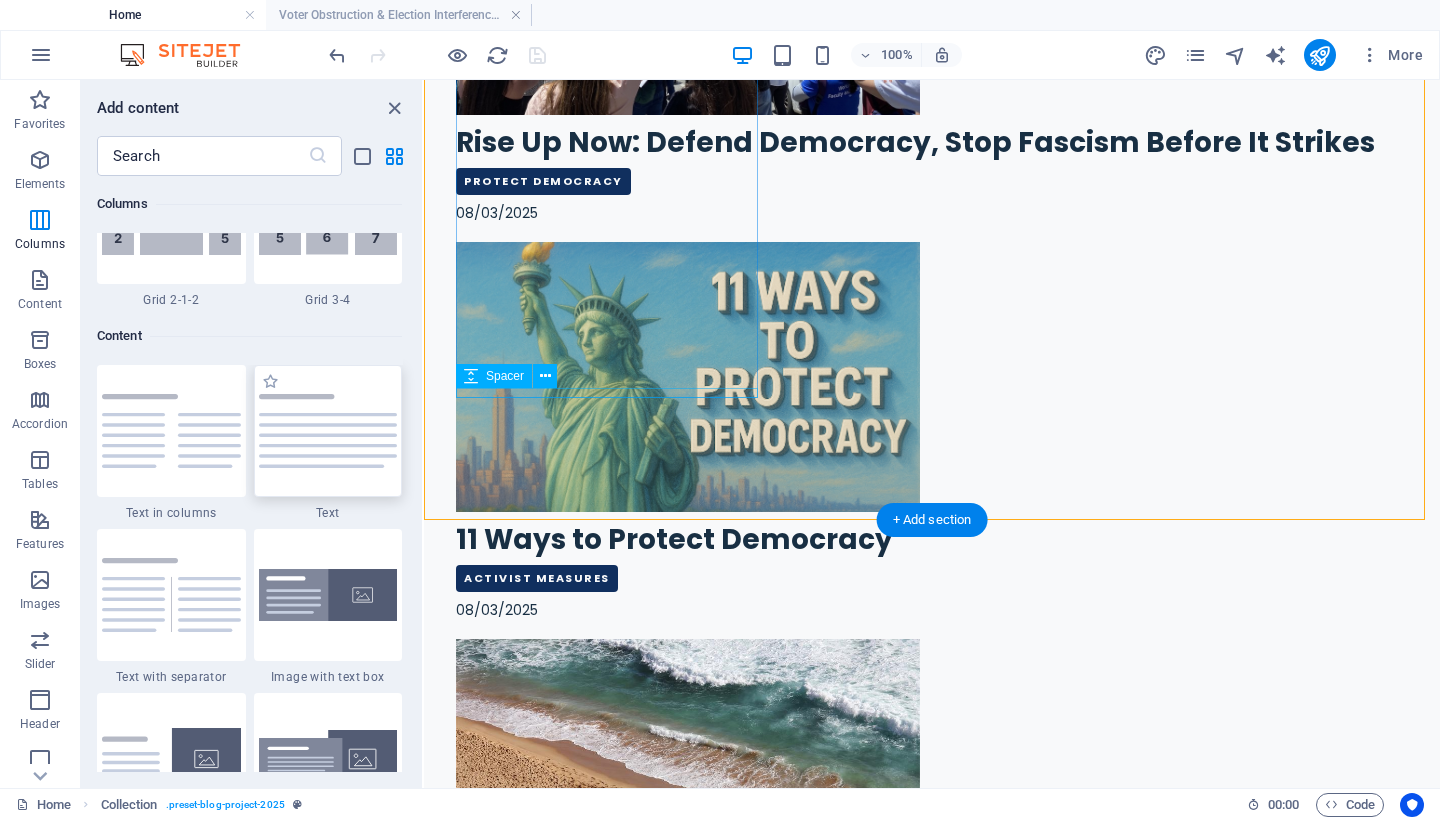 click at bounding box center (328, 431) 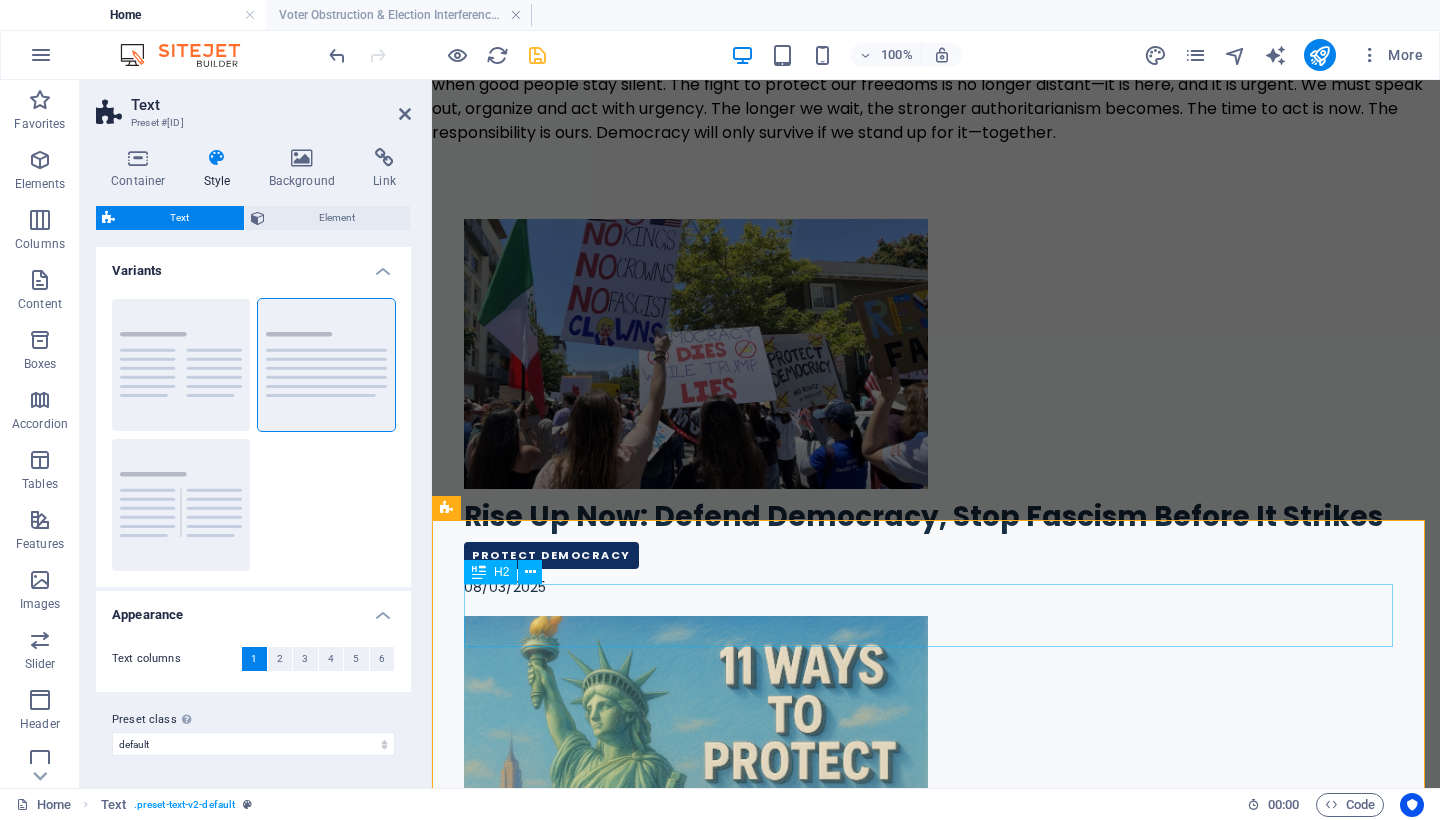 click on "Headline" at bounding box center (936, 3391) 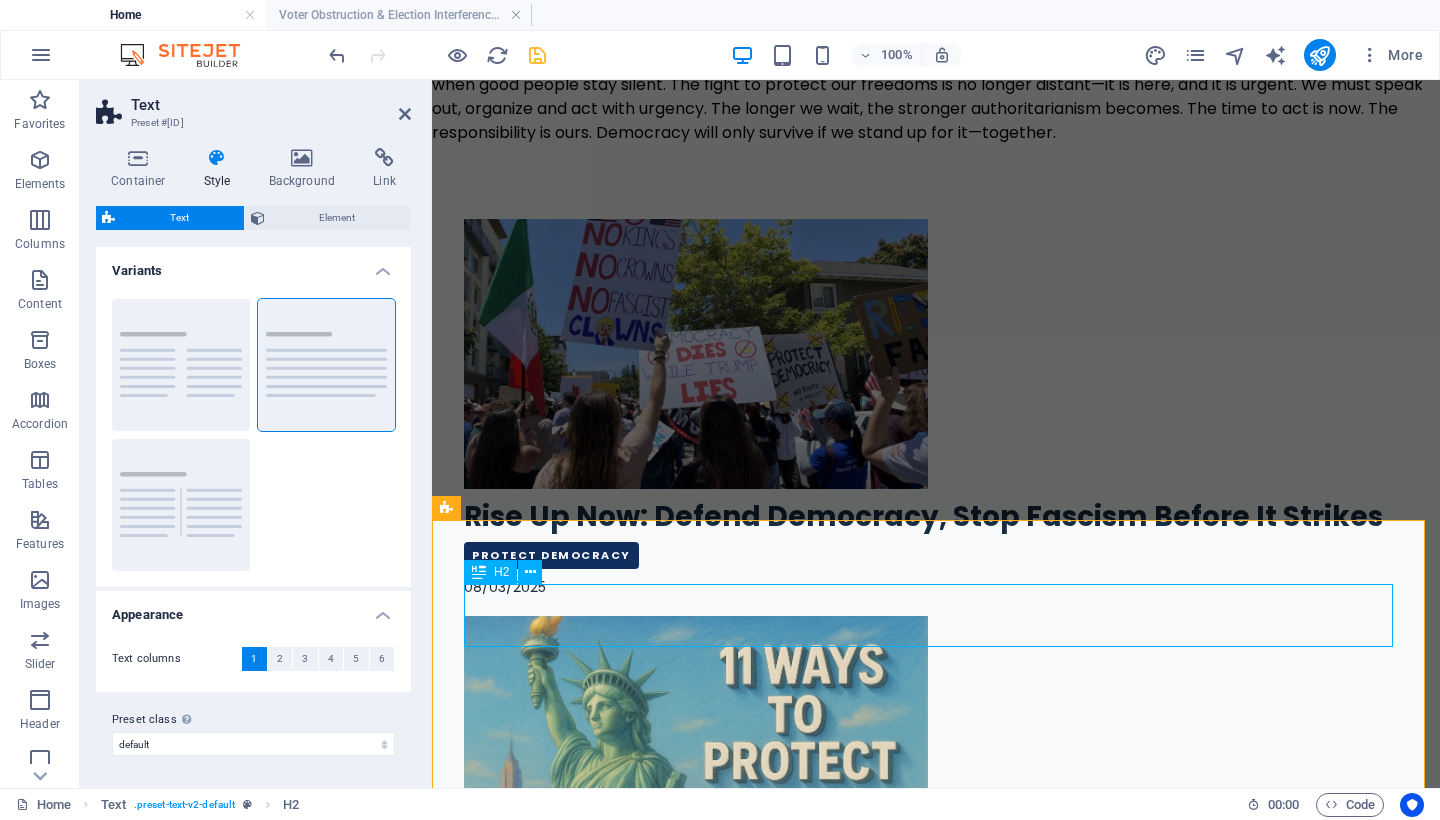 click on "Headline" at bounding box center (936, 3391) 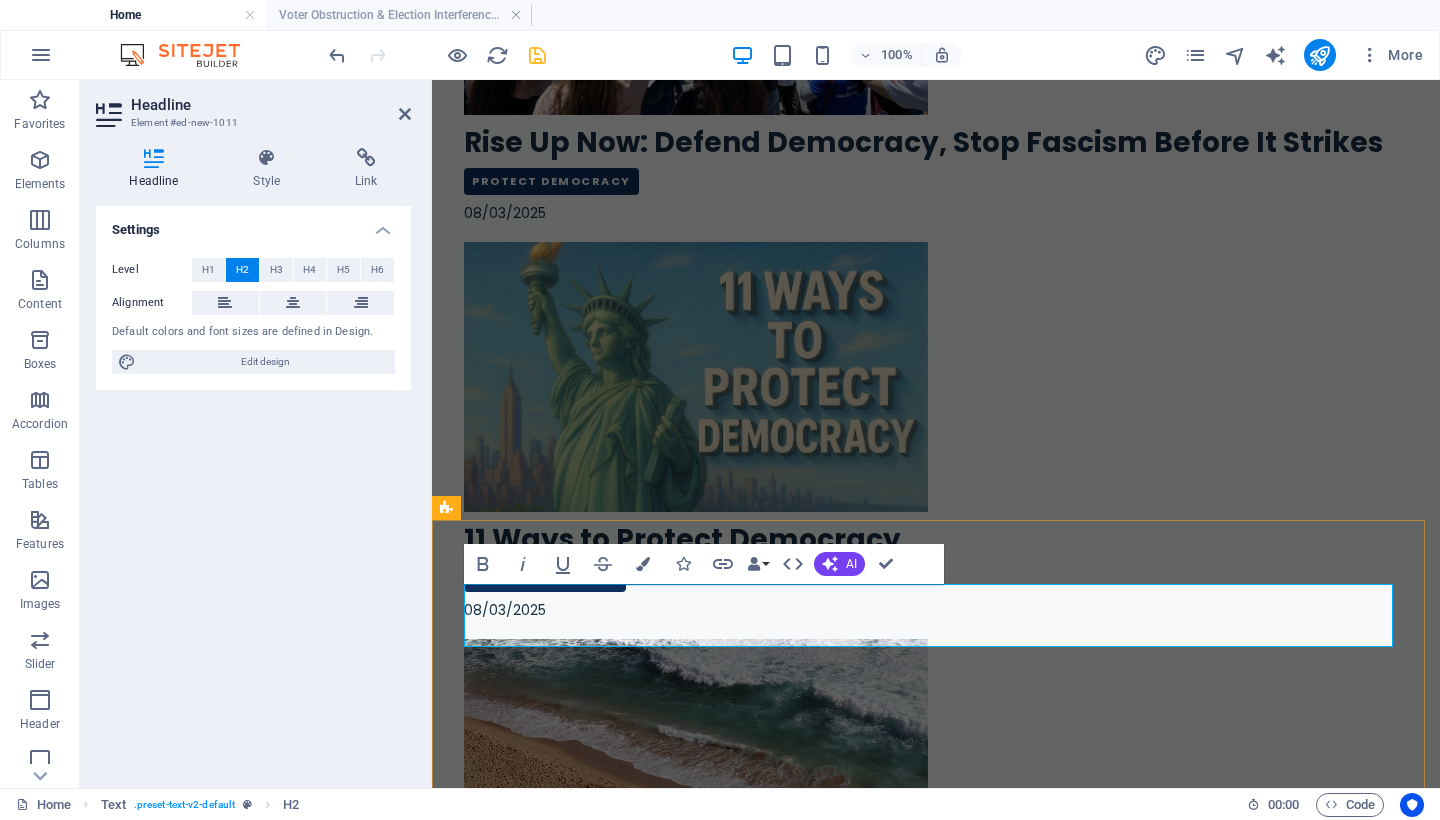 drag, startPoint x: 964, startPoint y: 606, endPoint x: 881, endPoint y: 608, distance: 83.02409 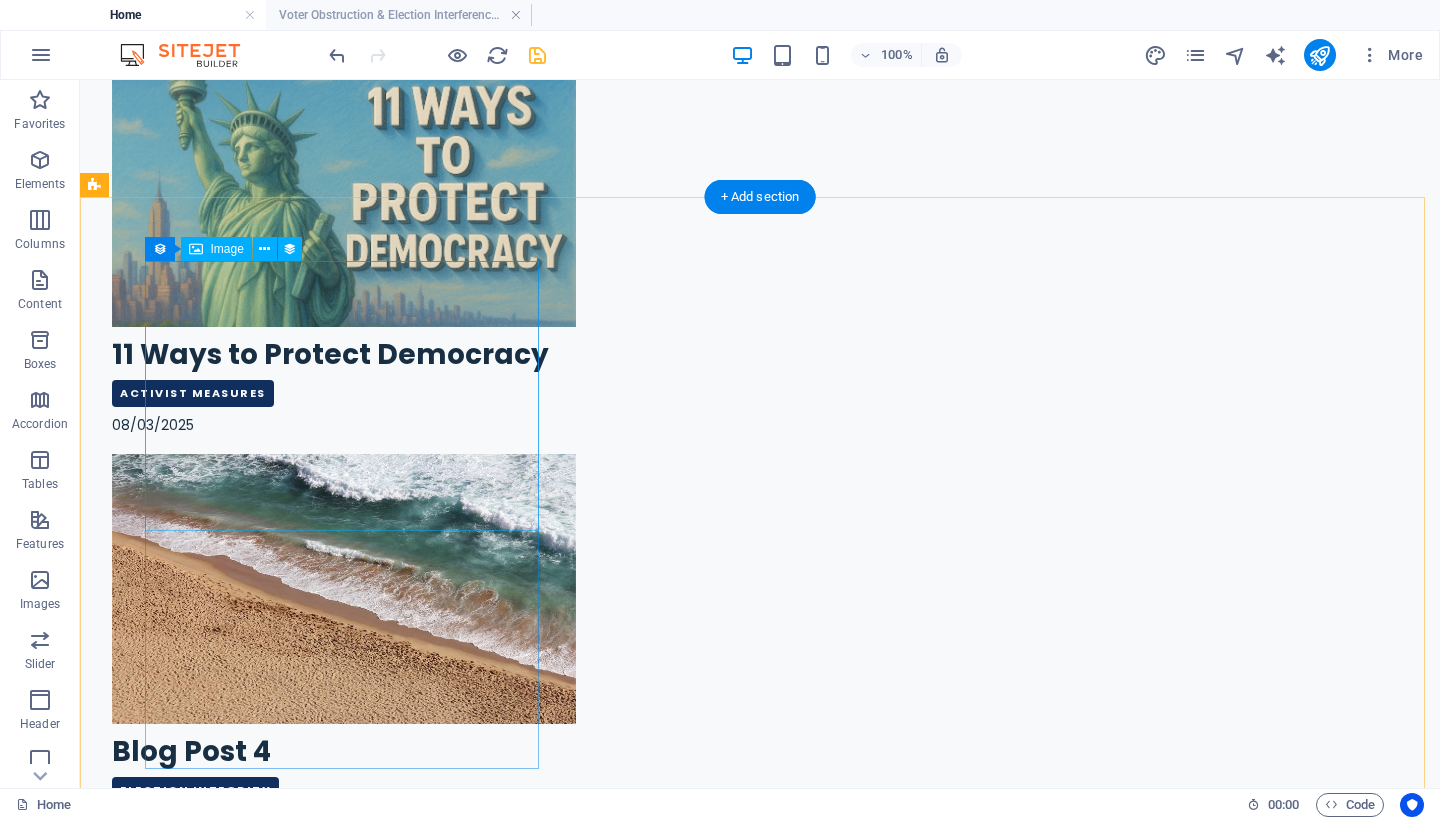 scroll, scrollTop: 2785, scrollLeft: 0, axis: vertical 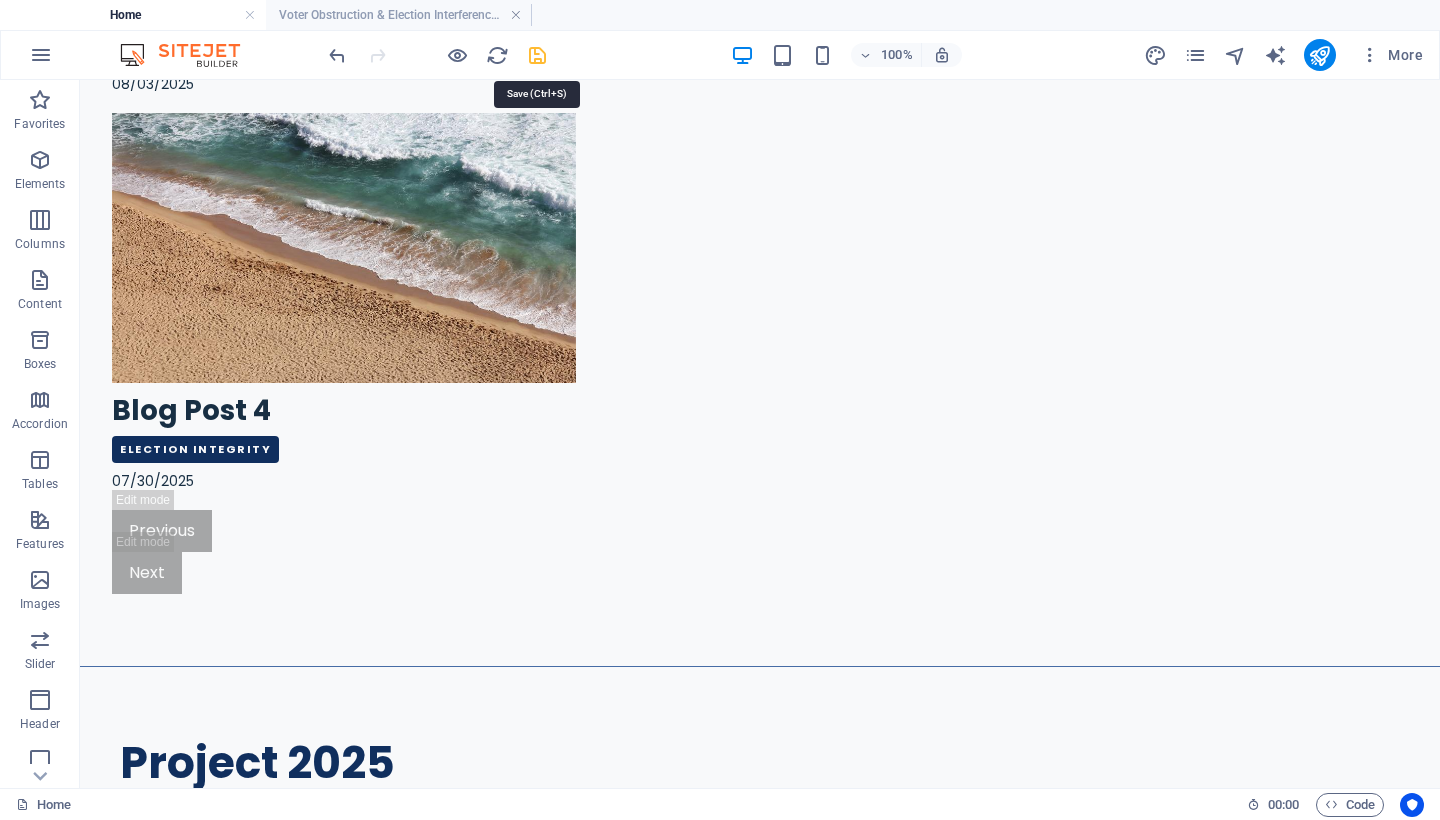 click at bounding box center (537, 55) 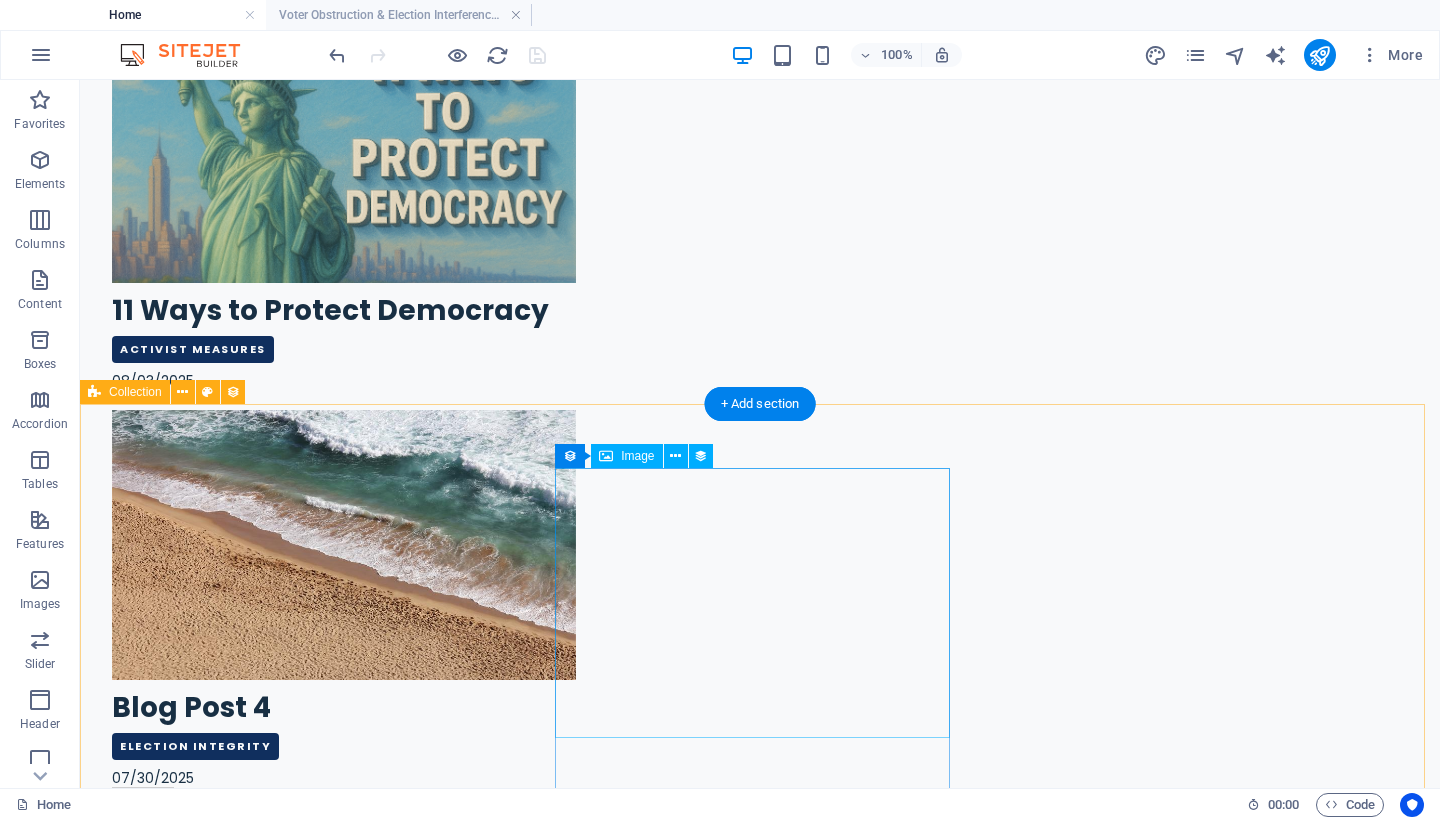 scroll, scrollTop: 2578, scrollLeft: 0, axis: vertical 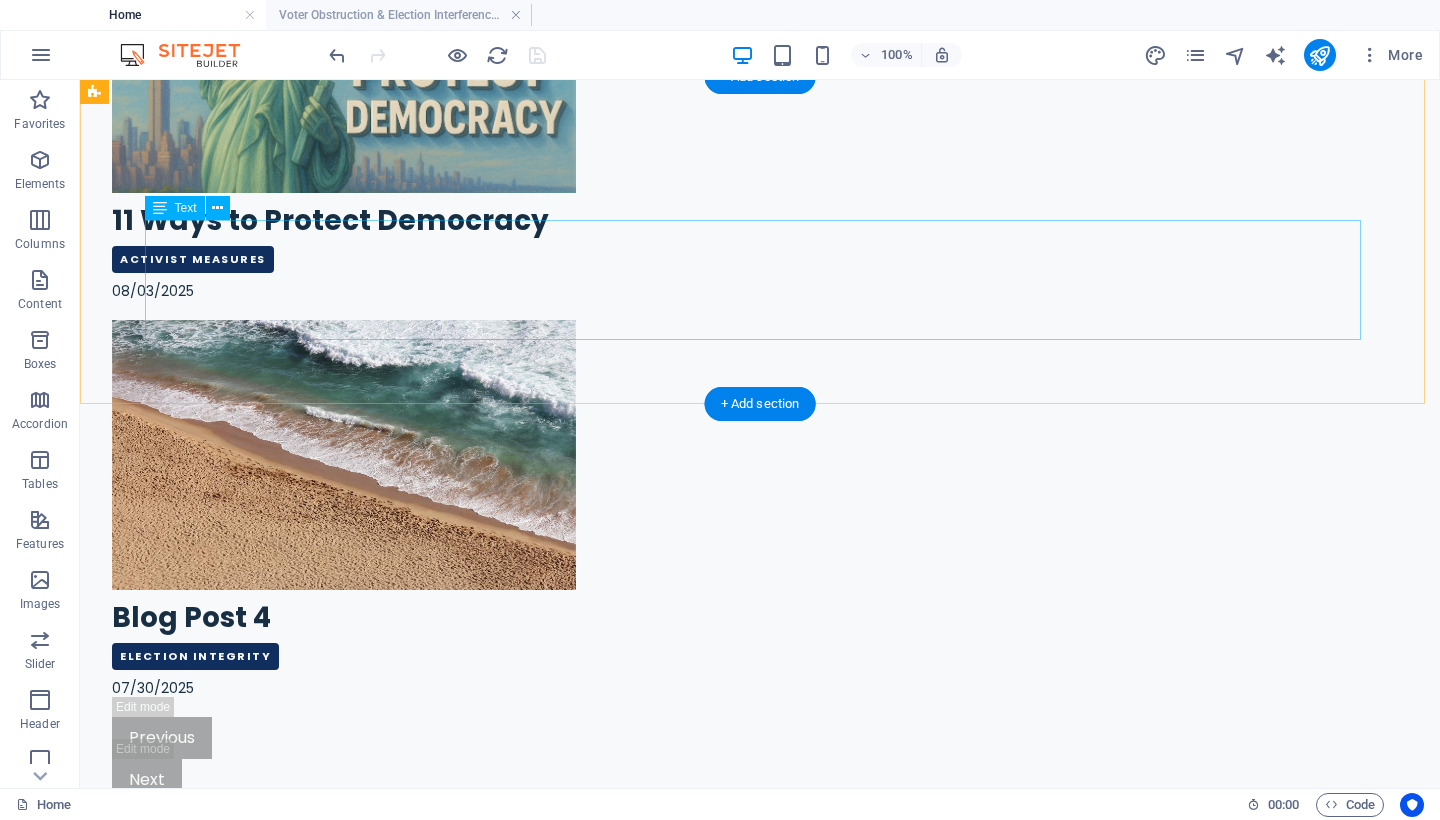 click on "Lorem ipsum dolor sitope amet, consectetur adipisicing elitip. Massumenda, dolore, cum vel modi asperiores consequatur suscipit quidem ducimus eveniet iure expedita consecteture odiogil voluptatum similique fugit voluptates atem accusamus quae quas dolorem tenetur facere tempora maiores adipisci reiciendis accusantium voluptatibus id voluptate tempore dolor harum nisi amet! Nobis, eaque. Aenean commodo ligula eget dolor. Lorem ipsum dolor sit amet, consectetuer adipiscing elit leget odiogil voluptatum similique fugit voluptates dolor. Libero assumenda, dolore, cum vel modi asperiores consequatur." at bounding box center (760, 2756) 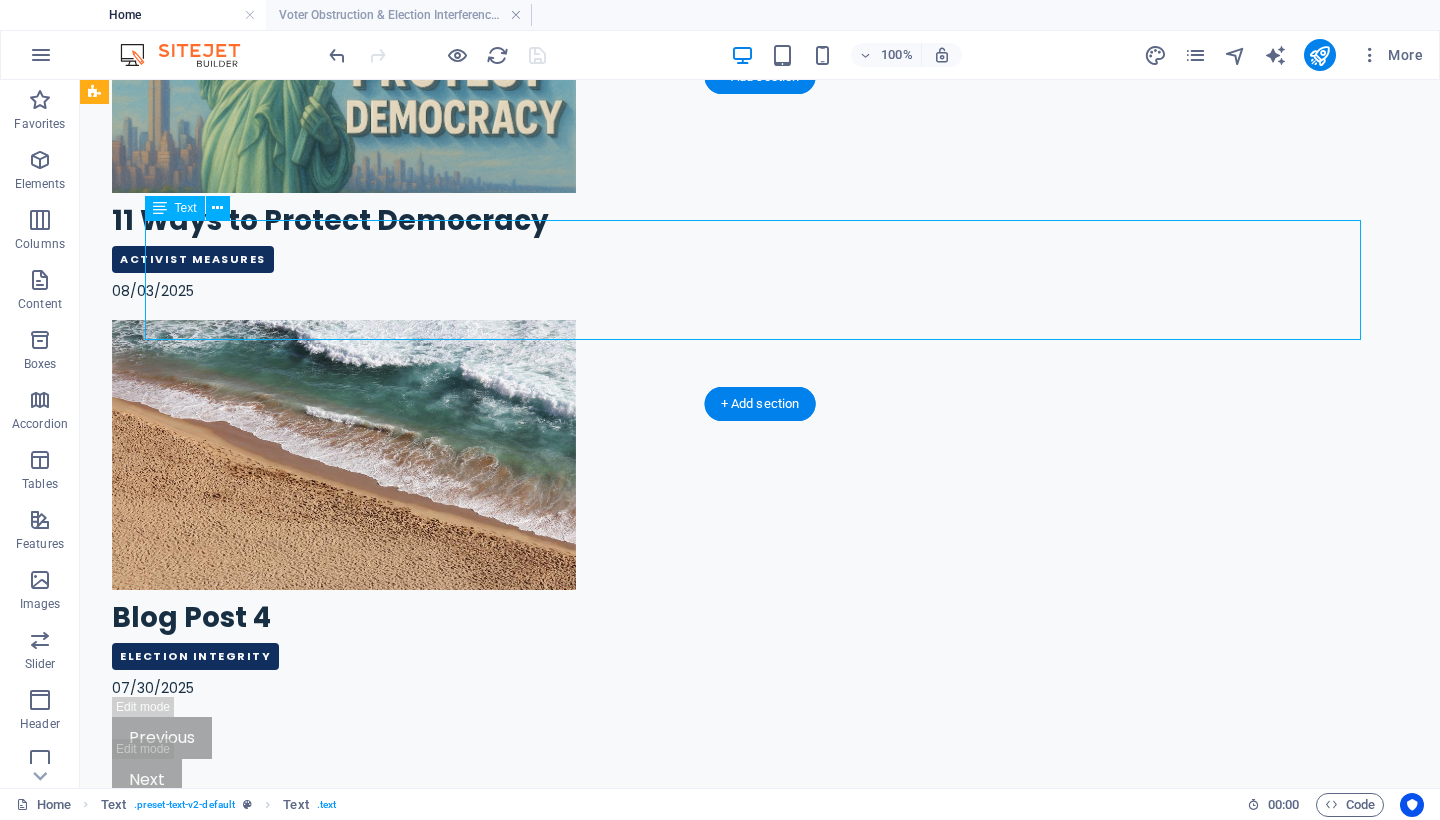 click on "Lorem ipsum dolor sitope amet, consectetur adipisicing elitip. Massumenda, dolore, cum vel modi asperiores consequatur suscipit quidem ducimus eveniet iure expedita consecteture odiogil voluptatum similique fugit voluptates atem accusamus quae quas dolorem tenetur facere tempora maiores adipisci reiciendis accusantium voluptatibus id voluptate tempore dolor harum nisi amet! Nobis, eaque. Aenean commodo ligula eget dolor. Lorem ipsum dolor sit amet, consectetuer adipiscing elit leget odiogil voluptatum similique fugit voluptates dolor. Libero assumenda, dolore, cum vel modi asperiores consequatur." at bounding box center [760, 2756] 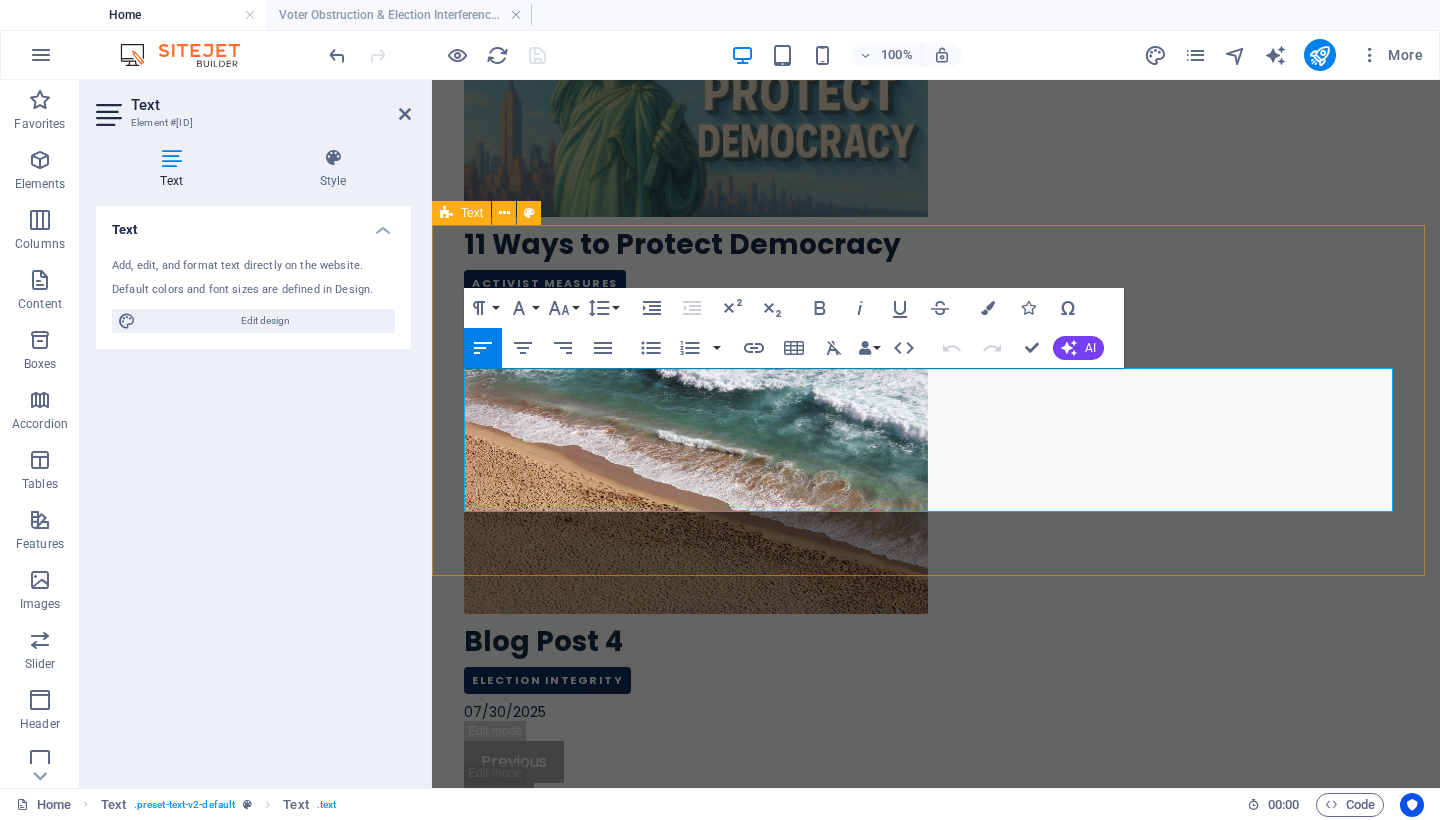 drag, startPoint x: 951, startPoint y: 495, endPoint x: 439, endPoint y: 377, distance: 525.42175 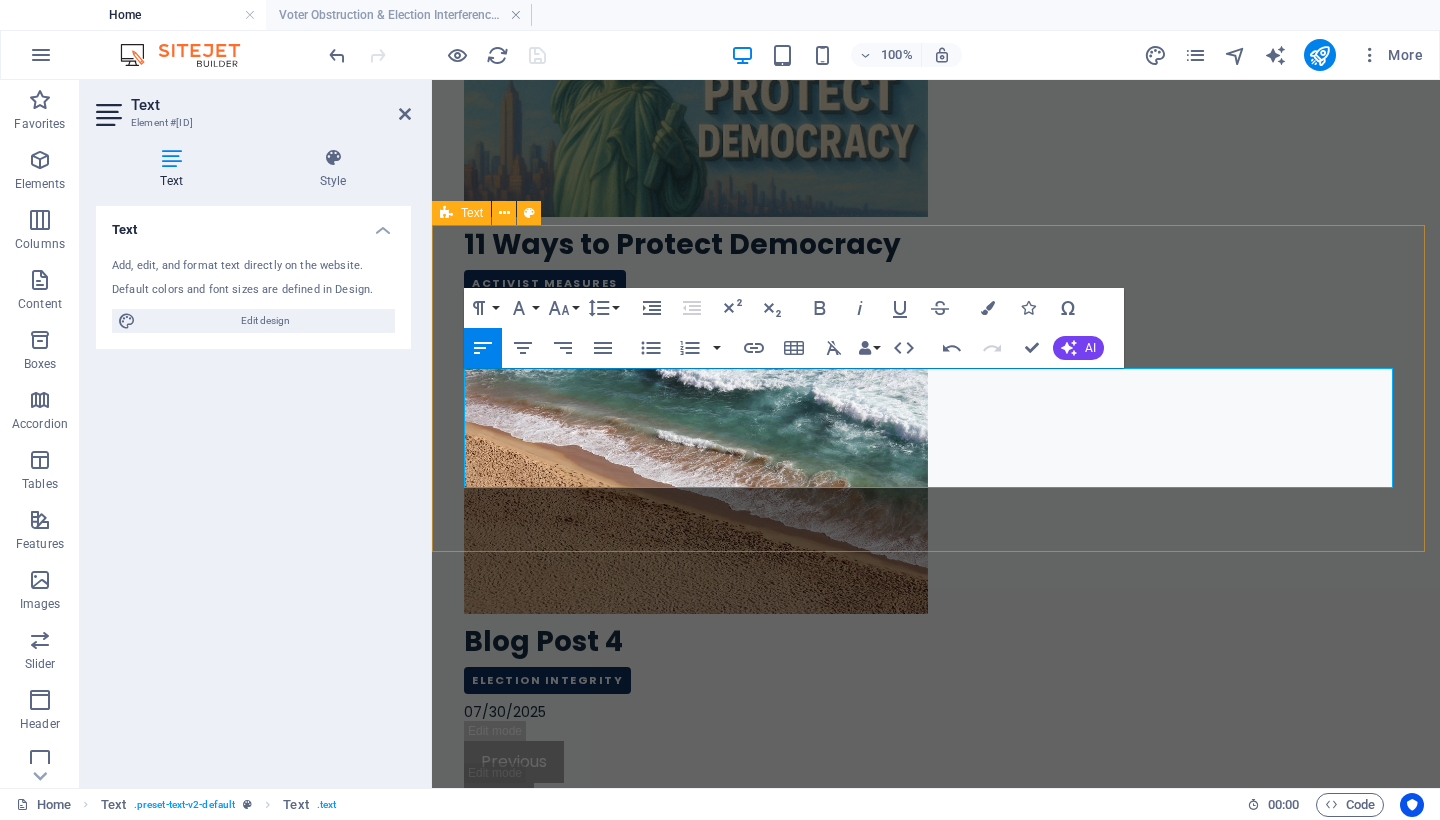 drag, startPoint x: 920, startPoint y: 478, endPoint x: 445, endPoint y: 373, distance: 486.46686 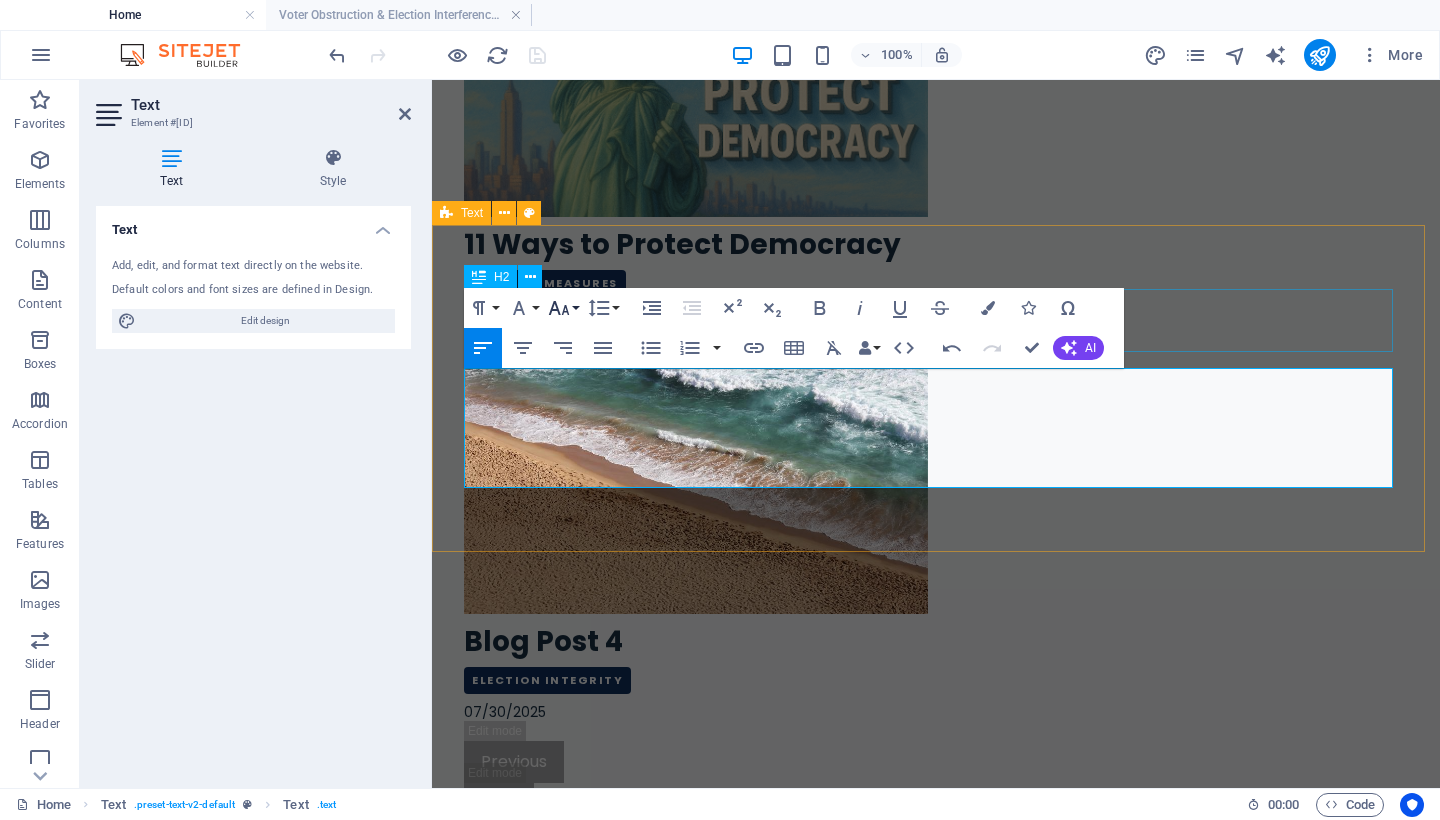 click 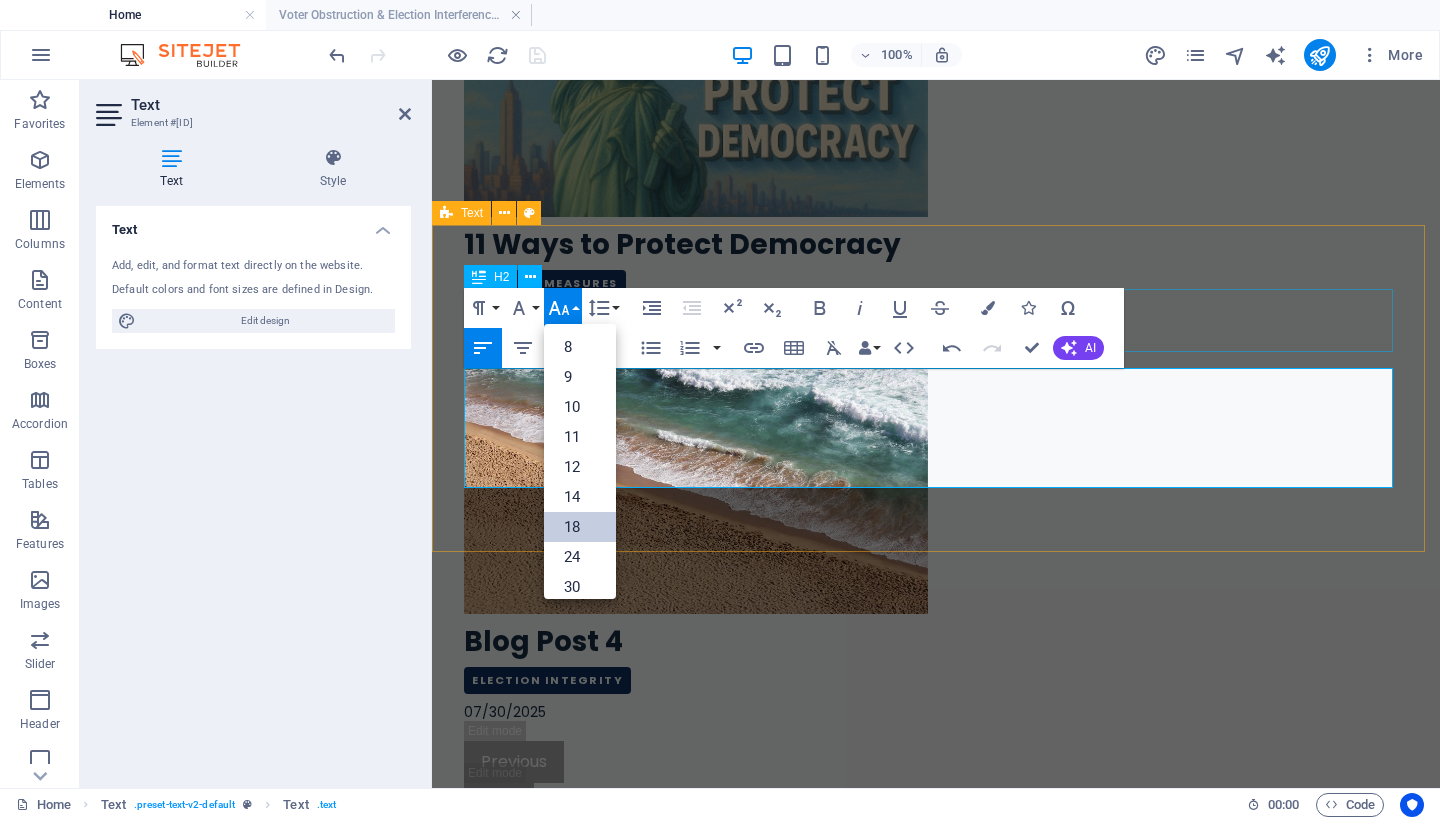 click on "18" at bounding box center [580, 527] 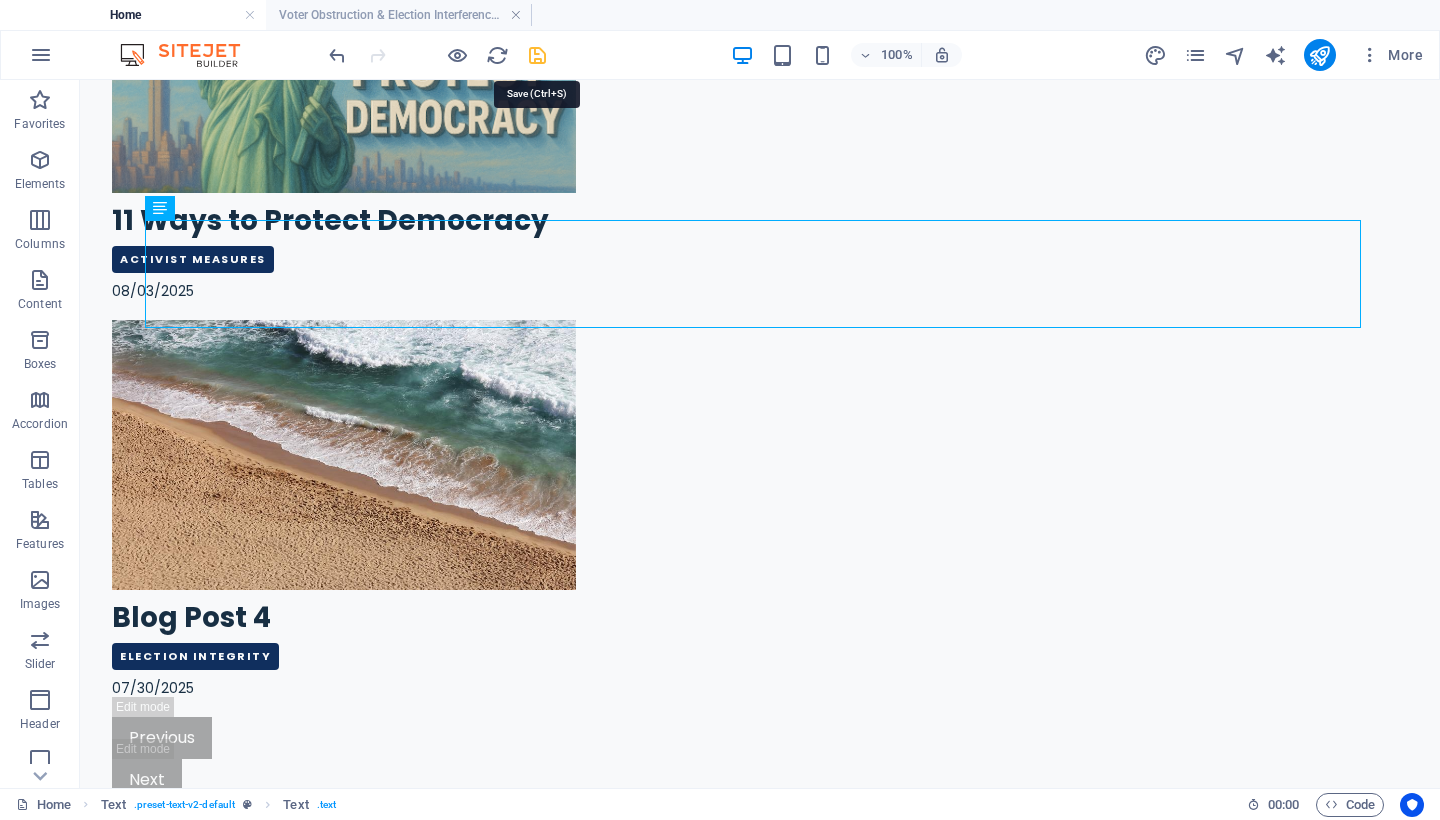 click at bounding box center (537, 55) 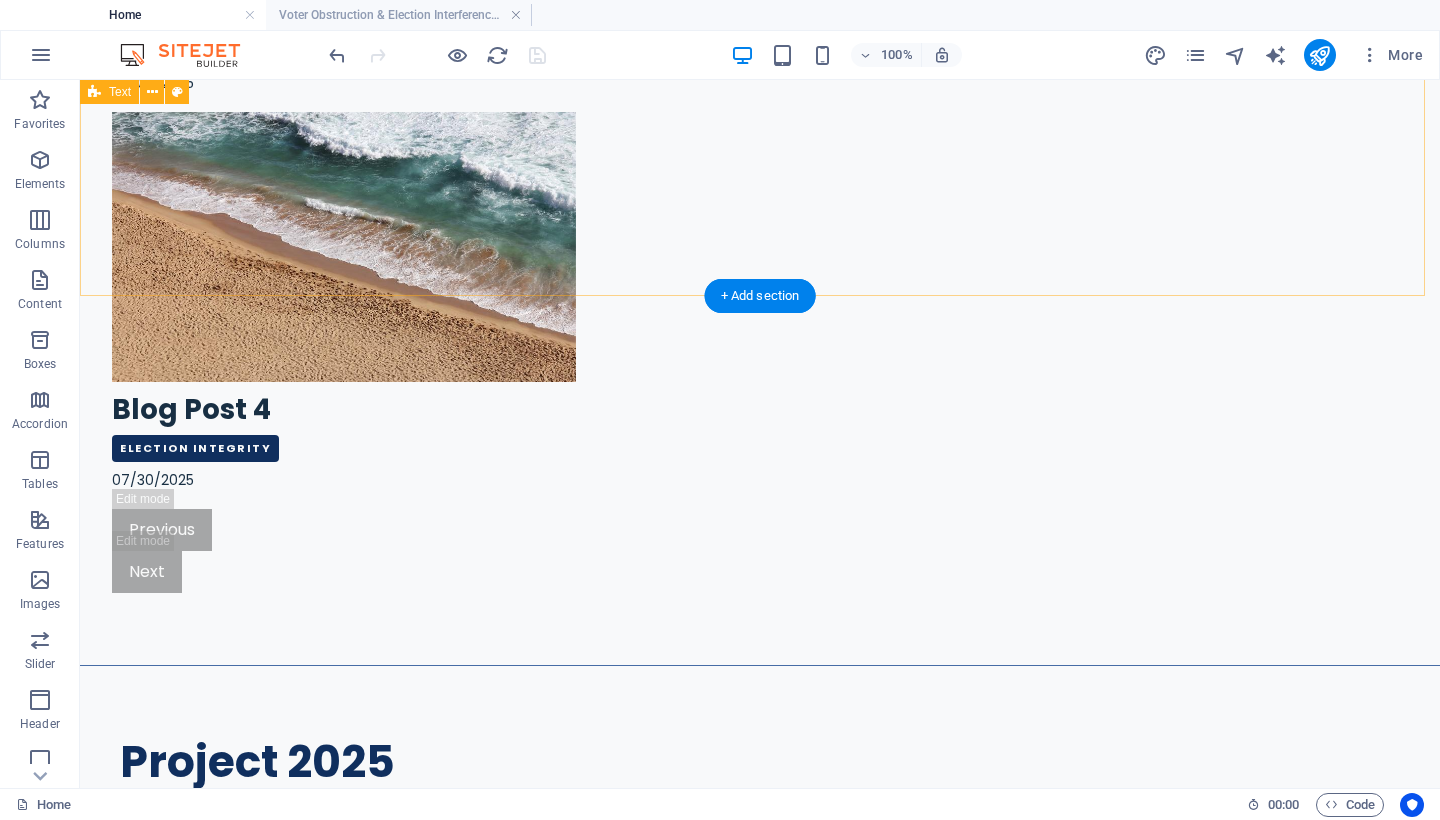 scroll, scrollTop: 2895, scrollLeft: 0, axis: vertical 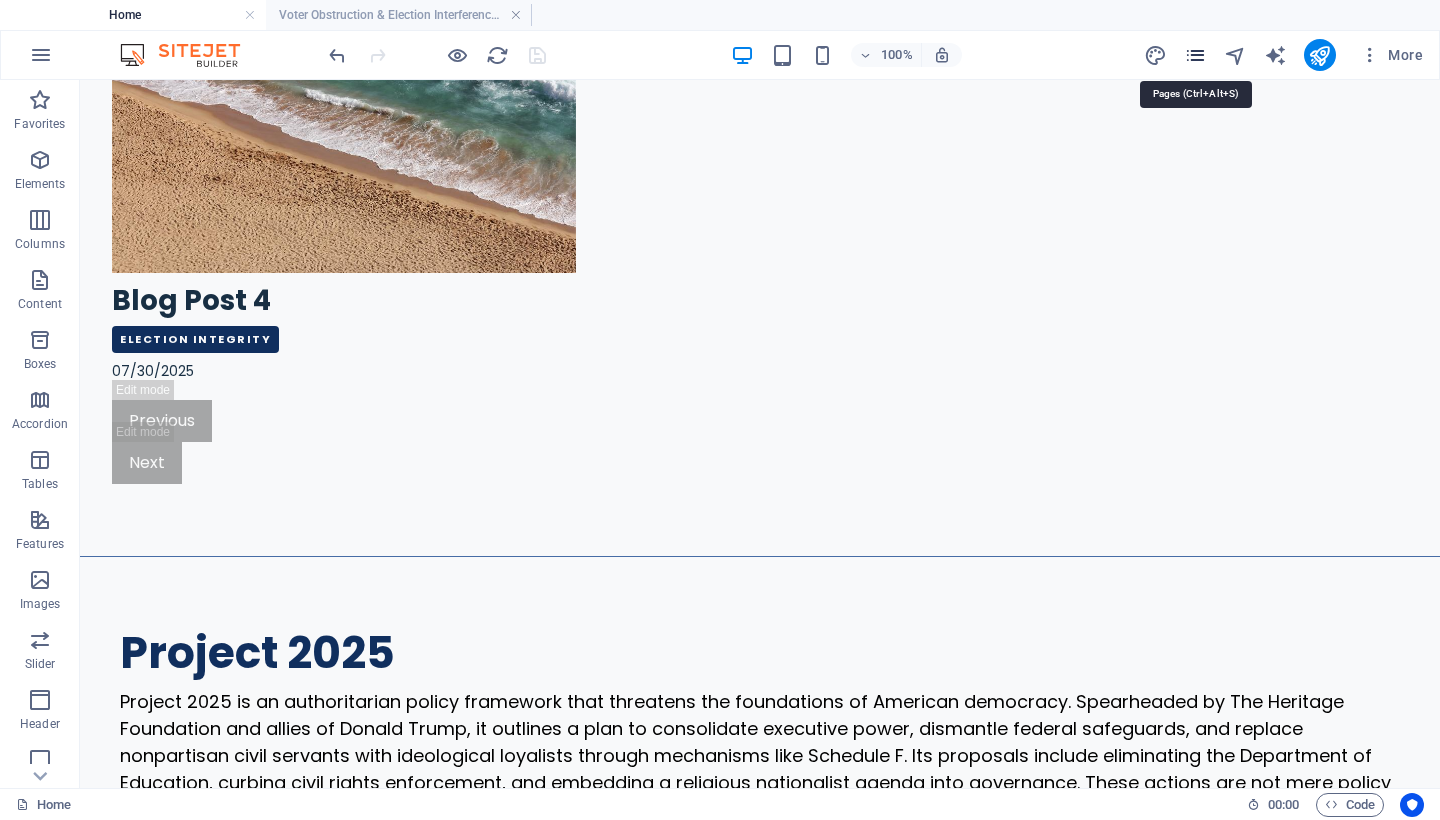 click at bounding box center [1195, 55] 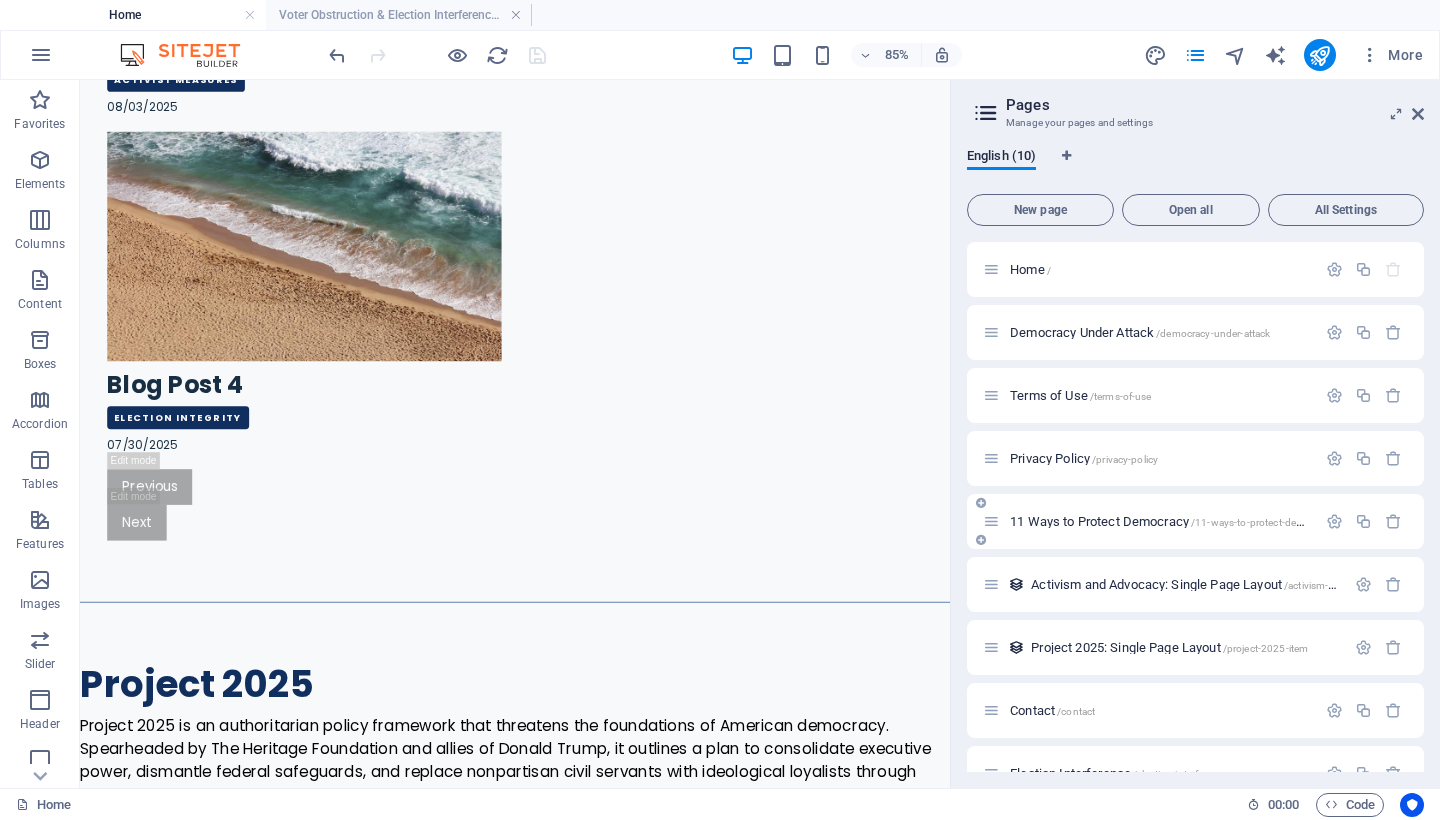 scroll, scrollTop: 100, scrollLeft: 0, axis: vertical 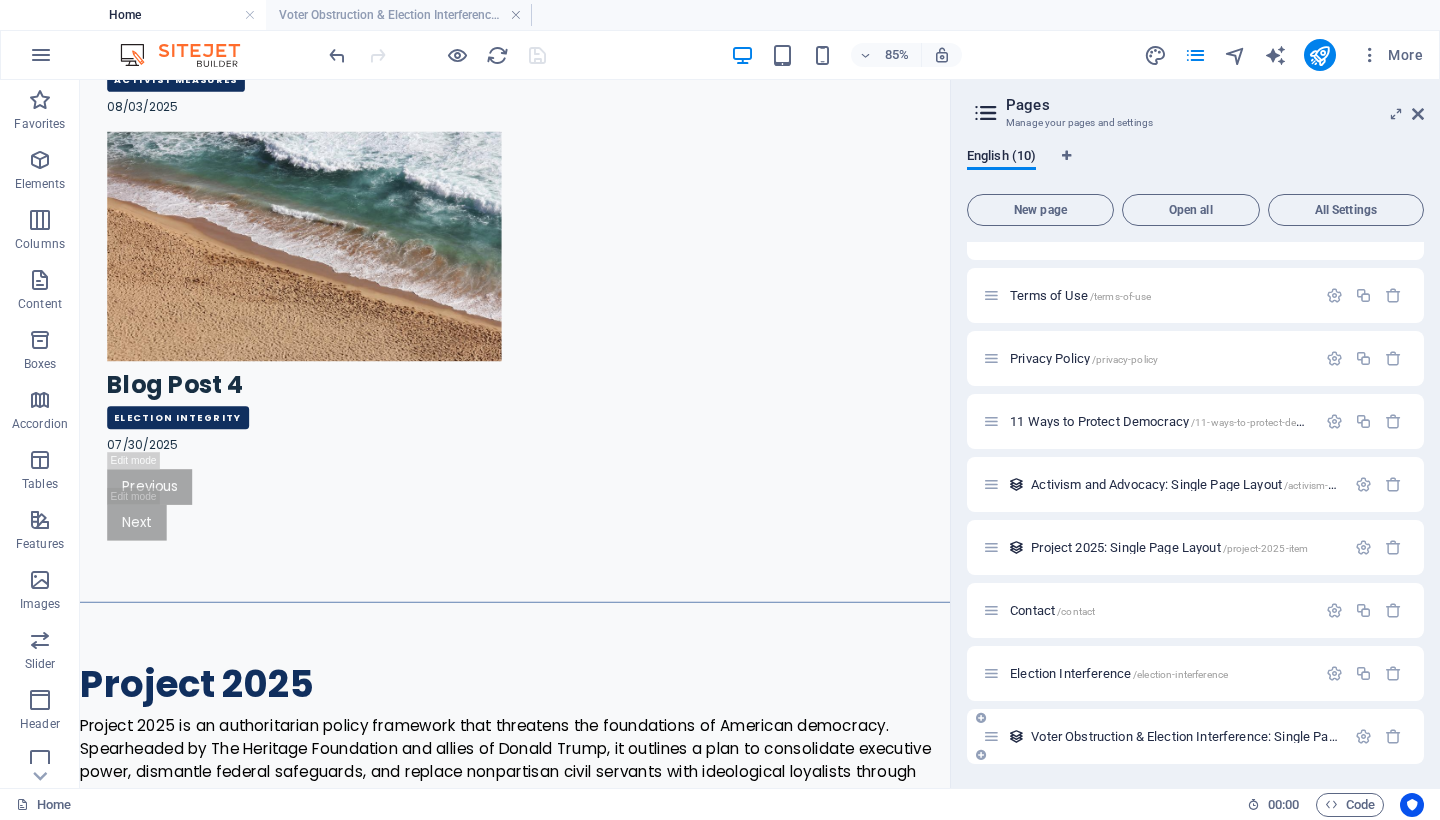click on "Voter Obstruction & Election Interference: Single Page Layout /voter-obstruction-election-interference-item" at bounding box center (1308, 736) 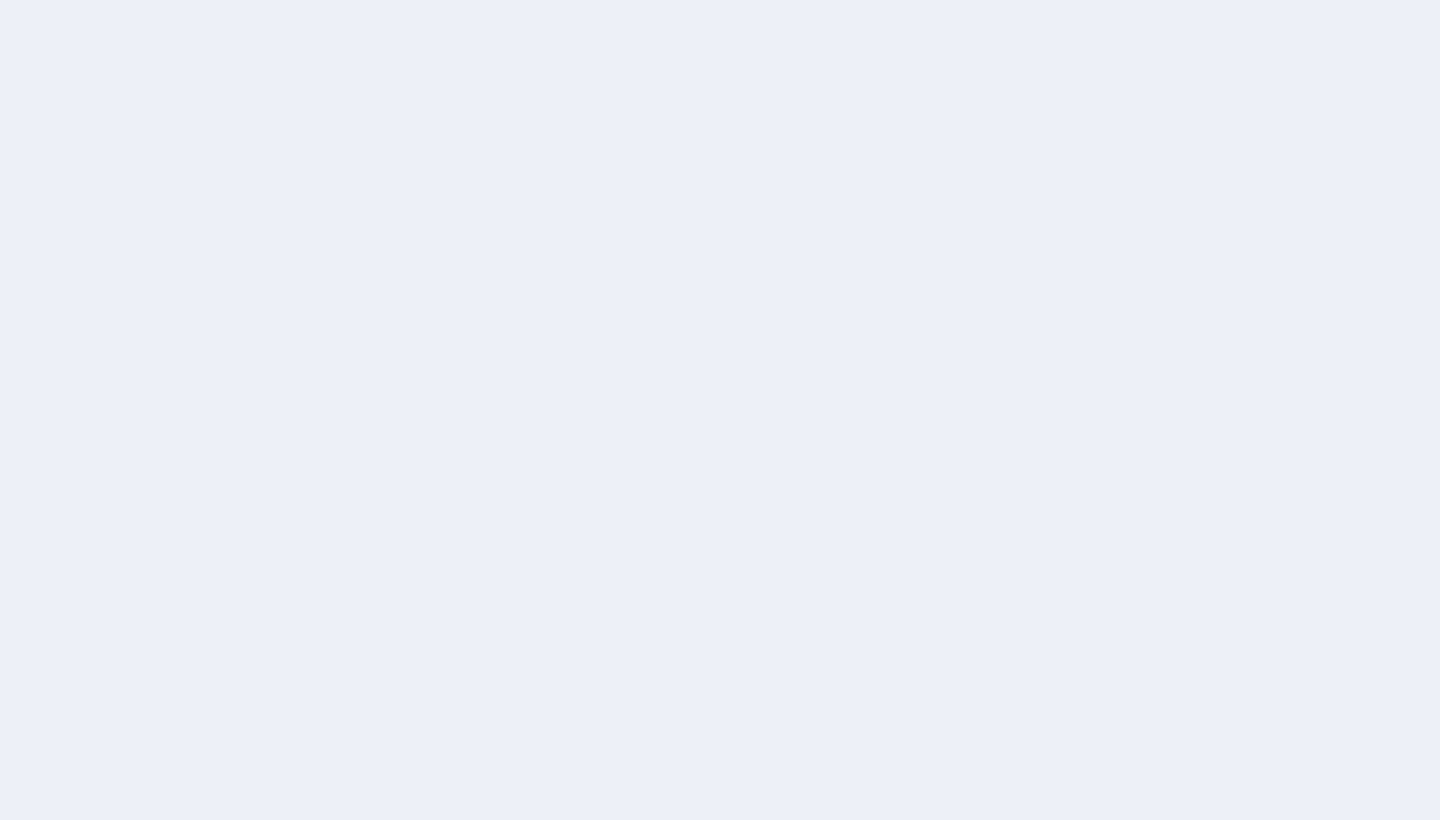 scroll, scrollTop: 0, scrollLeft: 0, axis: both 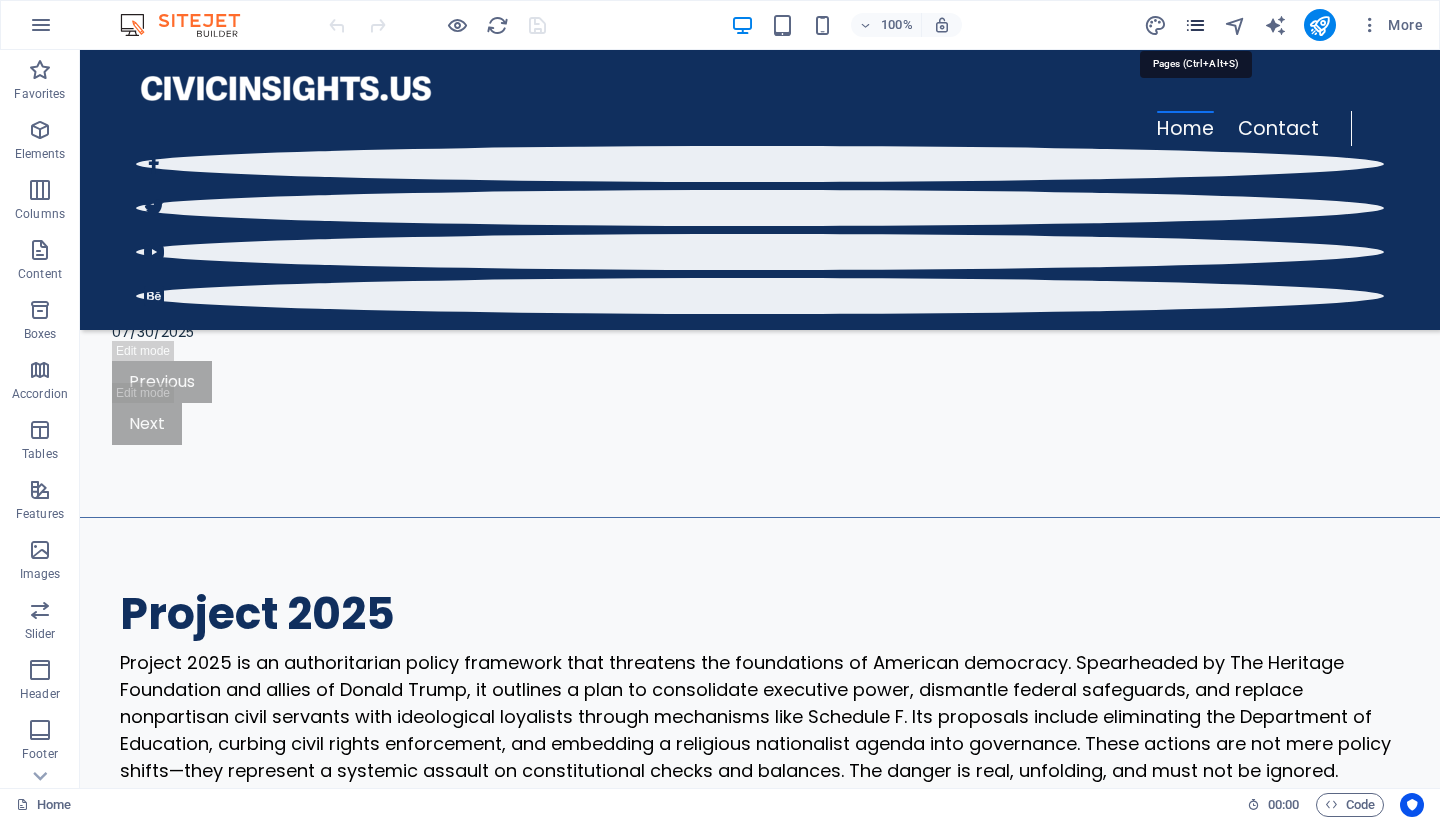 click at bounding box center [1195, 25] 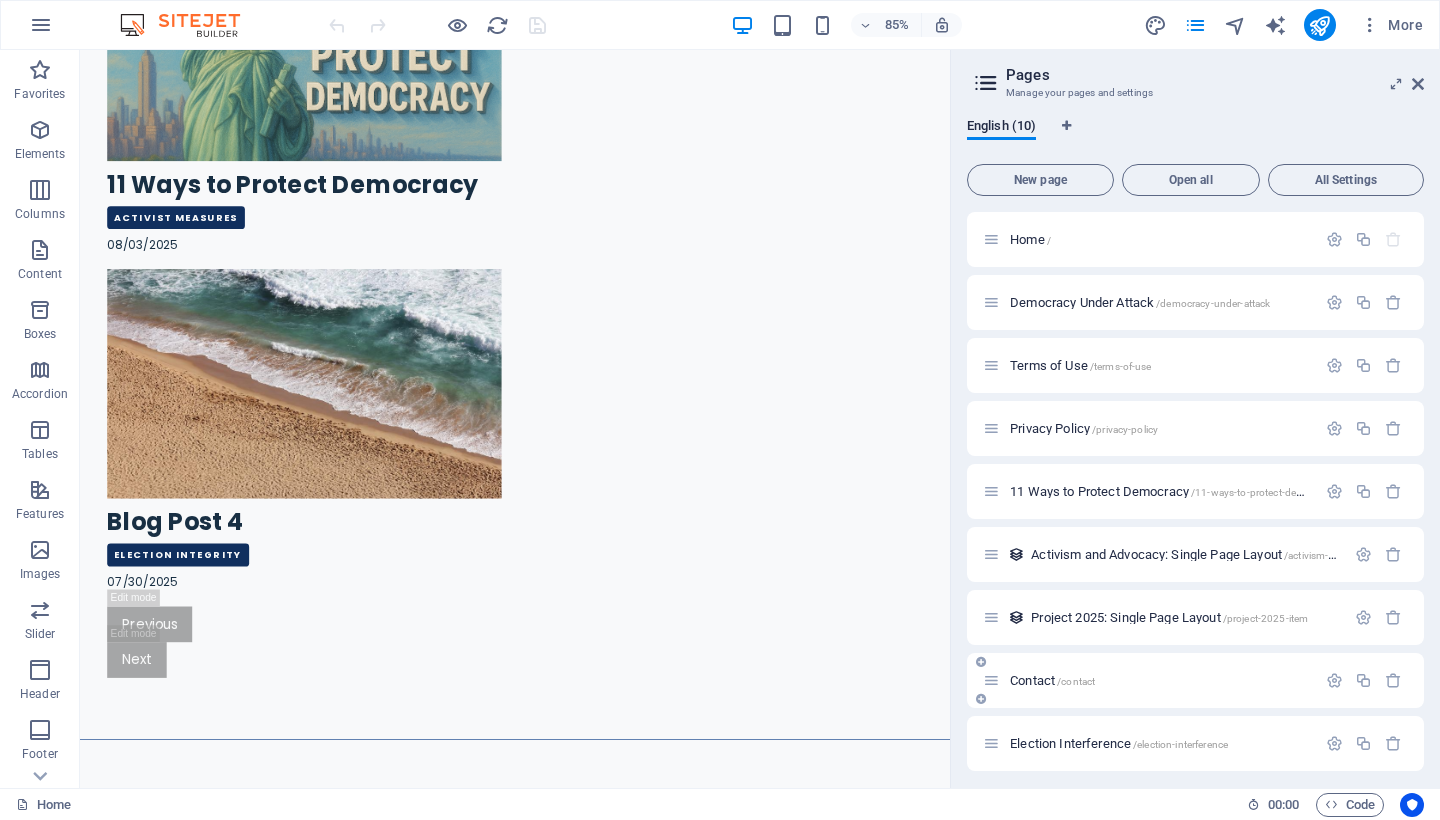 scroll, scrollTop: 70, scrollLeft: 0, axis: vertical 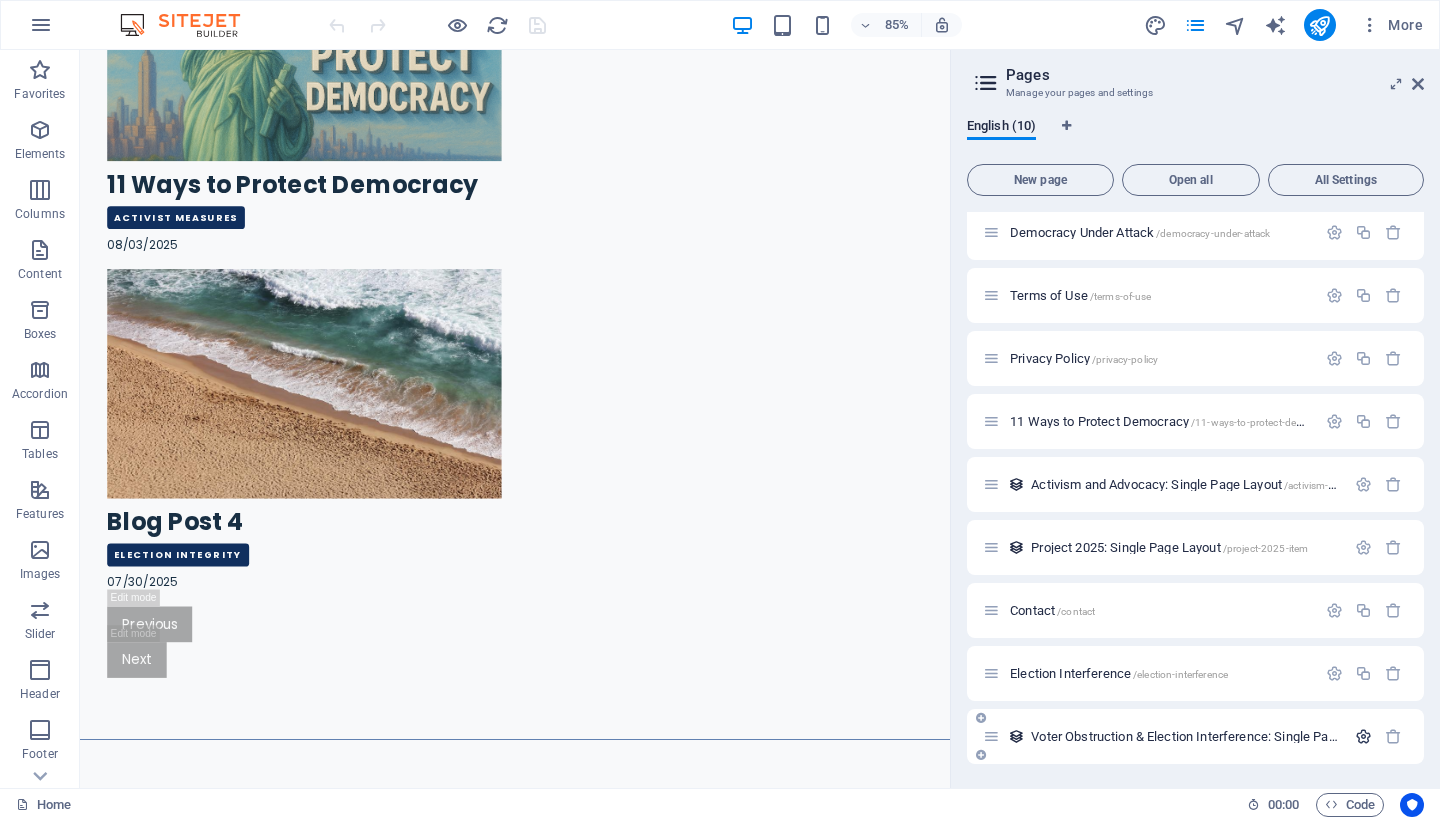 click at bounding box center [1363, 736] 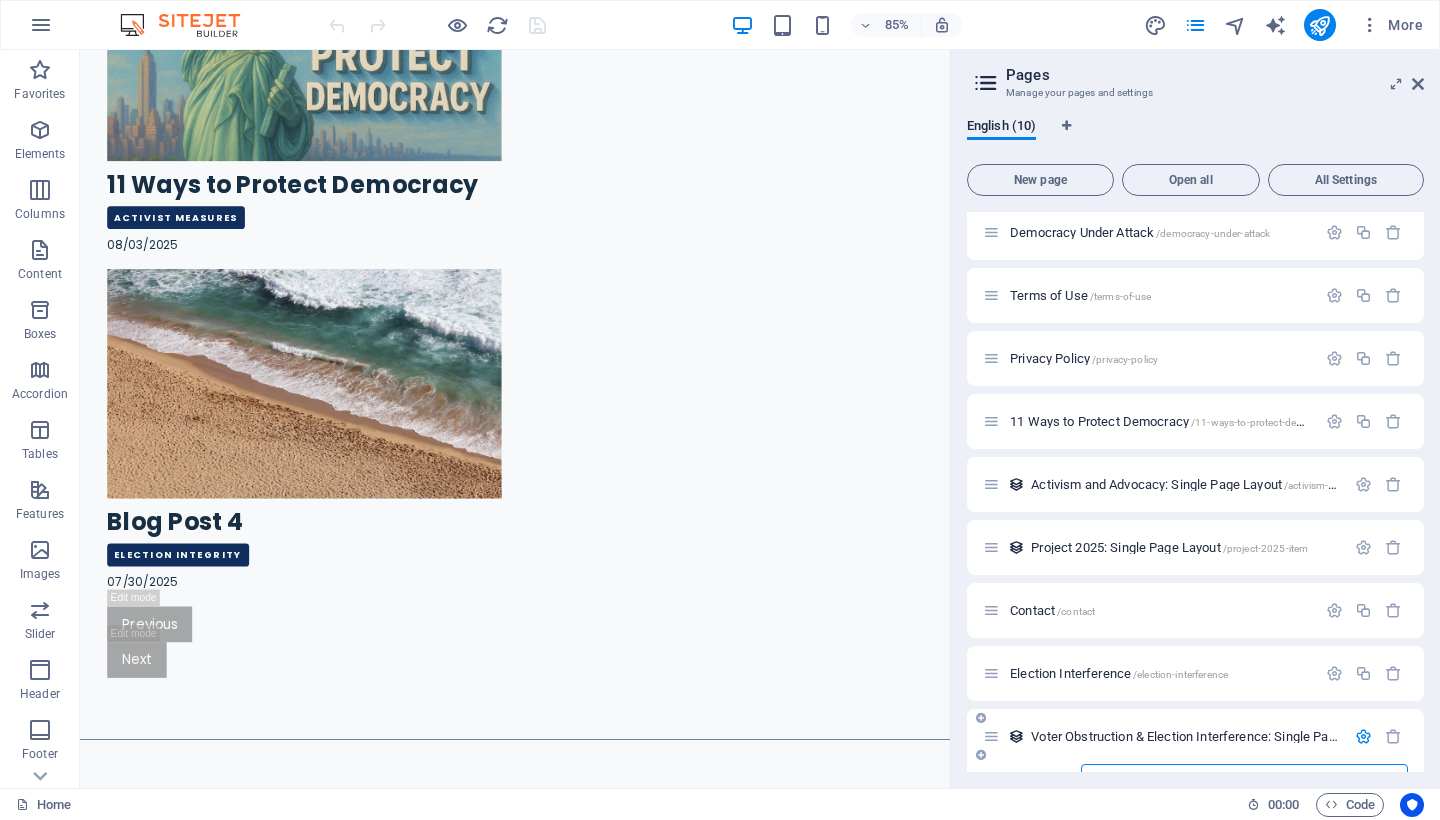 scroll, scrollTop: 206, scrollLeft: 0, axis: vertical 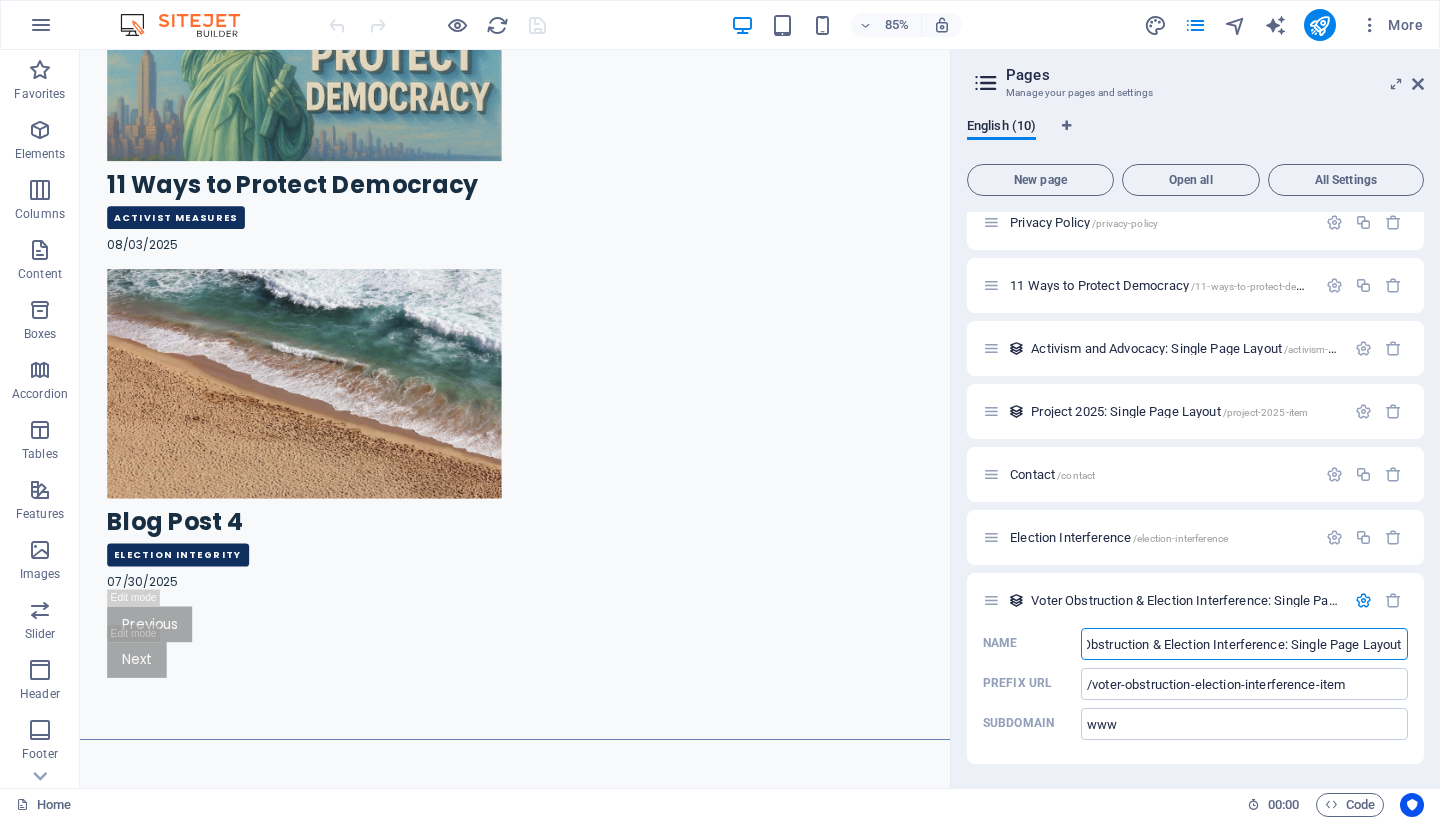 drag, startPoint x: 1251, startPoint y: 645, endPoint x: 1439, endPoint y: 643, distance: 188.01064 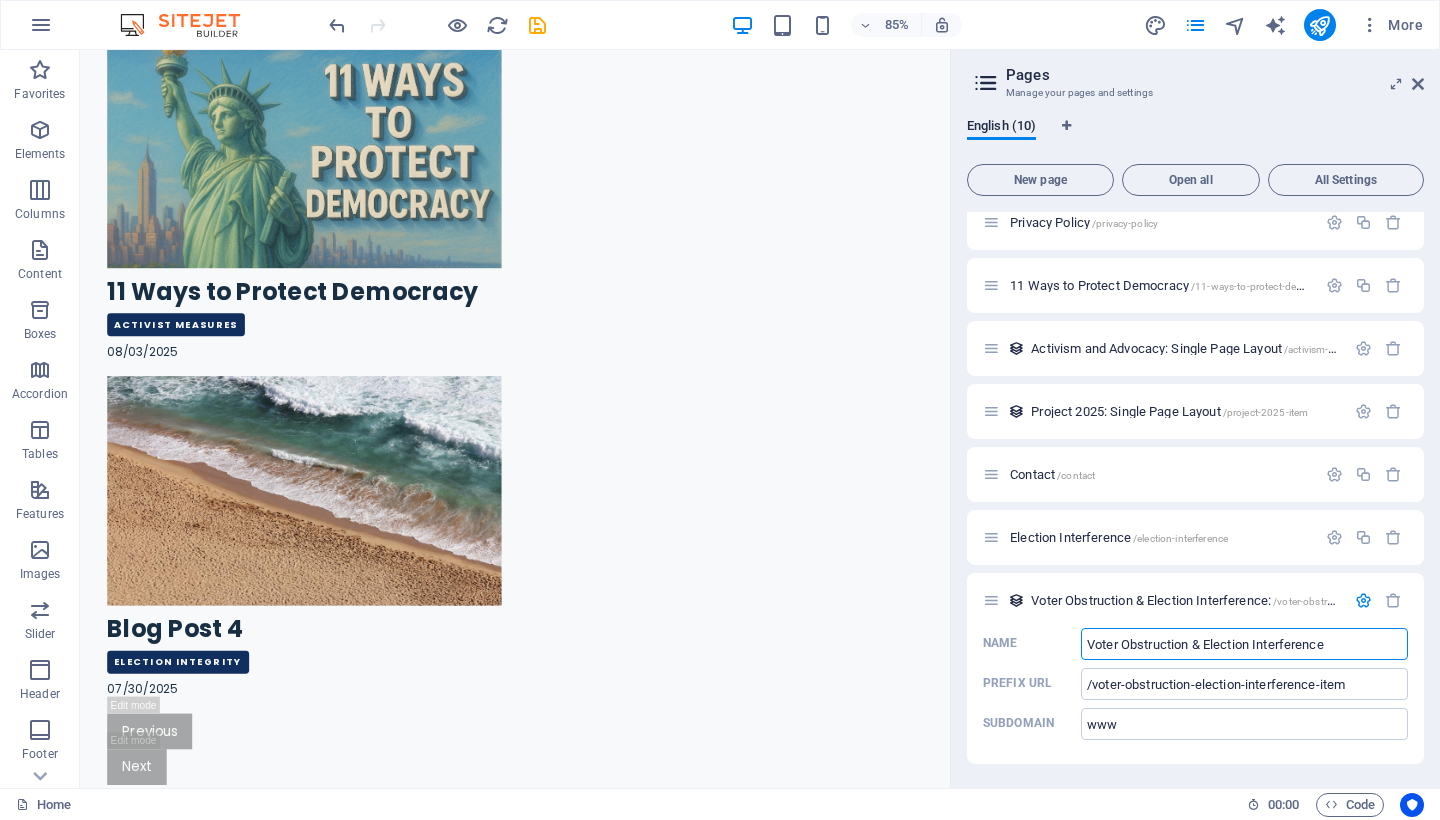 type on "Voter Obstruction & Election Interference" 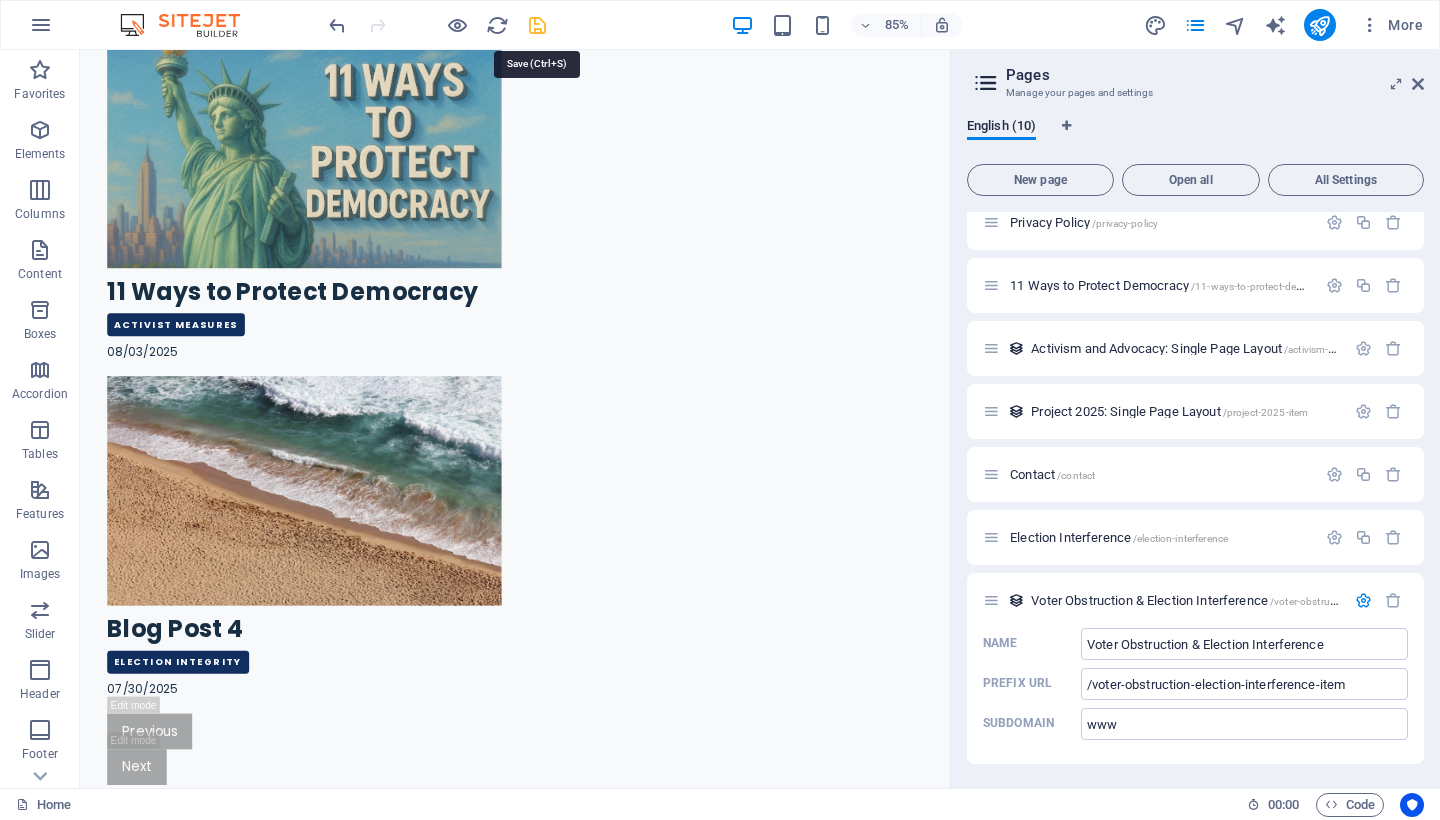 click at bounding box center [537, 25] 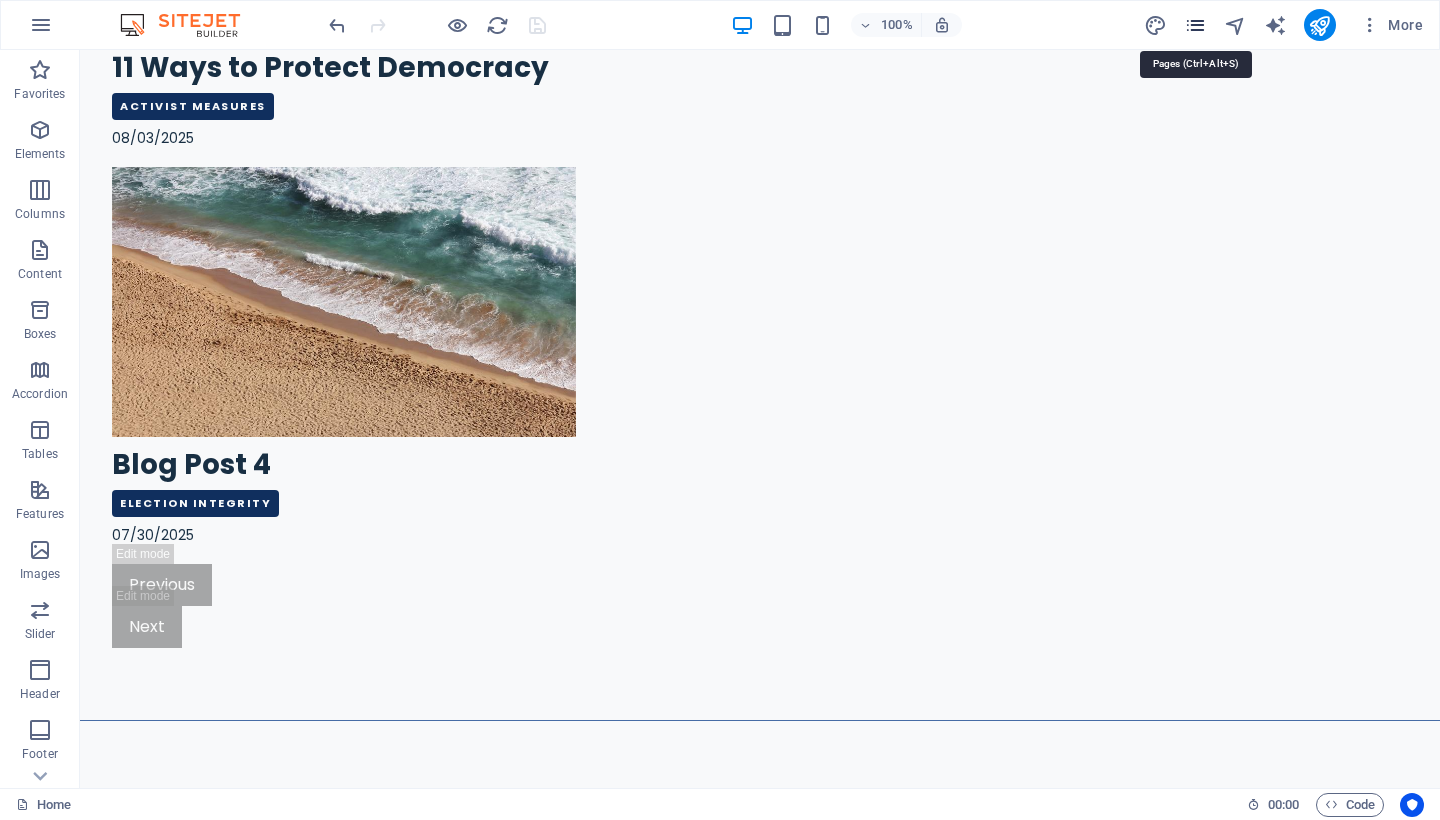 click at bounding box center [1195, 25] 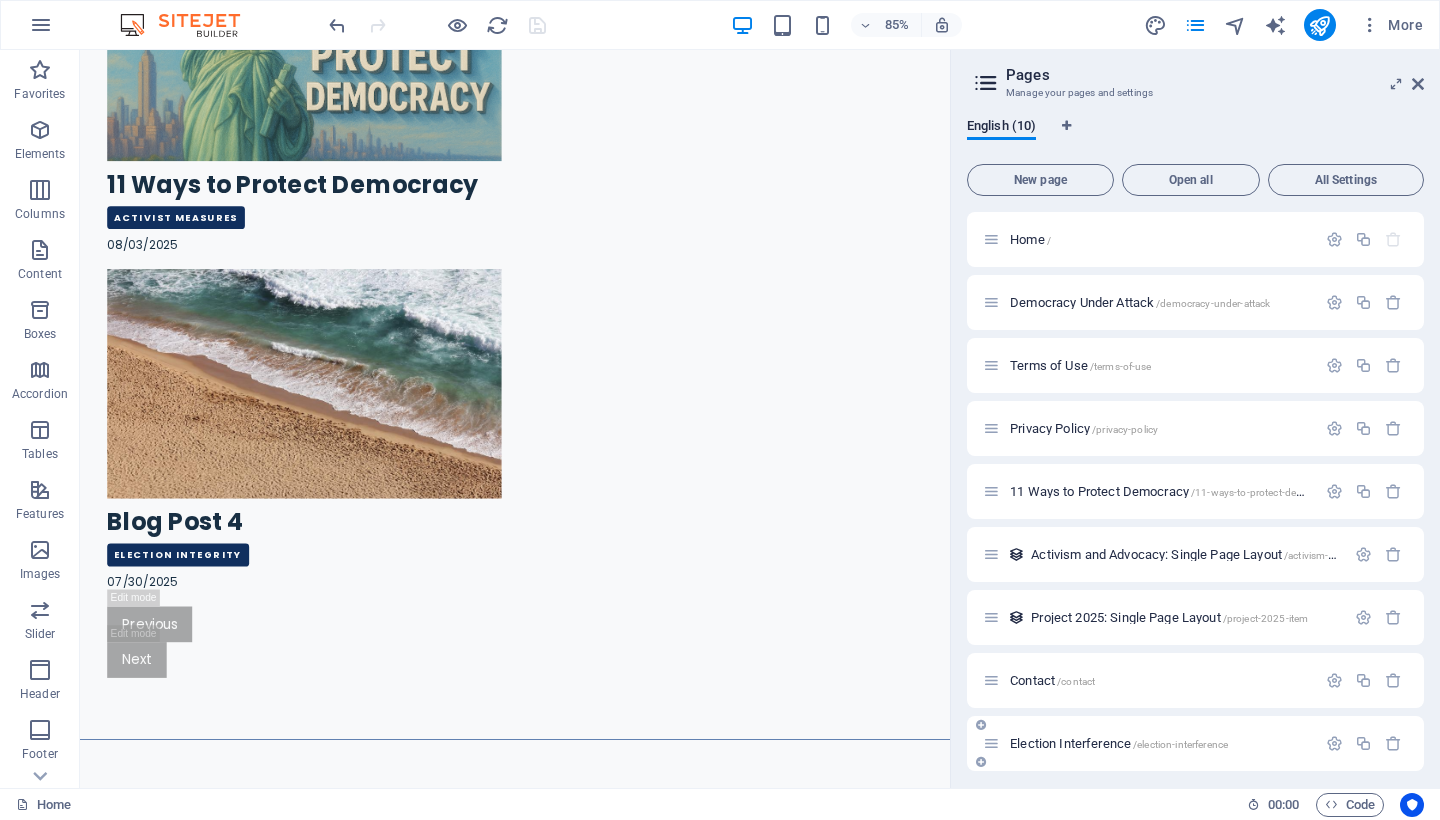 scroll, scrollTop: 70, scrollLeft: 0, axis: vertical 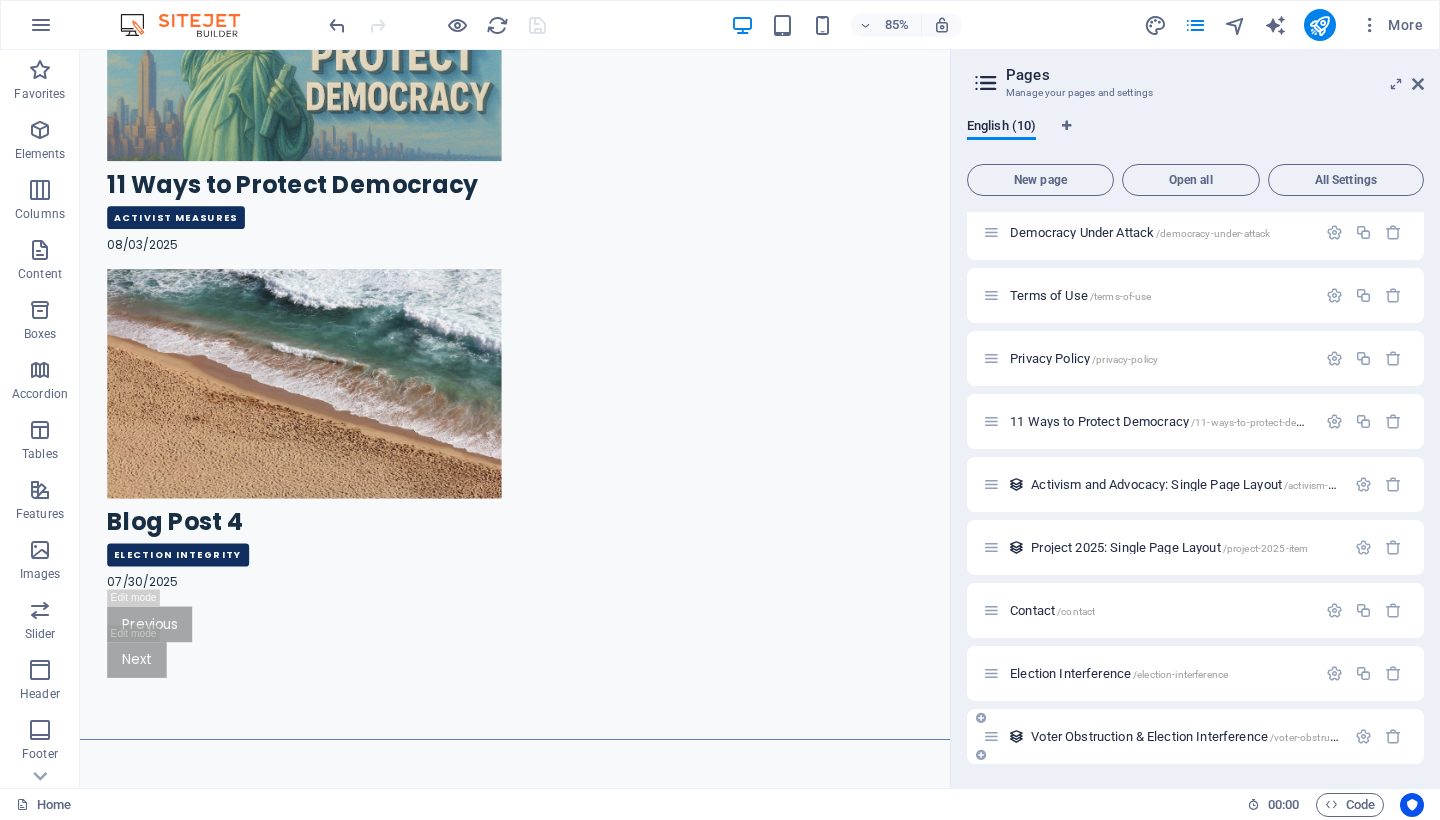 click on "Voter Obstruction & Election Interference /voter-obstruction-election-interference-item" at bounding box center (1250, 736) 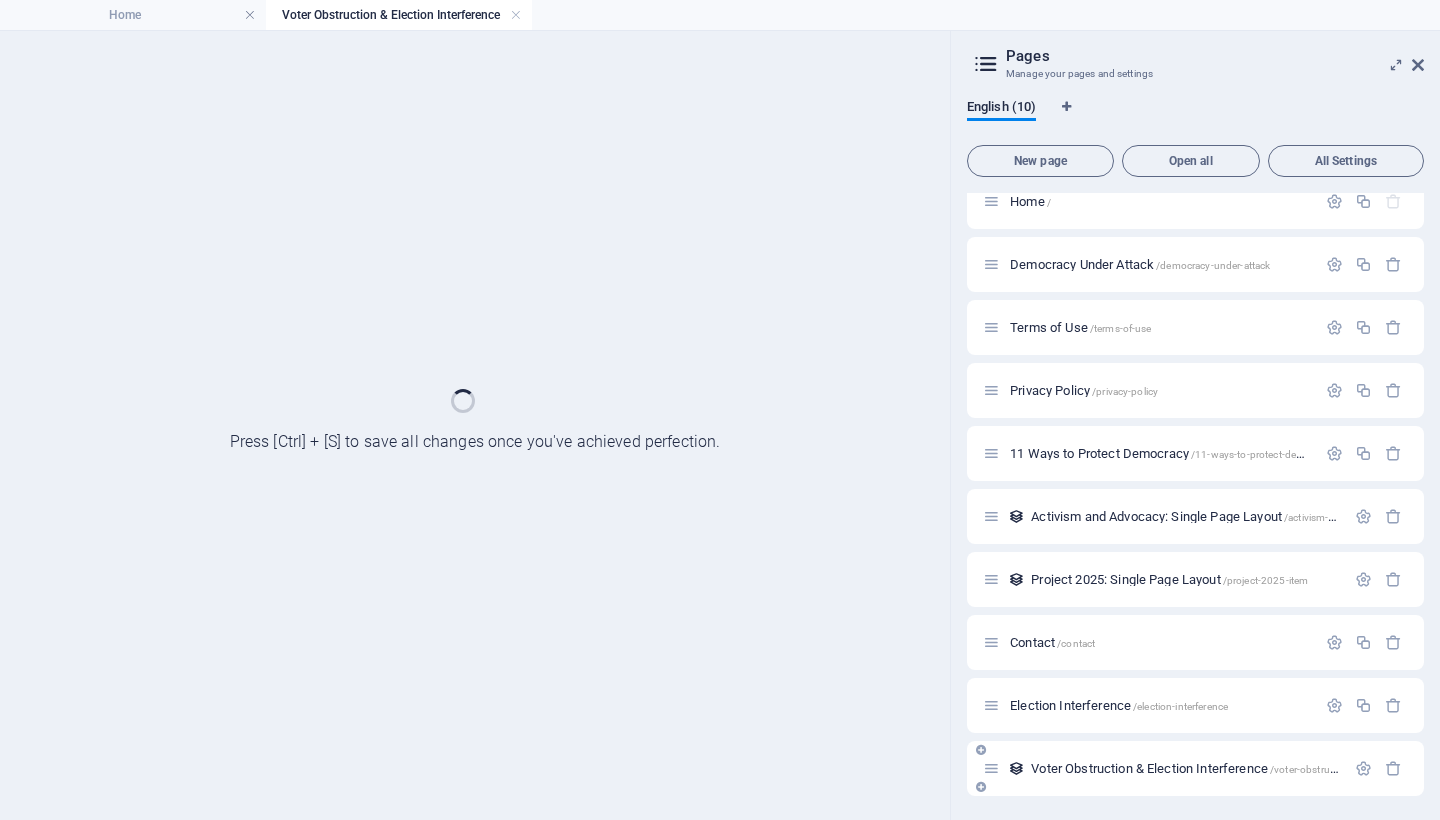 scroll, scrollTop: 19, scrollLeft: 0, axis: vertical 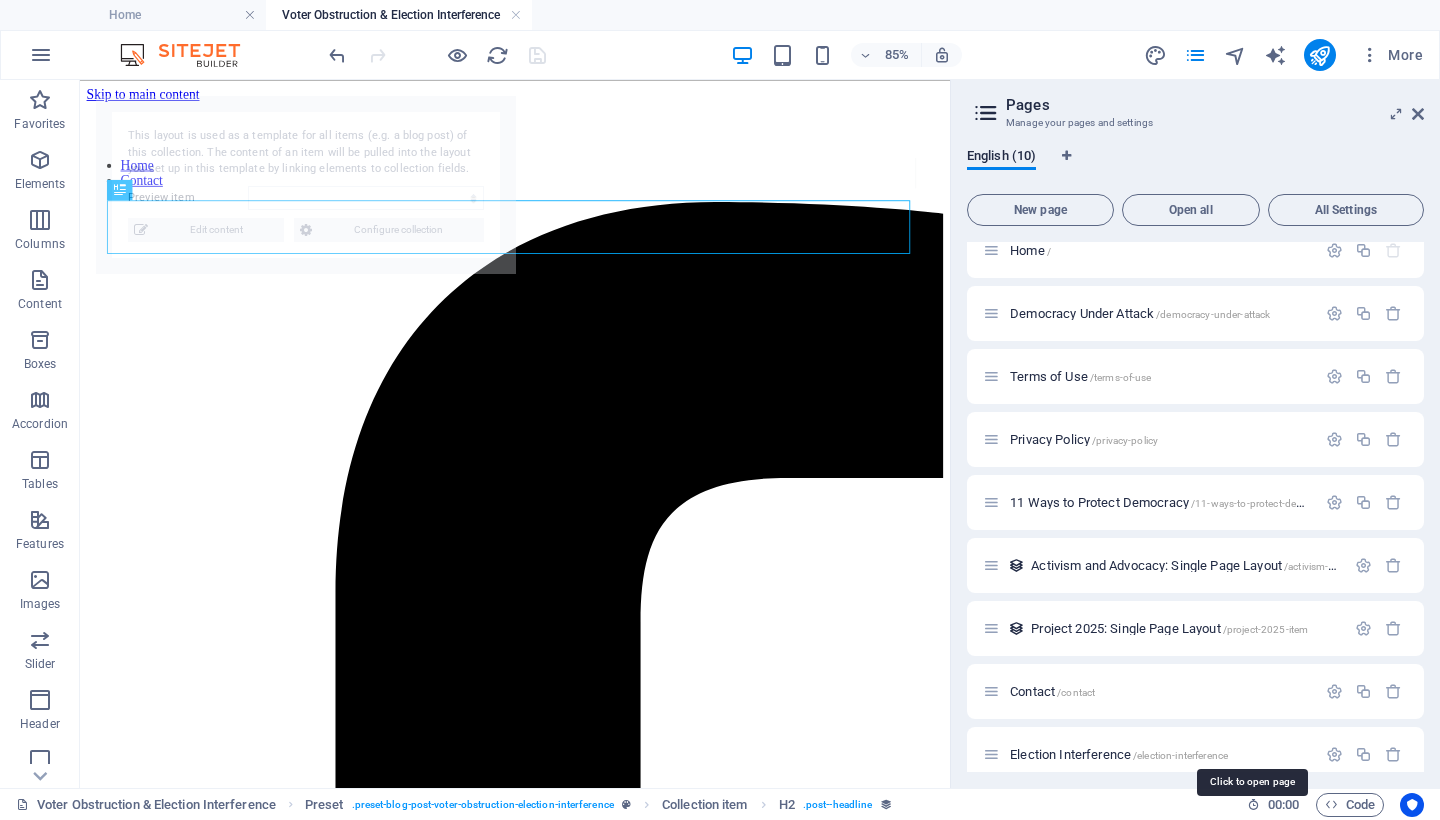 select on "6891565671f54722fd0a32ab" 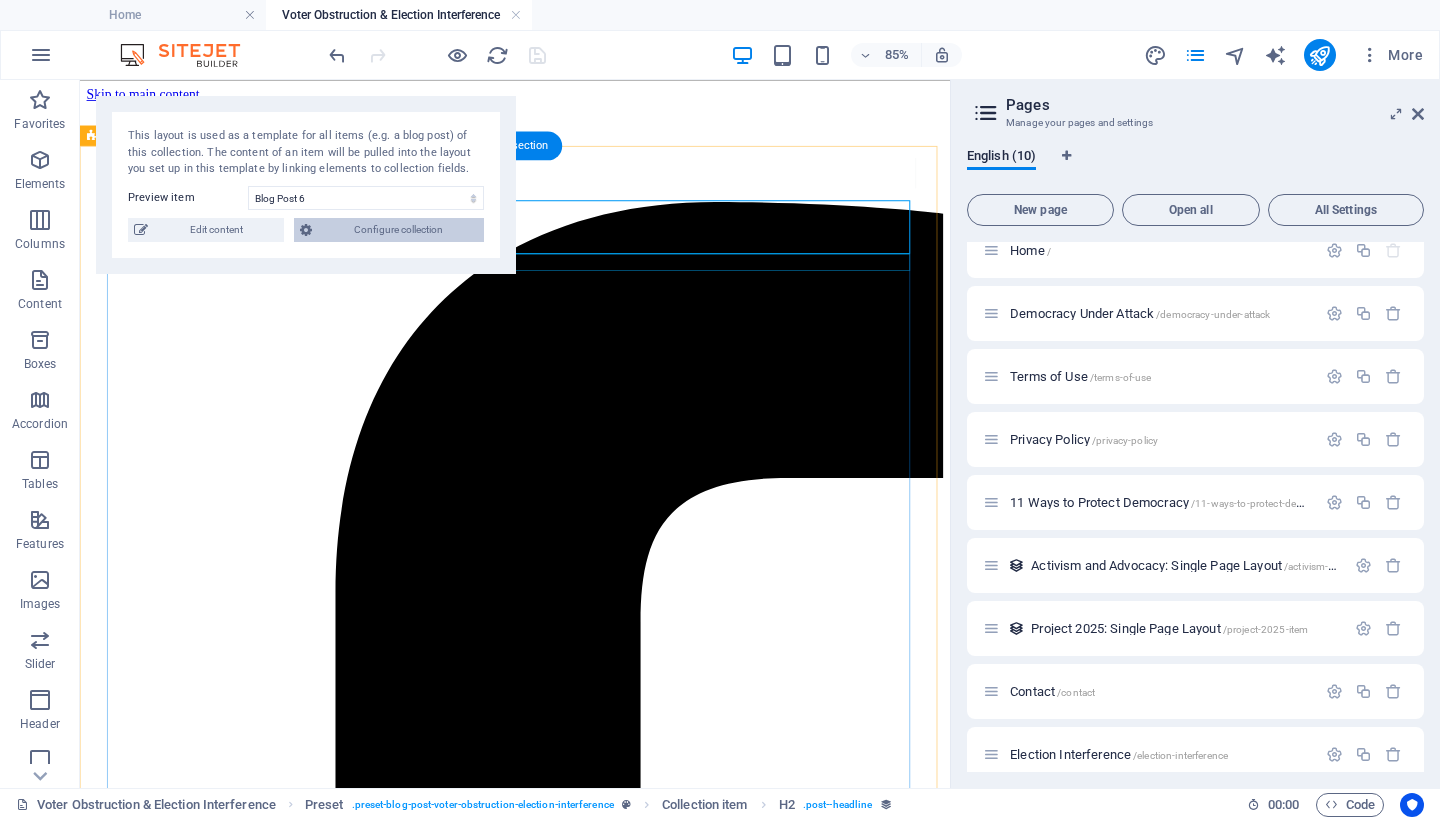 click on "Configure collection" at bounding box center (398, 230) 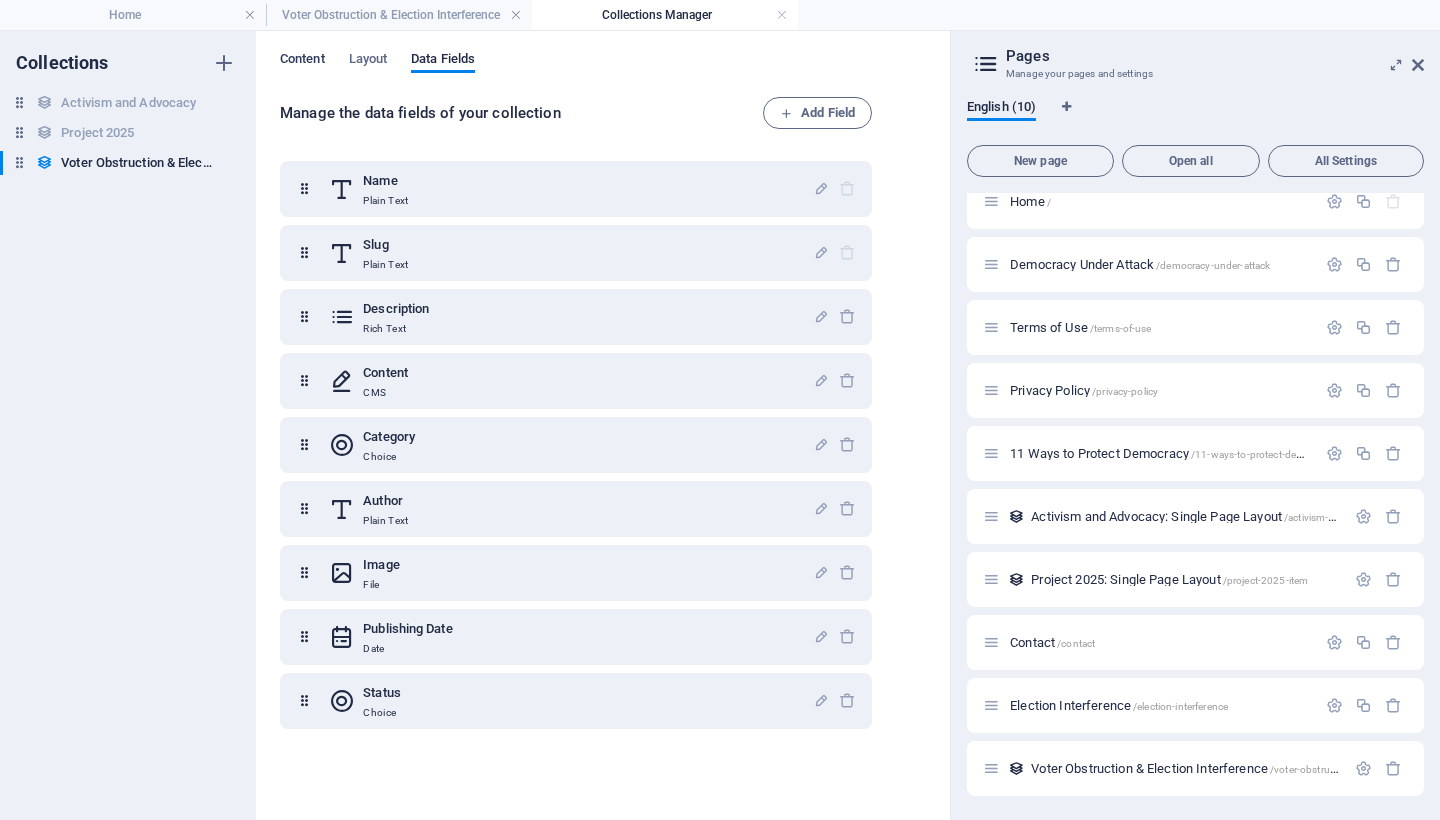 click on "Content" at bounding box center (302, 61) 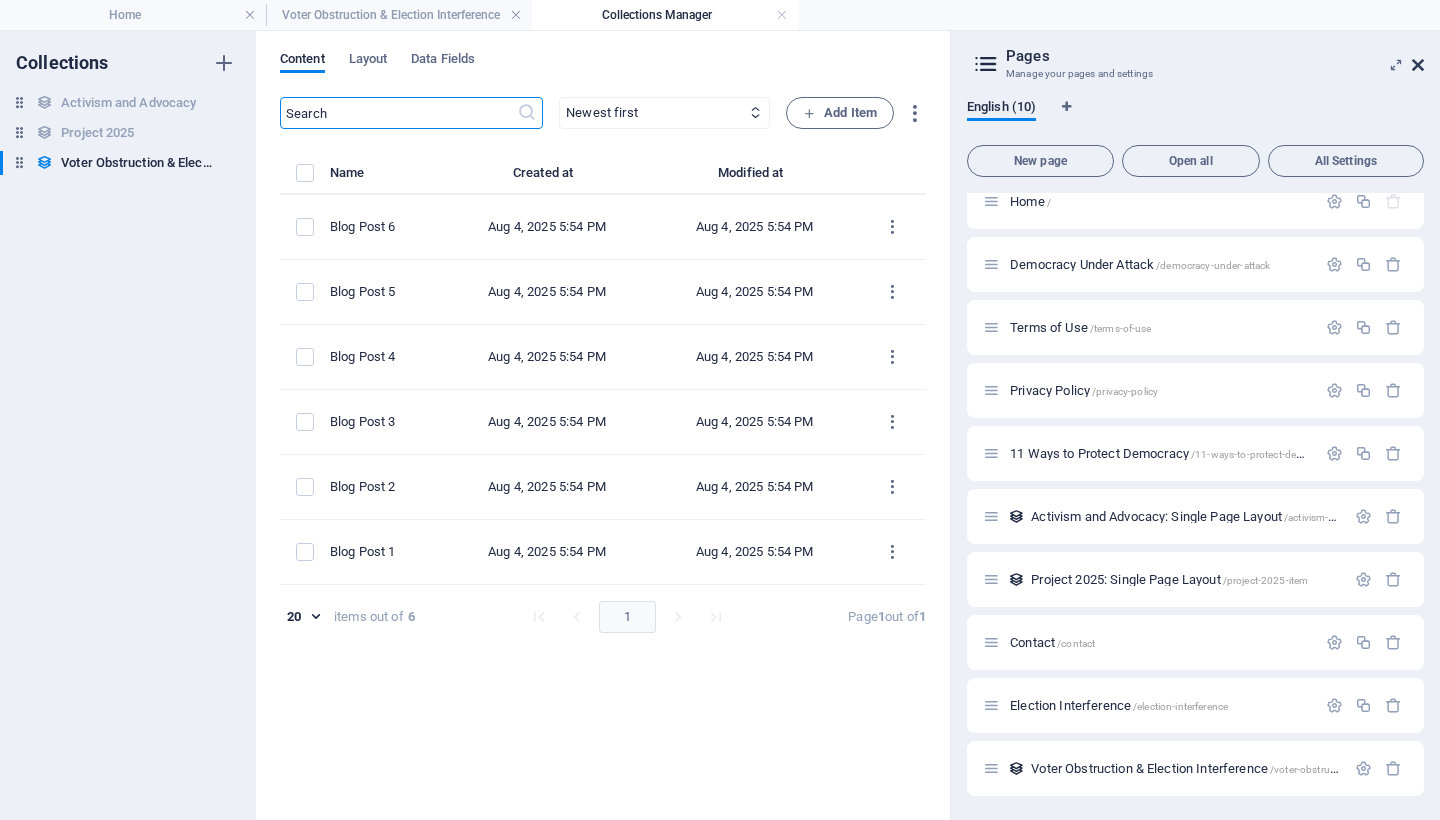 click at bounding box center [1418, 65] 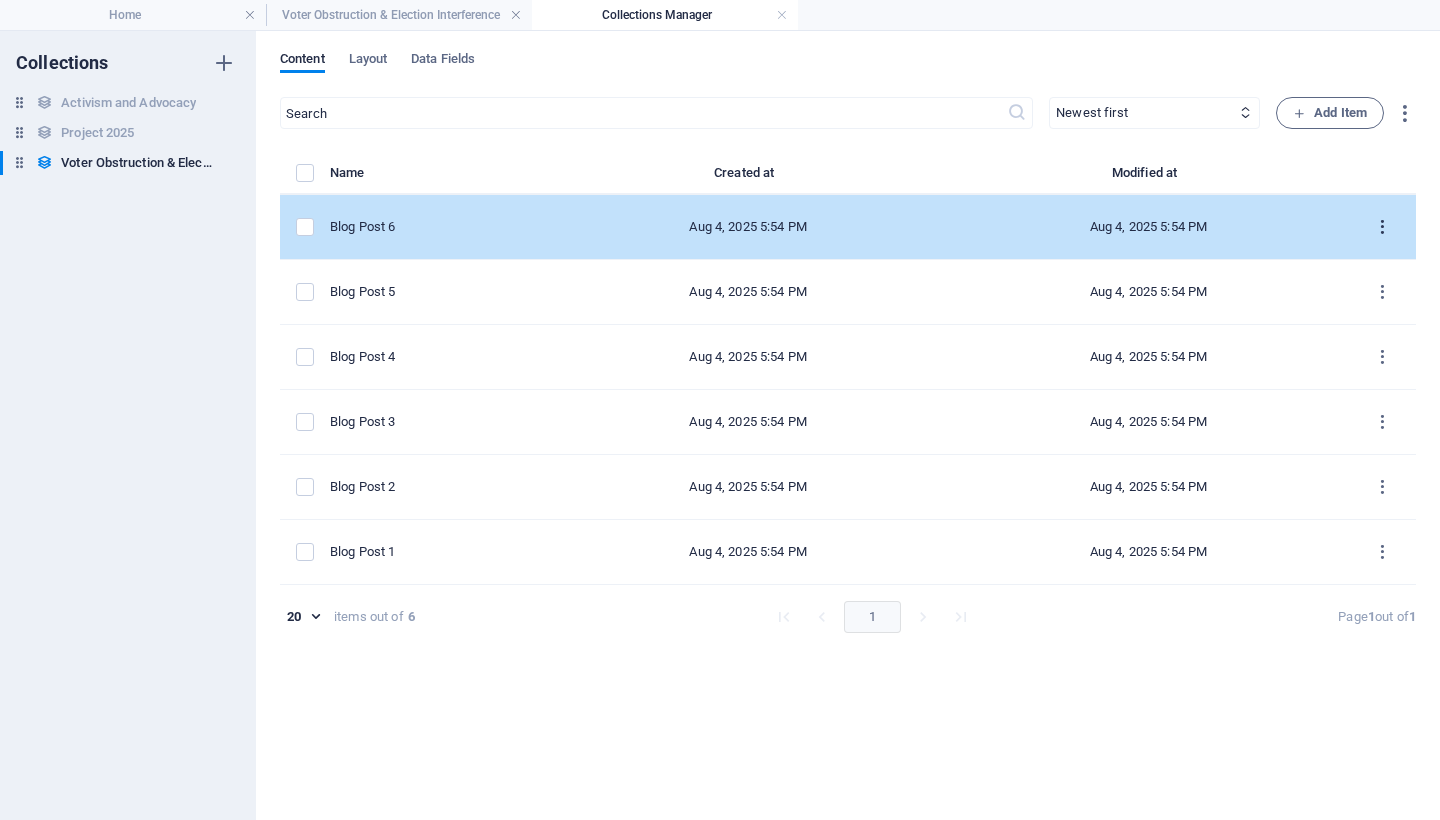 click at bounding box center [1382, 227] 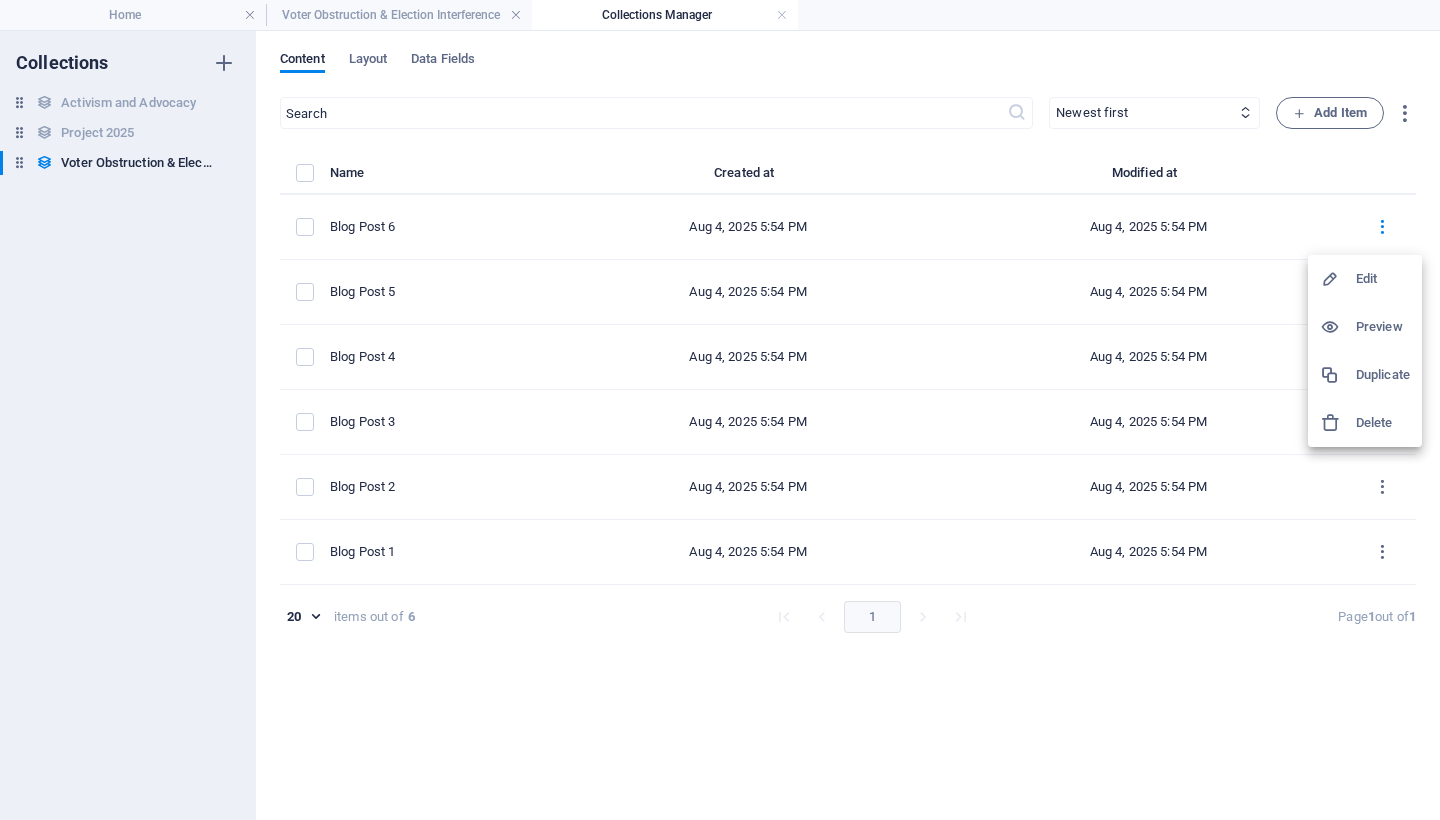 click on "Edit" at bounding box center (1383, 279) 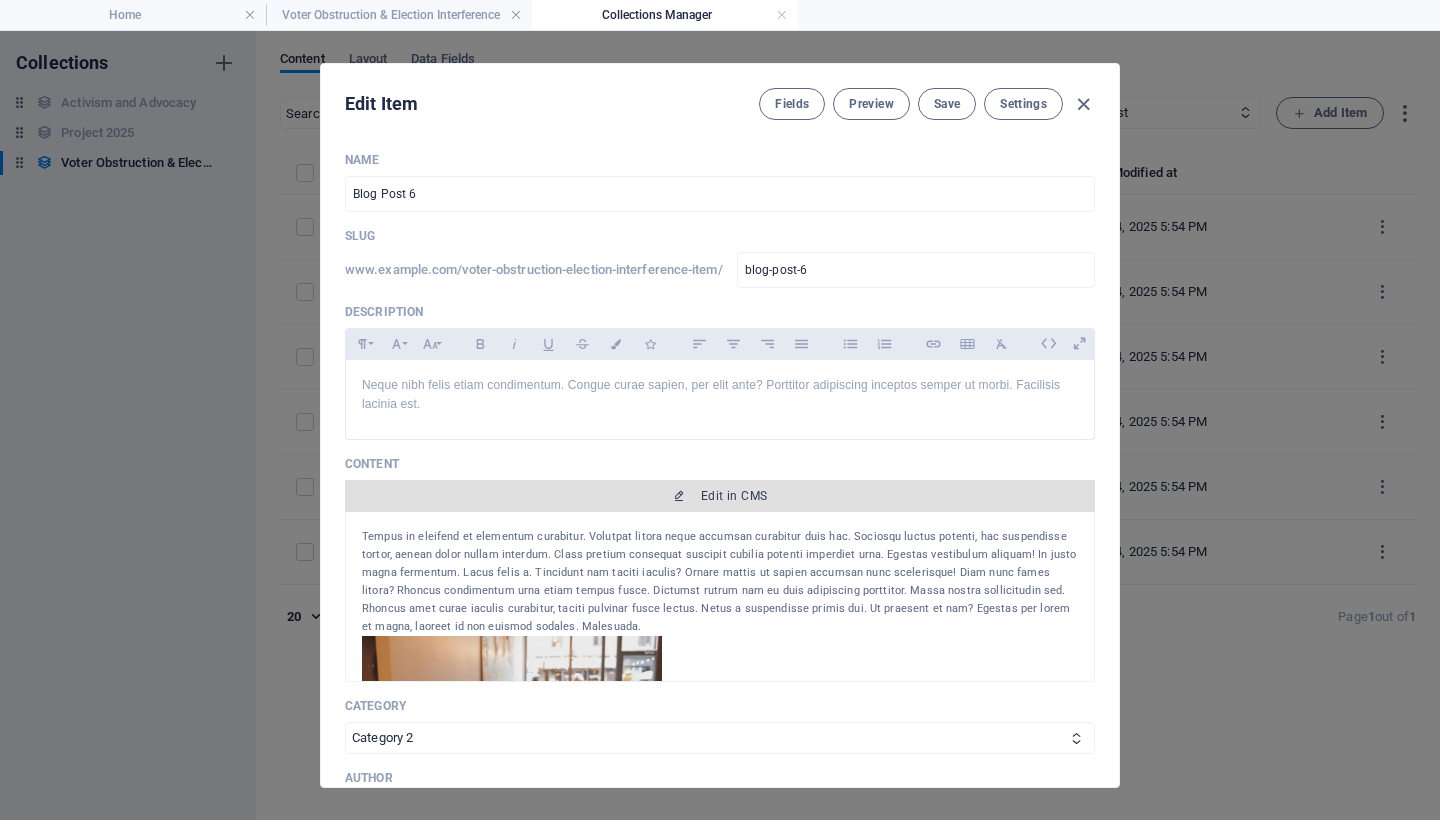 click on "Edit in CMS" at bounding box center (734, 496) 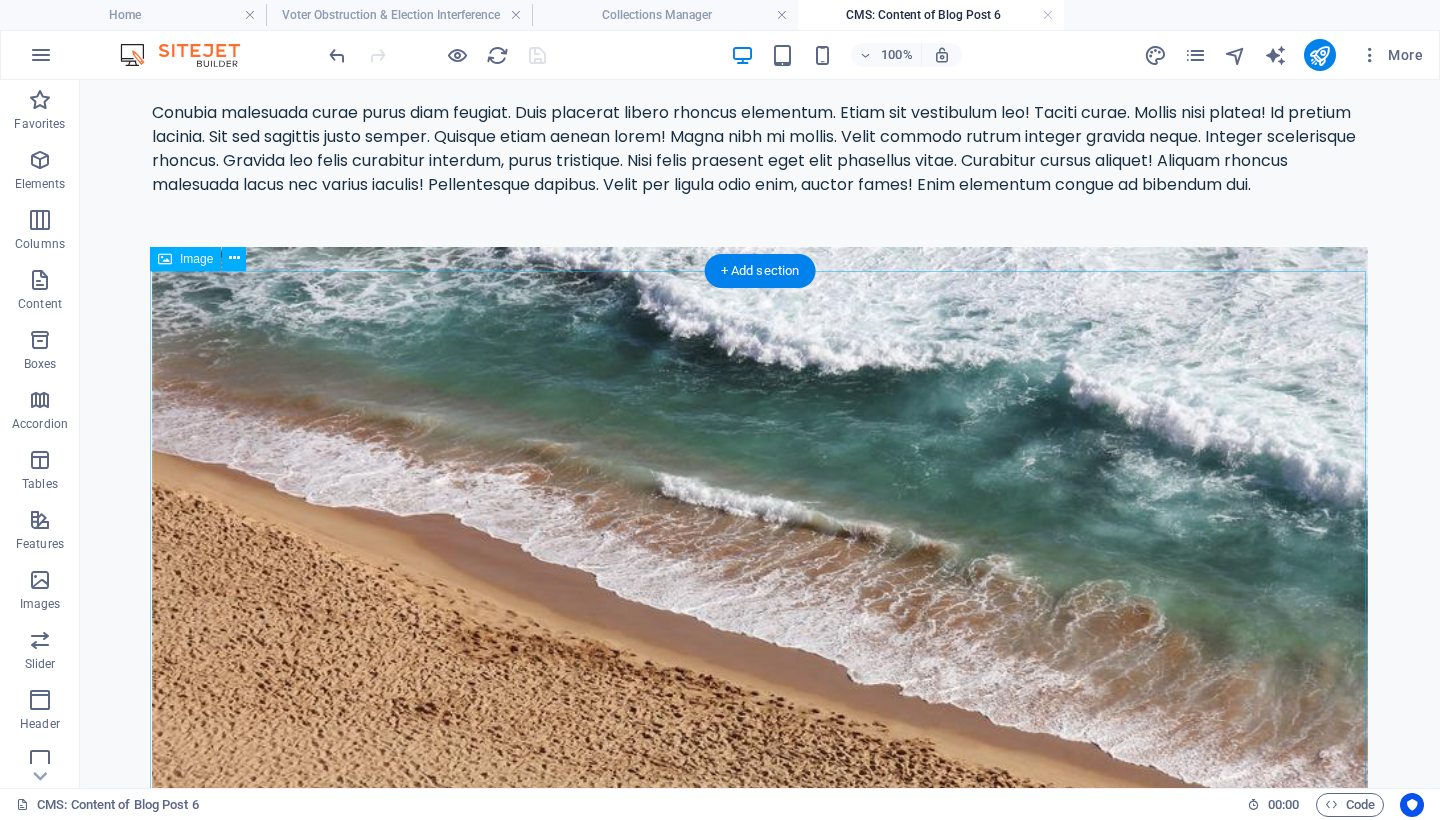 scroll, scrollTop: 793, scrollLeft: 0, axis: vertical 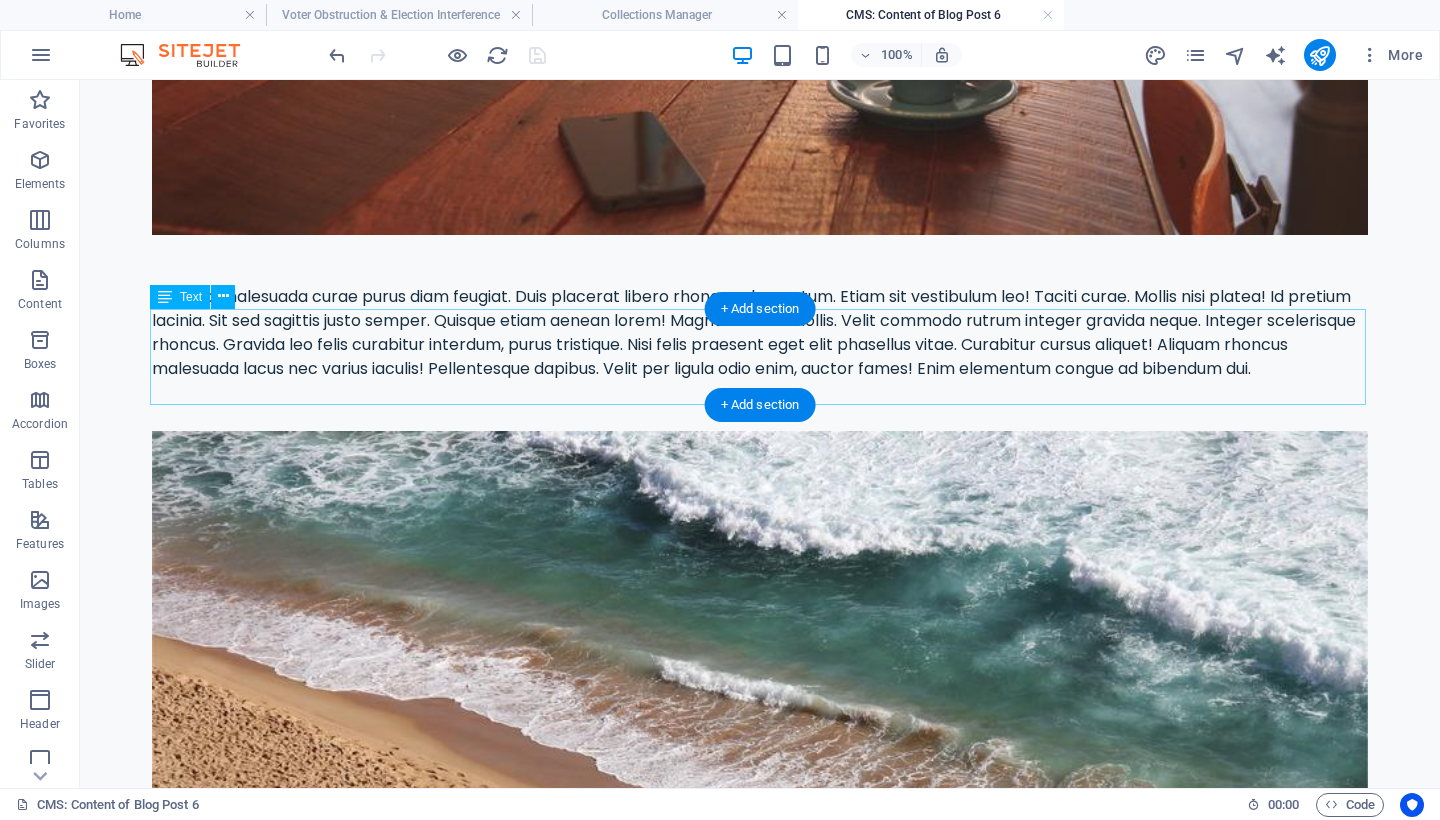 click on "Conubia malesuada curae purus diam feugiat. Duis placerat libero rhoncus elementum. Etiam sit vestibulum leo! Taciti curae. Mollis nisi platea! Id pretium lacinia. Sit sed sagittis justo semper. Quisque etiam aenean lorem! Magna nibh mi mollis. Velit commodo rutrum integer gravida neque. Integer scelerisque rhoncus. Gravida leo felis curabitur interdum, purus tristique. Nisi felis praesent eget elit phasellus vitae. Curabitur cursus aliquet! Aliquam rhoncus malesuada lacus nec varius iaculis! Pellentesque dapibus. Velit per ligula odio enim, auctor fames! Enim elementum congue ad bibendum dui." at bounding box center [760, 333] 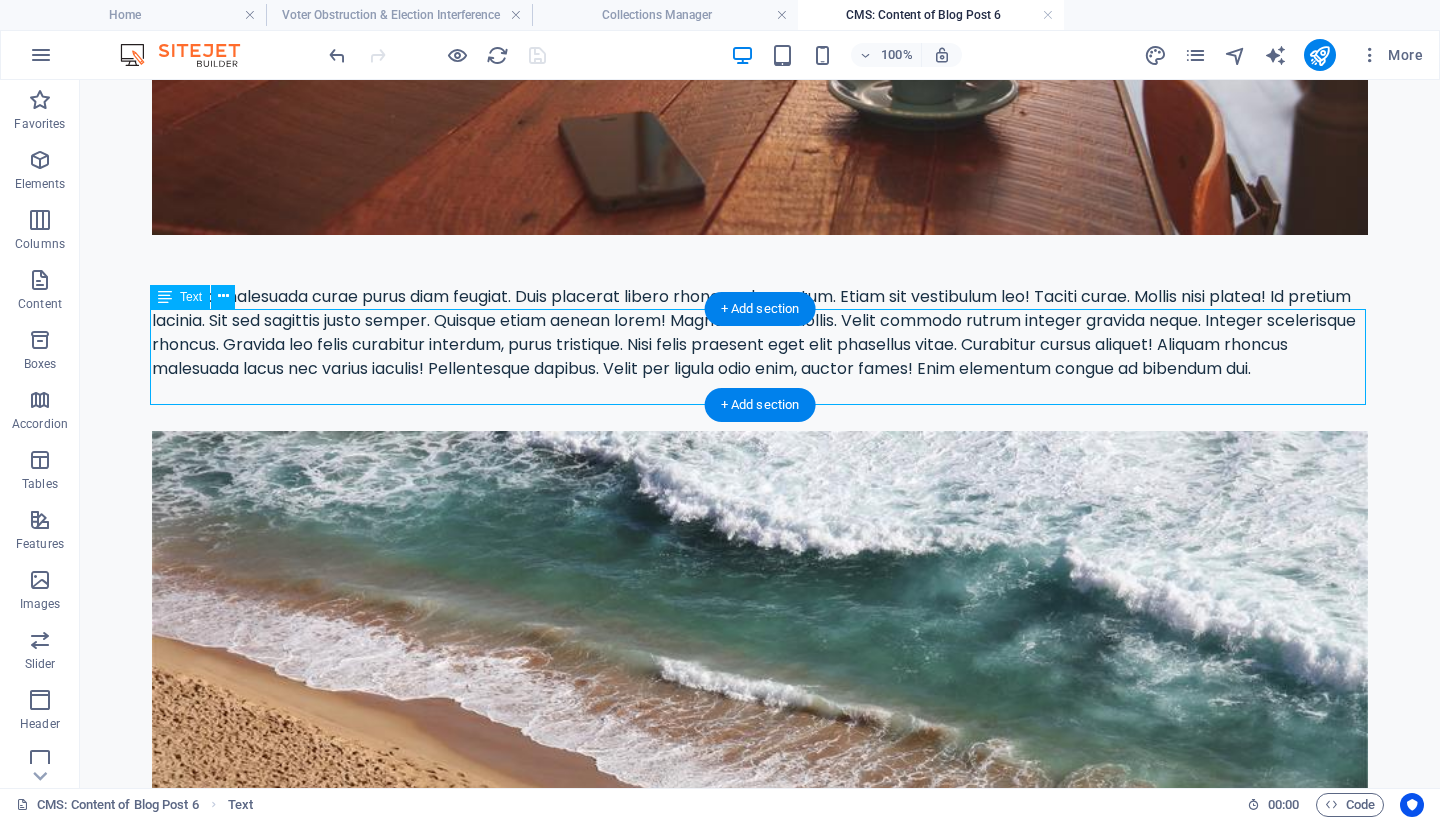 click on "Conubia malesuada curae purus diam feugiat. Duis placerat libero rhoncus elementum. Etiam sit vestibulum leo! Taciti curae. Mollis nisi platea! Id pretium lacinia. Sit sed sagittis justo semper. Quisque etiam aenean lorem! Magna nibh mi mollis. Velit commodo rutrum integer gravida neque. Integer scelerisque rhoncus. Gravida leo felis curabitur interdum, purus tristique. Nisi felis praesent eget elit phasellus vitae. Curabitur cursus aliquet! Aliquam rhoncus malesuada lacus nec varius iaculis! Pellentesque dapibus. Velit per ligula odio enim, auctor fames! Enim elementum congue ad bibendum dui." at bounding box center (760, 333) 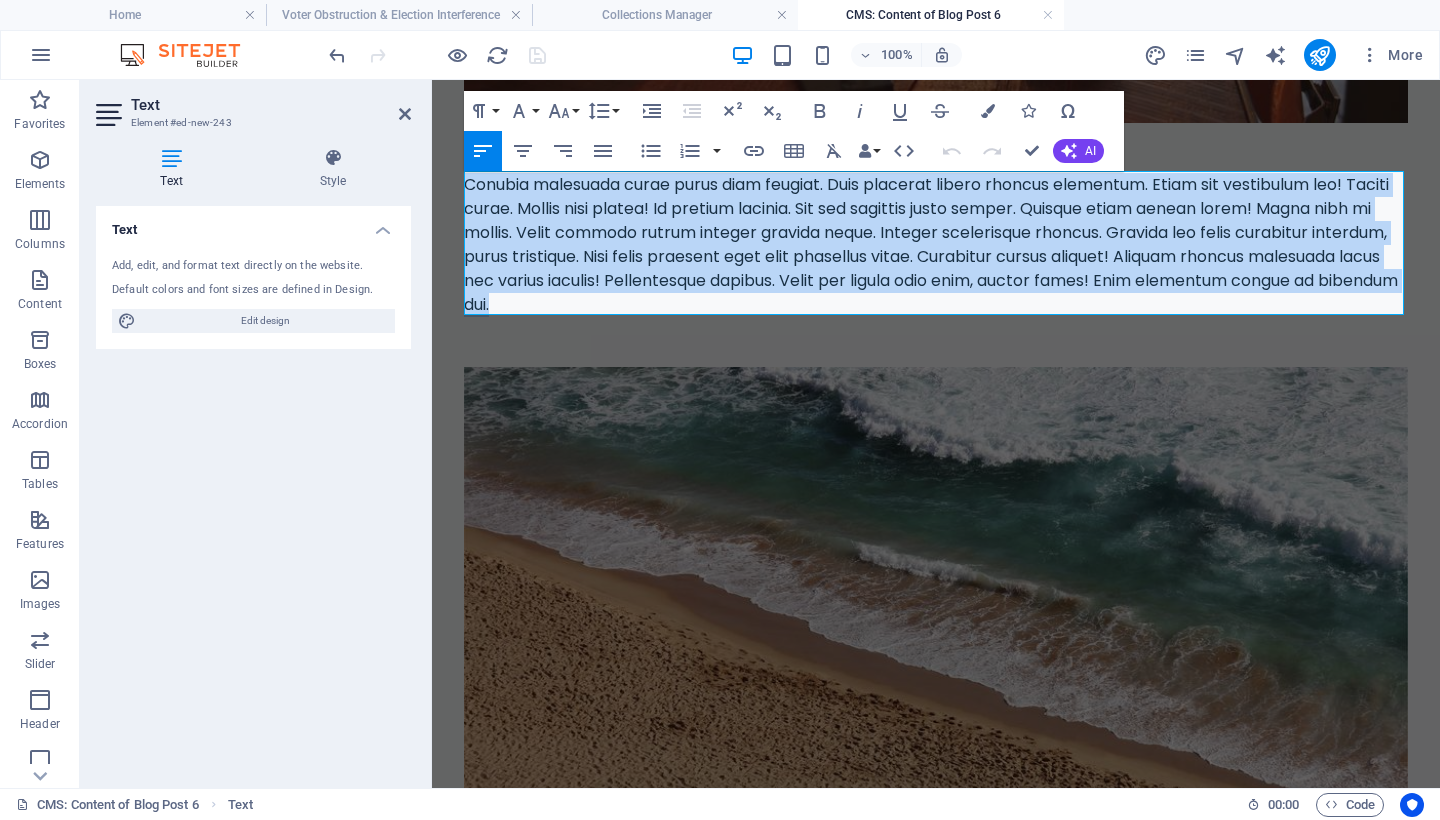 drag, startPoint x: 691, startPoint y: 300, endPoint x: 396, endPoint y: 181, distance: 318.09747 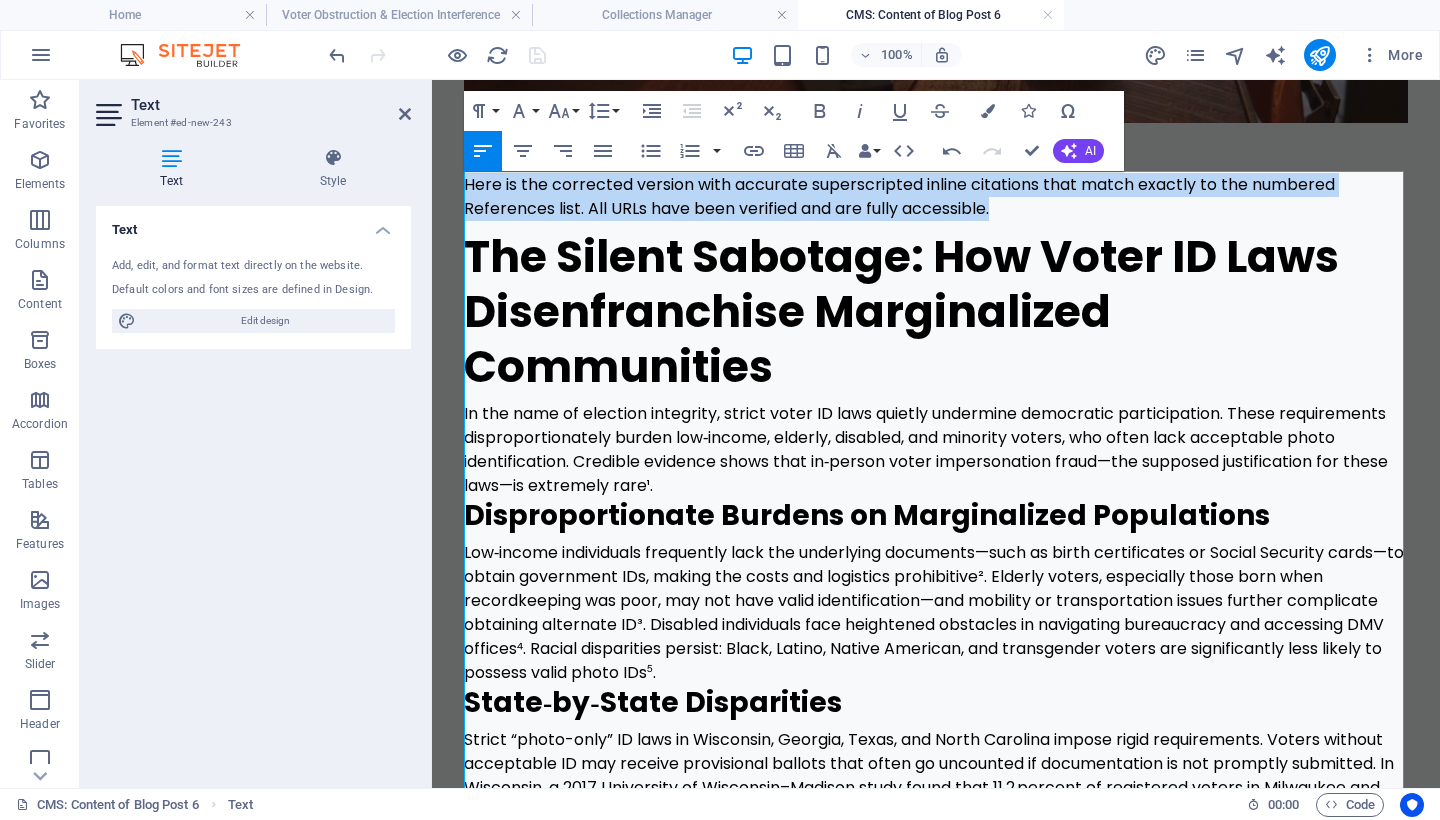 drag, startPoint x: 1006, startPoint y: 207, endPoint x: 464, endPoint y: 174, distance: 543.00366 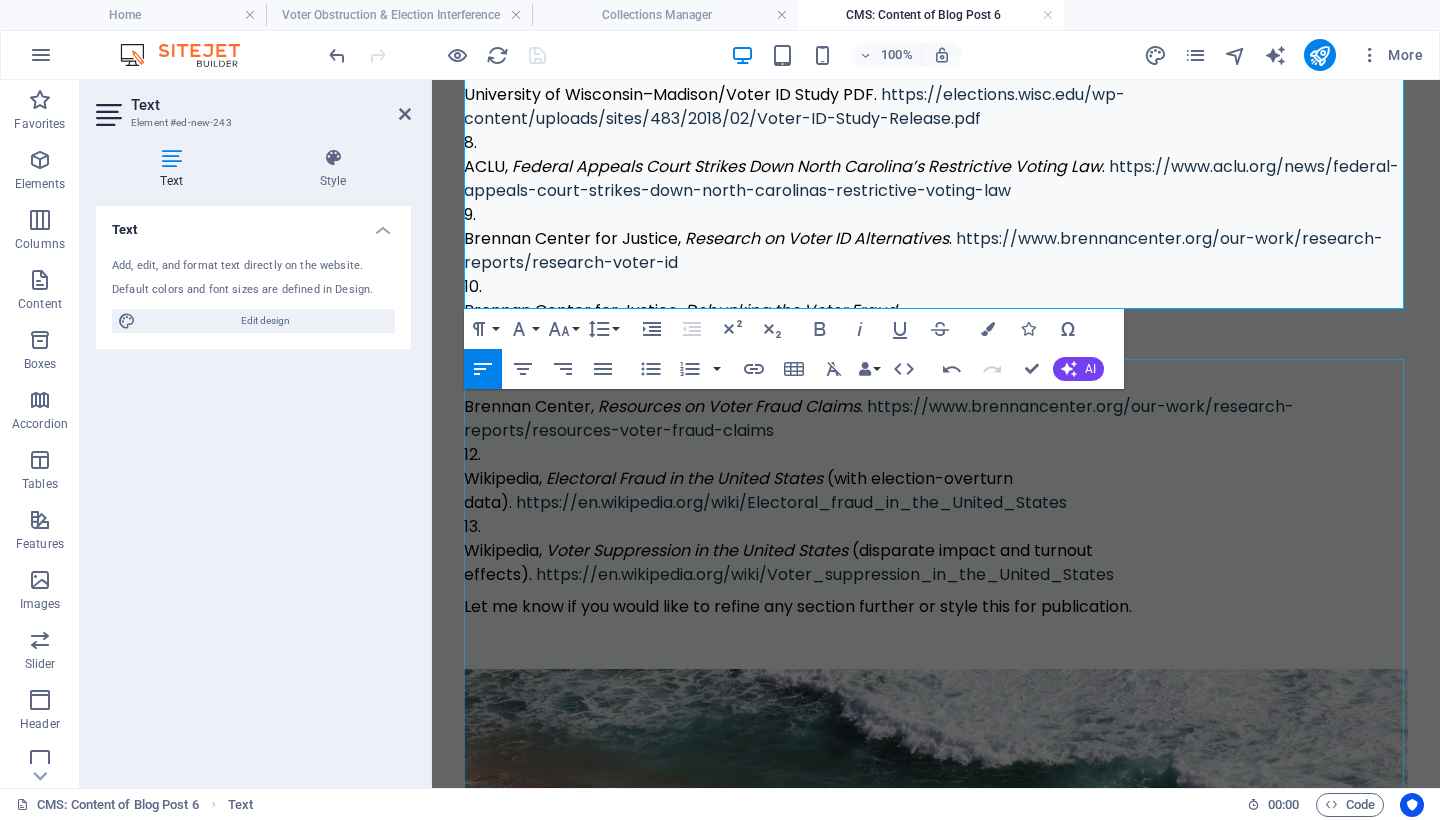 scroll, scrollTop: 2512, scrollLeft: 0, axis: vertical 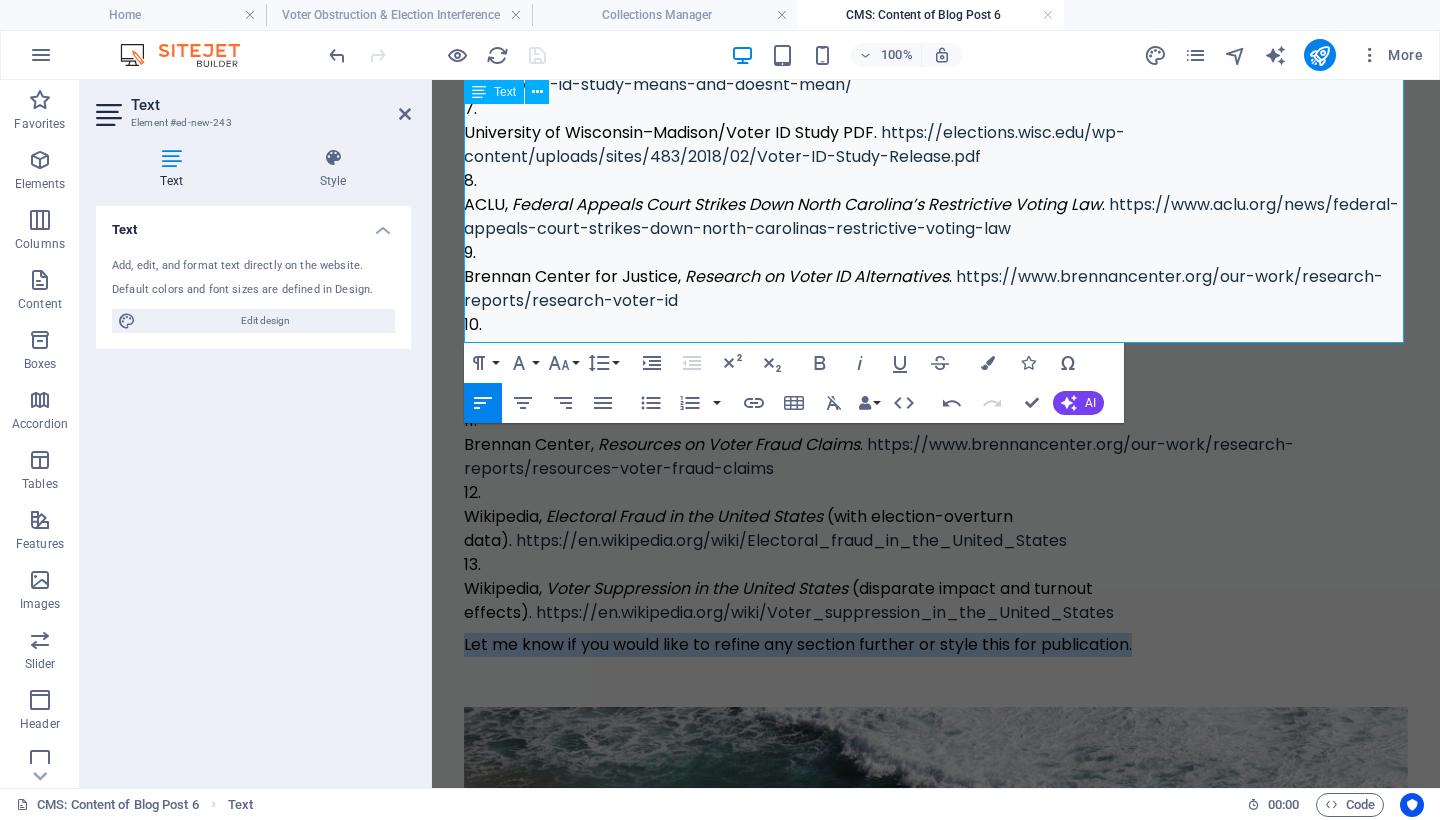 drag, startPoint x: 1154, startPoint y: 317, endPoint x: 1185, endPoint y: 331, distance: 34.0147 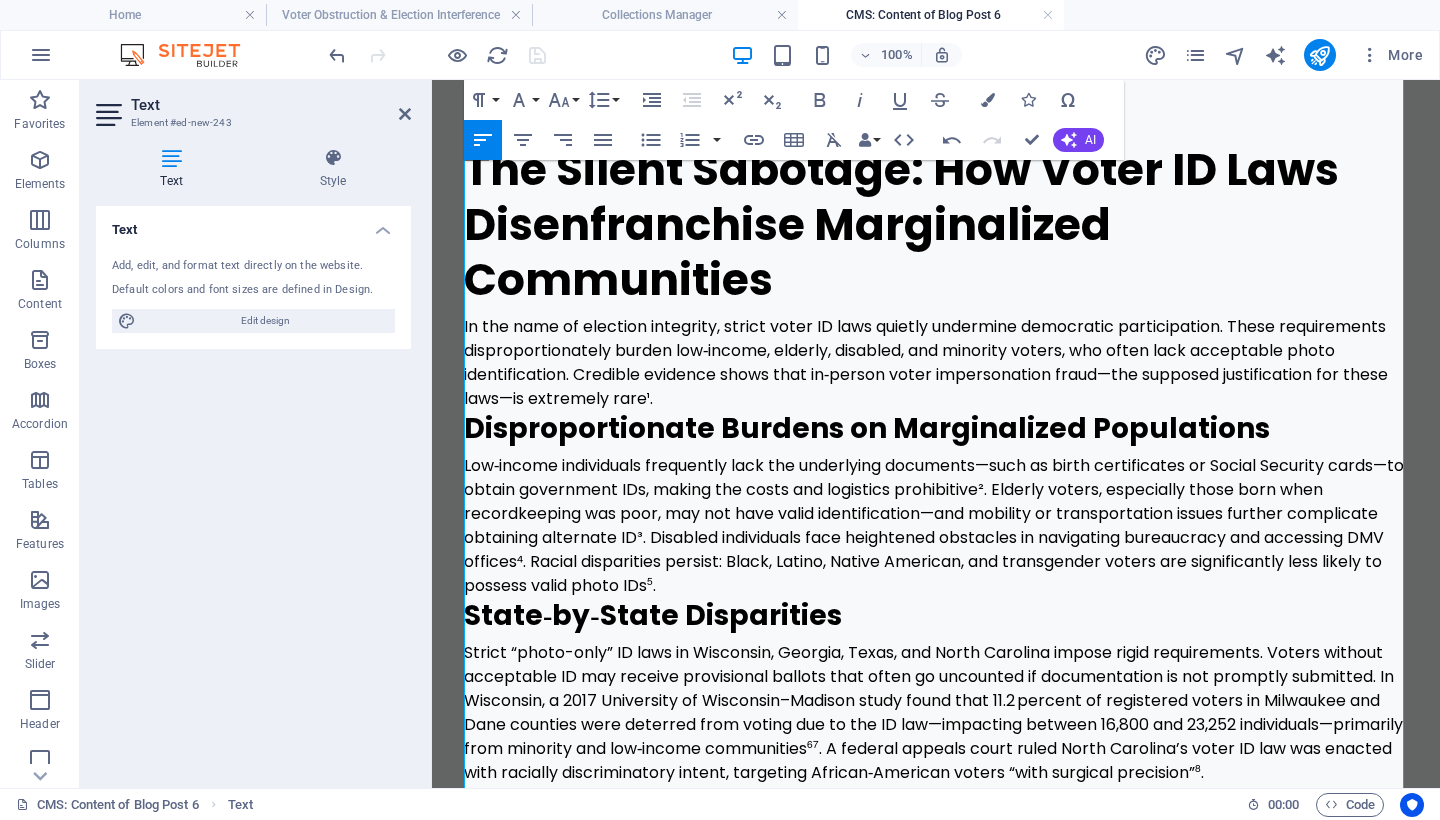scroll, scrollTop: 681, scrollLeft: 0, axis: vertical 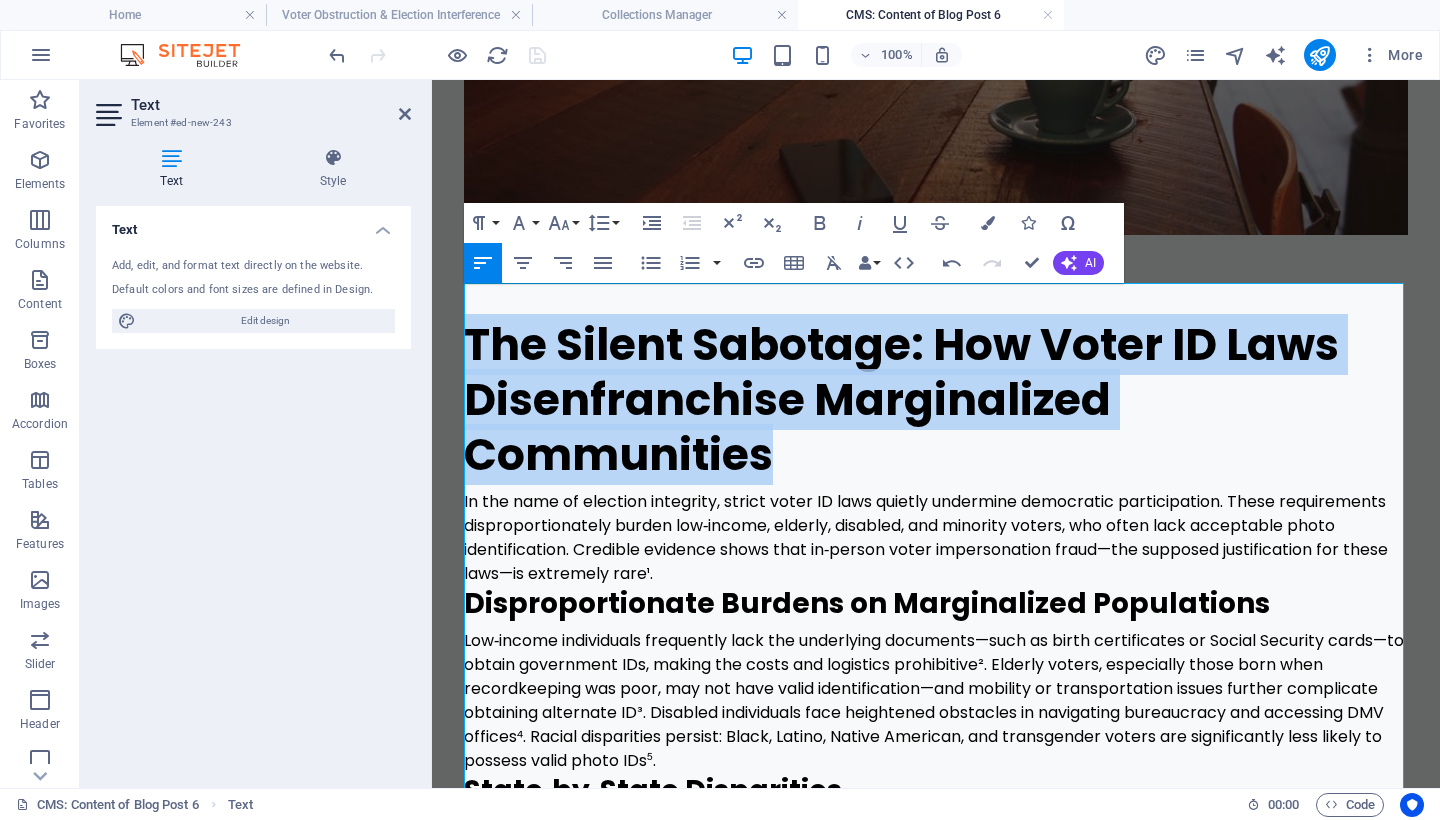 drag, startPoint x: 781, startPoint y: 455, endPoint x: 454, endPoint y: 341, distance: 346.30188 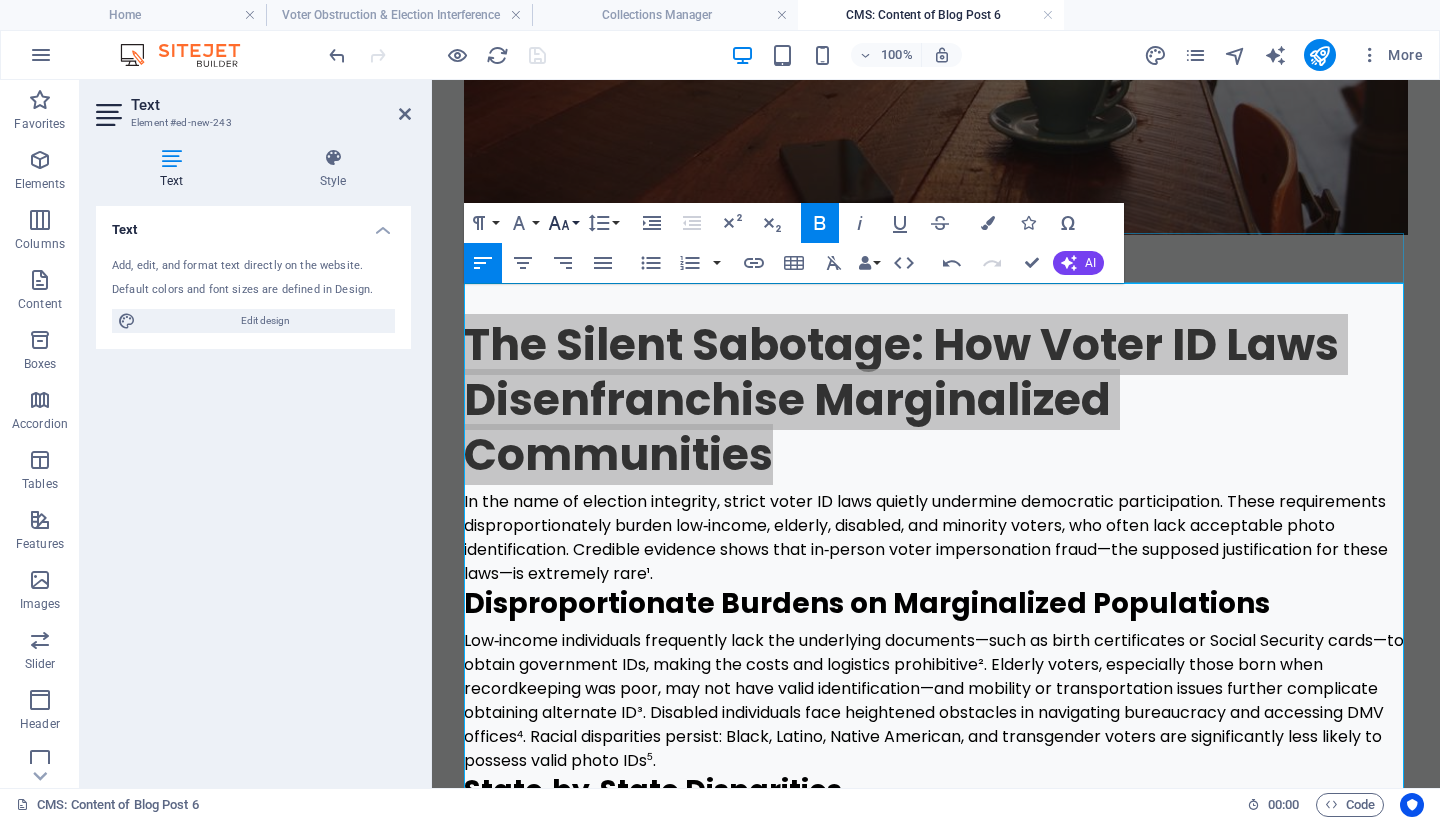 click 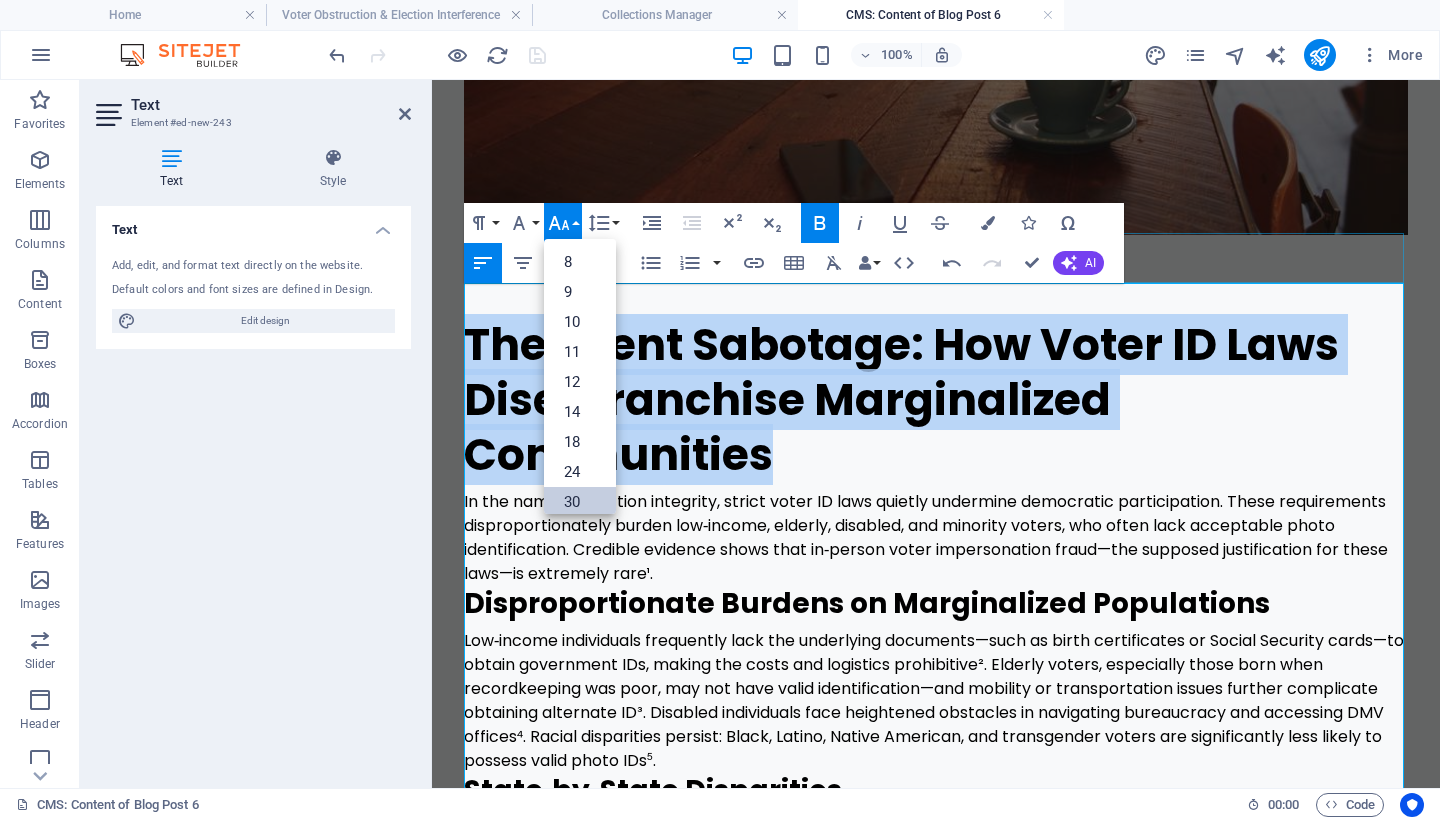 click on "30" at bounding box center (580, 502) 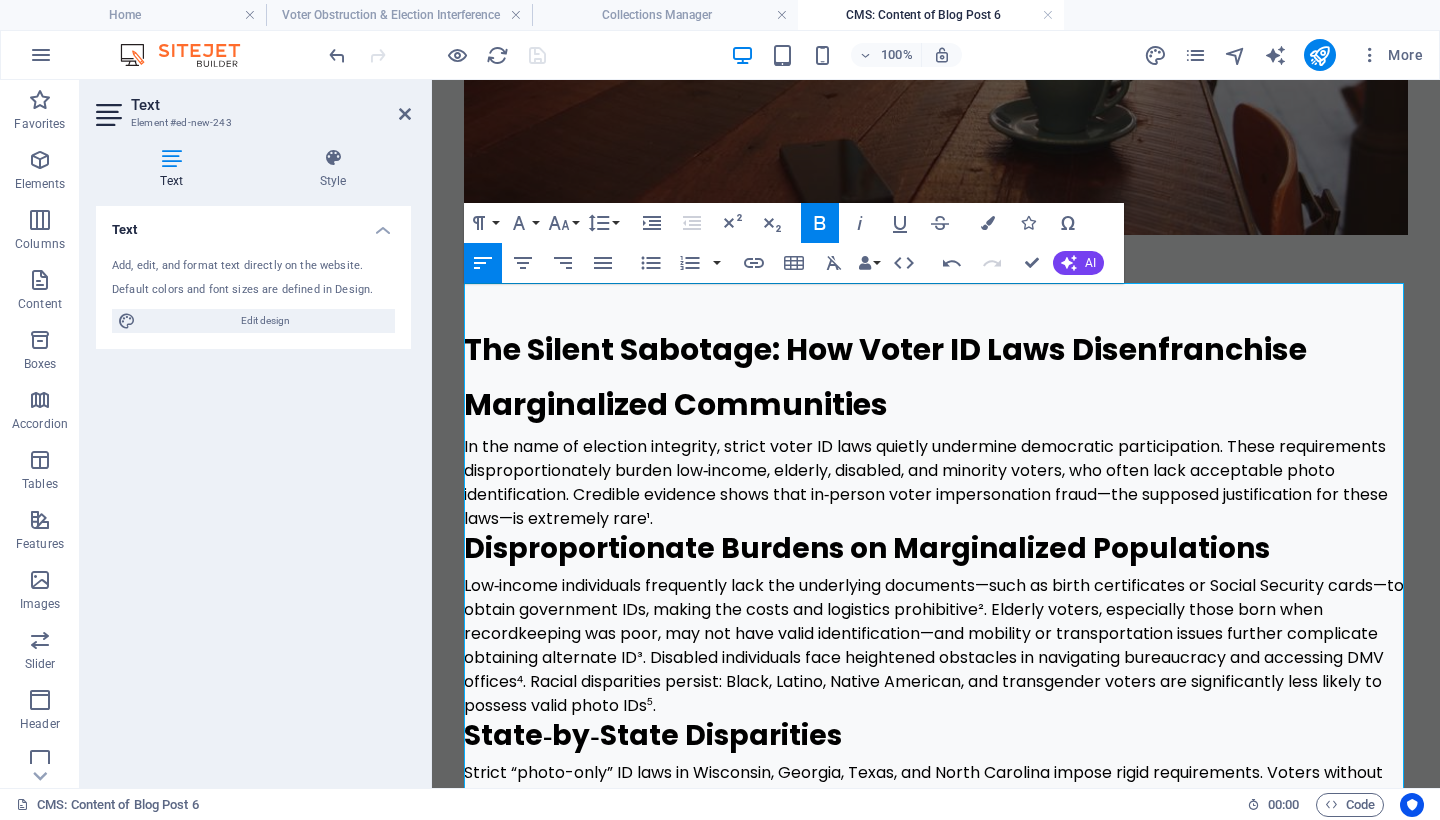 click on "In the name of election integrity, strict voter ID laws quietly undermine democratic participation. These requirements disproportionately burden low‑income, elderly, disabled, and minority voters, who often lack acceptable photo identification. Credible evidence shows that in‑person voter impersonation fraud—the supposed justification for these laws—is extremely rare¹." at bounding box center [936, 483] 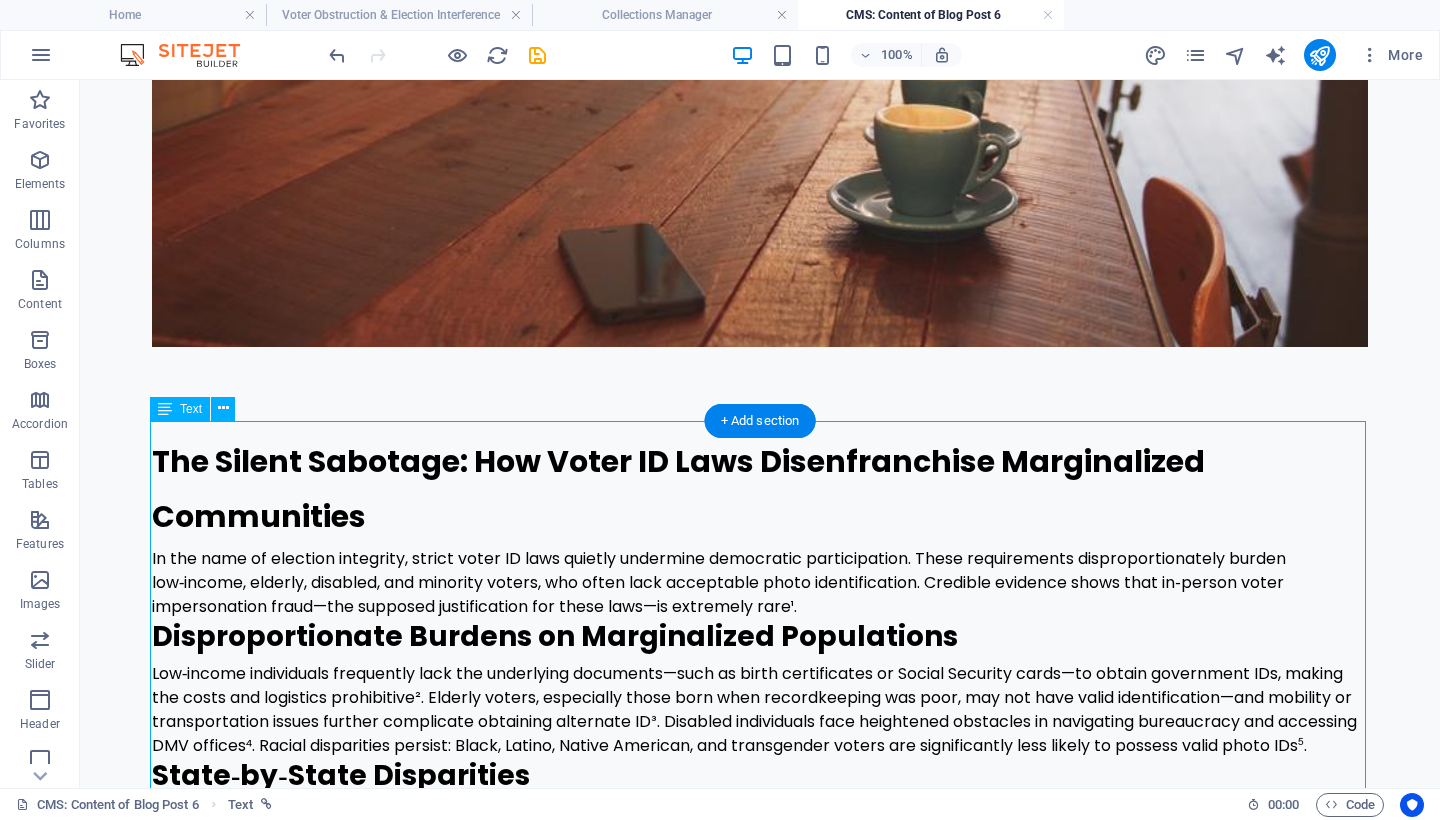 scroll, scrollTop: 857, scrollLeft: 0, axis: vertical 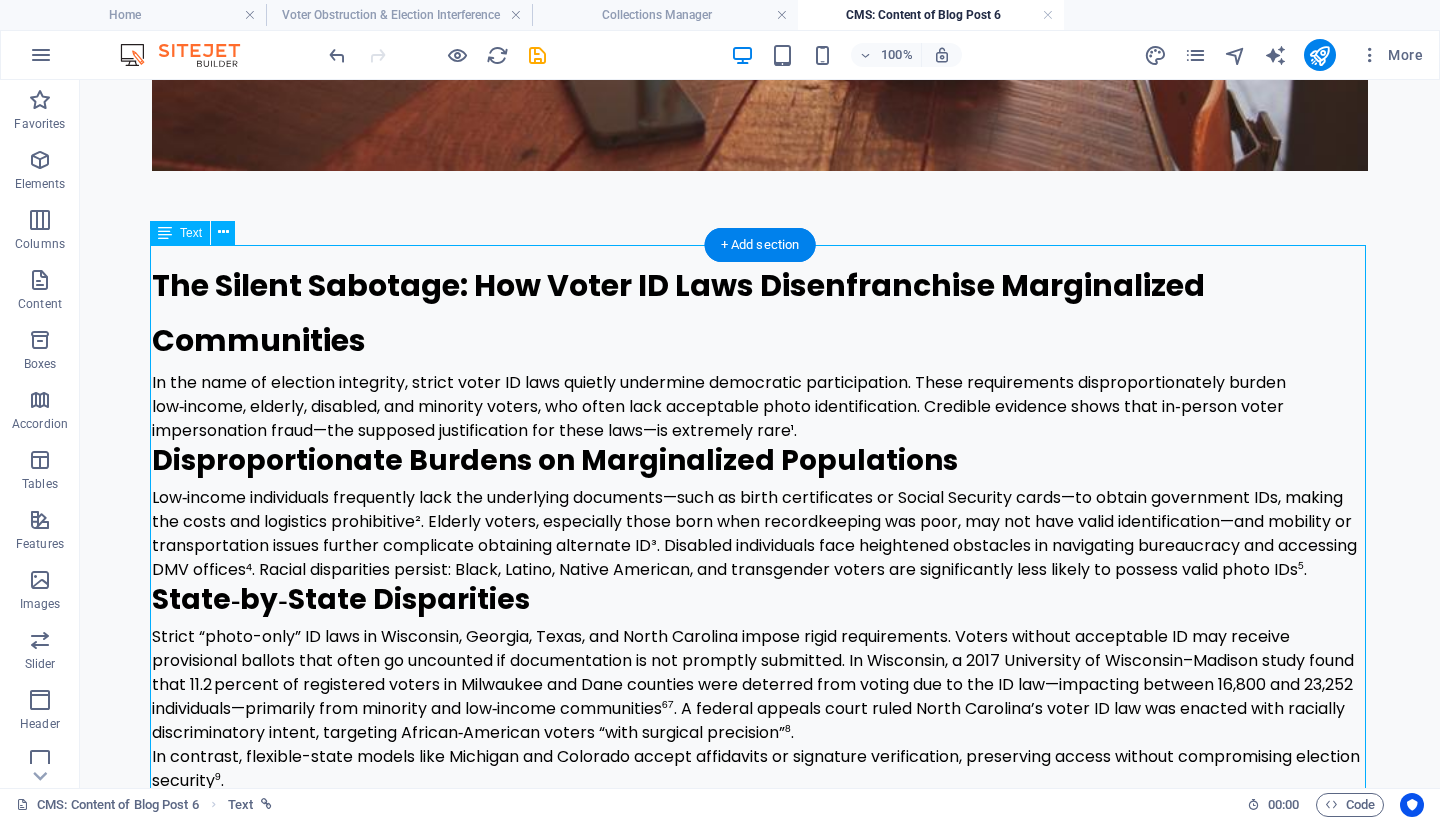 click on "The Silent Sabotage: How Voter ID Laws Disenfranchise Marginalized Communities In the name of election integrity, strict voter ID laws quietly undermine democratic participation. These requirements disproportionately burden low‑income, elderly, disabled, and minority voters, who often lack acceptable photo identification. Credible evidence shows that in‑person voter impersonation fraud—the supposed justification for these laws—is extremely rare¹. Disproportionate Burdens on Marginalized Populations State‑by‑State Disparities In contrast, flexible-state models like Michigan and Colorado accept affidavits or signature verification, preserving access without compromising election security⁹. The Myth of Widespread Voter Impersonation Fraud A Strategic Assault on Democracy Conclusion References Brennan Center for Justice,   The Myth of Voter Fraud .   https://www.brennancenter.org/issues/ensure-every-american-can-vote/vote-suppression/myth-voter-fraud PBS Wisconsin,   .   PBS Wisconsin,   ." at bounding box center (760, 1127) 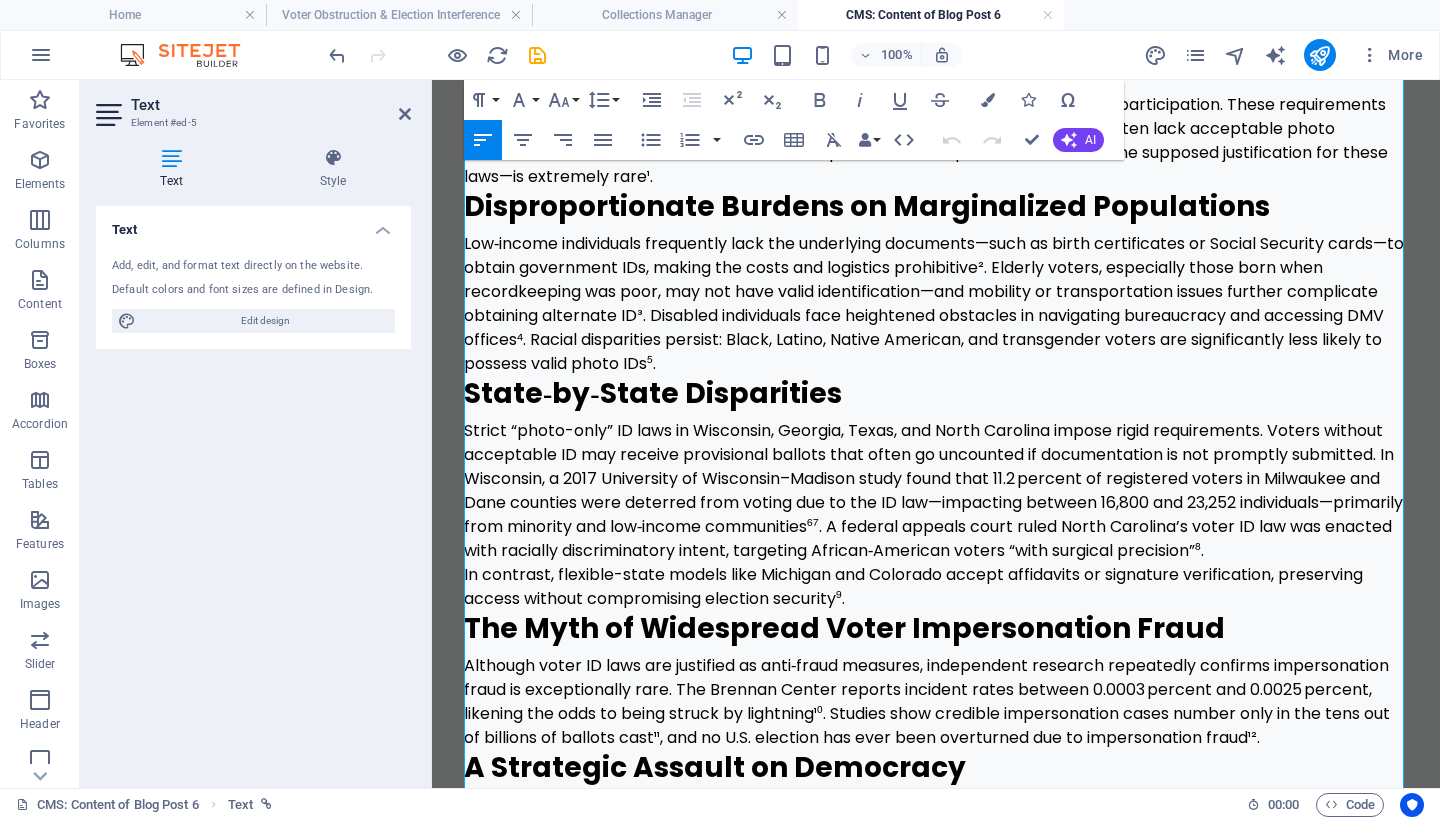 scroll, scrollTop: 842, scrollLeft: 0, axis: vertical 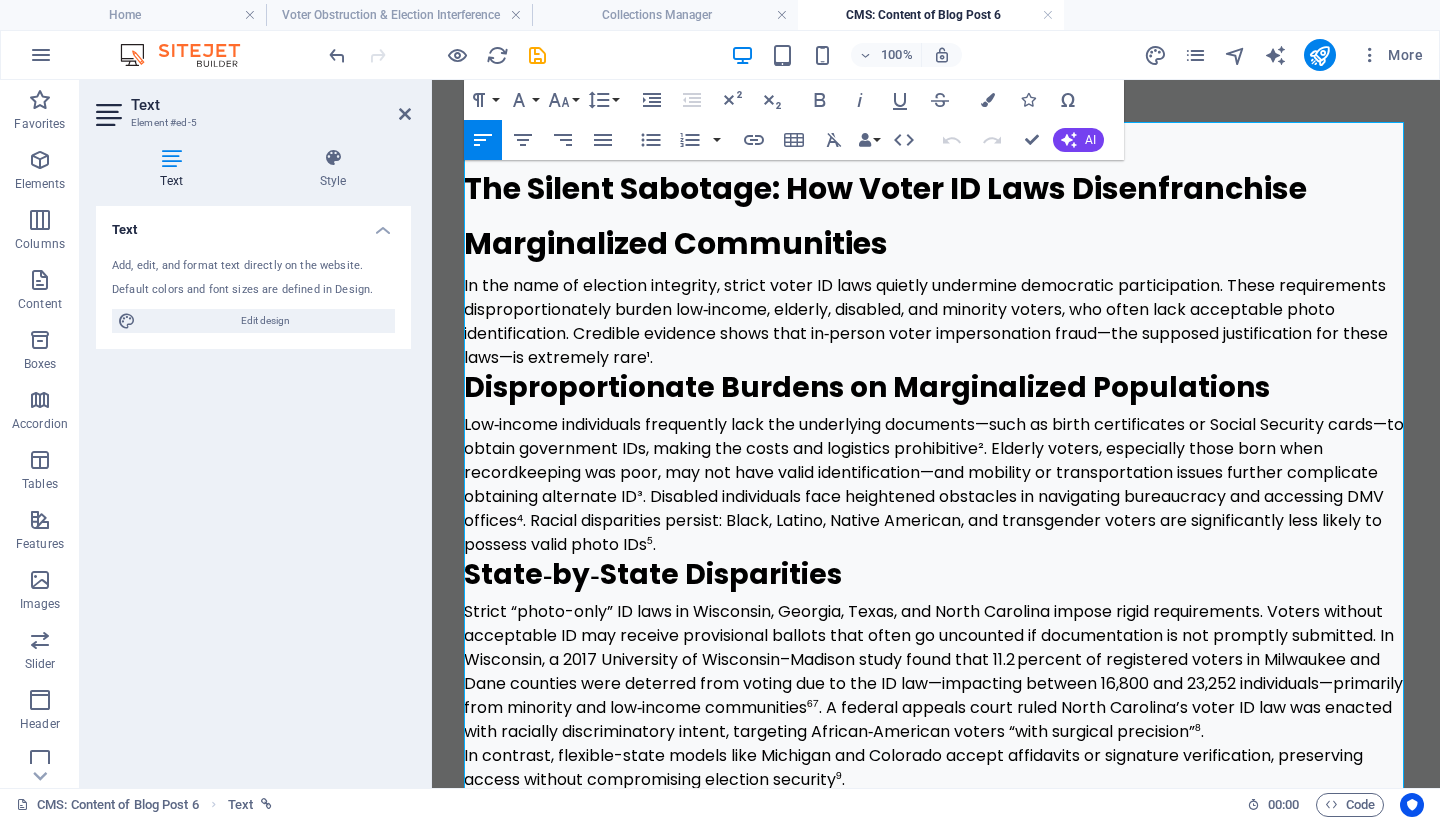 click on "In the name of election integrity, strict voter ID laws quietly undermine democratic participation. These requirements disproportionately burden low‑income, elderly, disabled, and minority voters, who often lack acceptable photo identification. Credible evidence shows that in‑person voter impersonation fraud—the supposed justification for these laws—is extremely rare¹." at bounding box center [936, 322] 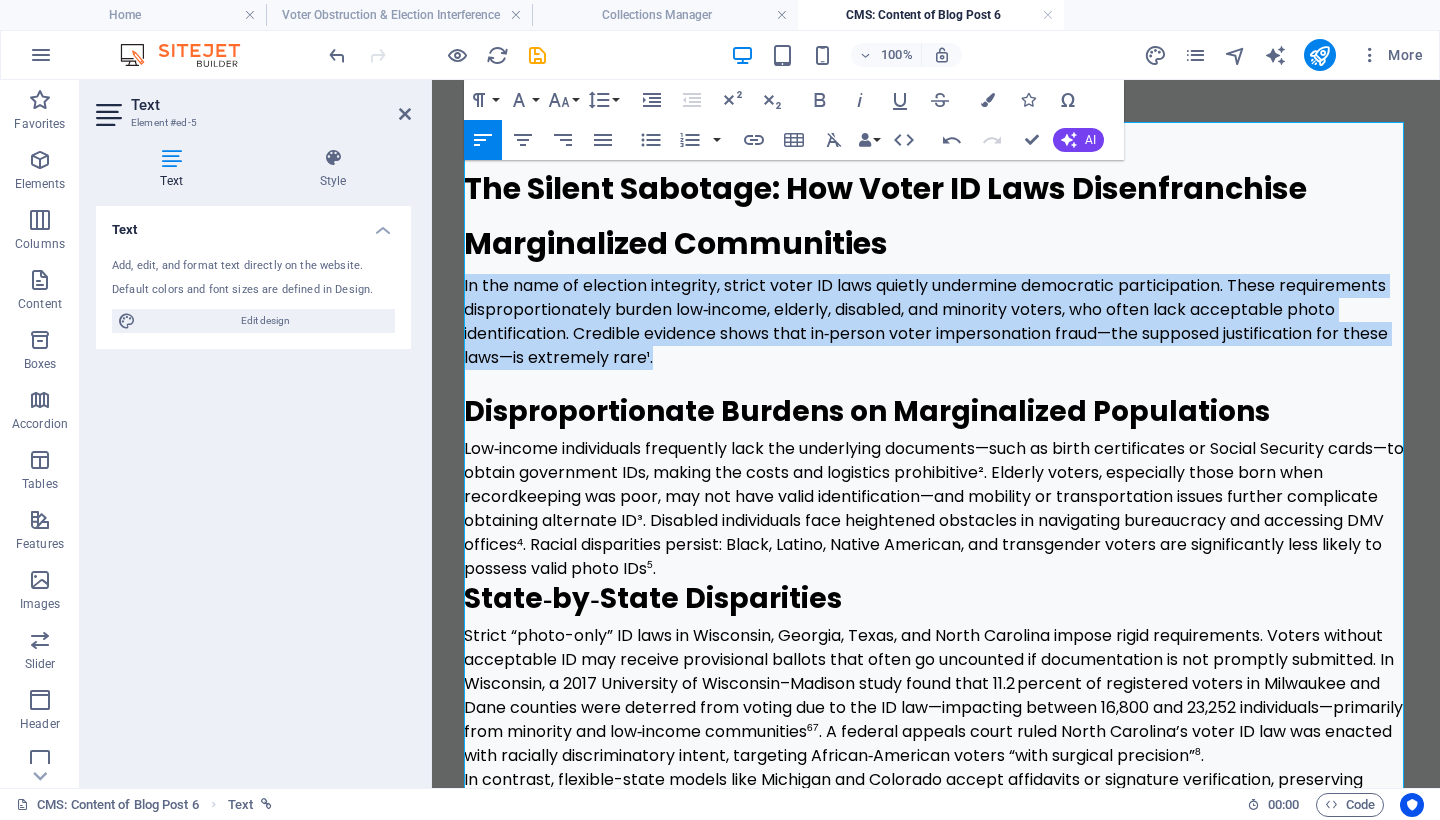 drag, startPoint x: 713, startPoint y: 351, endPoint x: 856, endPoint y: 358, distance: 143.17122 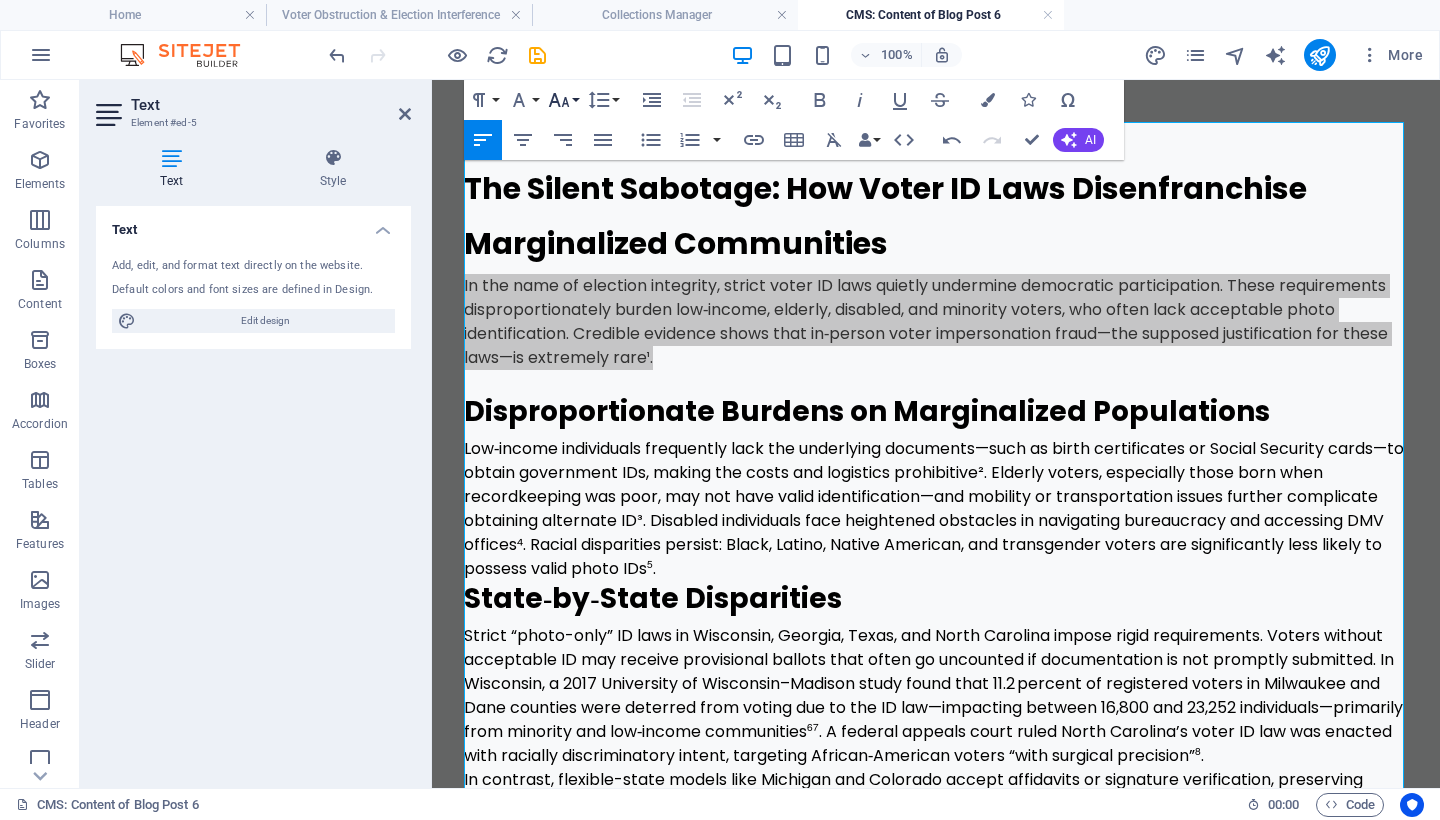 click 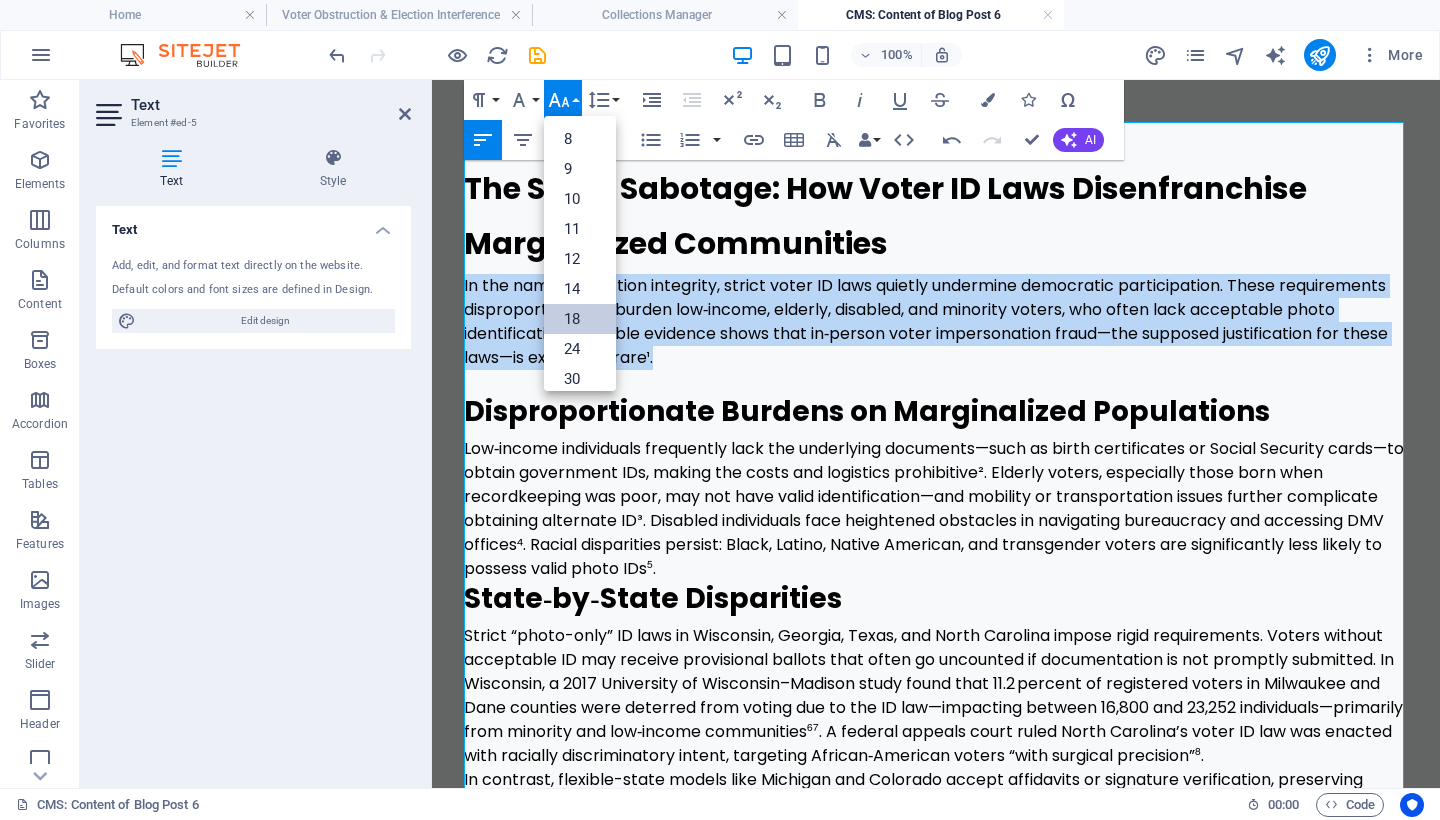 click on "18" at bounding box center (580, 319) 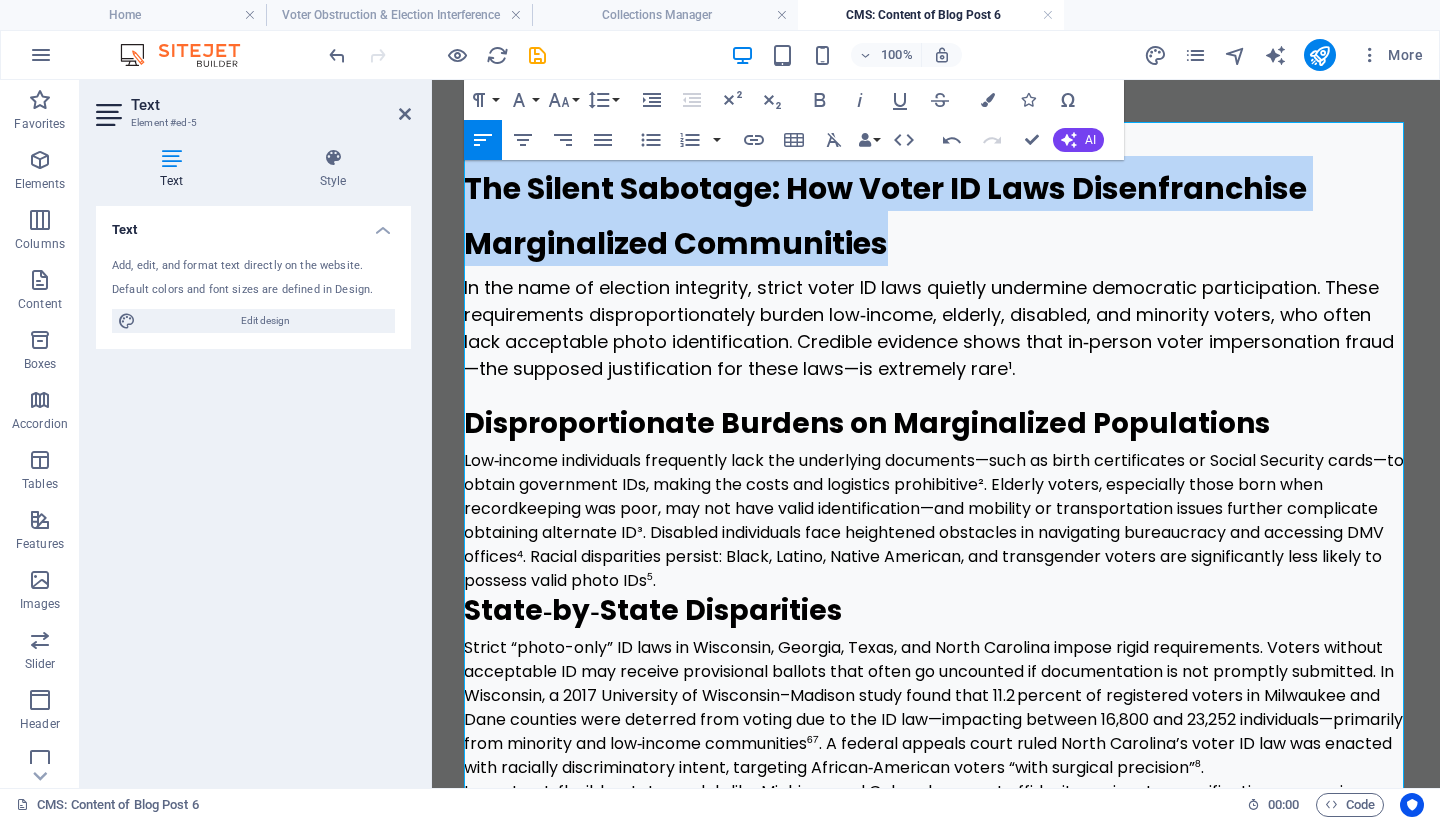drag, startPoint x: 903, startPoint y: 247, endPoint x: 455, endPoint y: 185, distance: 452.26984 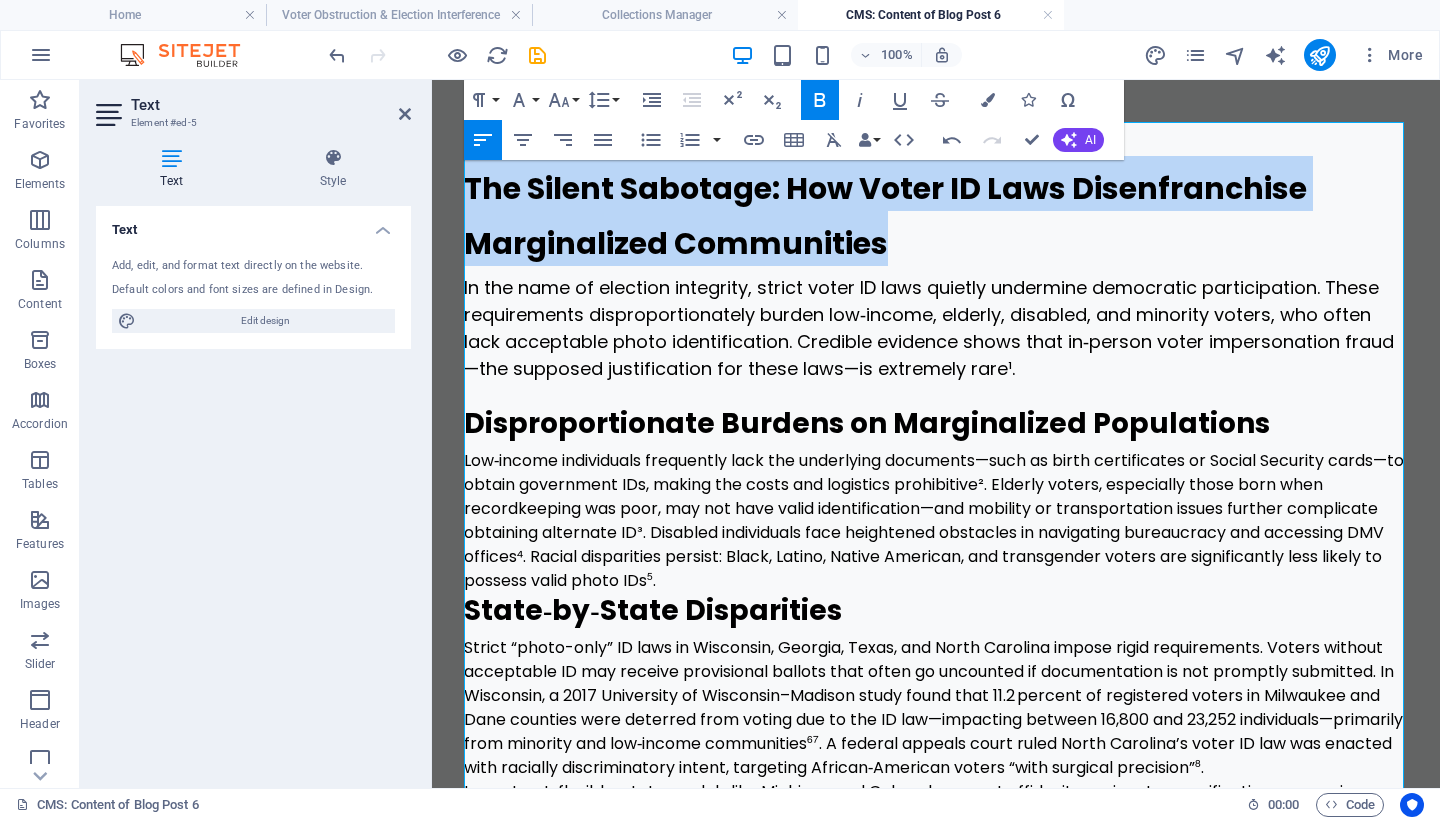 scroll, scrollTop: 710, scrollLeft: 0, axis: vertical 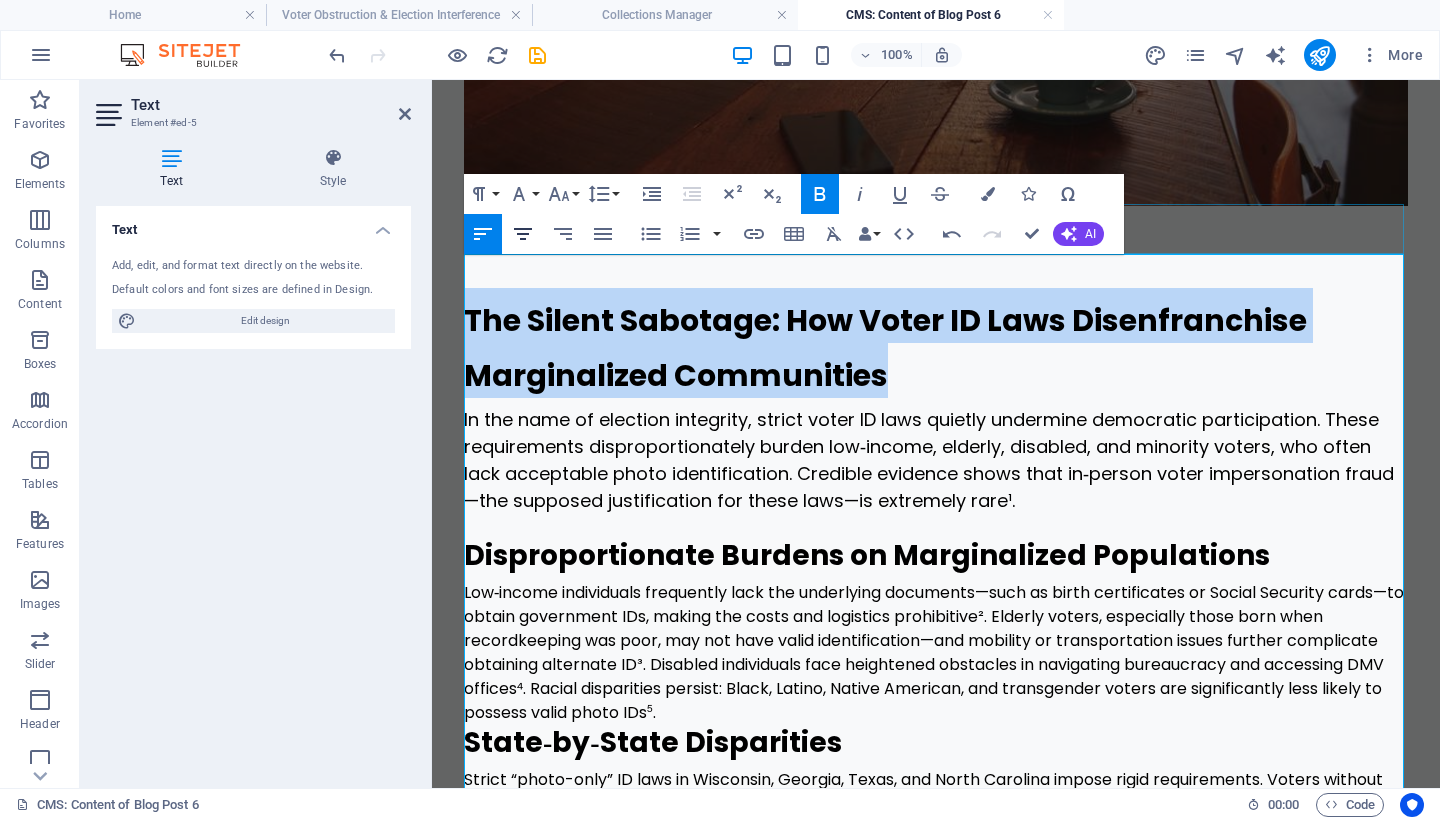 click 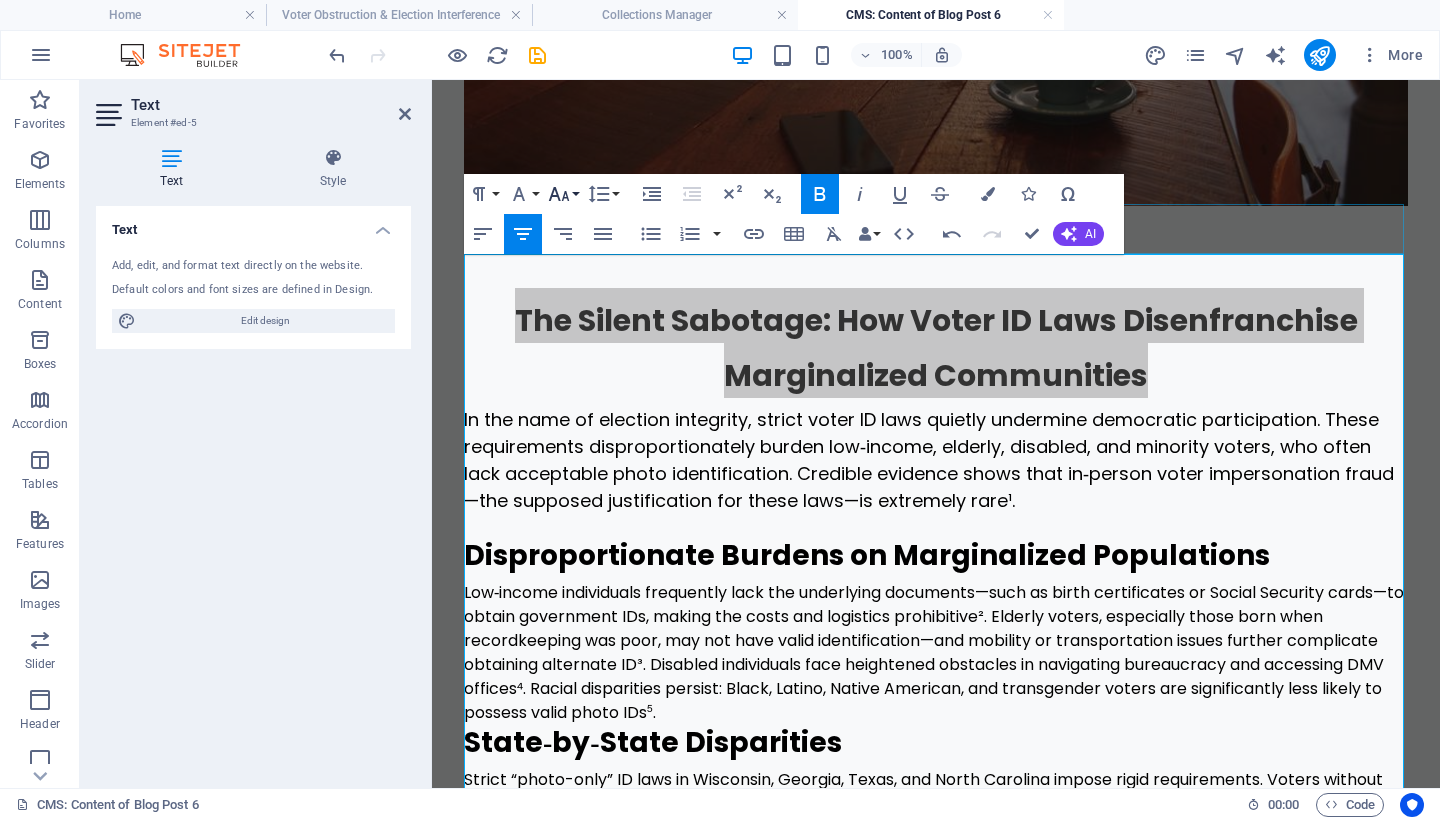 click on "Font Size" at bounding box center (563, 194) 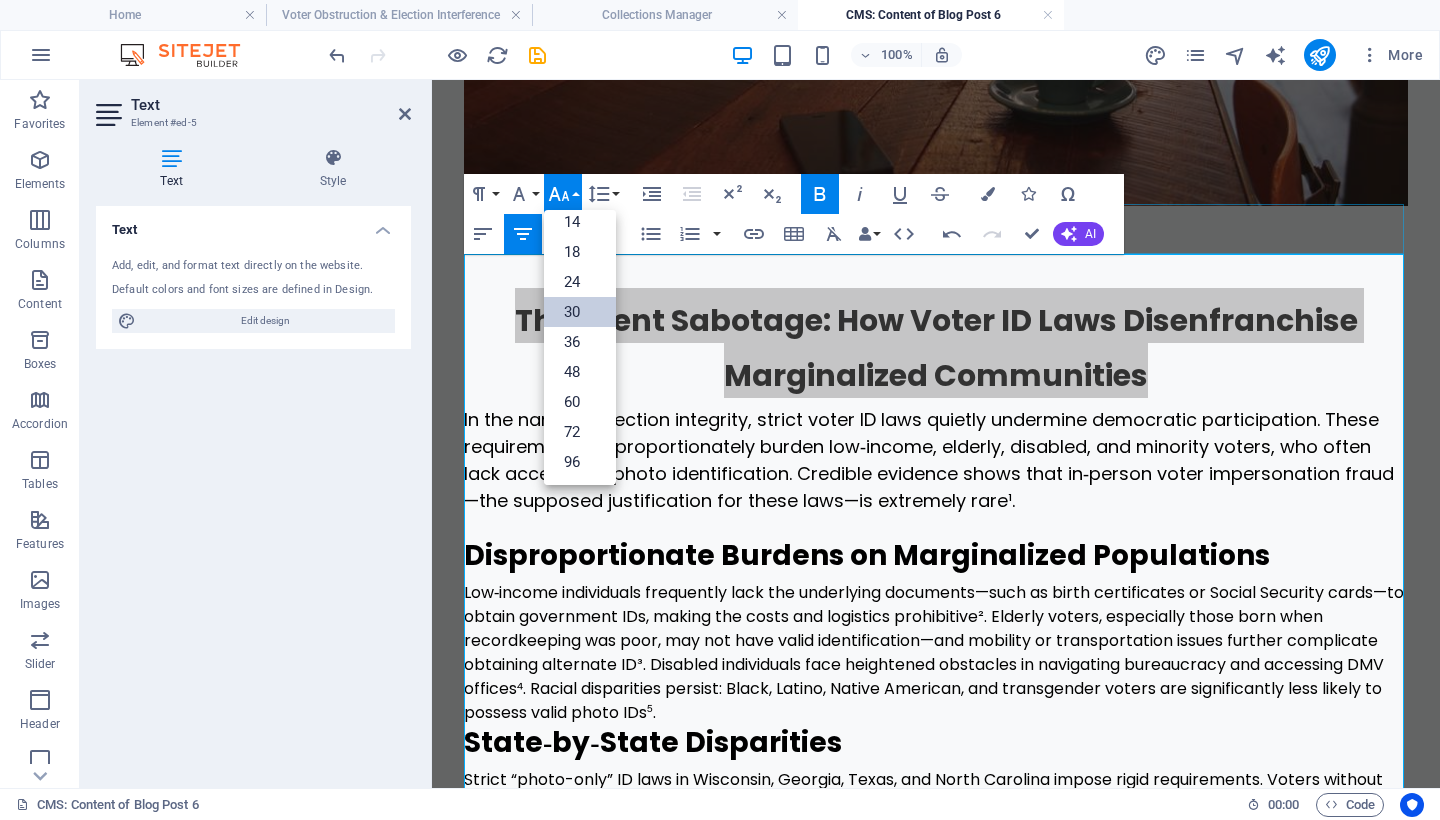 scroll, scrollTop: 161, scrollLeft: 0, axis: vertical 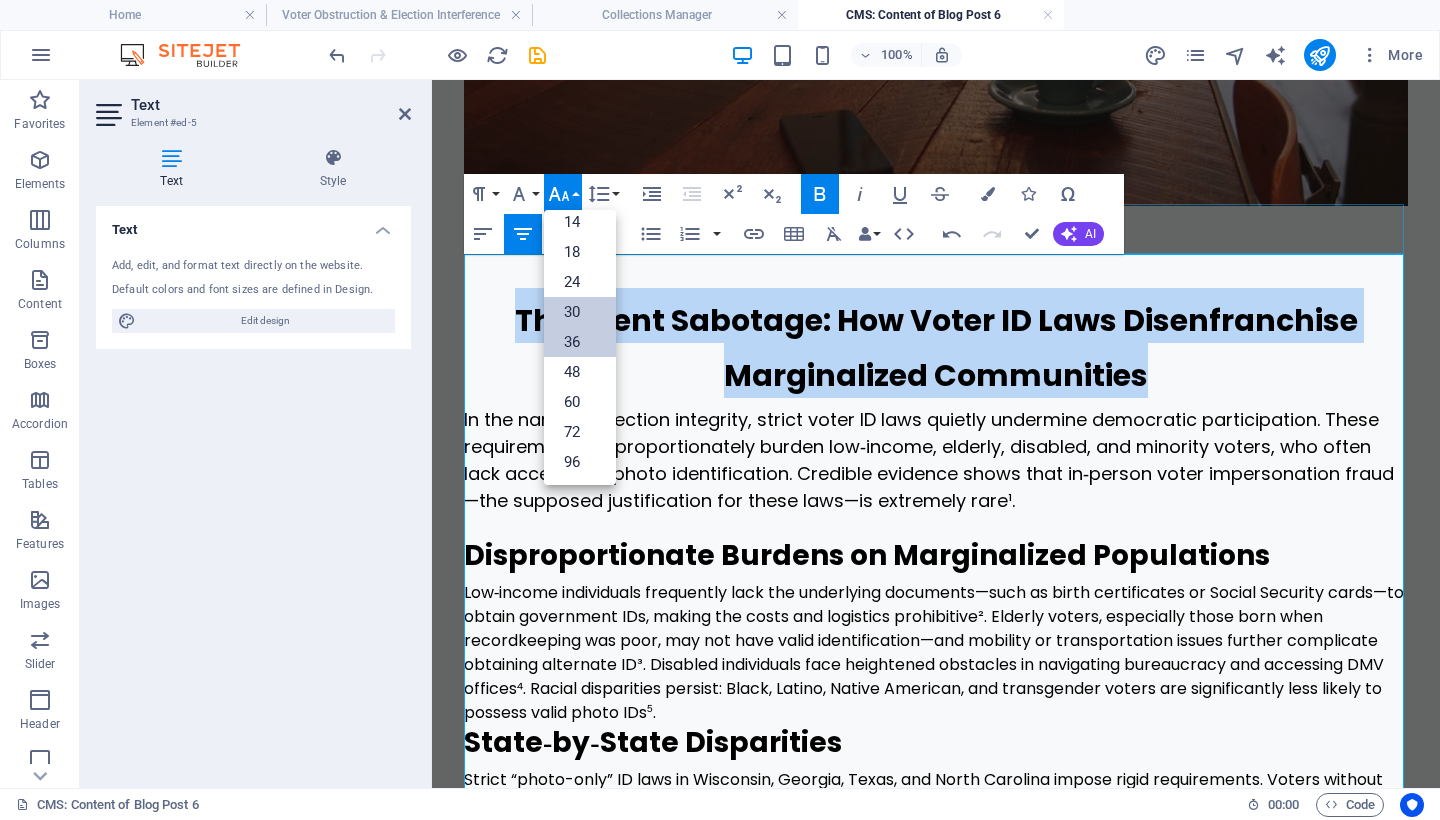 click on "36" at bounding box center (580, 342) 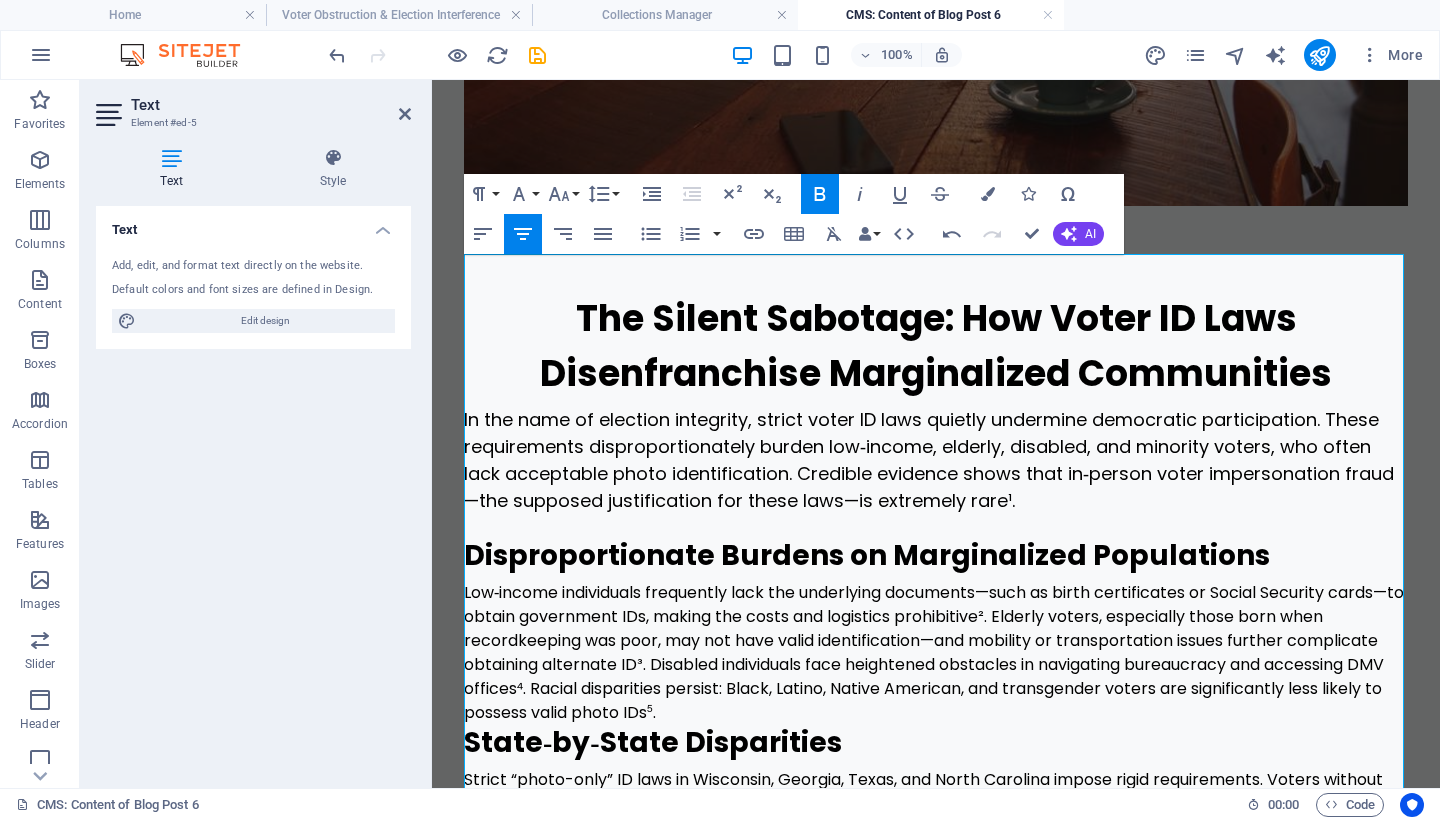 click on "In the name of election integrity, strict voter ID laws quietly undermine democratic participation. These requirements disproportionately burden low‑income, elderly, disabled, and minority voters, who often lack acceptable photo identification. Credible evidence shows that in‑person voter impersonation fraud—the supposed justification for these laws—is extremely rare¹." at bounding box center (929, 460) 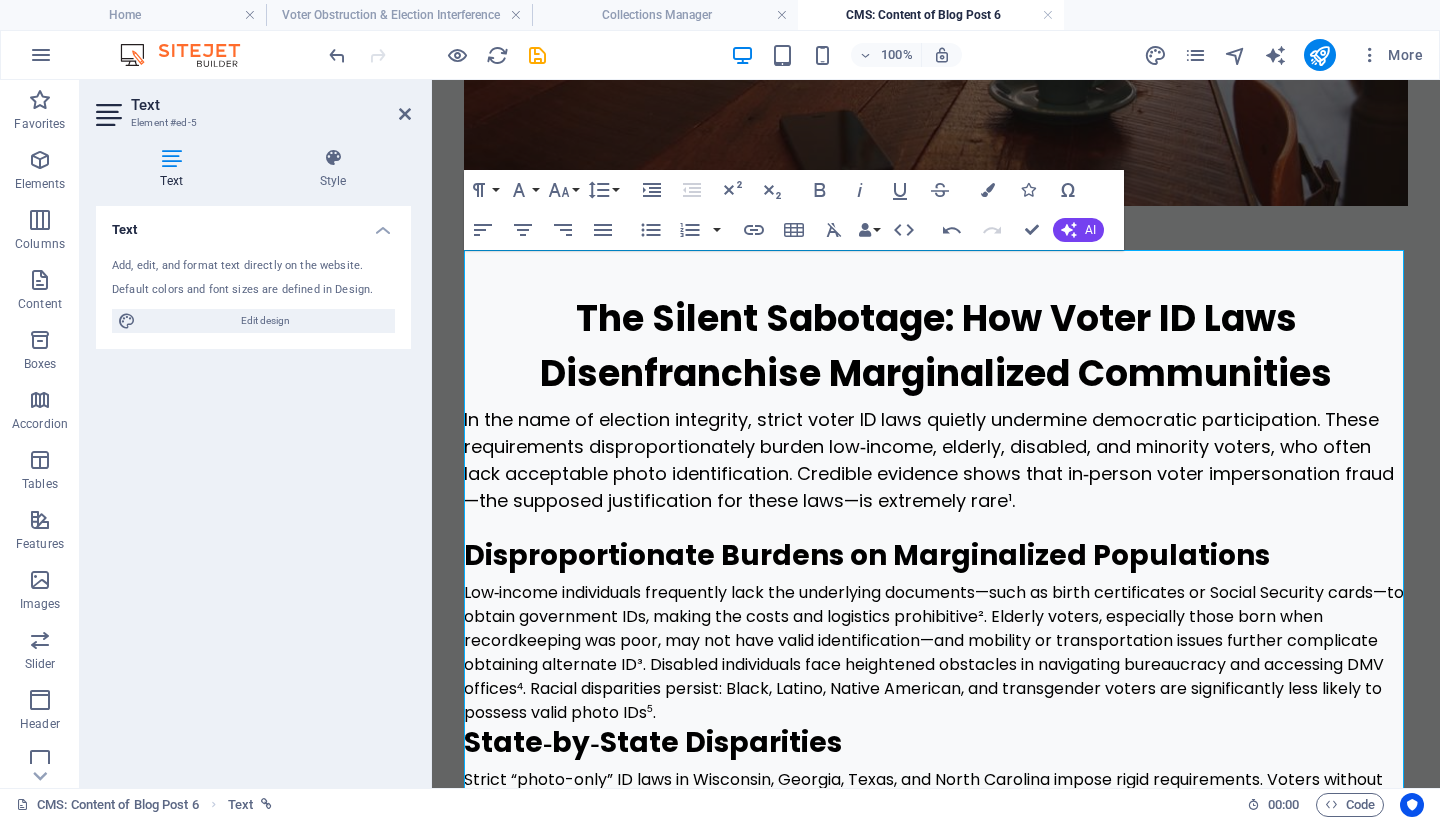 scroll, scrollTop: 883, scrollLeft: 0, axis: vertical 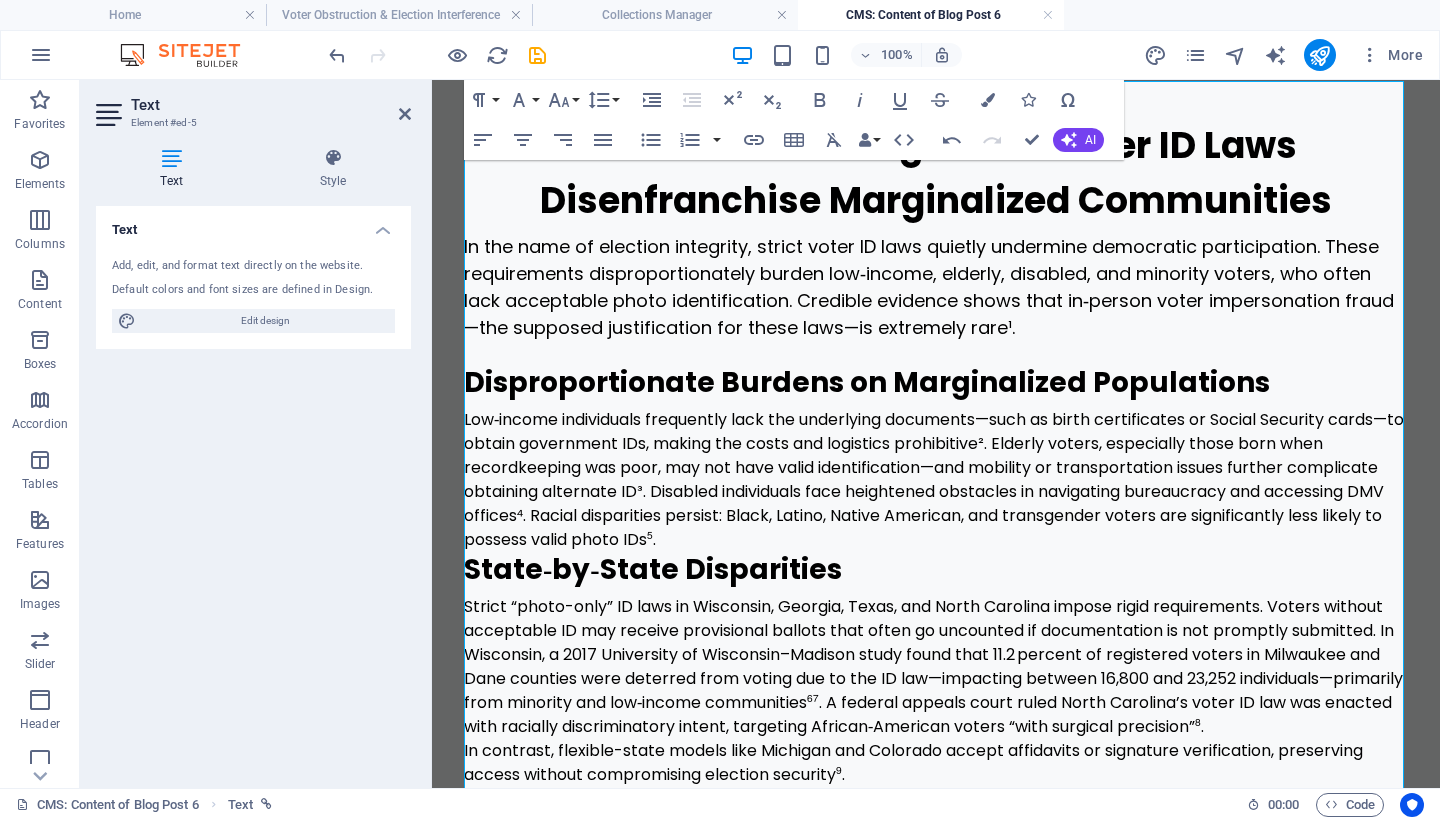 click on "Low‑income individuals frequently lack the underlying documents—such as birth certificates or Social Security cards—to obtain government IDs, making the costs and logistics prohibitive². Elderly voters, especially those born when recordkeeping was poor, may not have valid identification—and mobility or transportation issues further complicate obtaining alternate ID³. Disabled individuals face heightened obstacles in navigating bureaucracy and accessing DMV offices⁴. Racial disparities persist: Black, Latino, Native American, and transgender voters are significantly less likely to possess valid photo IDs⁵." at bounding box center [936, 480] 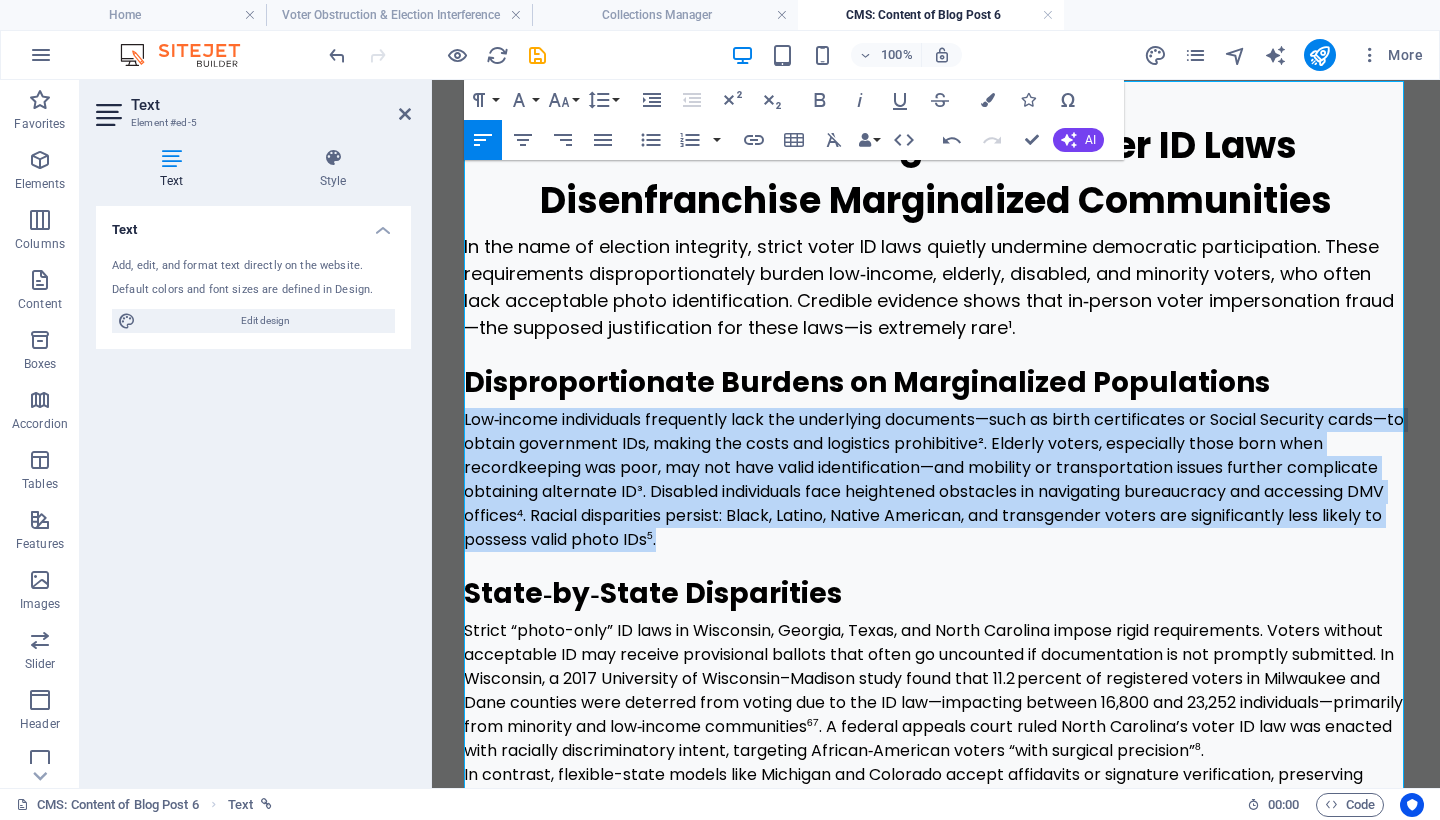 drag, startPoint x: 729, startPoint y: 535, endPoint x: 459, endPoint y: 405, distance: 299.66647 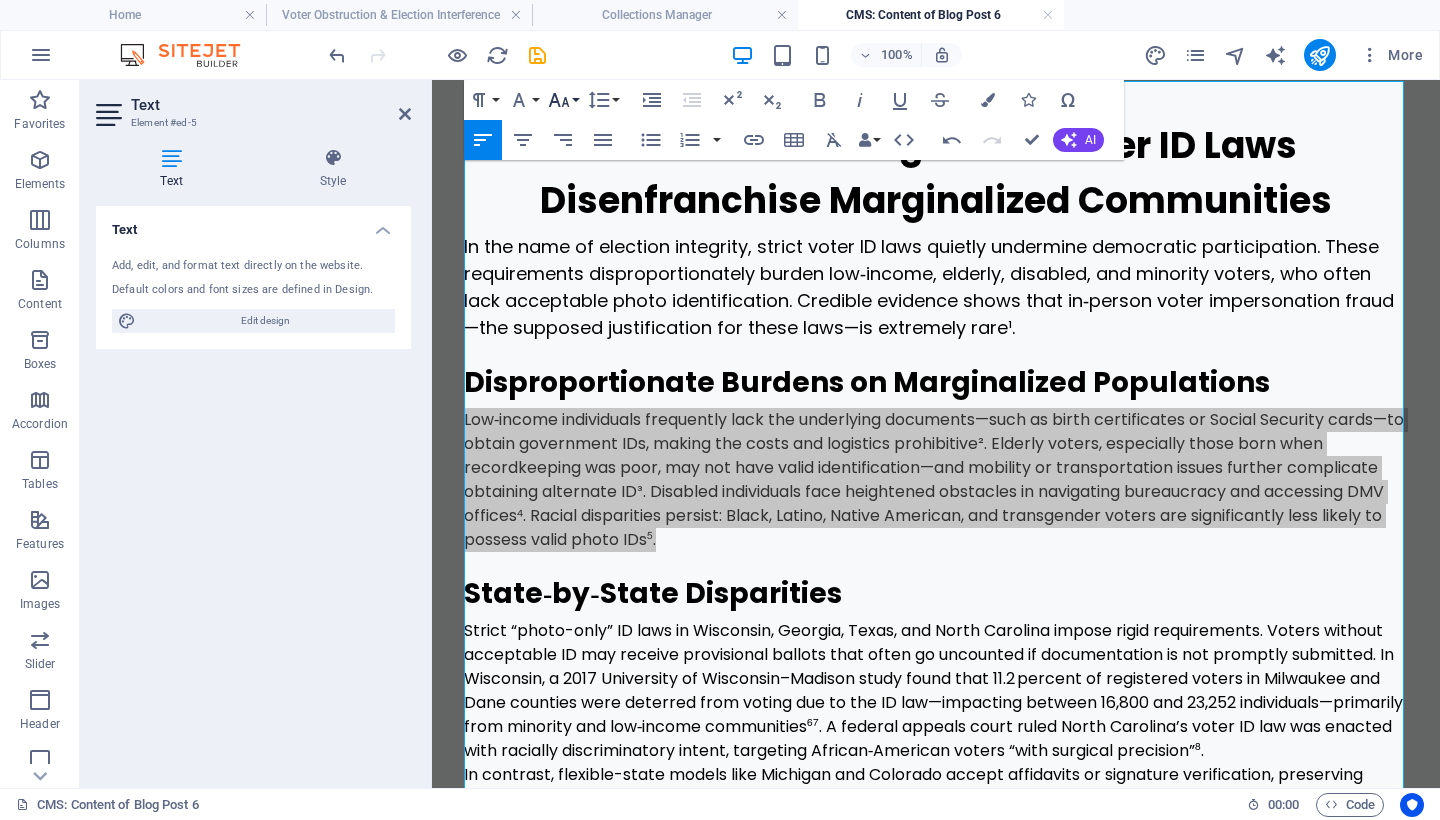 click 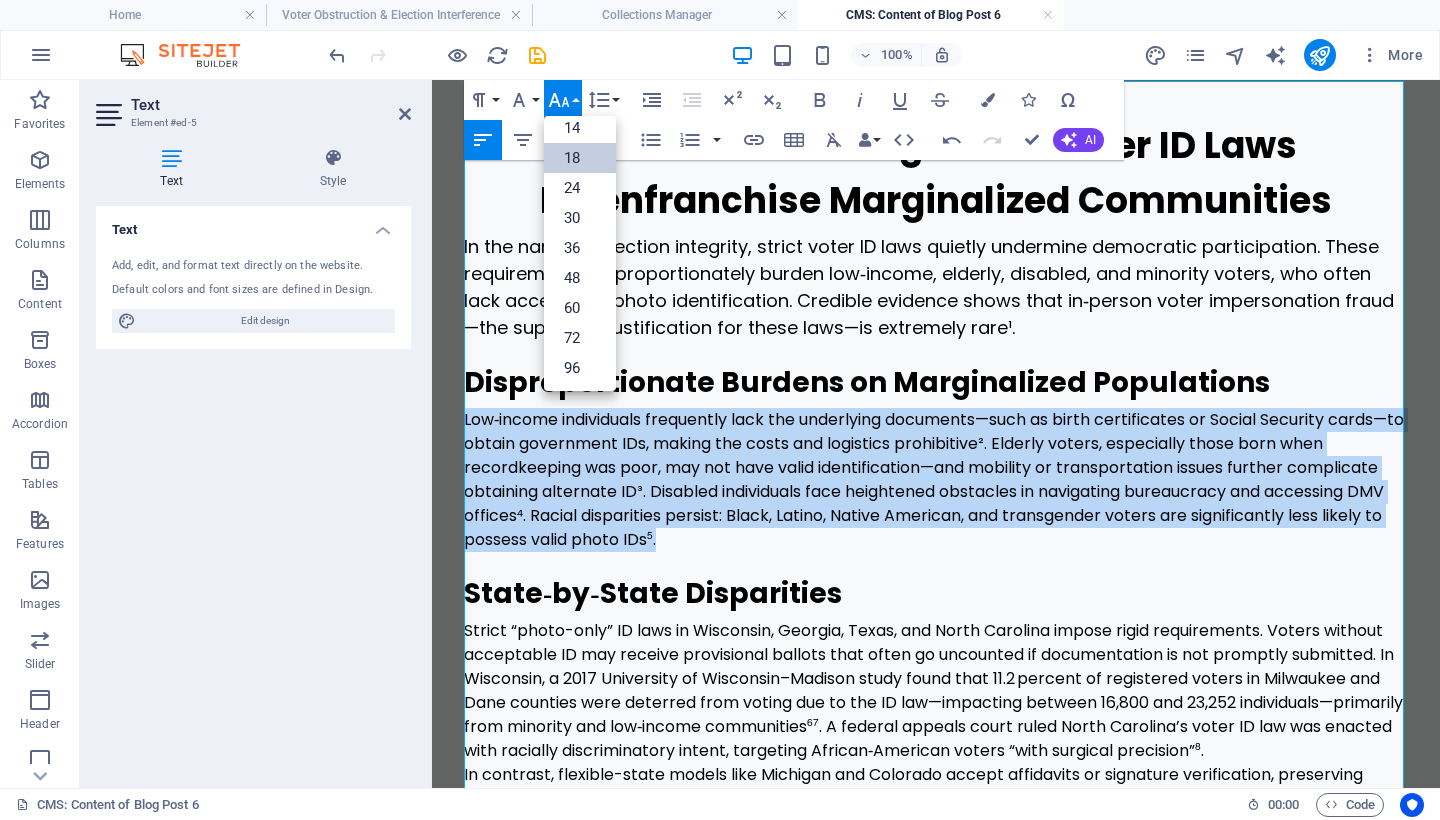 click on "18" at bounding box center [580, 158] 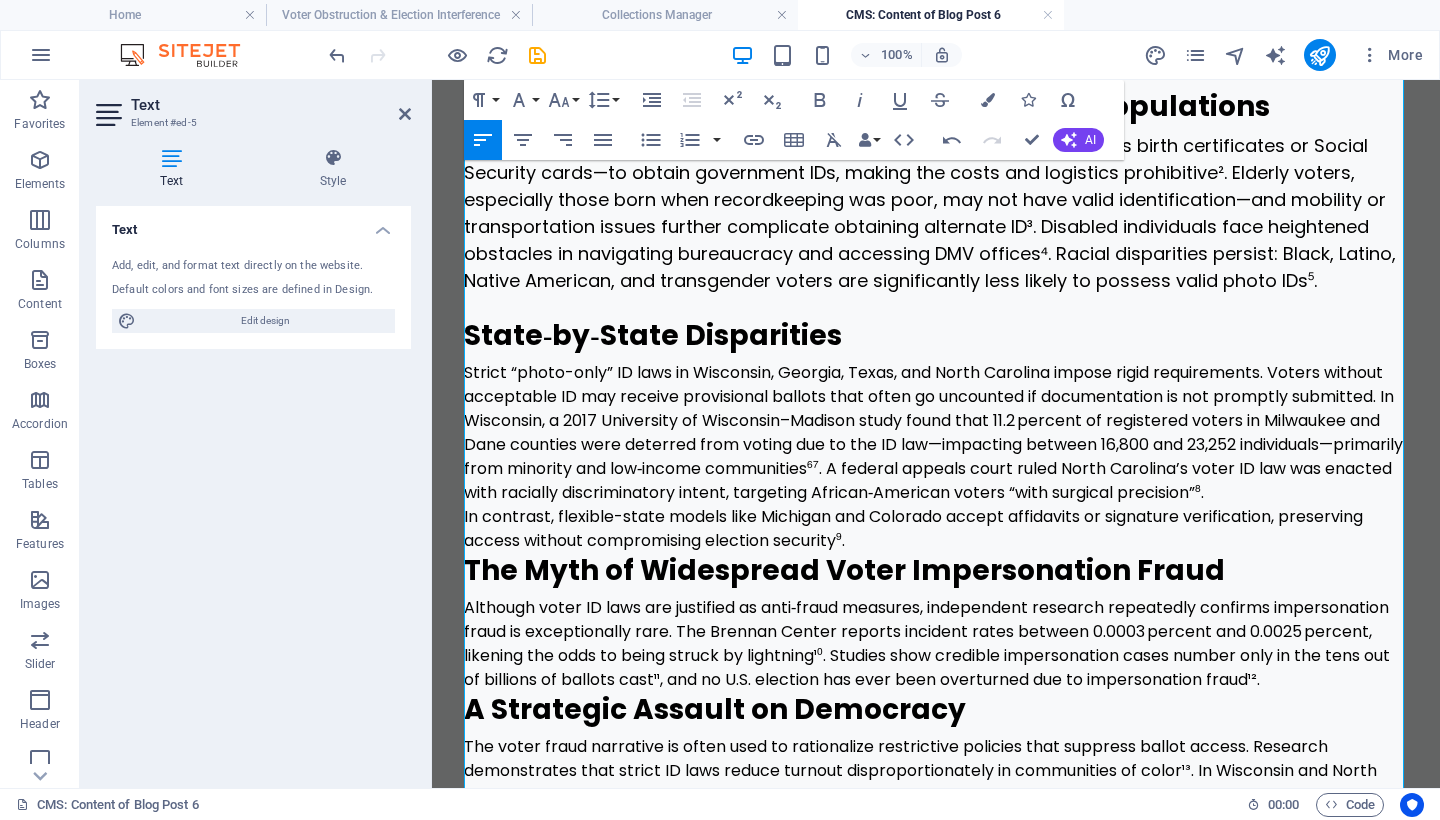 scroll, scrollTop: 1197, scrollLeft: 0, axis: vertical 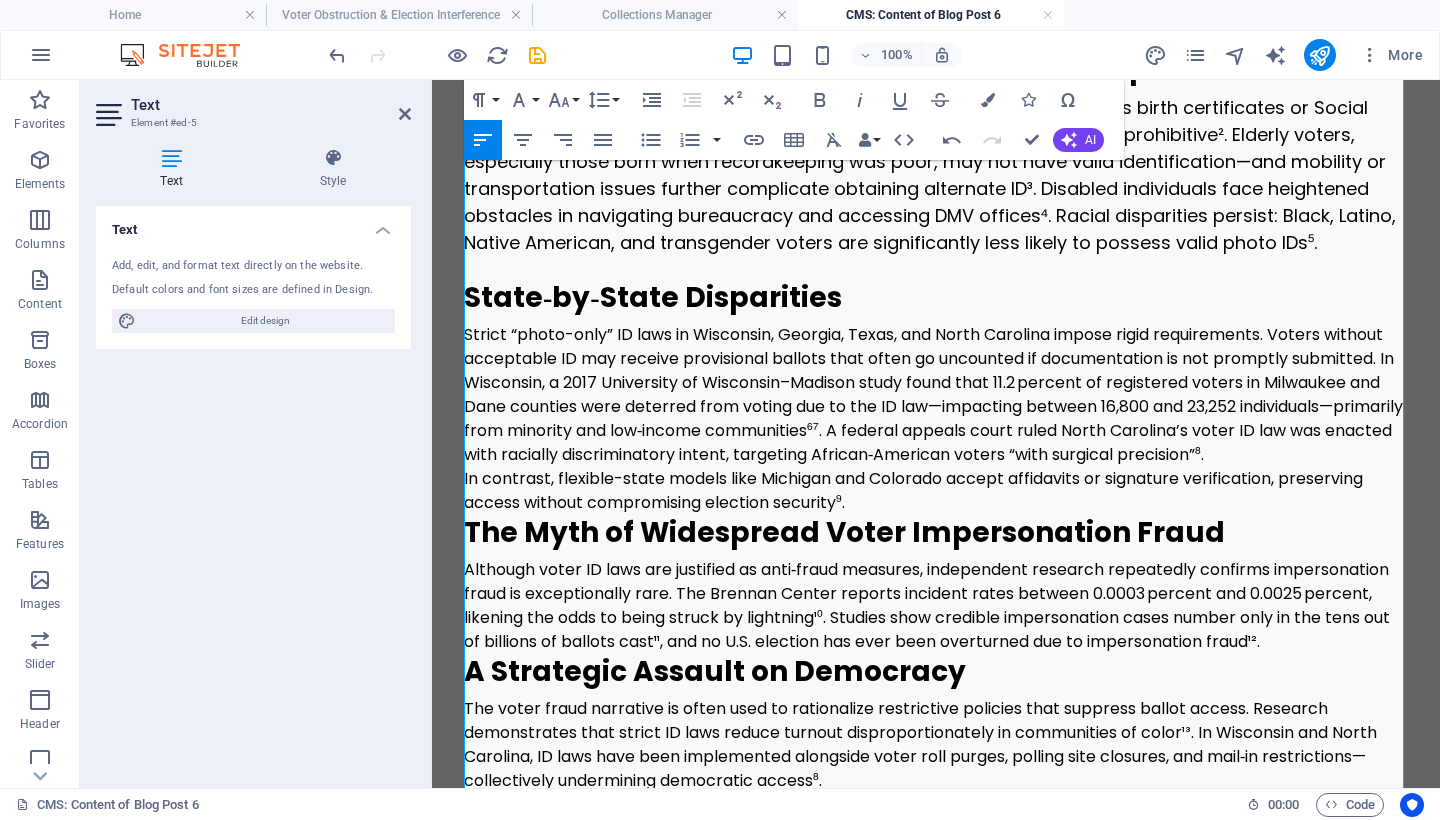 click on "In contrast, flexible-state models like Michigan and Colorado accept affidavits or signature verification, preserving access without compromising election security⁹." at bounding box center [936, 491] 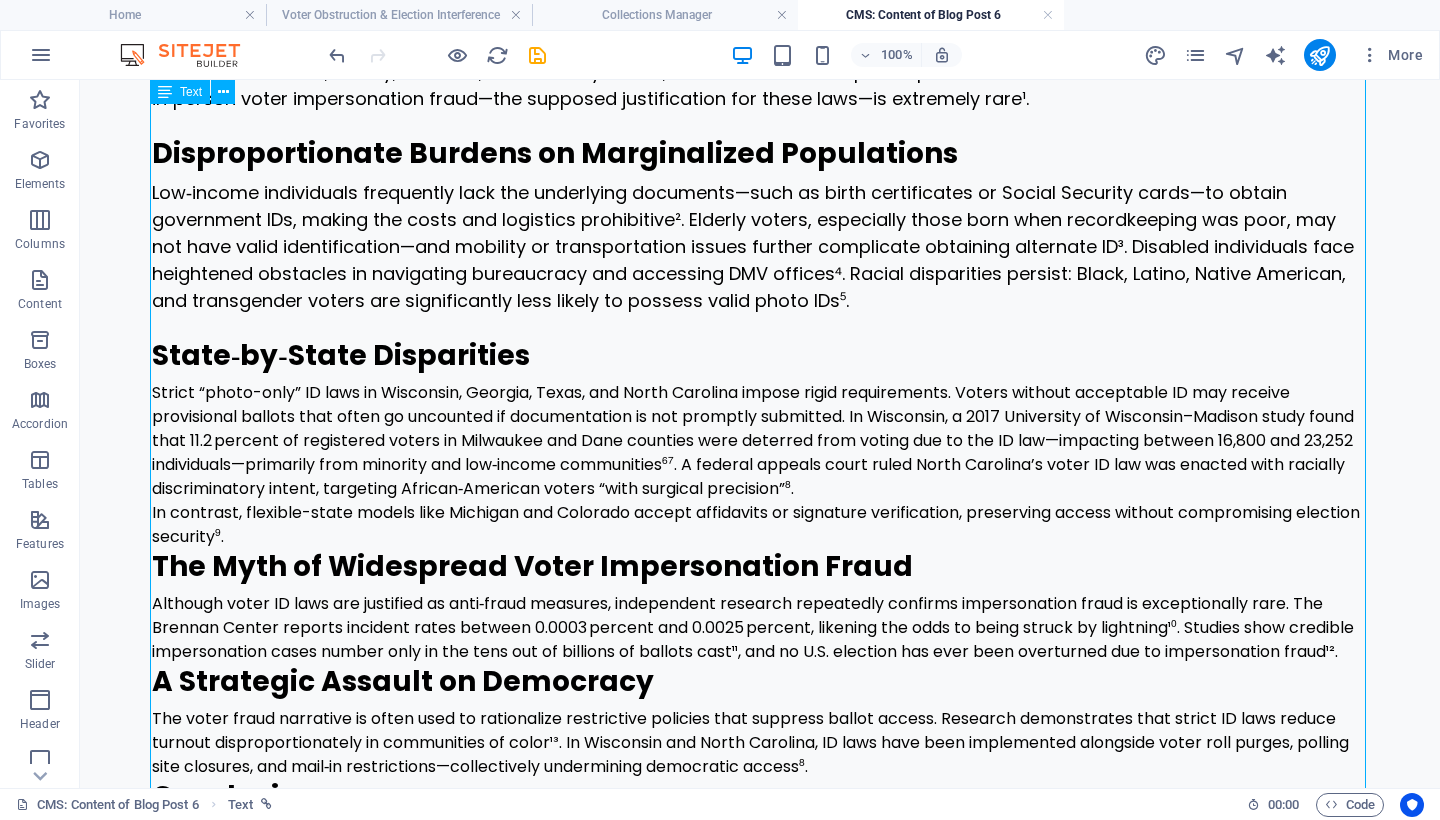 click on "The Silent Sabotage: How Voter ID Laws Disenfranchise Marginalized Communities In the name of election integrity, strict voter ID laws quietly undermine democratic participation. These requirements disproportionately burden low‑income, elderly, disabled, and minority voters, who often lack acceptable photo identification. Credible evidence shows that in‑person voter impersonation fraud—the supposed justification for these laws—is extremely rare¹. Disproportionate Burdens on Marginalized Populations State‑by‑State Disparities In contrast, flexible-state models like Michigan and Colorado accept affidavits or signature verification, preserving access without compromising election security⁹. The Myth of Widespread Voter Impersonation Fraud A Strategic Assault on Democracy Conclusion References Brennan Center for Justice,   The Myth of Voter Fraud .   https://www.brennancenter.org/issues/ensure-every-american-can-vote/vote-suppression/myth-voter-fraud PBS Wisconsin,   .   PBS Wisconsin,   ." at bounding box center [760, 835] 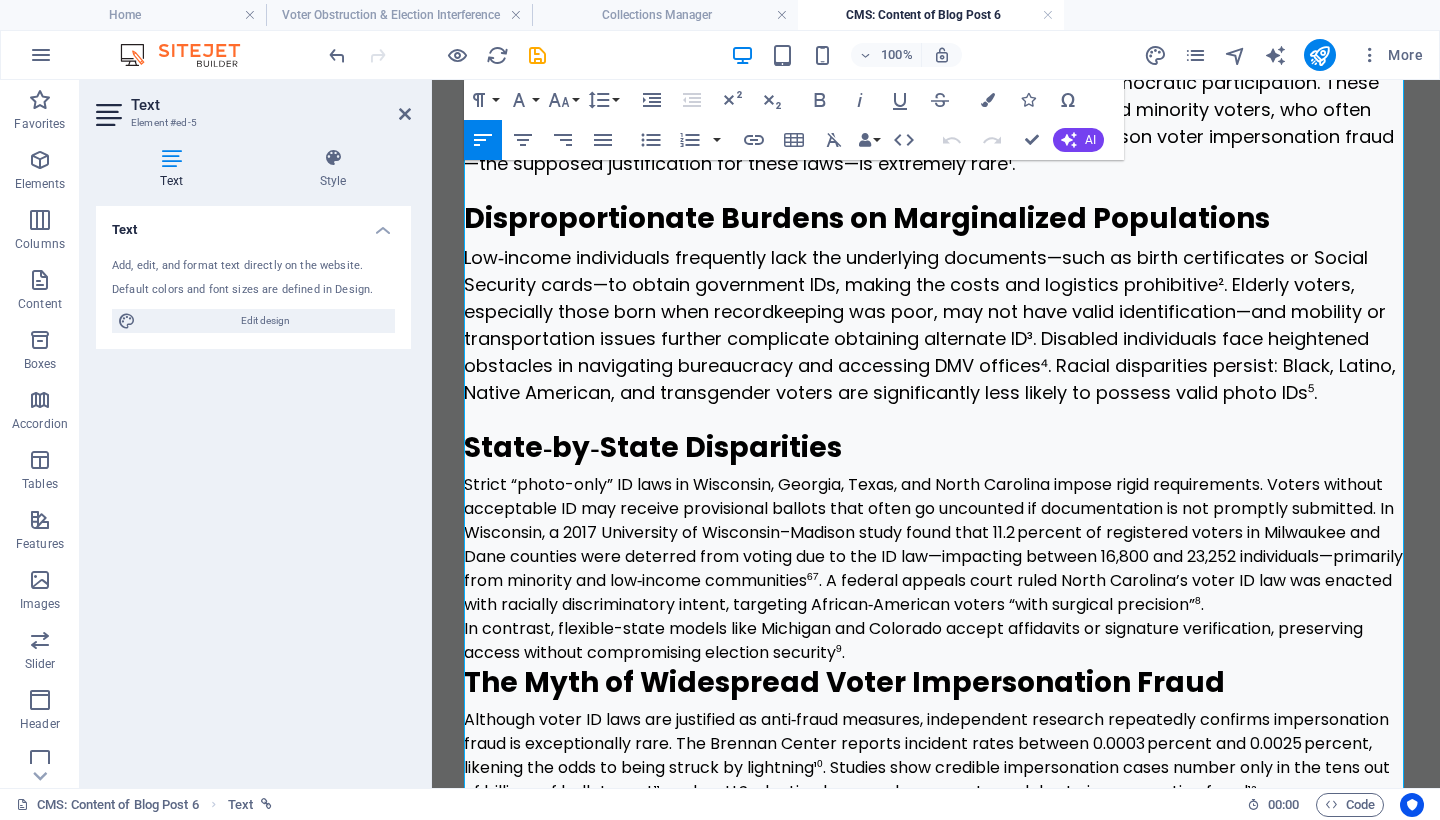 scroll, scrollTop: 1213, scrollLeft: 0, axis: vertical 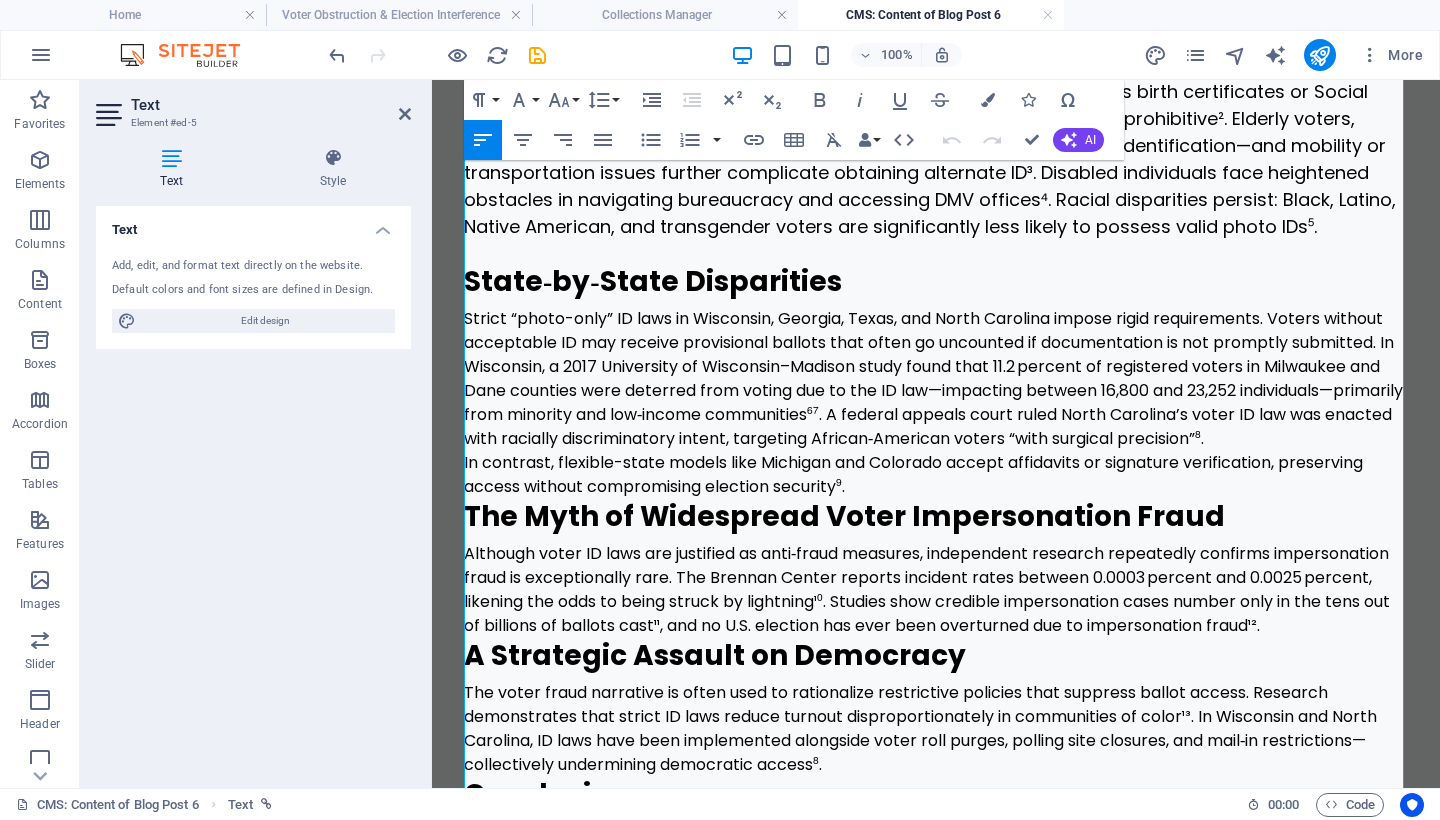 click on "In contrast, flexible-state models like Michigan and Colorado accept affidavits or signature verification, preserving access without compromising election security⁹." at bounding box center (936, 475) 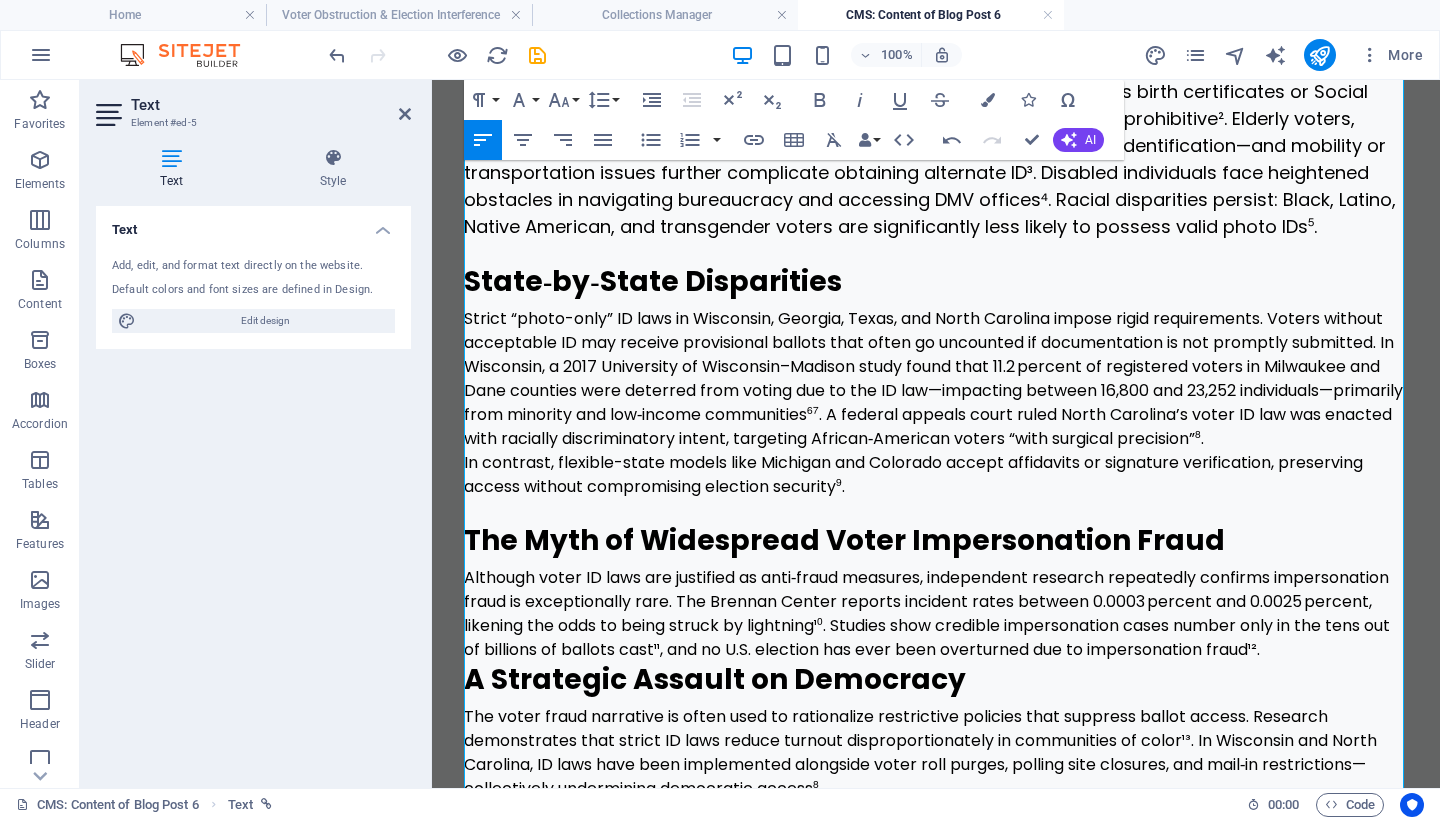 click on "Strict “photo-only” ID laws in Wisconsin, Georgia, Texas, and North Carolina impose rigid requirements. Voters without acceptable ID may receive provisional ballots that often go uncounted if documentation is not promptly submitted. In Wisconsin, a 2017 University of Wisconsin–Madison study found that 11.2 percent of registered voters in Milwaukee and Dane counties were deterred from voting due to the ID law—impacting between 16,800 and 23,252 individuals—primarily from minority and low‑income communities⁶⁷. A federal appeals court ruled North Carolina’s voter ID law was enacted with racially discriminatory intent, targeting African‑American voters “with surgical precision”⁸." at bounding box center (936, 379) 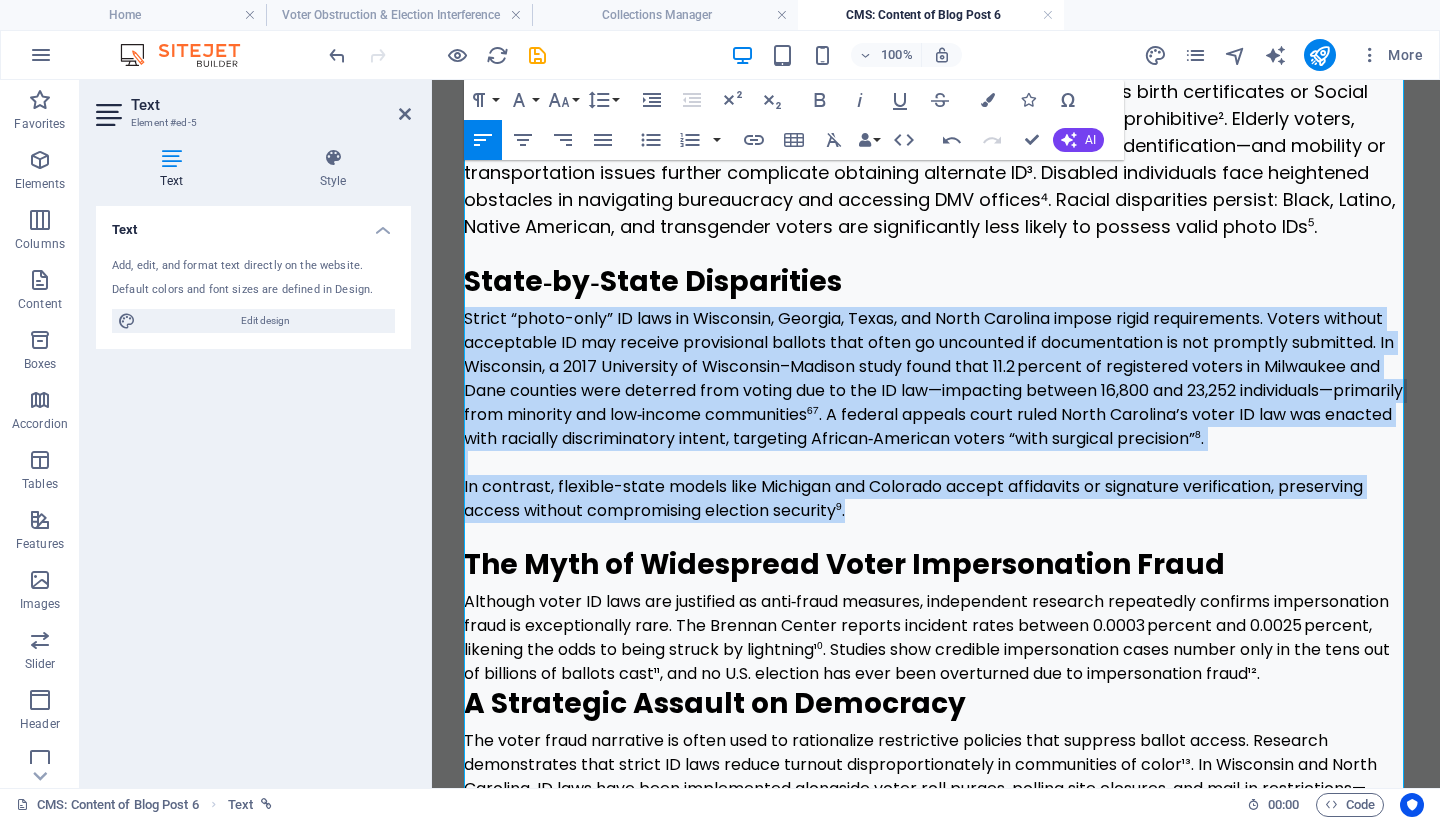 drag, startPoint x: 879, startPoint y: 510, endPoint x: 460, endPoint y: 321, distance: 459.6542 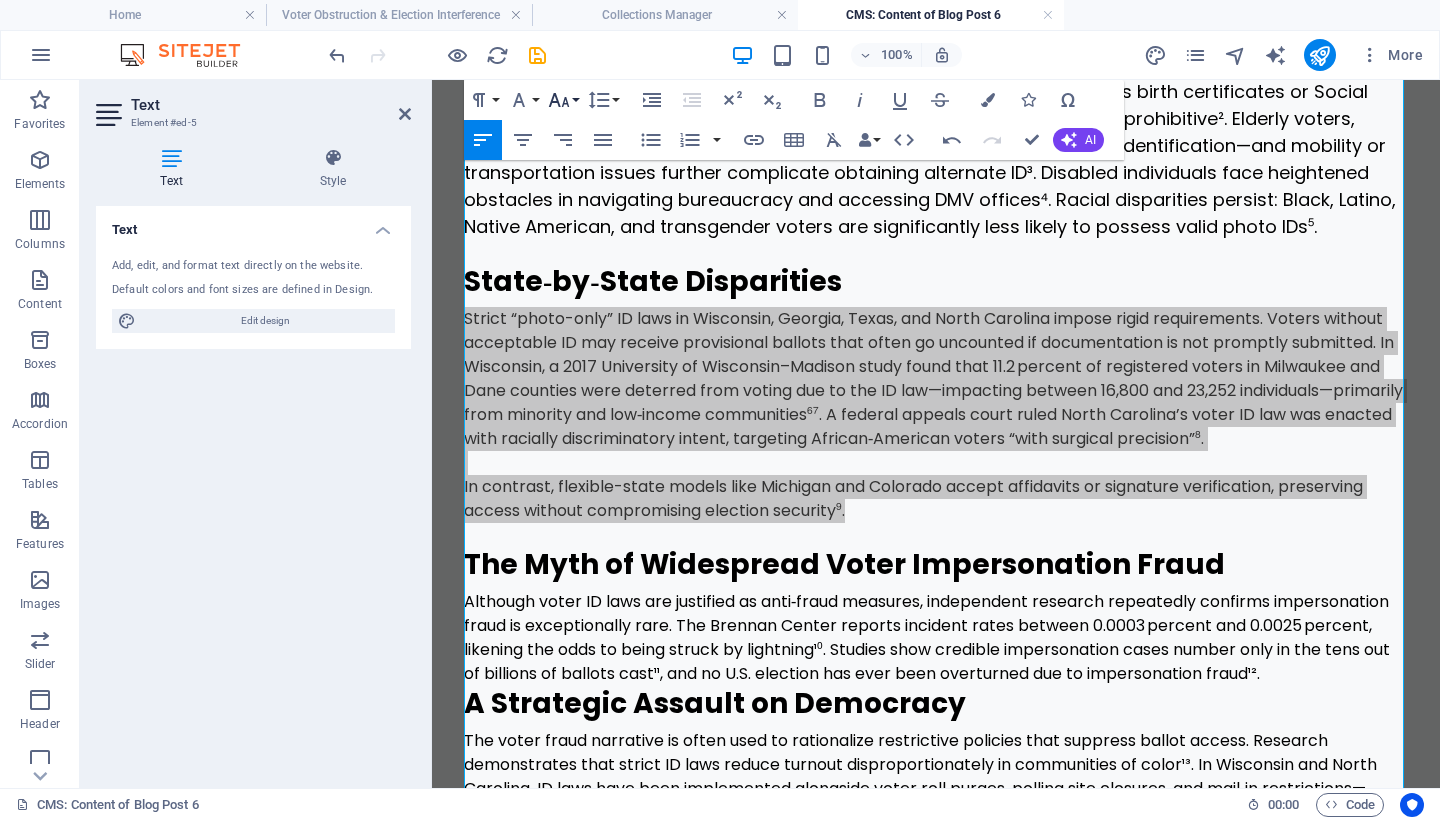 click 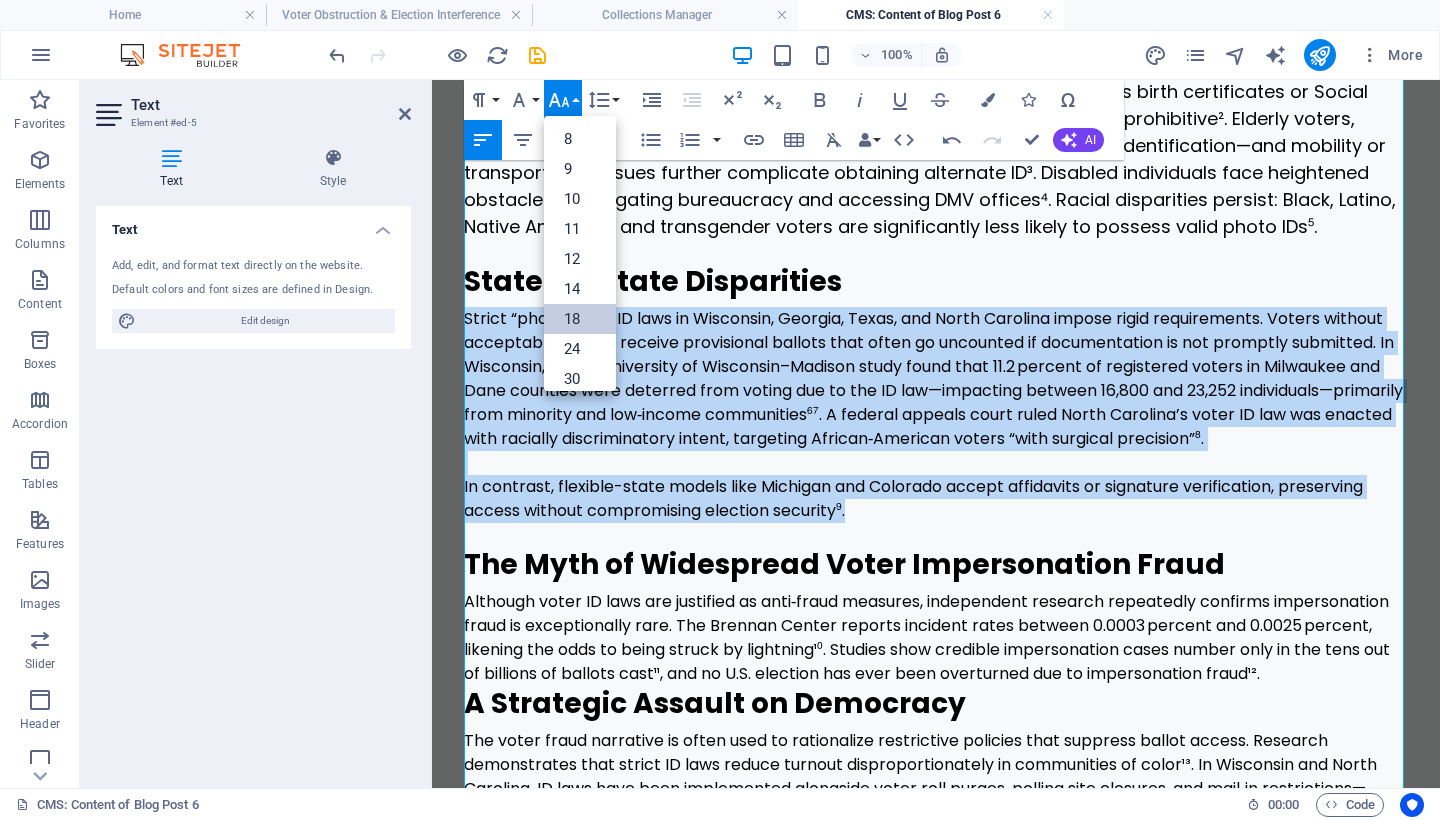 click on "18" at bounding box center [580, 319] 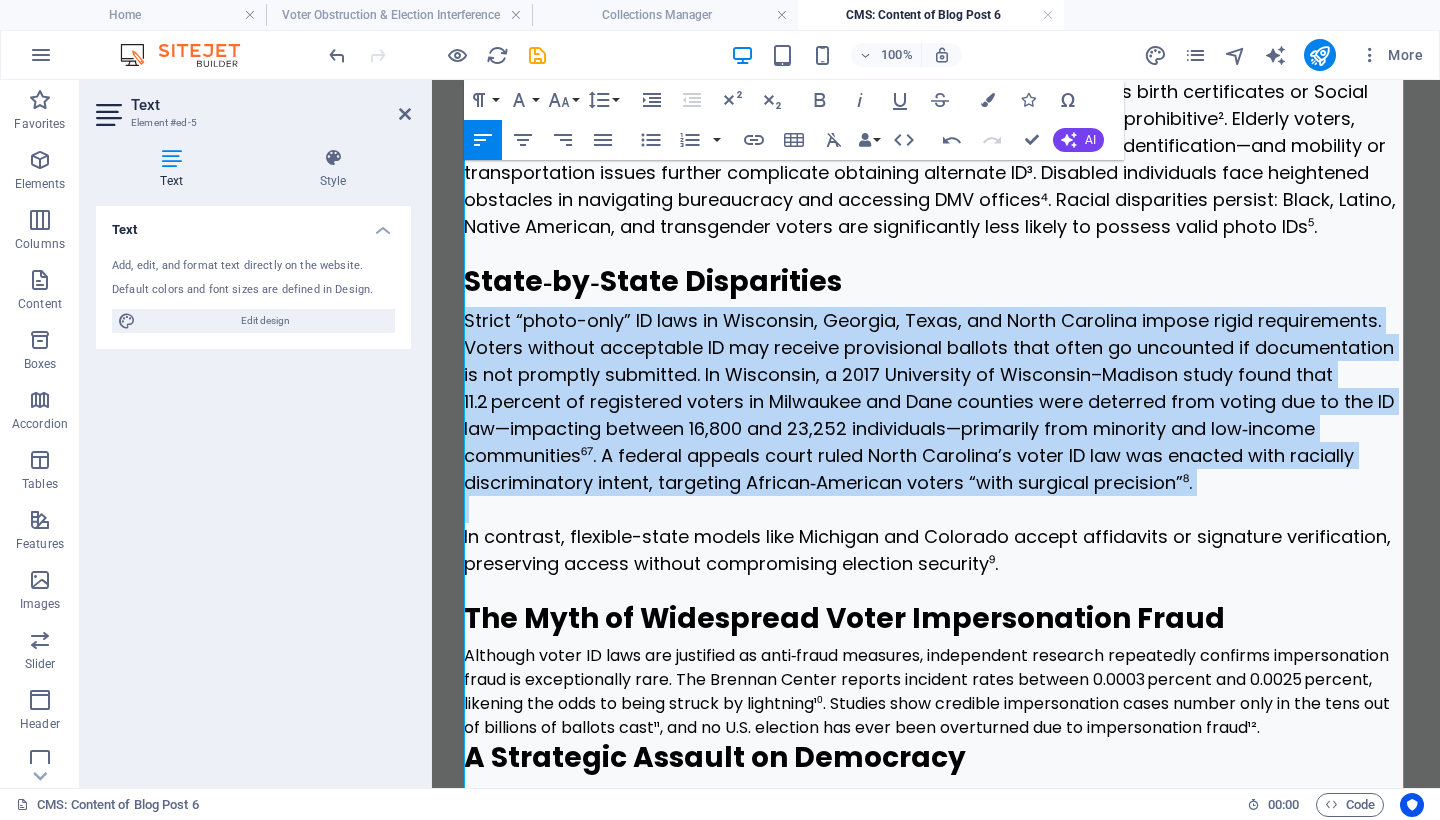 scroll, scrollTop: 1066, scrollLeft: 0, axis: vertical 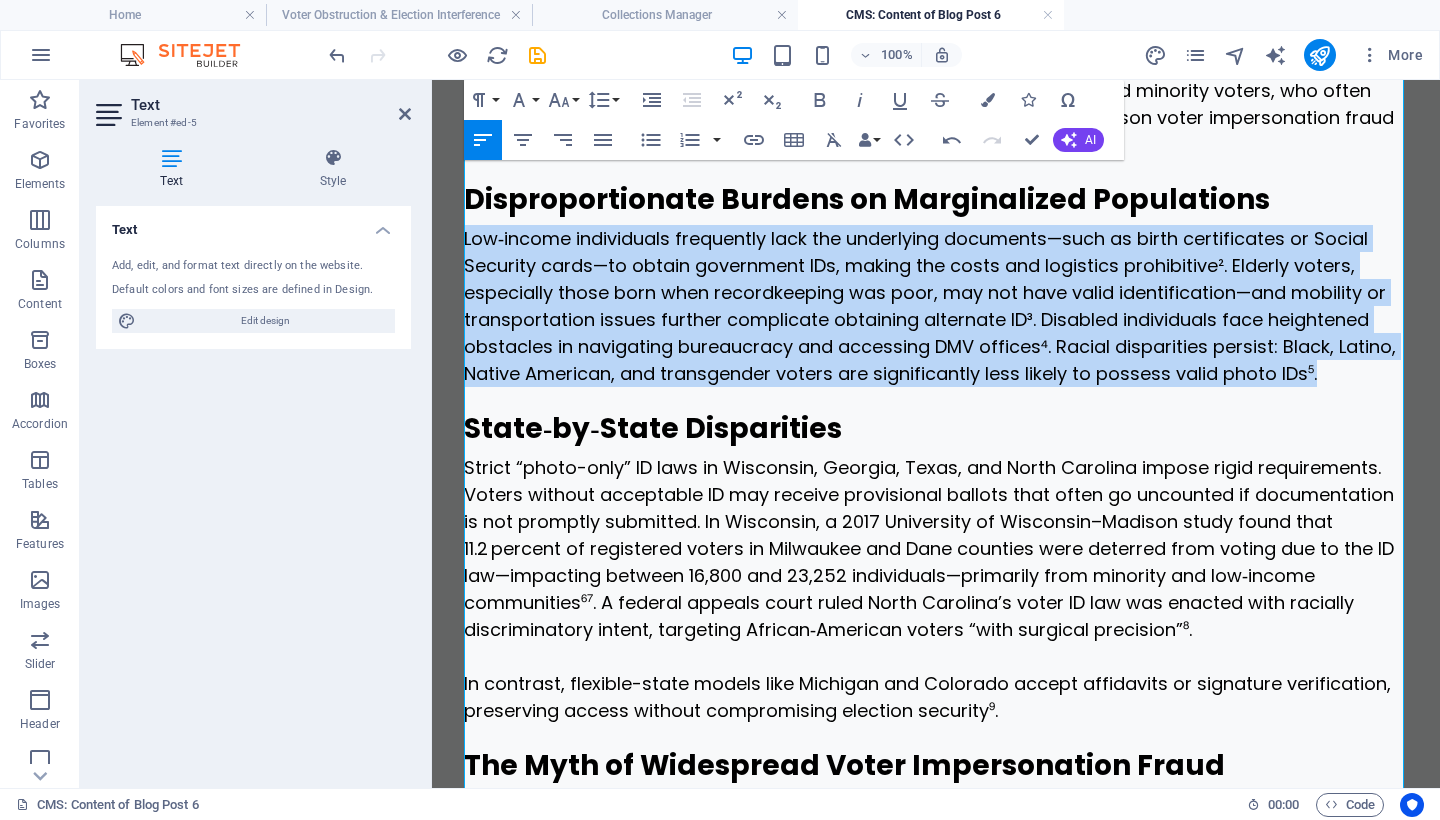 drag, startPoint x: 1299, startPoint y: 372, endPoint x: 450, endPoint y: 235, distance: 859.98254 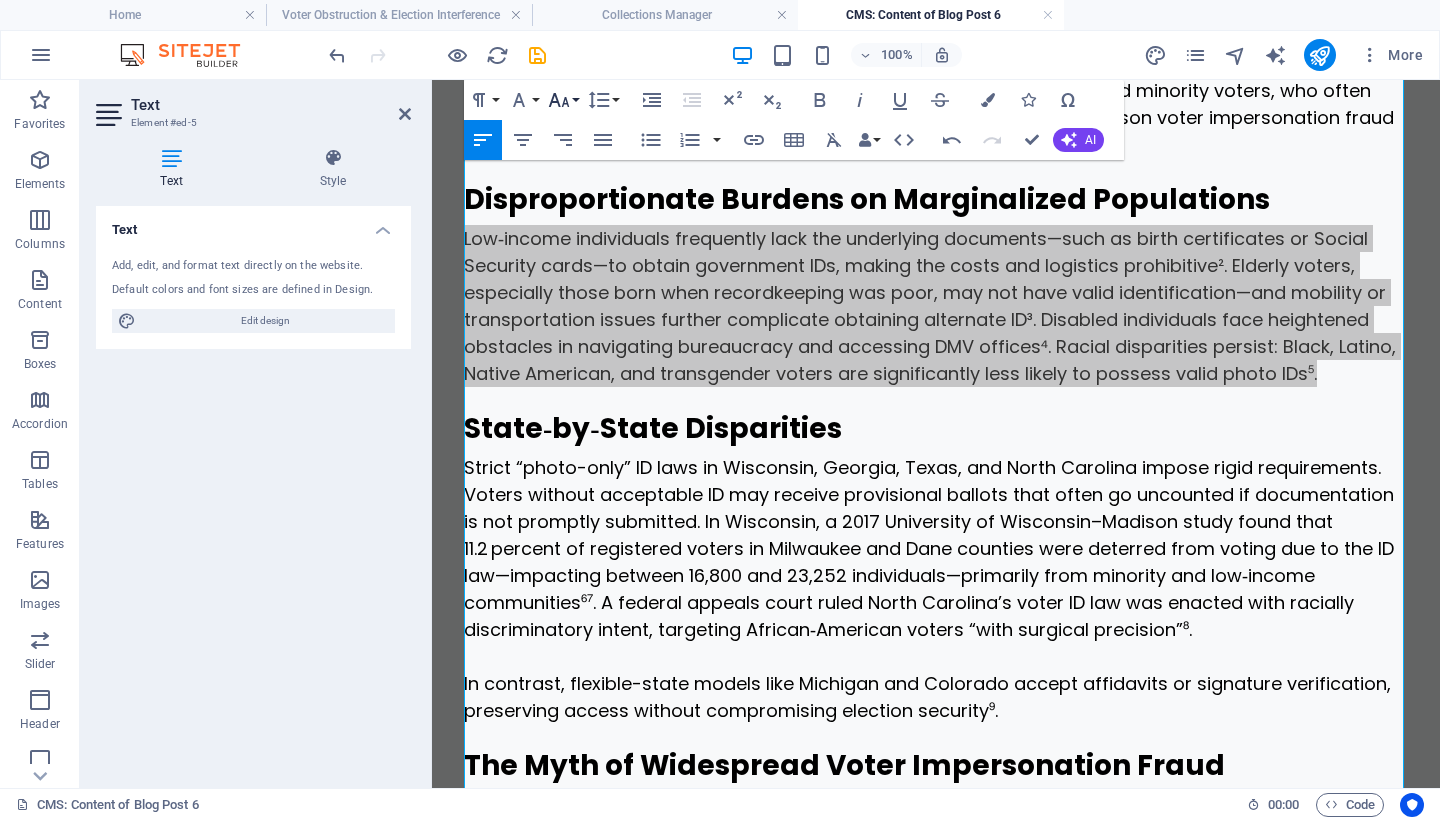 click 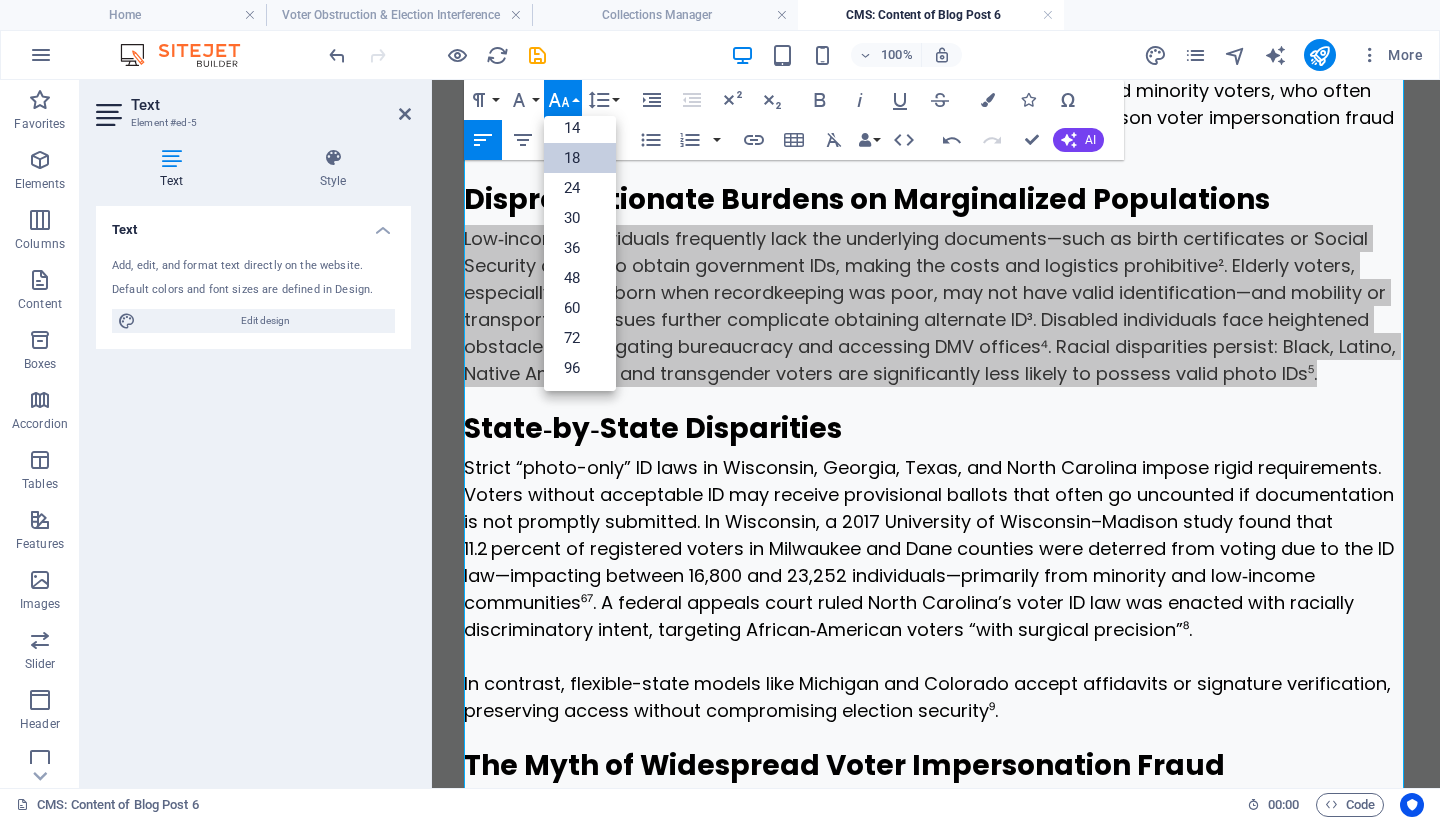 scroll, scrollTop: 161, scrollLeft: 0, axis: vertical 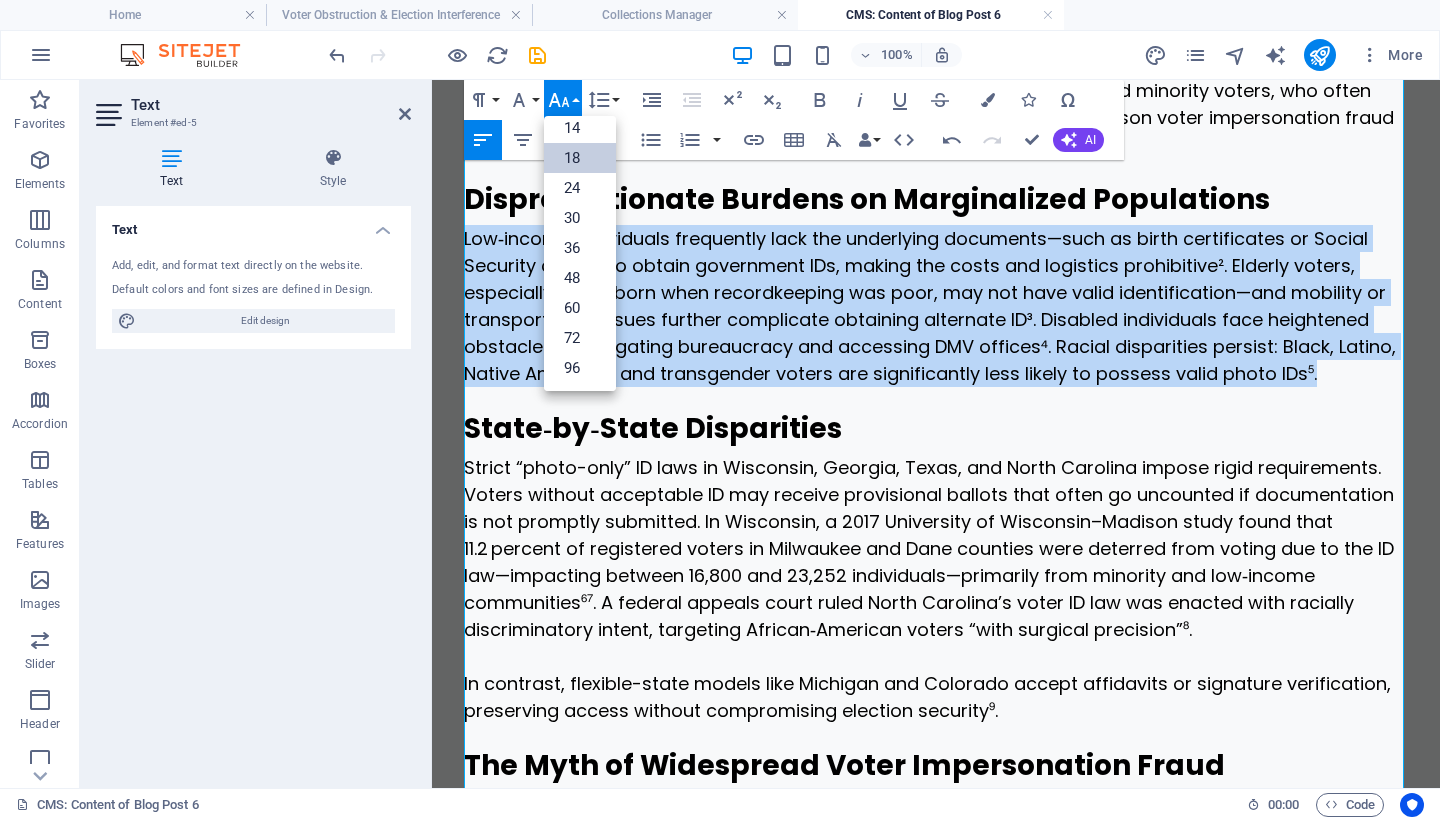 click on "18" at bounding box center [580, 158] 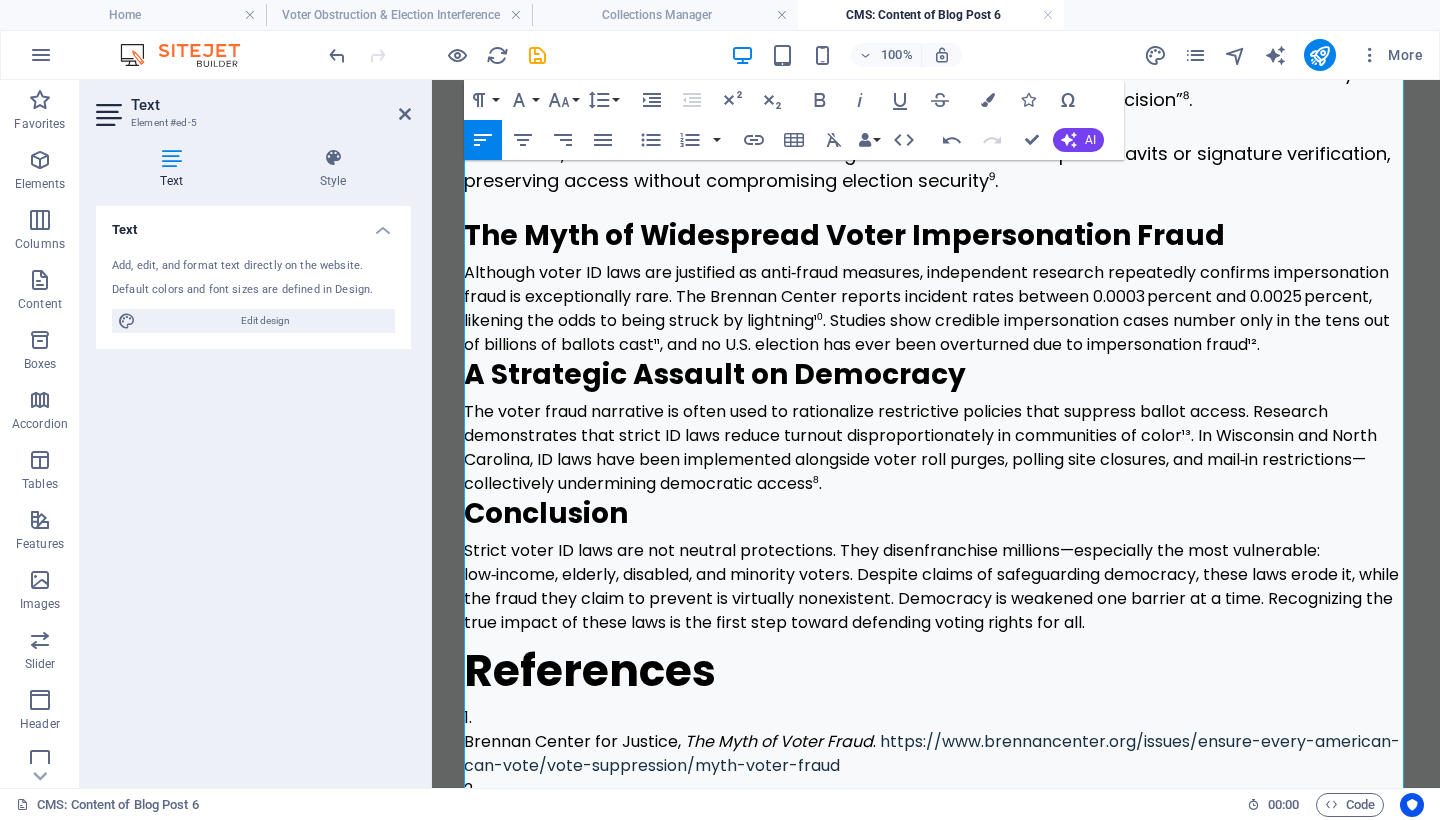 scroll, scrollTop: 1564, scrollLeft: 0, axis: vertical 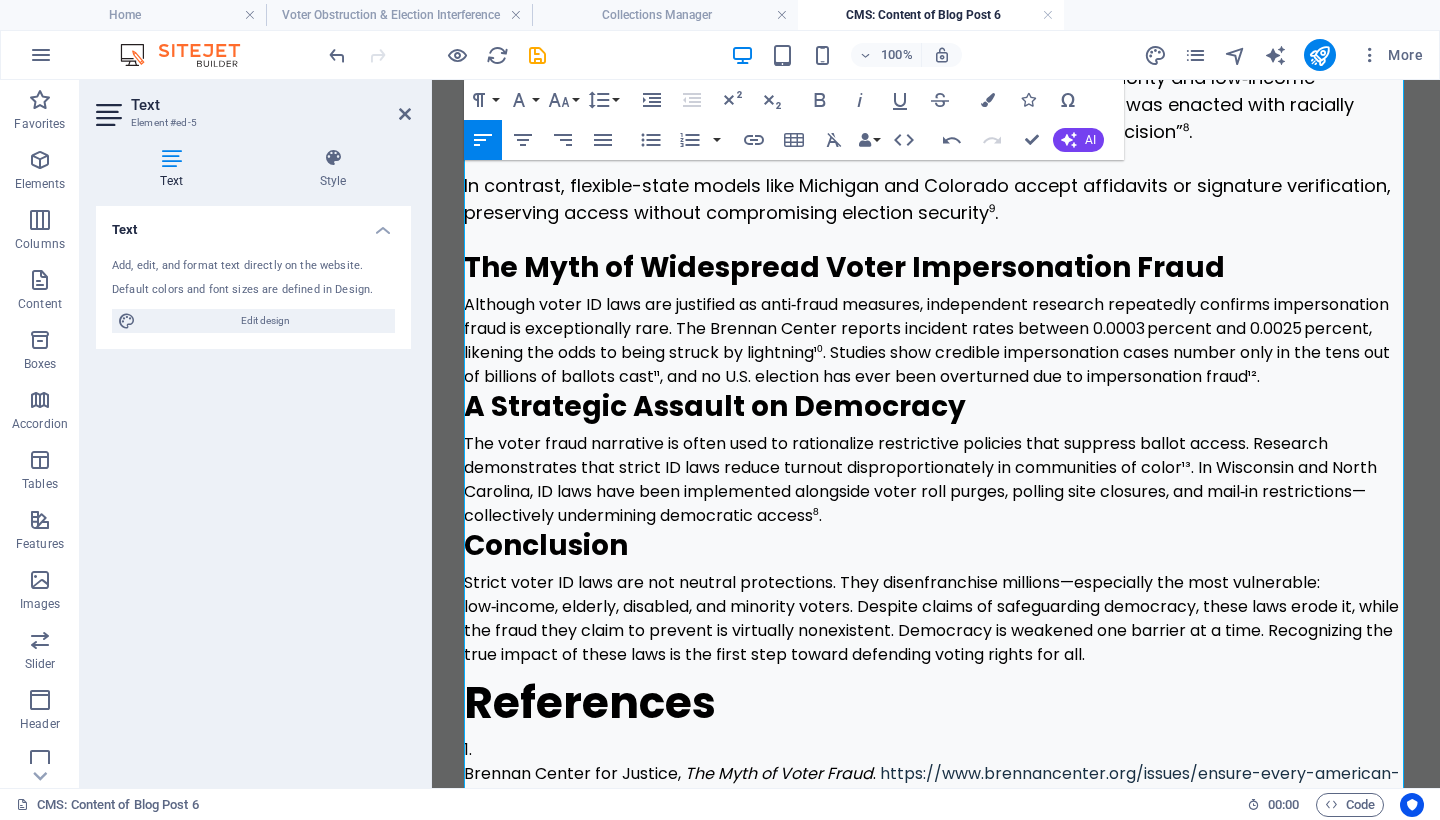 click on "Although voter ID laws are justified as anti‑fraud measures, independent research repeatedly confirms impersonation fraud is exceptionally rare. The Brennan Center reports incident rates between 0.0003 percent and 0.0025 percent, likening the odds to being struck by lightning¹⁰. Studies show credible impersonation cases number only in the tens out of billions of ballots cast¹¹, and no U.S. election has ever been overturned due to impersonation fraud¹²." at bounding box center [936, 341] 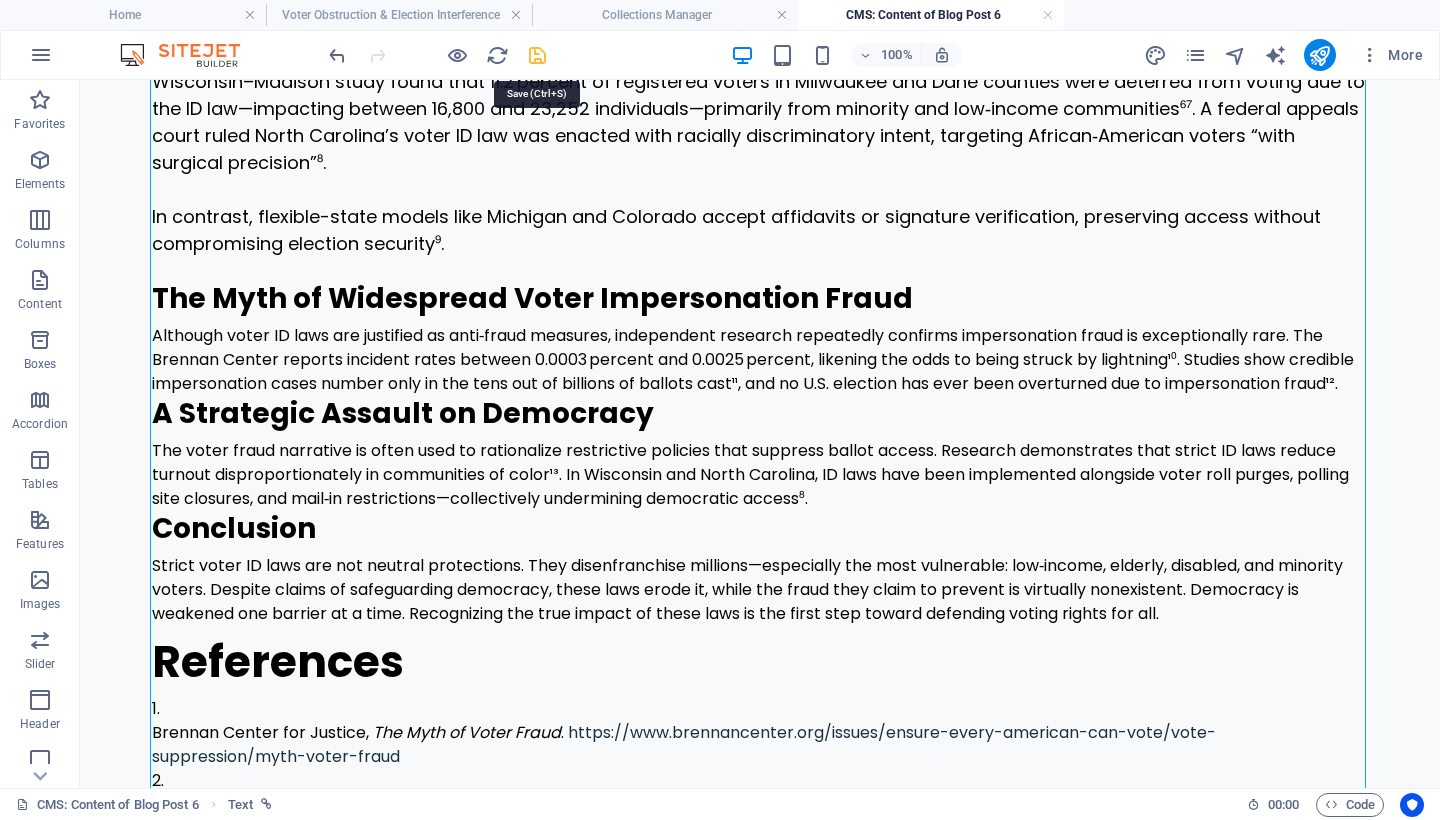 click at bounding box center [537, 55] 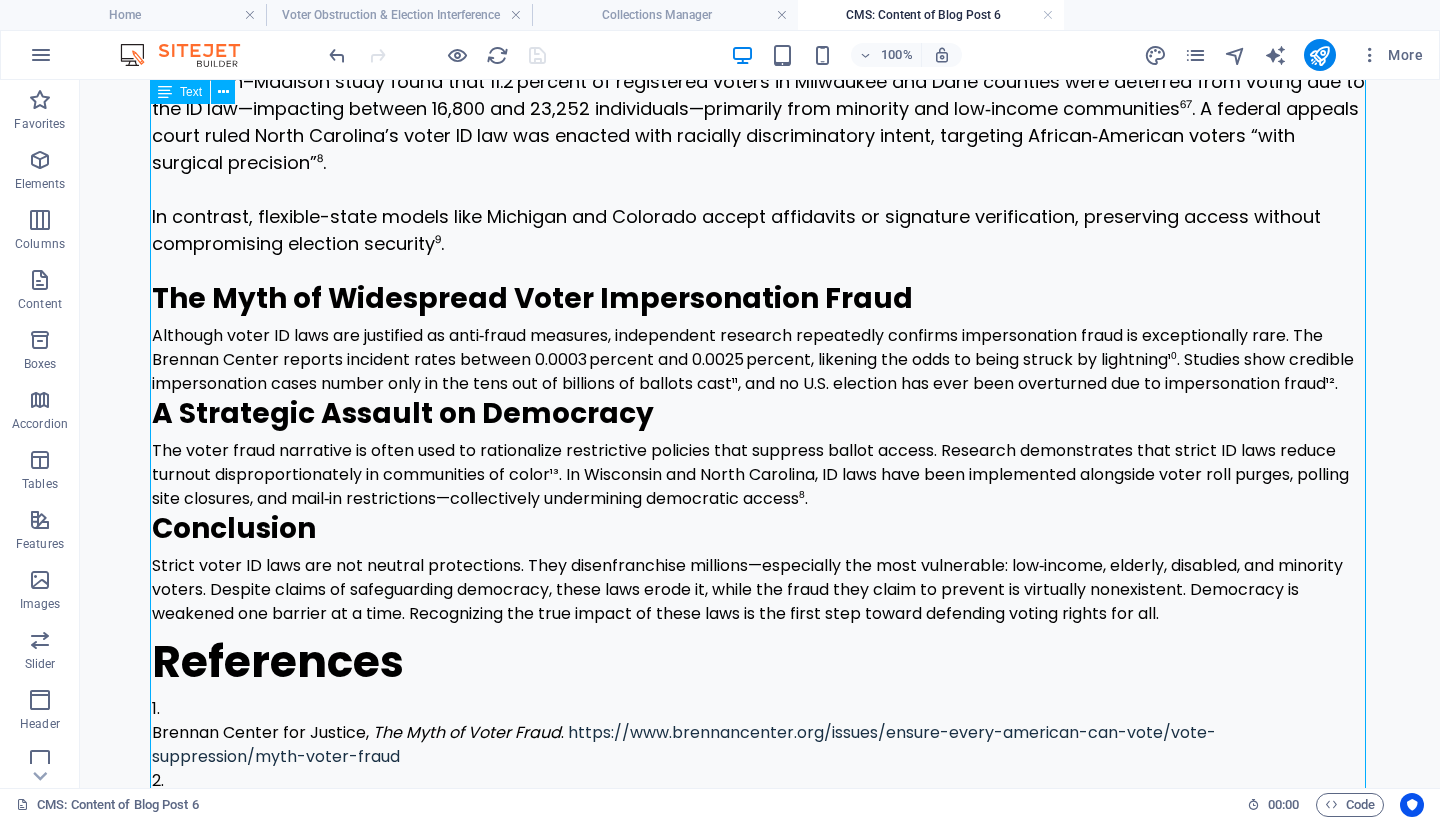 click on "The Silent Sabotage: How Voter ID Laws Disenfranchise Marginalized Communities In the name of election integrity, strict voter ID laws quietly undermine democratic participation. These requirements disproportionately burden low‑income, elderly, disabled, and minority voters, who often lack acceptable photo identification. Credible evidence shows that in‑person voter impersonation fraud—the supposed justification for these laws—is extremely rare¹. Disproportionate Burdens on Marginalized Populations State‑by‑State Disparities In contrast, flexible-state models like Michigan and Colorado accept affidavits or signature verification, preserving access without compromising election security⁹. The Myth of Widespread Voter Impersonation Fraud A Strategic Assault on Democracy Conclusion References Brennan Center for Justice,   The Myth of Voter Fraud .   https://www.brennancenter.org/issues/ensure-every-american-can-vote/vote-suppression/myth-voter-fraud PBS Wisconsin,   .   PBS Wisconsin,   ." at bounding box center (760, 517) 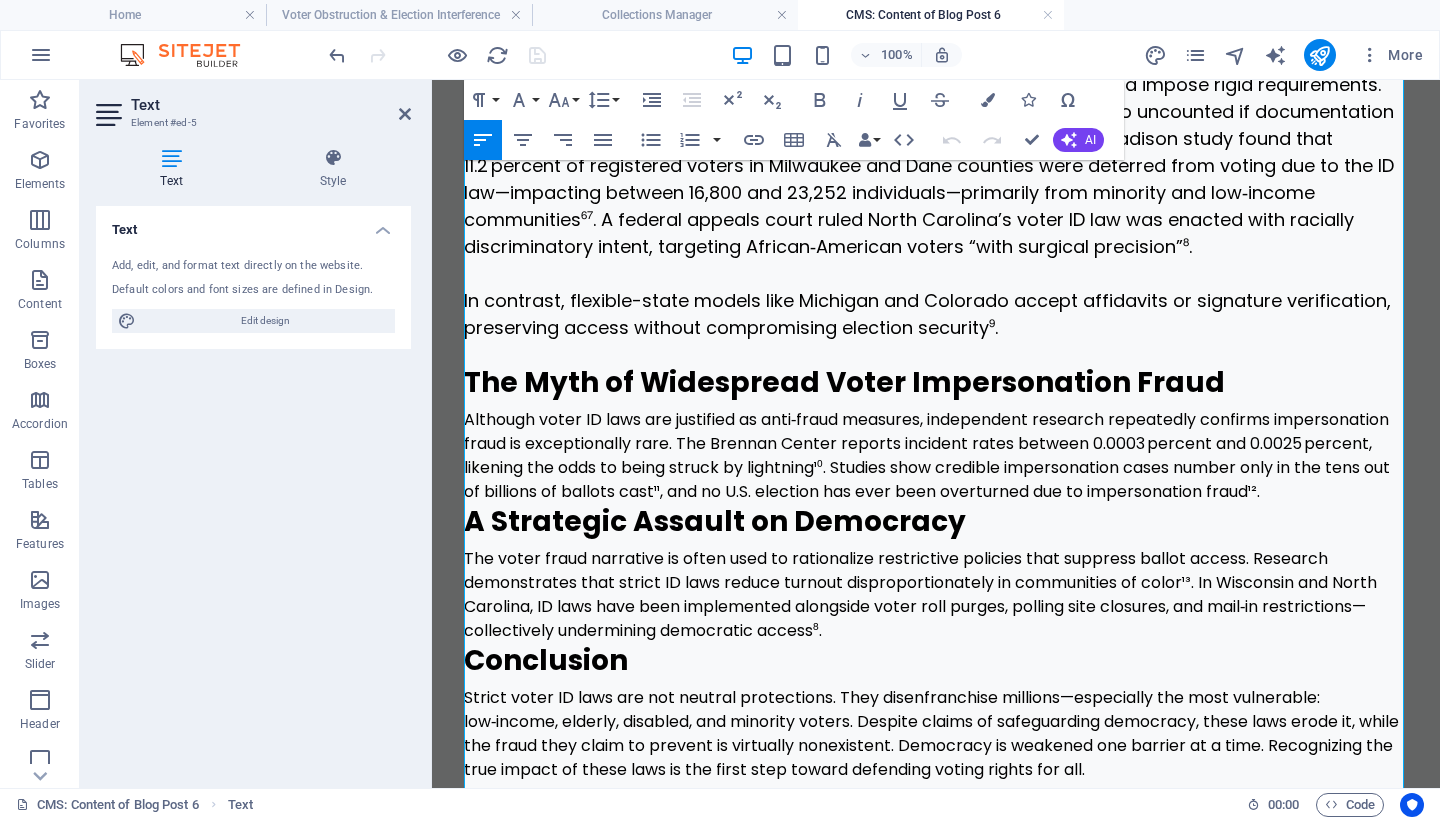 scroll, scrollTop: 1610, scrollLeft: 0, axis: vertical 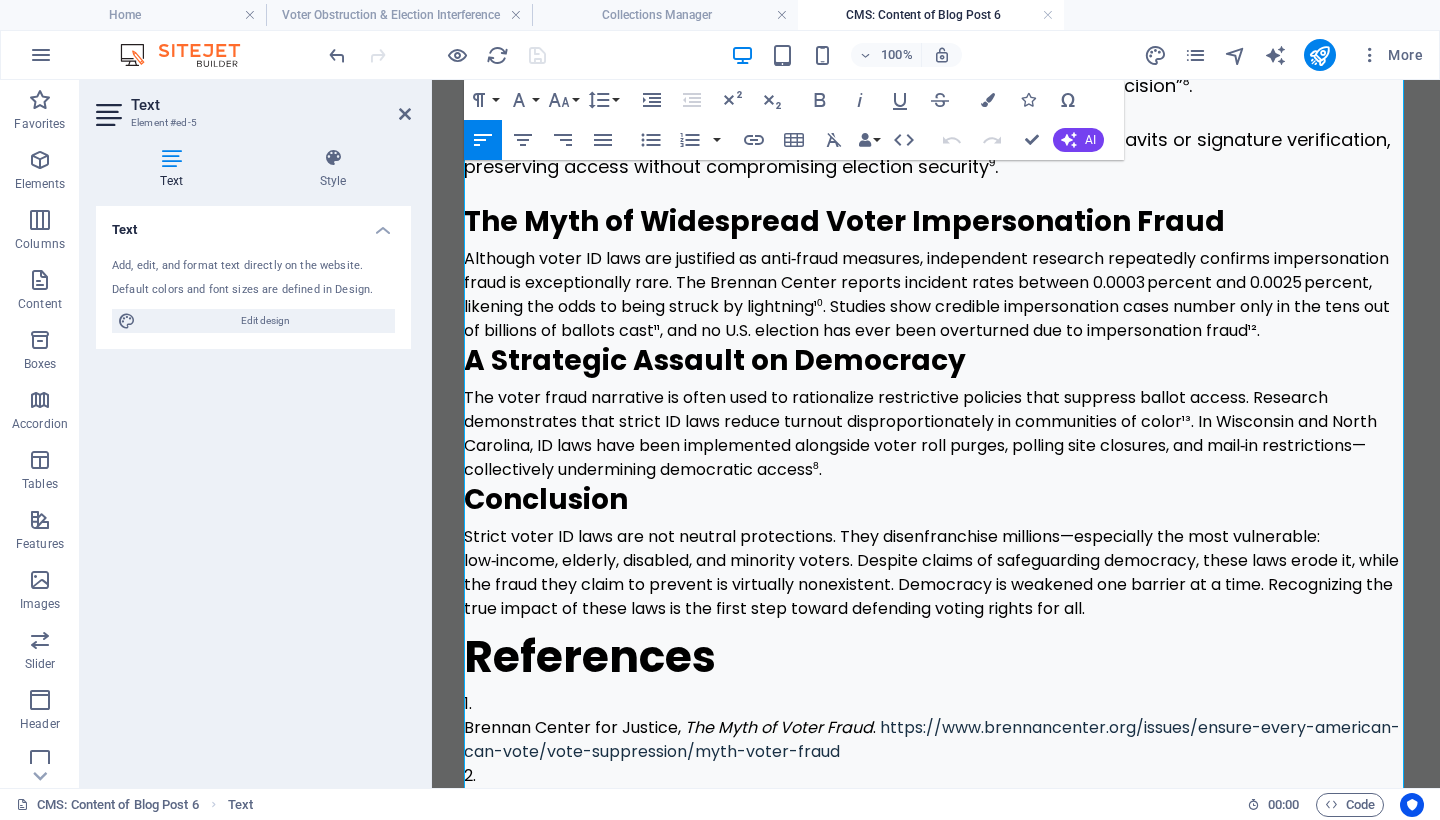 click on "Although voter ID laws are justified as anti‑fraud measures, independent research repeatedly confirms impersonation fraud is exceptionally rare. The Brennan Center reports incident rates between 0.0003 percent and 0.0025 percent, likening the odds to being struck by lightning¹⁰. Studies show credible impersonation cases number only in the tens out of billions of ballots cast¹¹, and no U.S. election has ever been overturned due to impersonation fraud¹²." at bounding box center [936, 295] 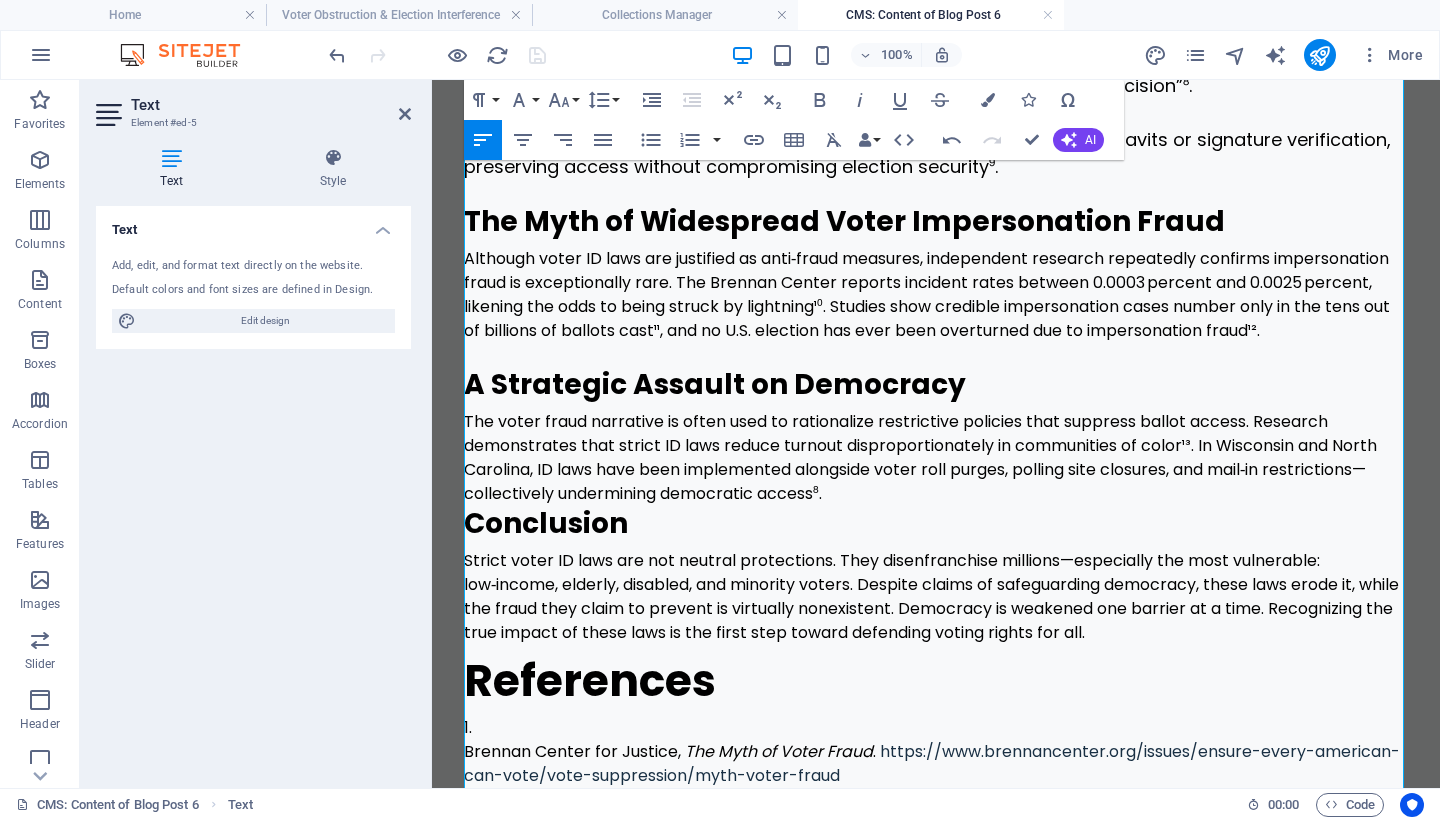 click on "The voter fraud narrative is often used to rationalize restrictive policies that suppress ballot access. Research demonstrates that strict ID laws reduce turnout disproportionately in communities of color¹³. In Wisconsin and North Carolina, ID laws have been implemented alongside voter roll purges, polling site closures, and mail‑in restrictions—collectively undermining democratic access⁸." at bounding box center (936, 458) 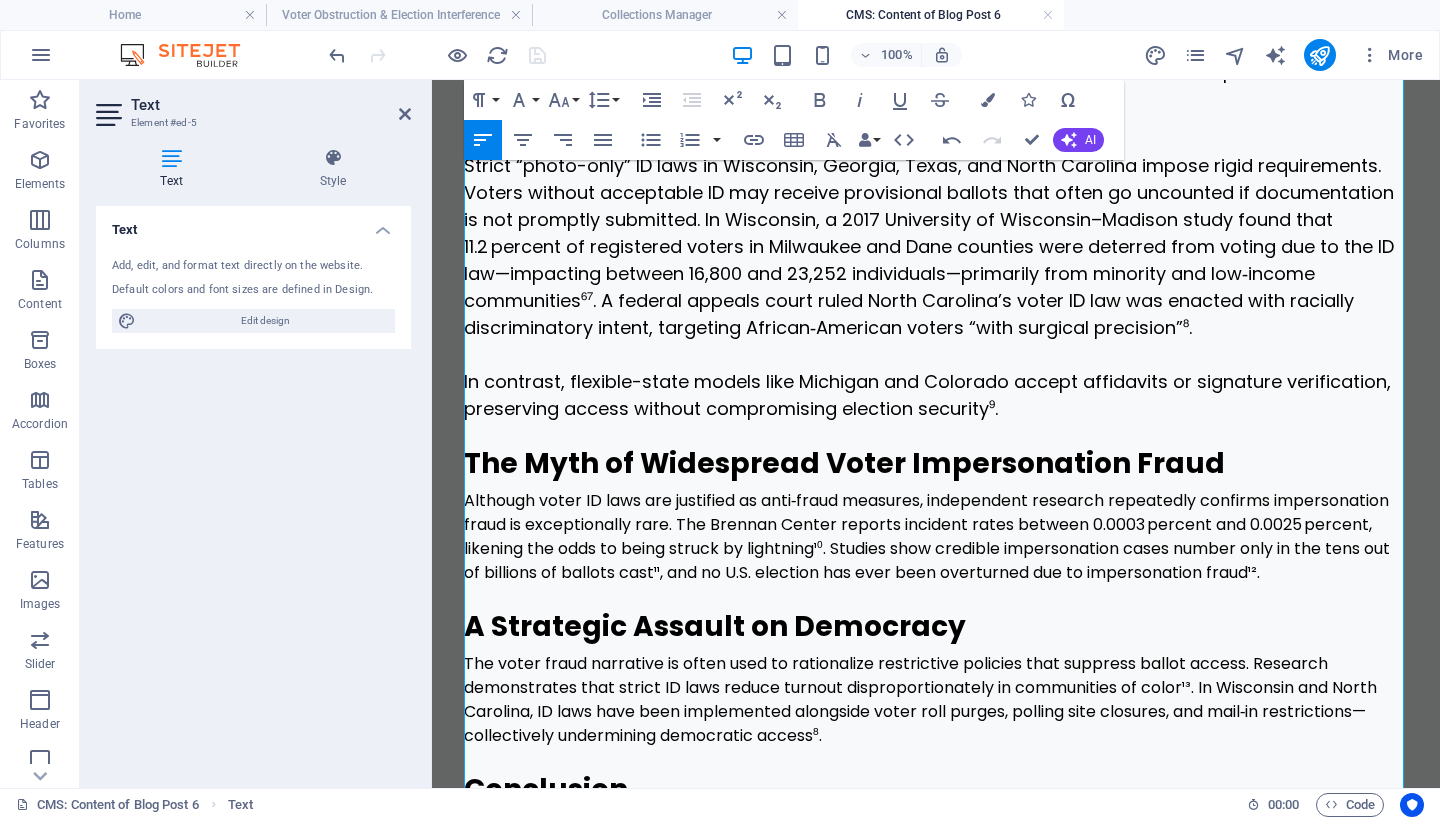 scroll, scrollTop: 1409, scrollLeft: 0, axis: vertical 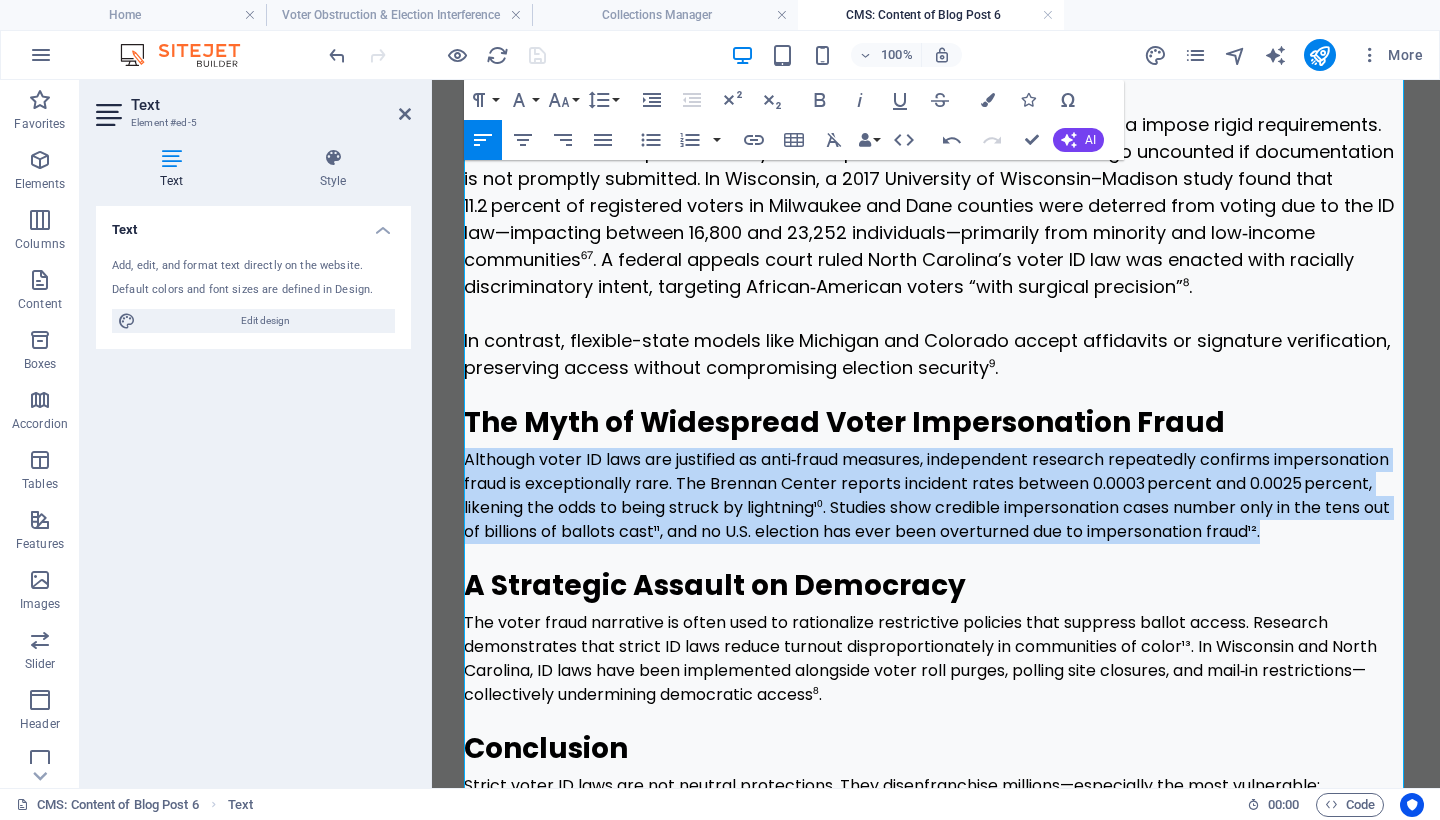drag, startPoint x: 545, startPoint y: 555, endPoint x: 454, endPoint y: 456, distance: 134.46933 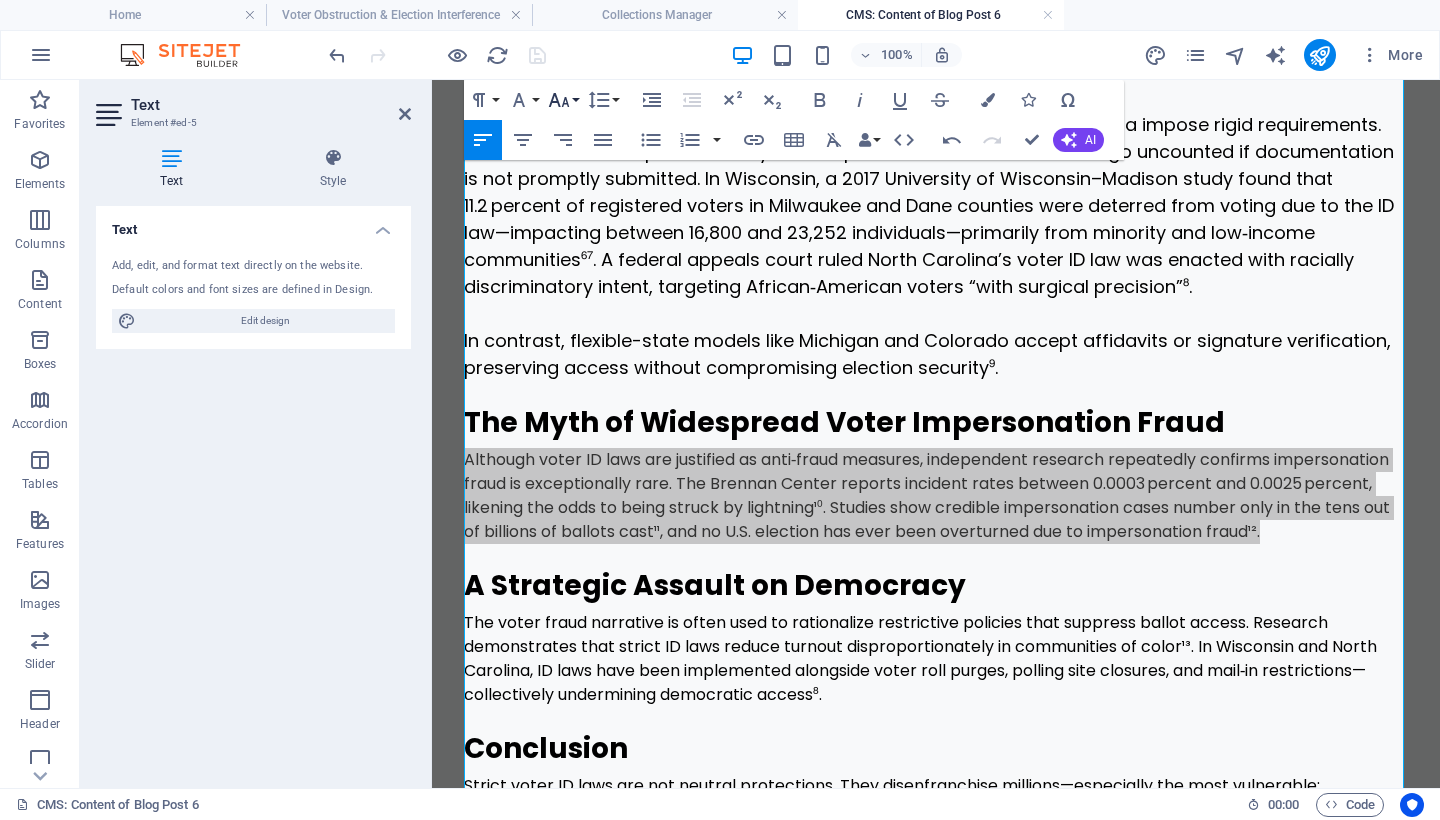 click 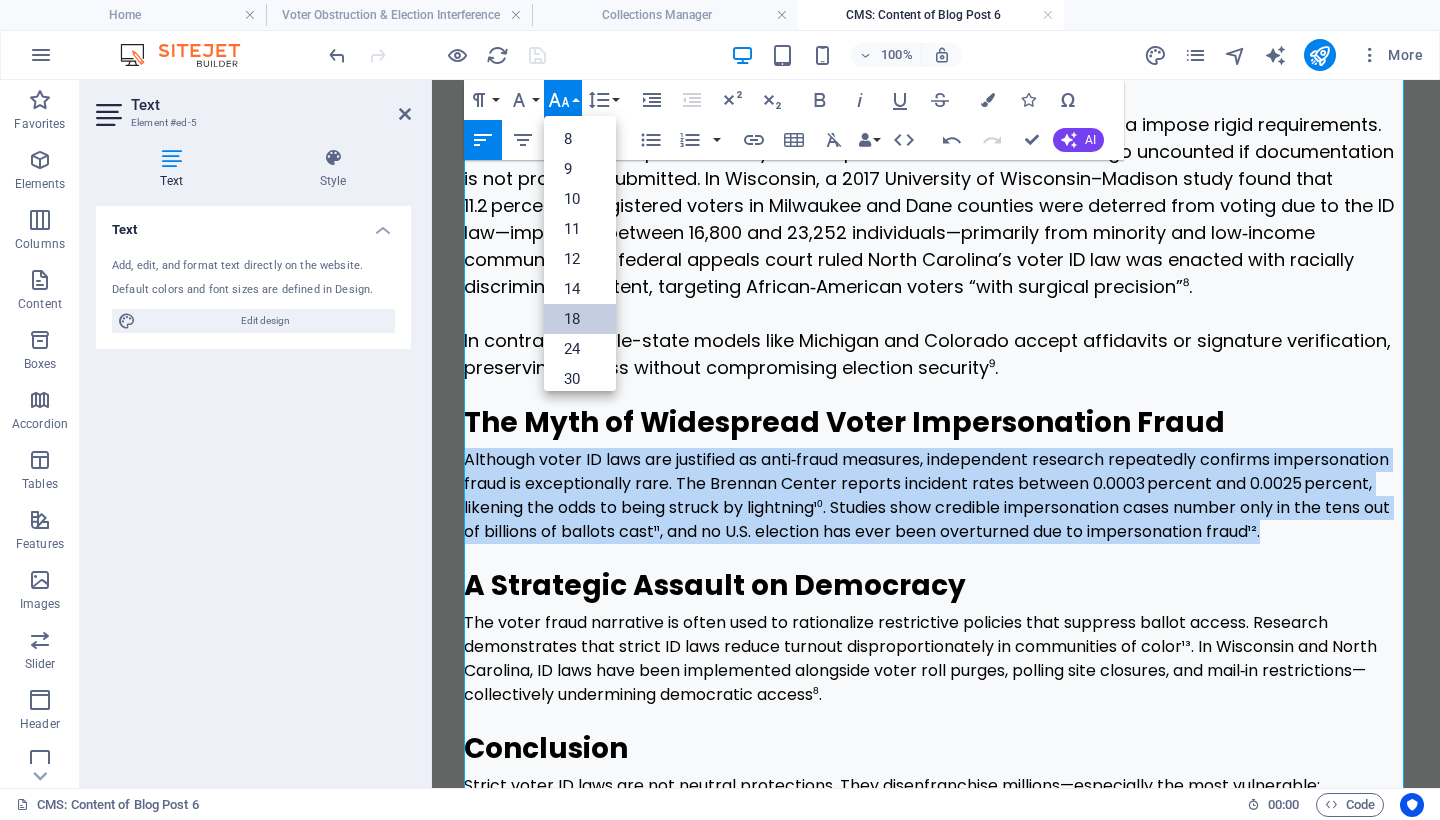 click on "18" at bounding box center (580, 319) 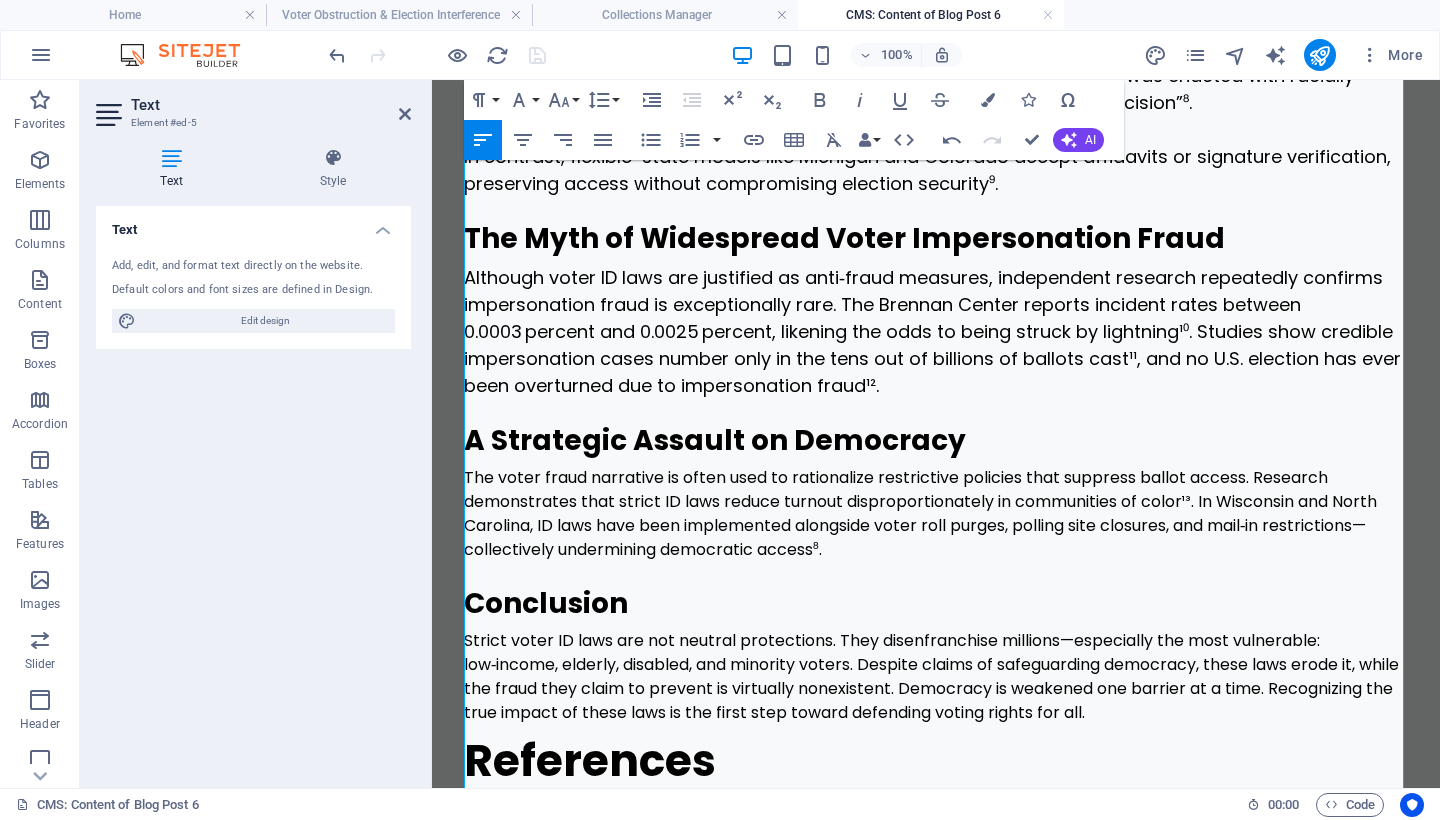 scroll, scrollTop: 1740, scrollLeft: 0, axis: vertical 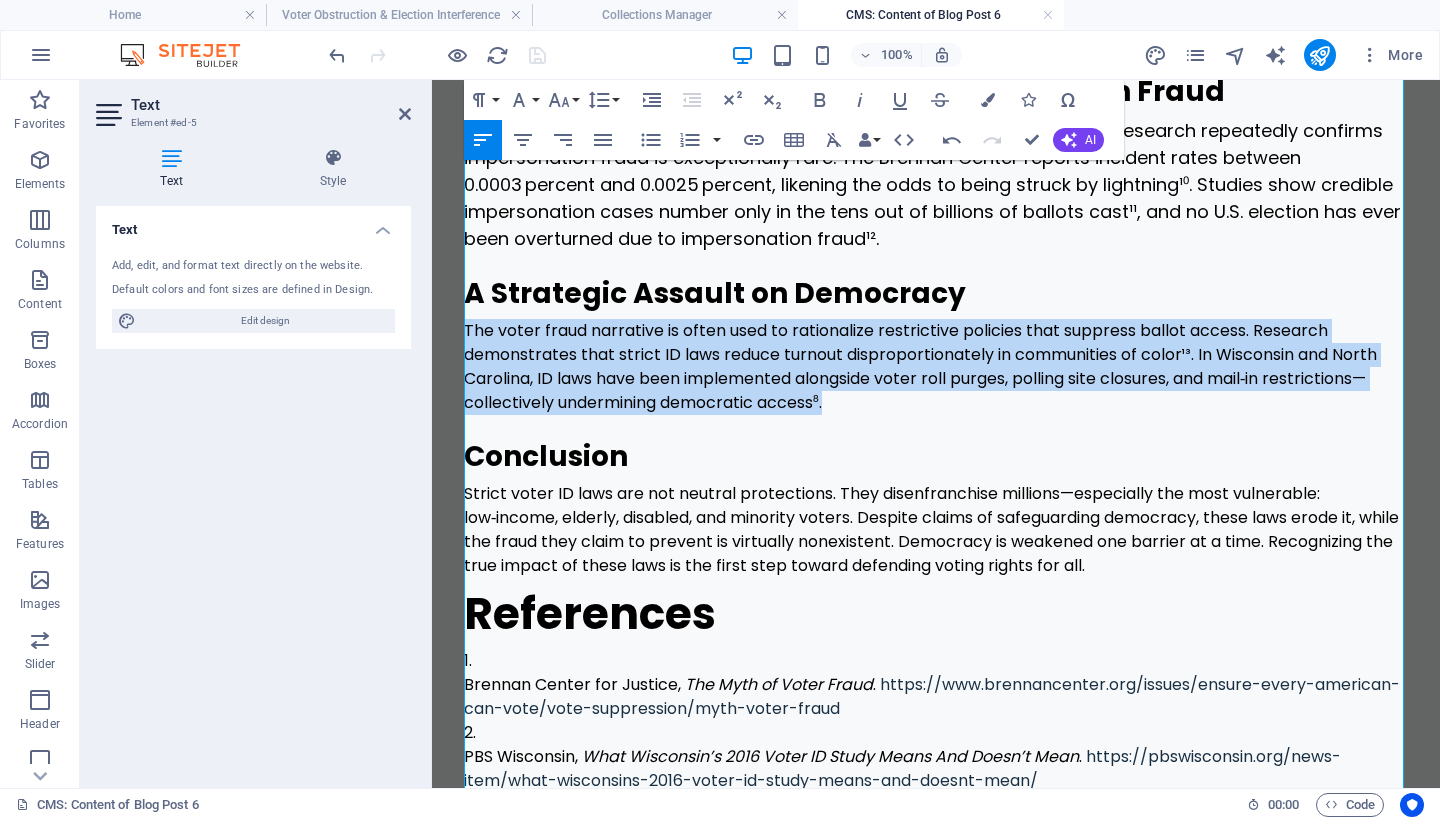 drag, startPoint x: 850, startPoint y: 399, endPoint x: 452, endPoint y: 326, distance: 404.63934 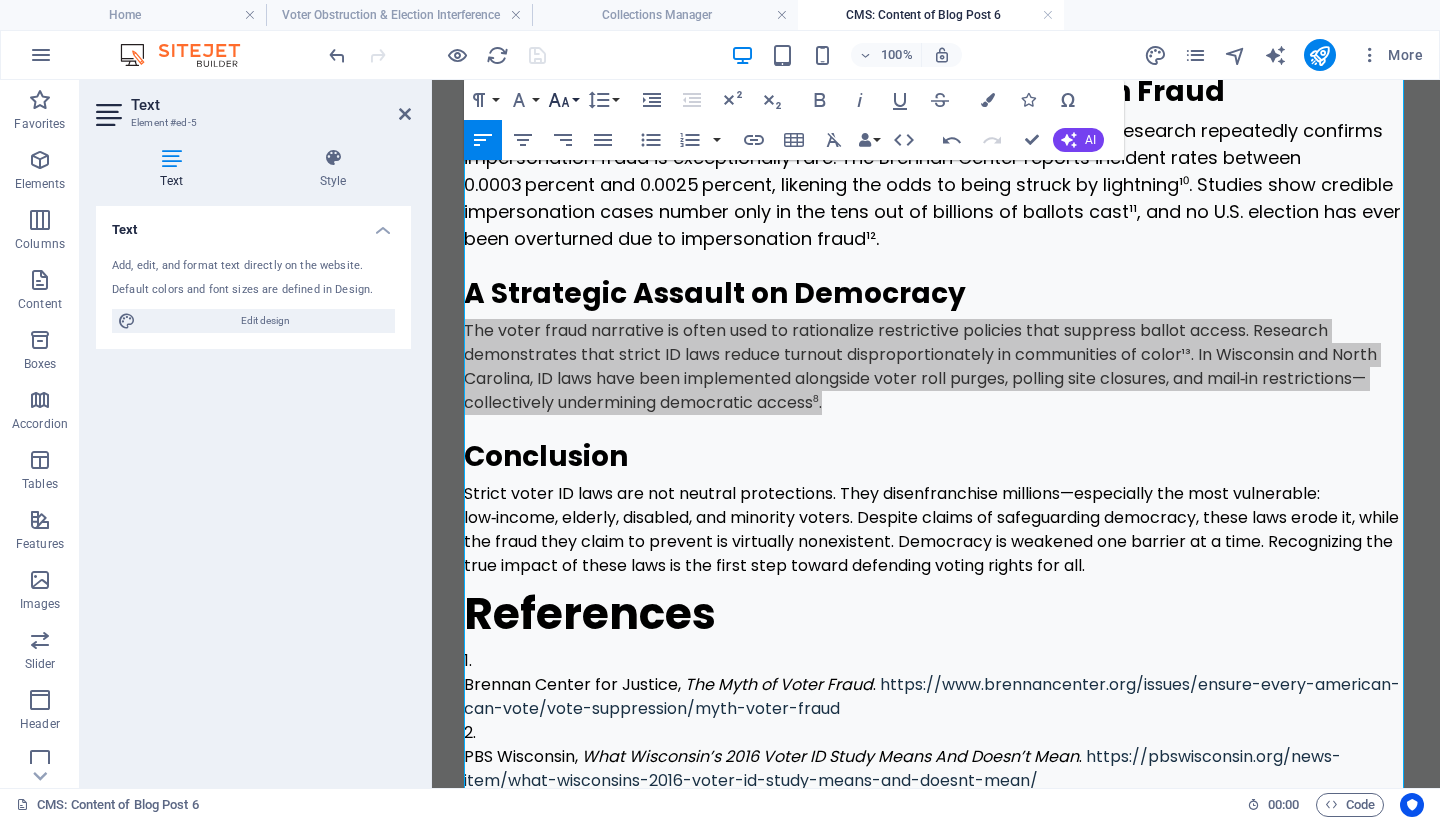 click 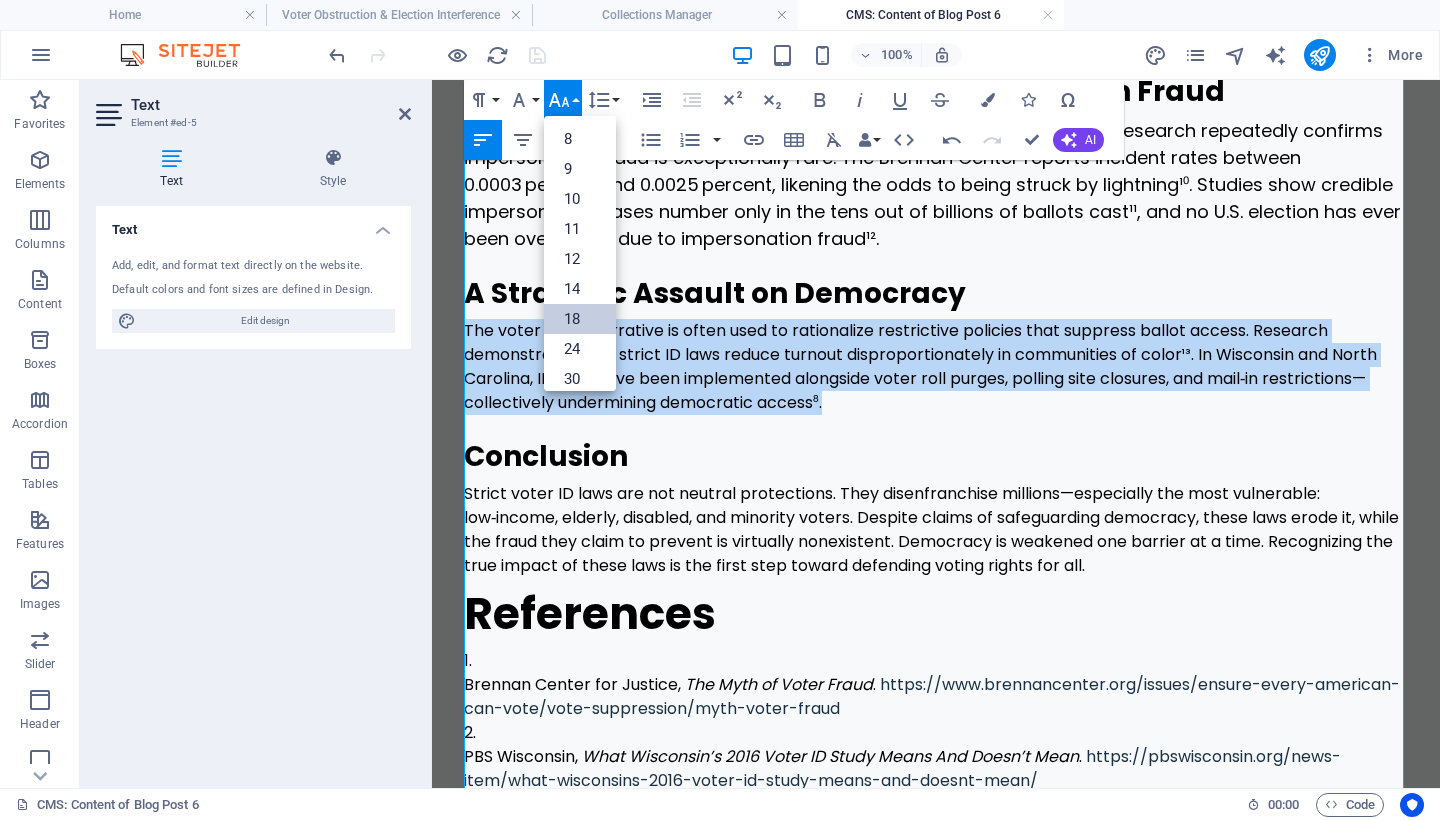 click on "18" at bounding box center (580, 319) 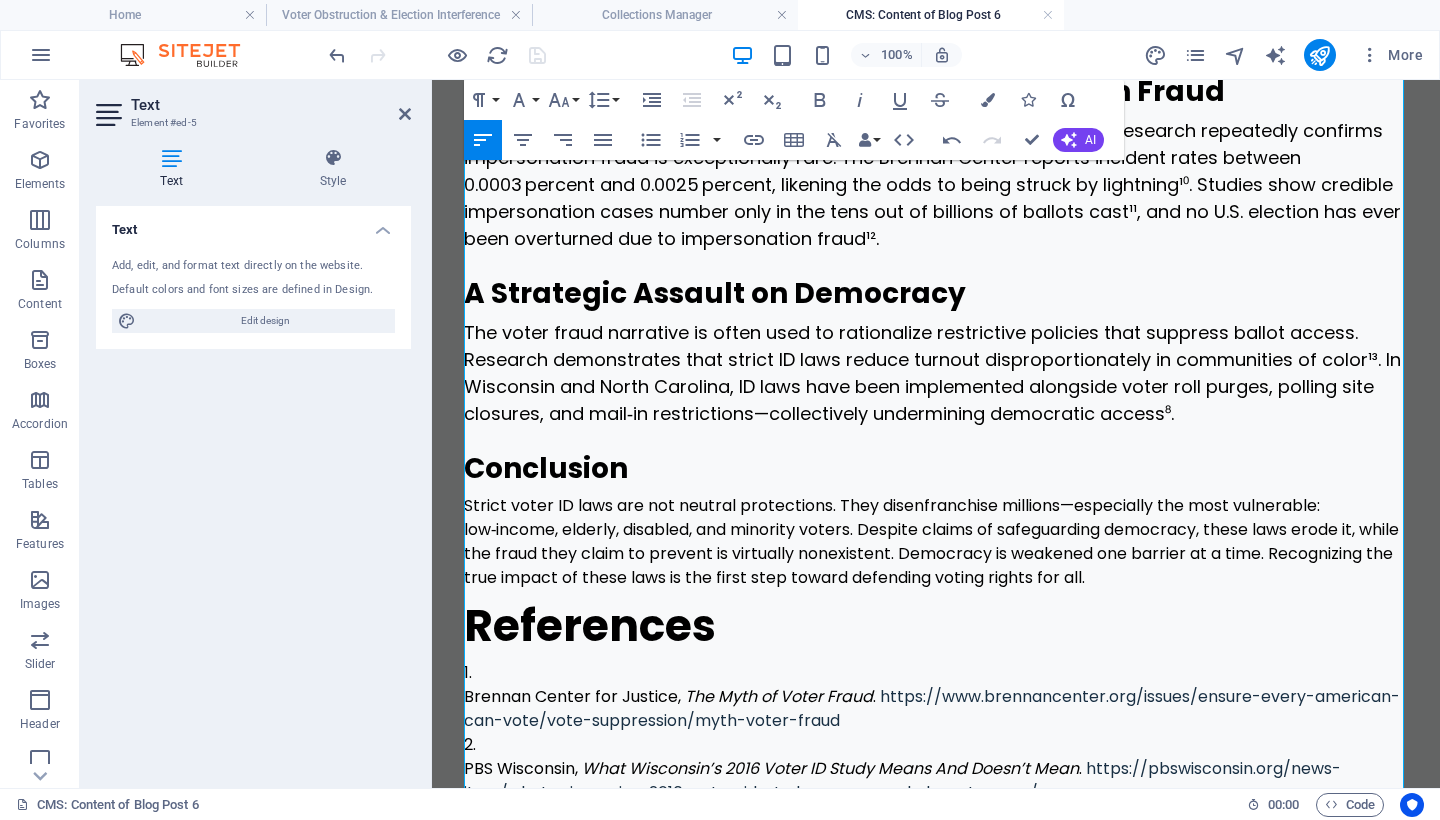 scroll, scrollTop: 1778, scrollLeft: 0, axis: vertical 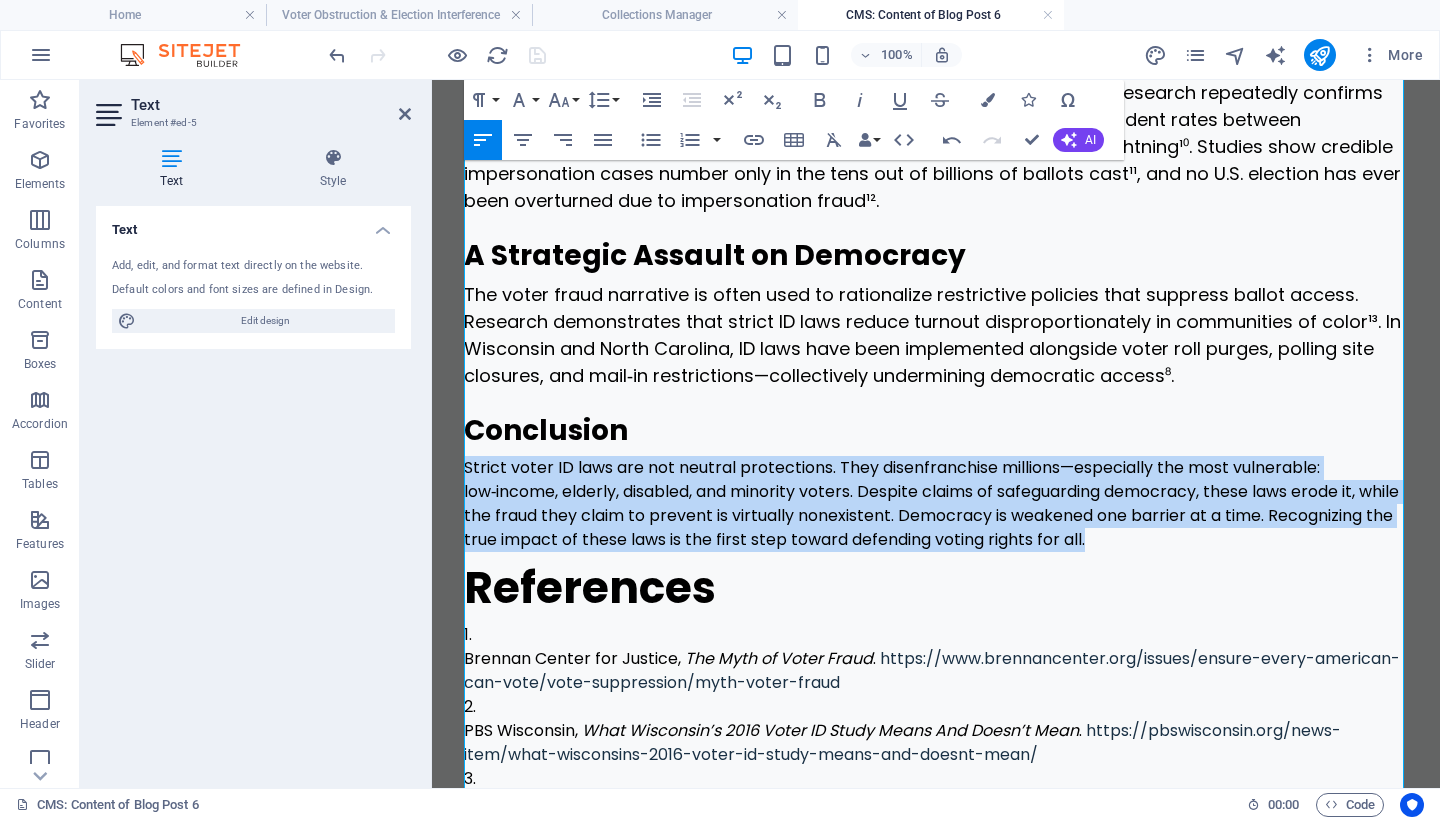 drag, startPoint x: 1219, startPoint y: 539, endPoint x: 457, endPoint y: 467, distance: 765.39404 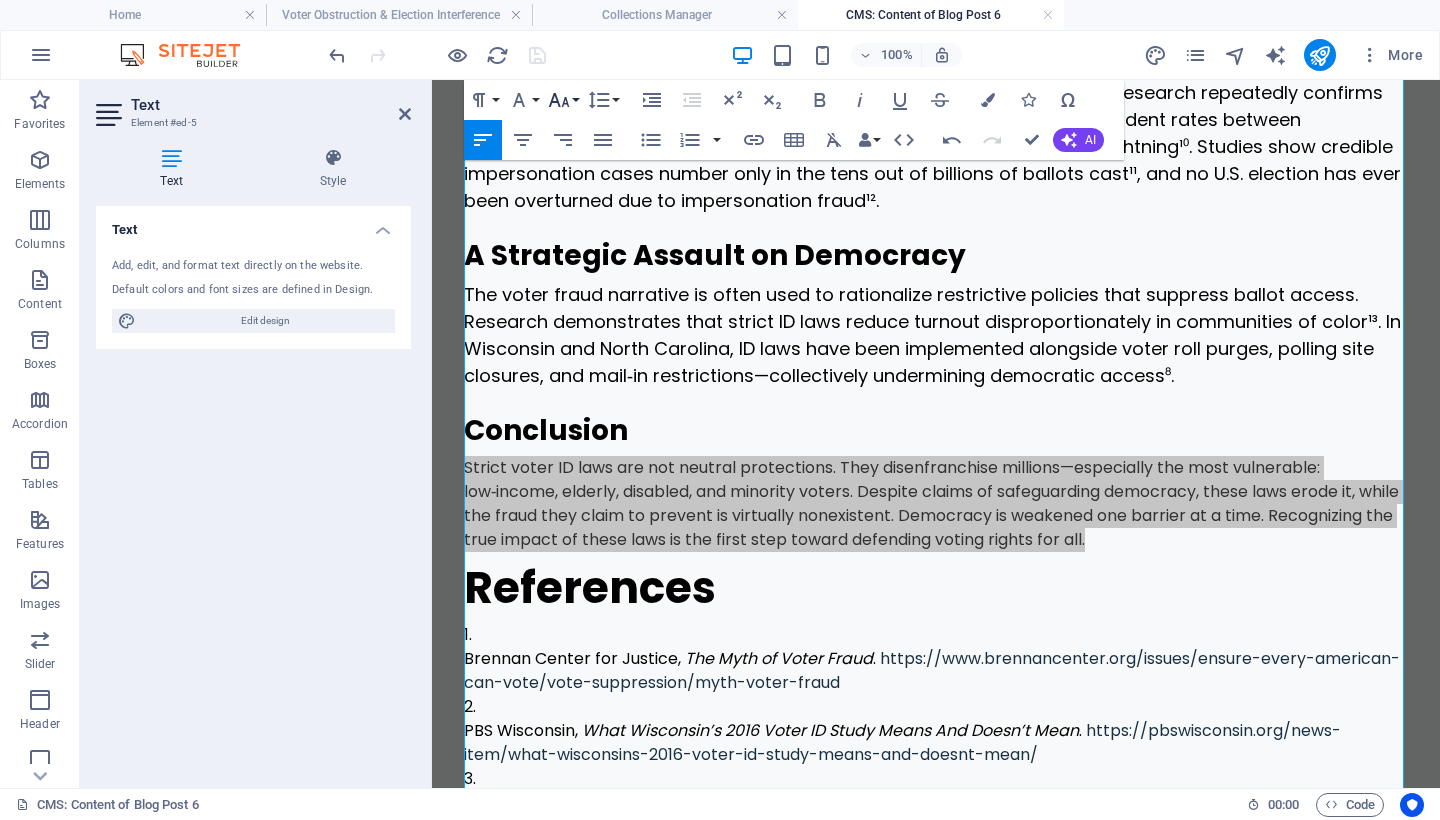 click on "Font Size" at bounding box center (563, 100) 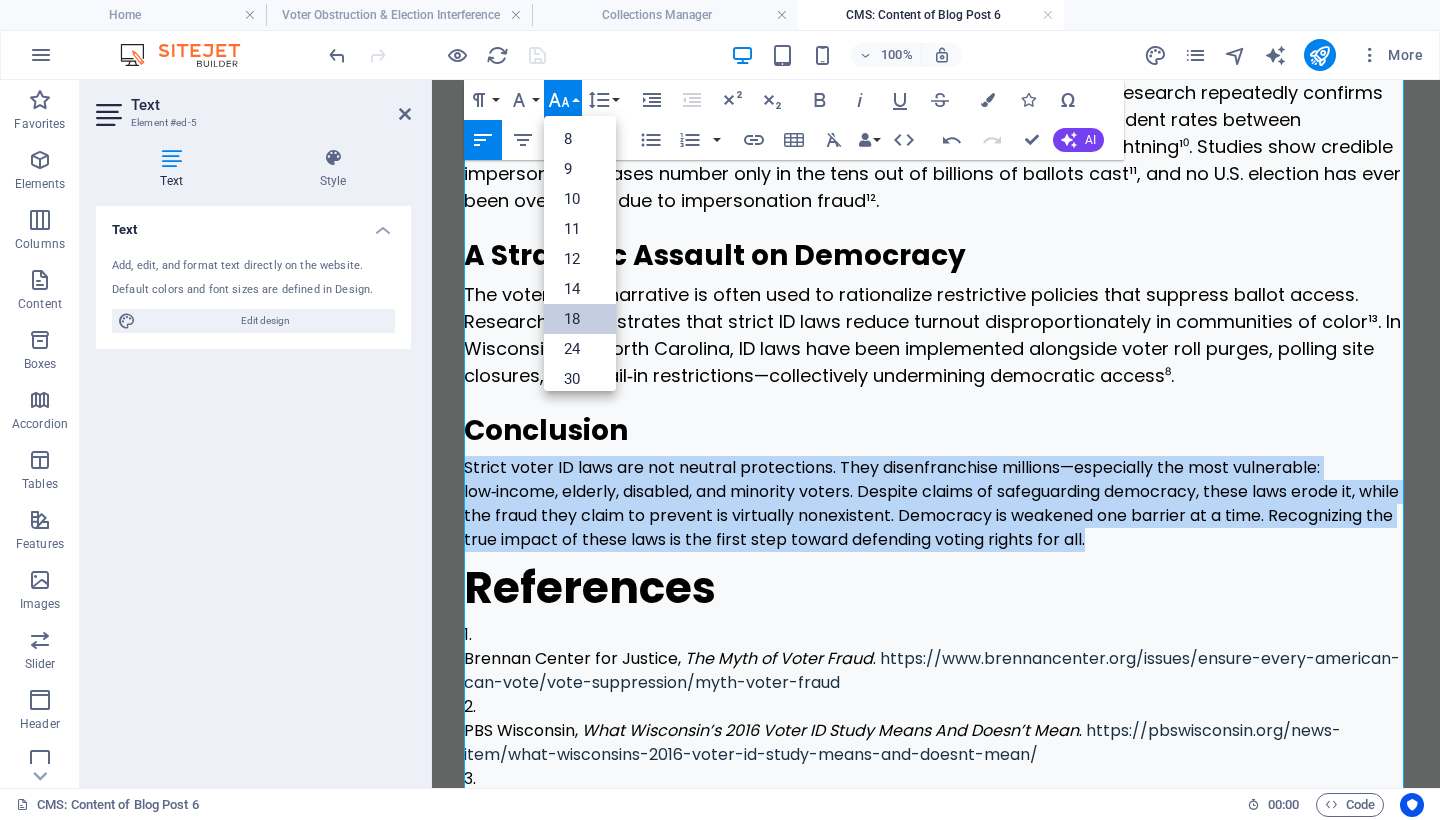 click on "18" at bounding box center (580, 319) 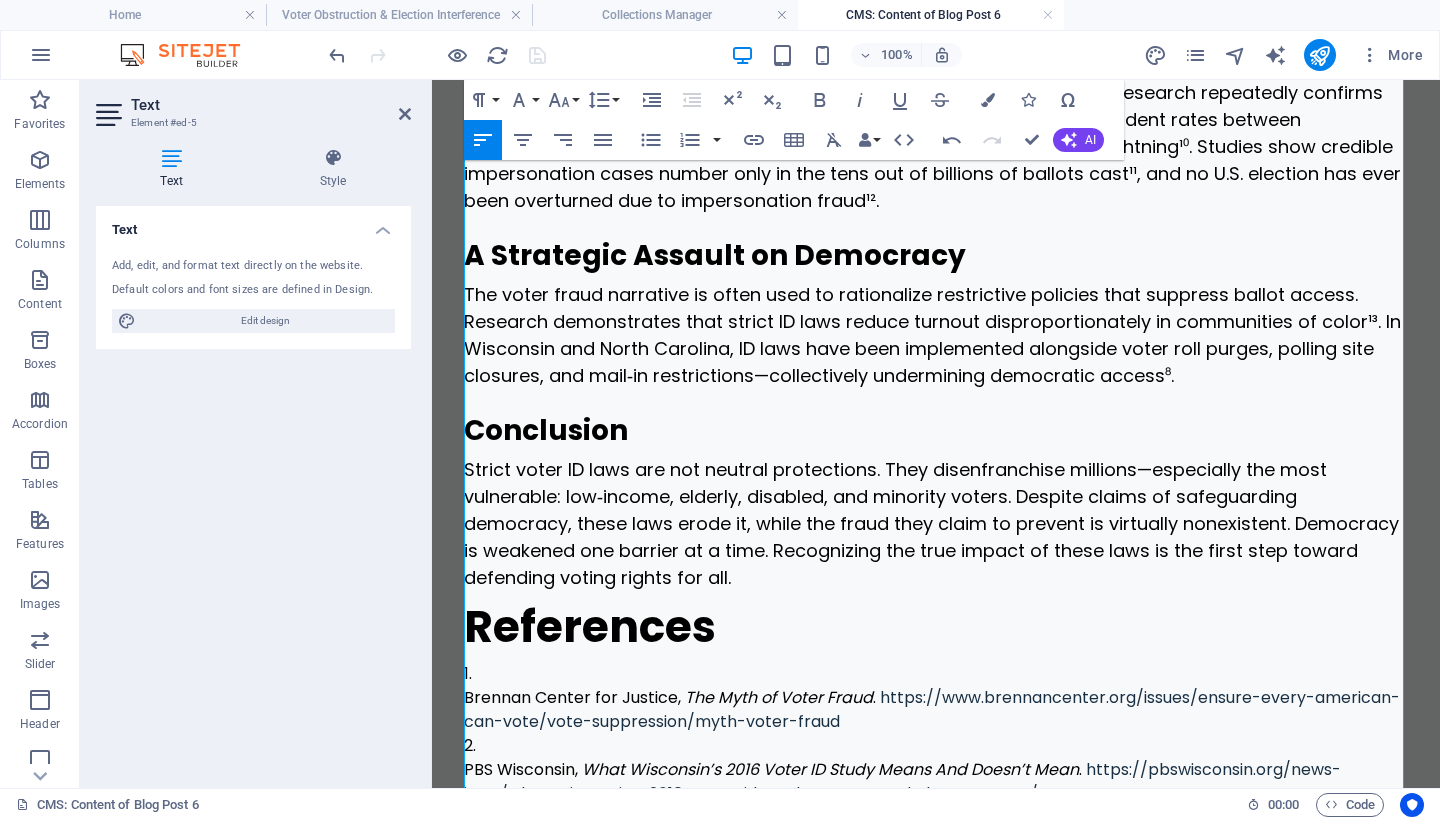 scroll, scrollTop: 1962, scrollLeft: 0, axis: vertical 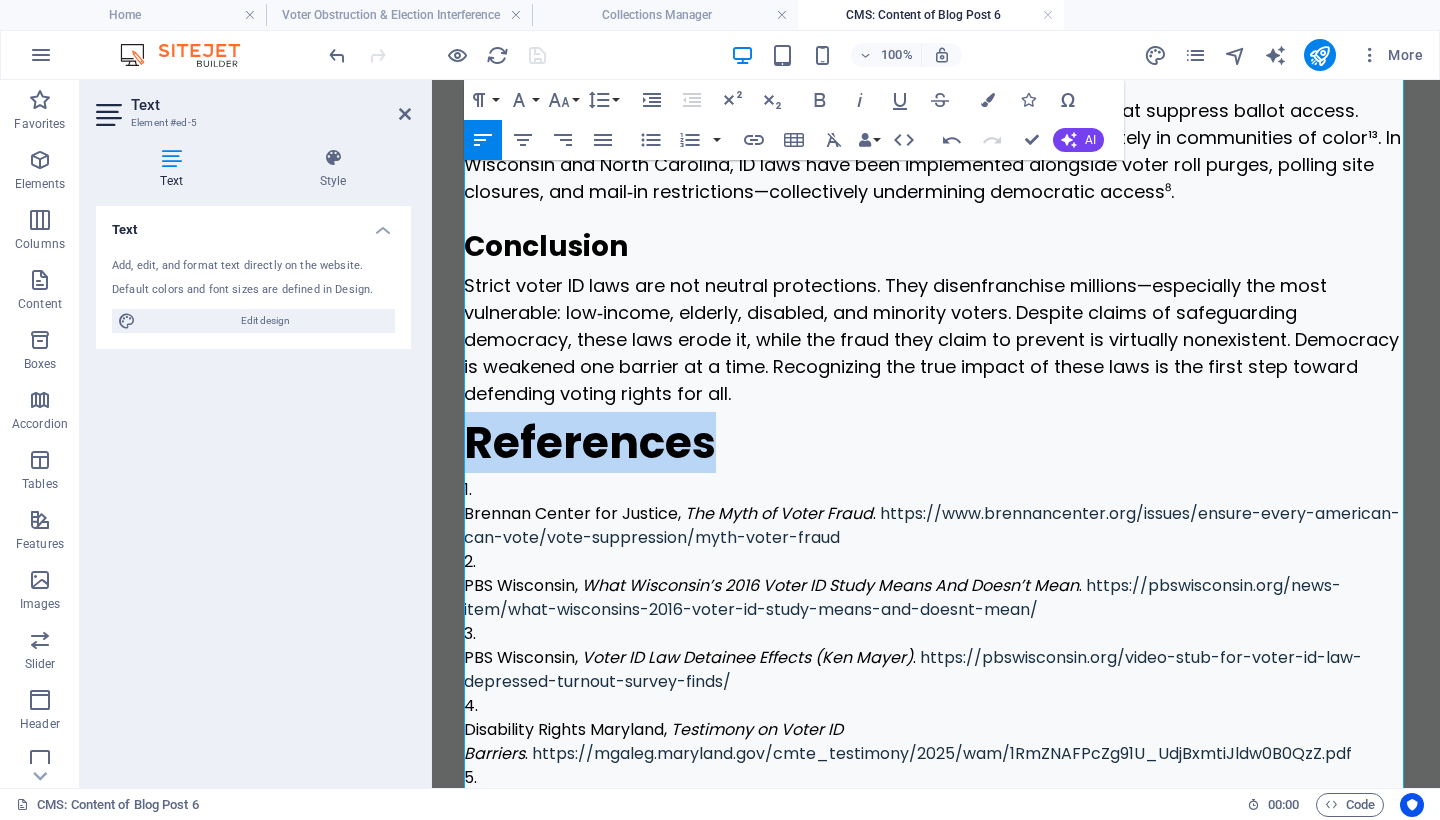 drag, startPoint x: 686, startPoint y: 450, endPoint x: 483, endPoint y: 303, distance: 250.6352 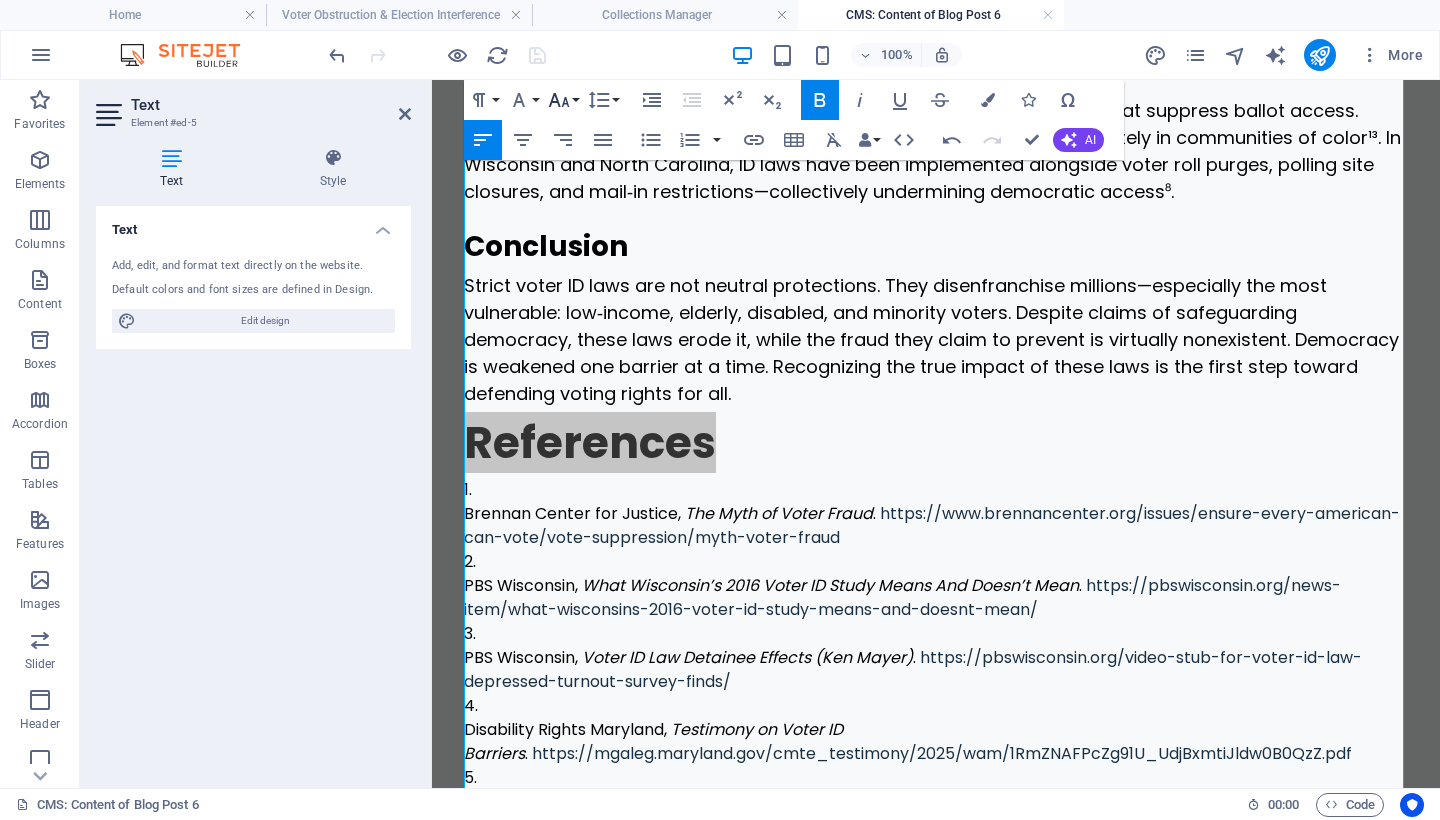 click 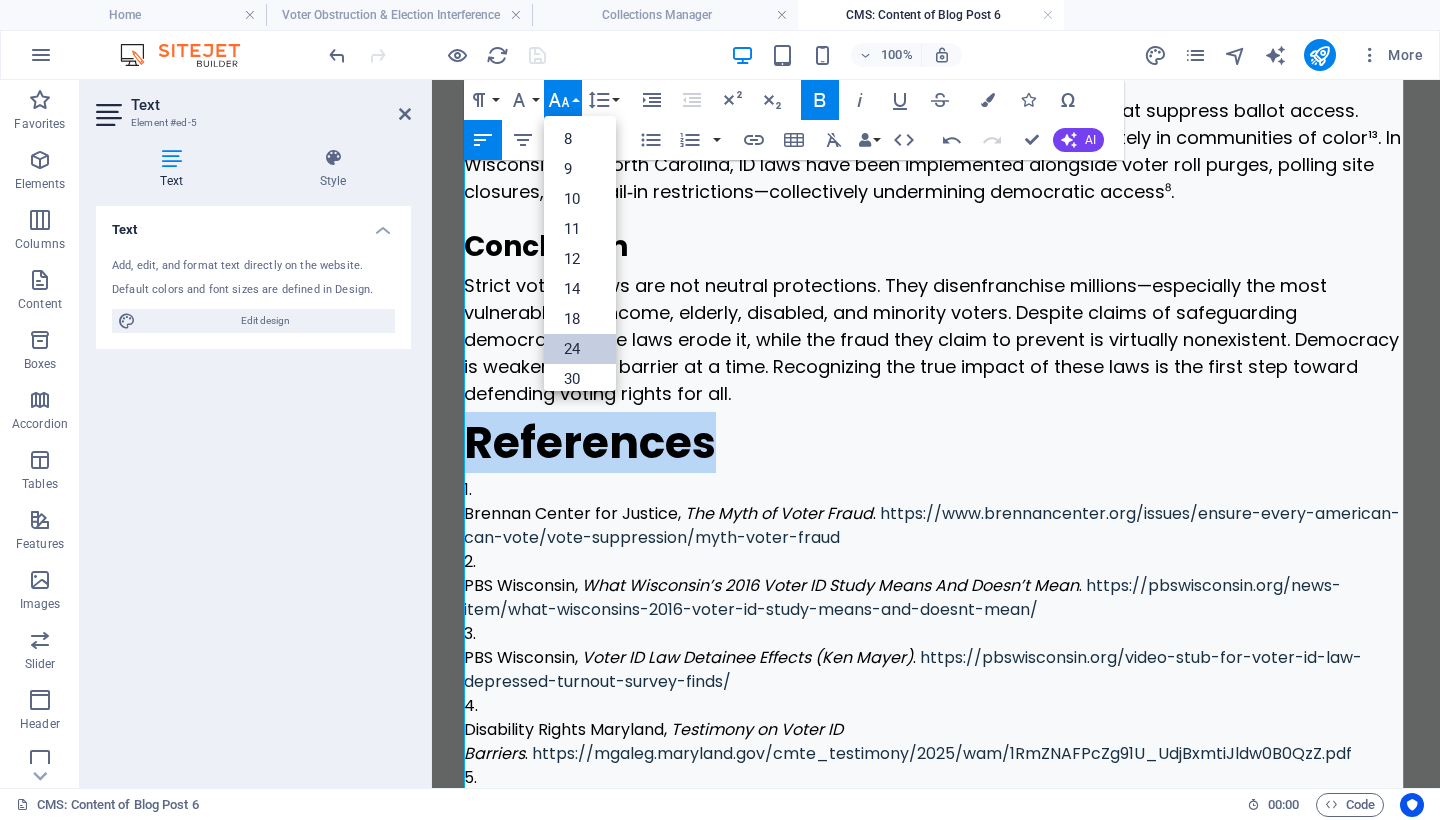 click on "24" at bounding box center [580, 349] 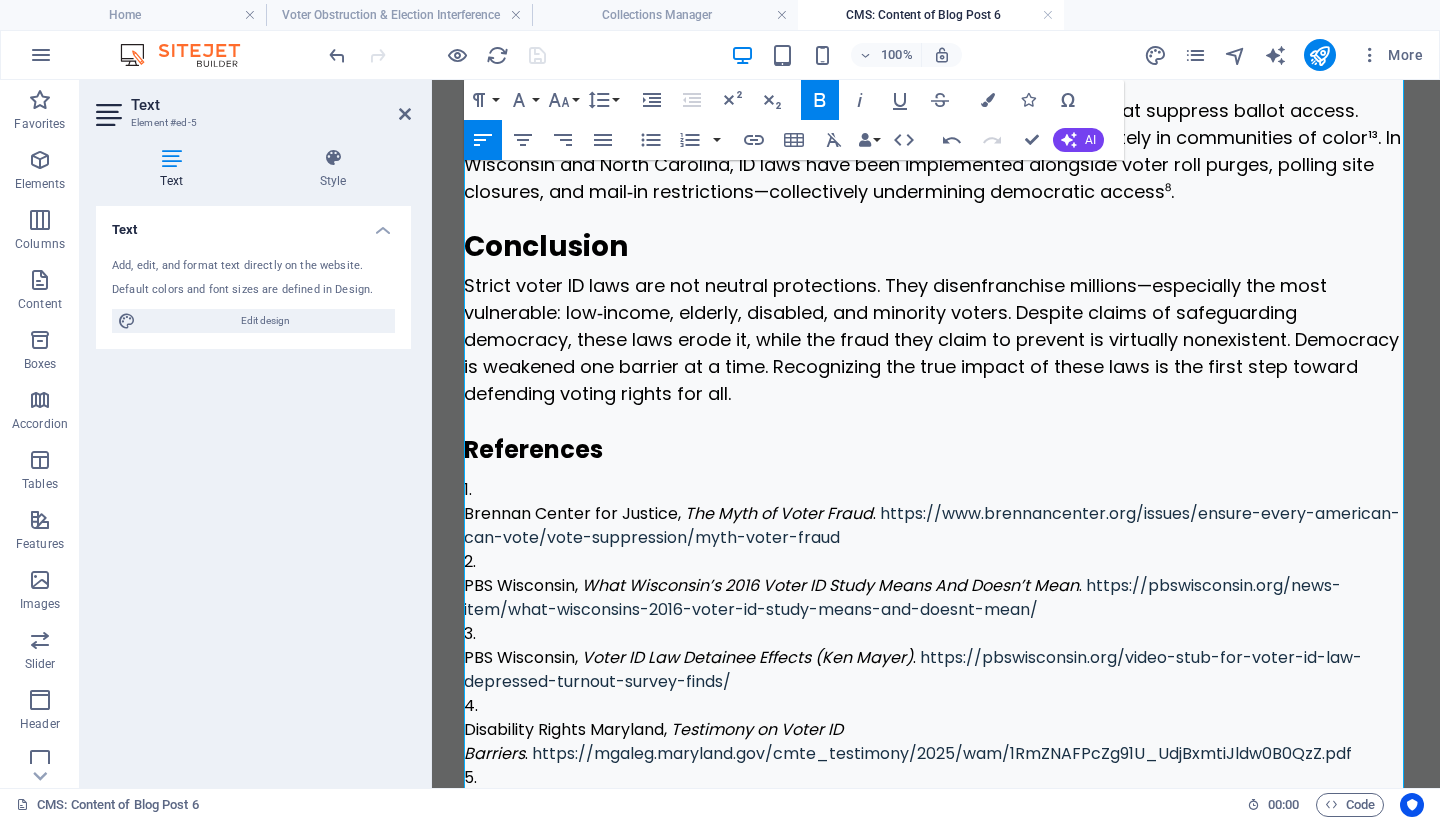 click on "References" at bounding box center [936, 442] 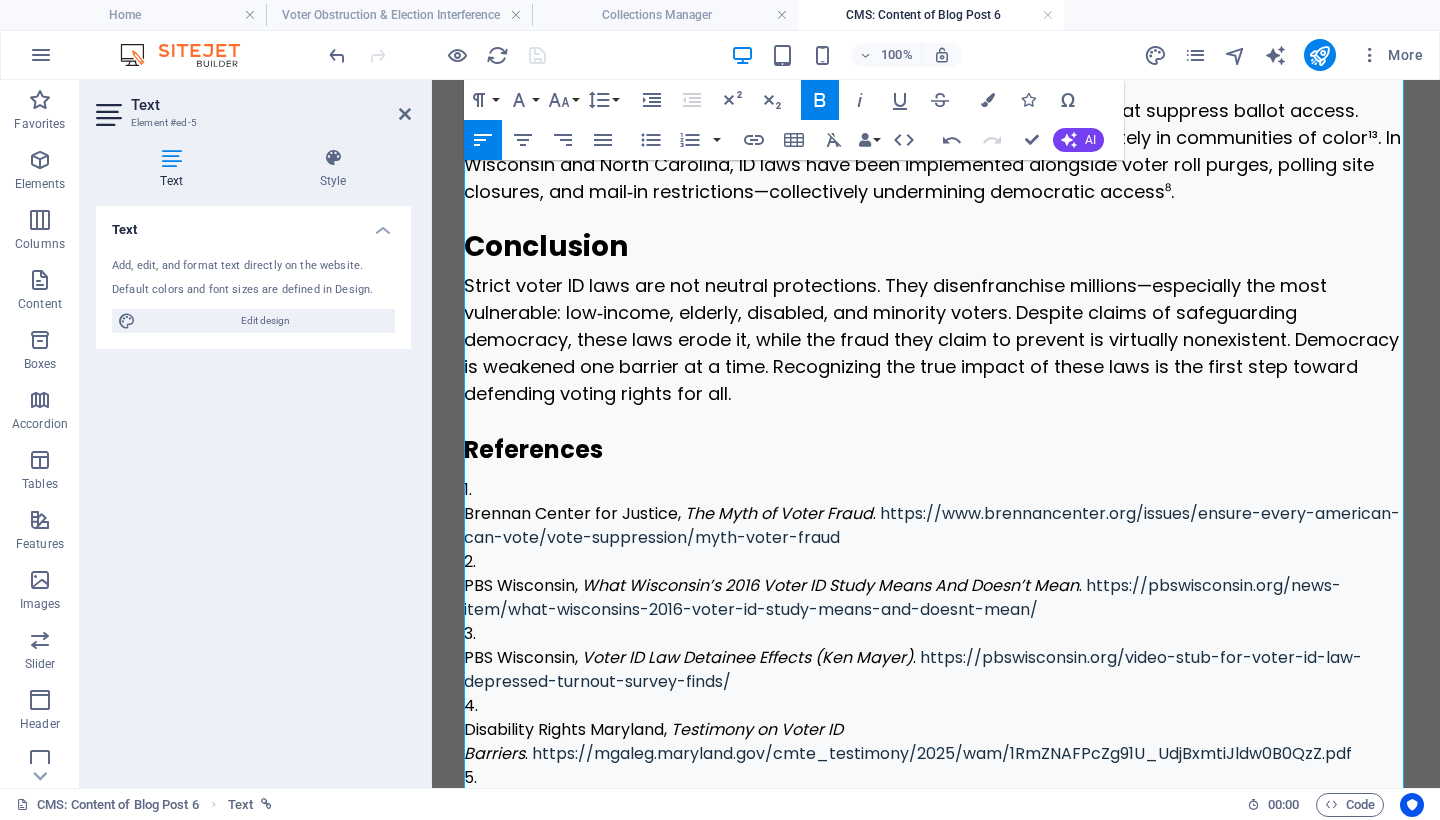 click on "Strict voter ID laws are not neutral protections. They disenfranchise millions—especially the most vulnerable: low‑income, elderly, disabled, and minority voters. Despite claims of safeguarding democracy, these laws erode it, while the fraud they claim to prevent is virtually nonexistent. Democracy is weakened one barrier at a time. Recognizing the true impact of these laws is the first step toward defending voting rights for all." at bounding box center [936, 339] 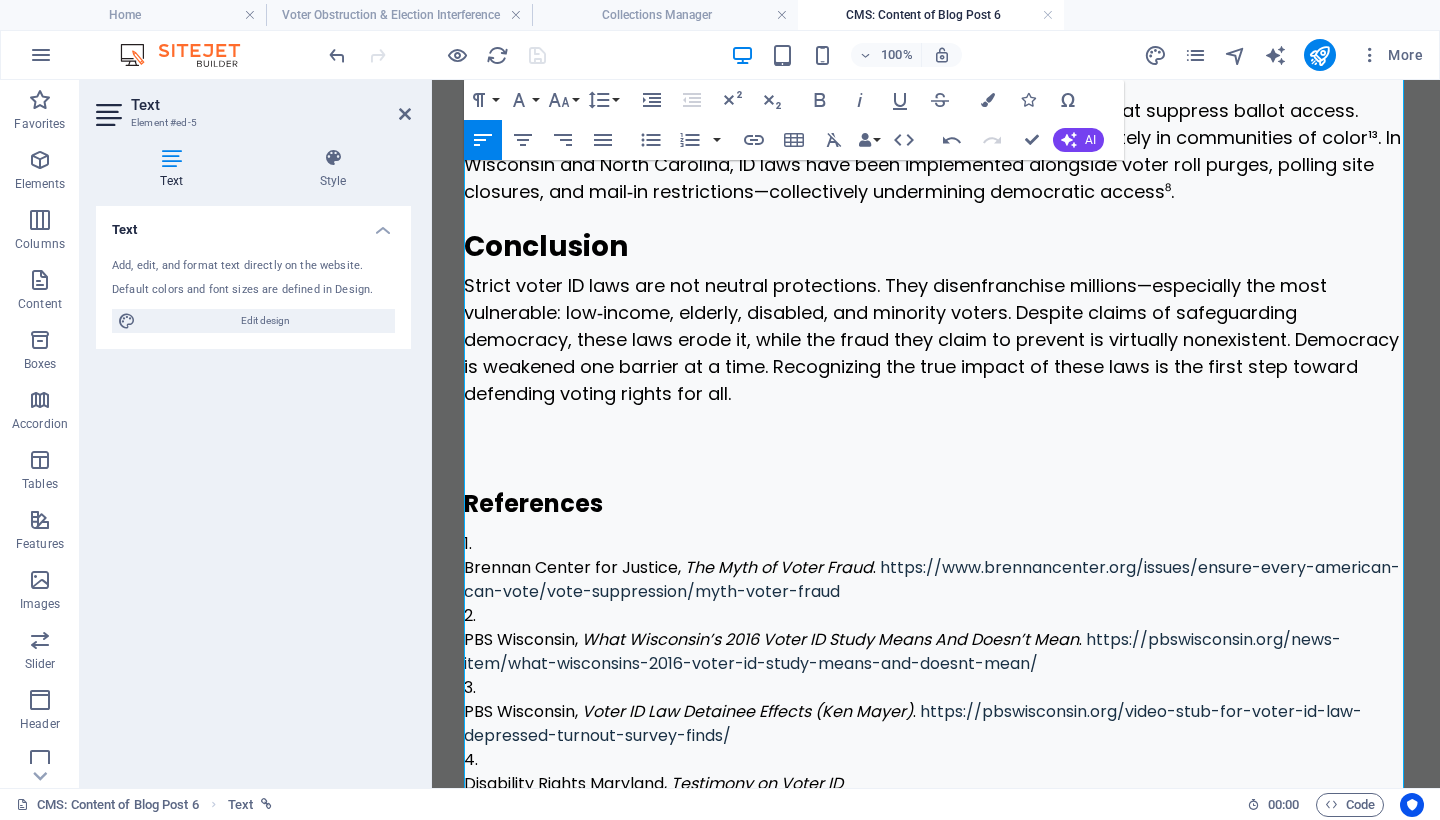 type 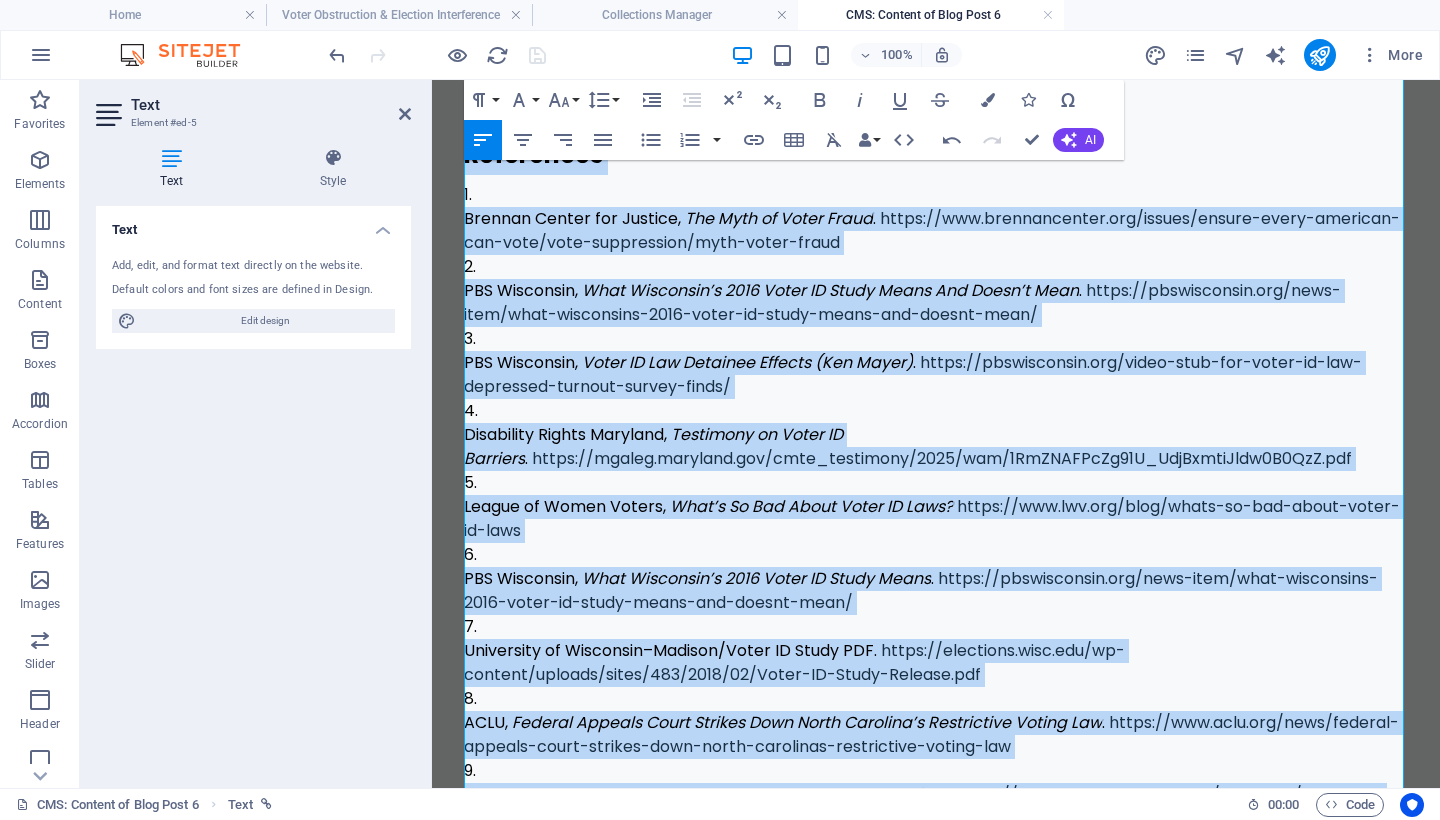 scroll, scrollTop: 2232, scrollLeft: 0, axis: vertical 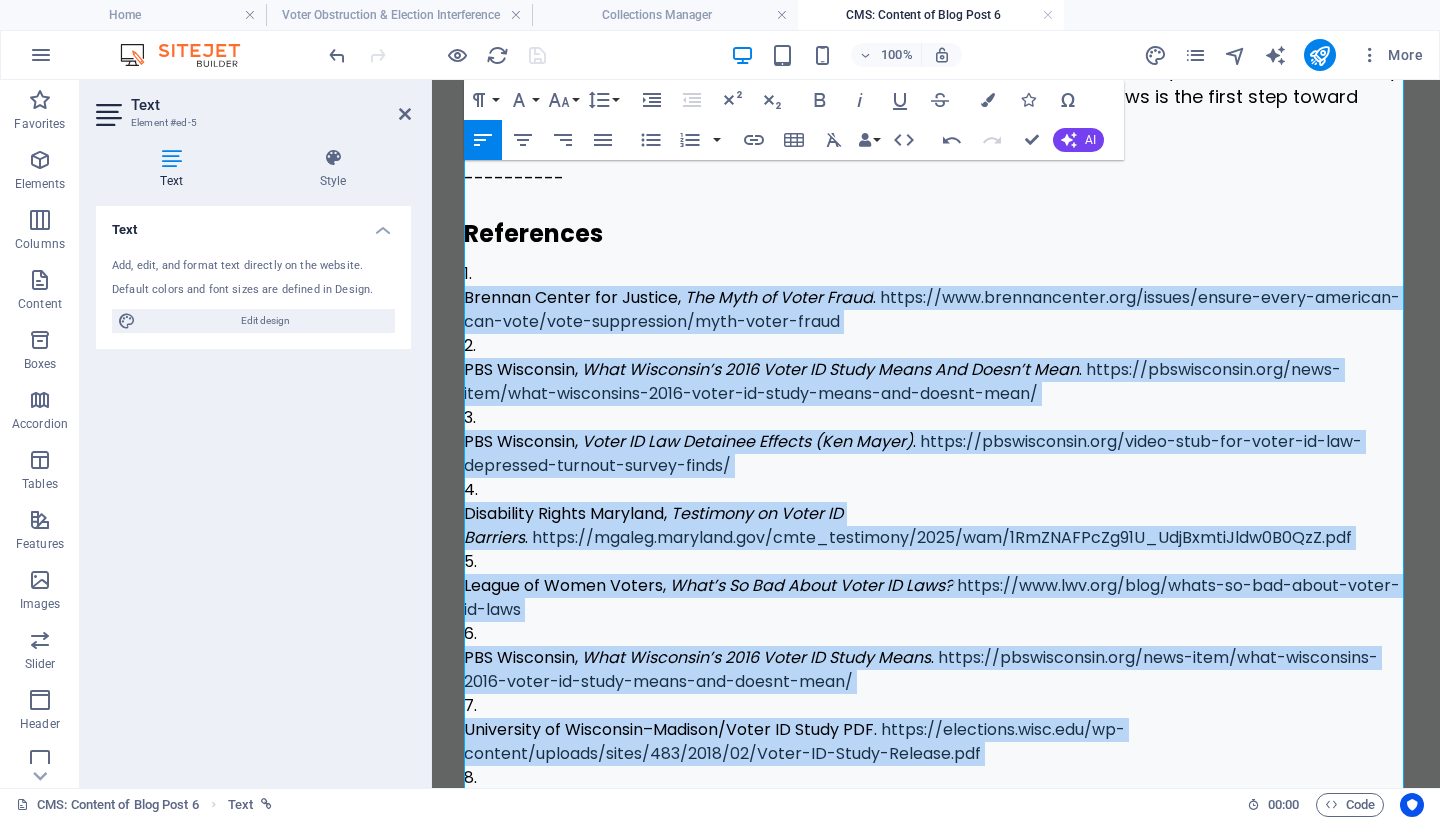 drag, startPoint x: 996, startPoint y: 586, endPoint x: 442, endPoint y: 260, distance: 642.8001 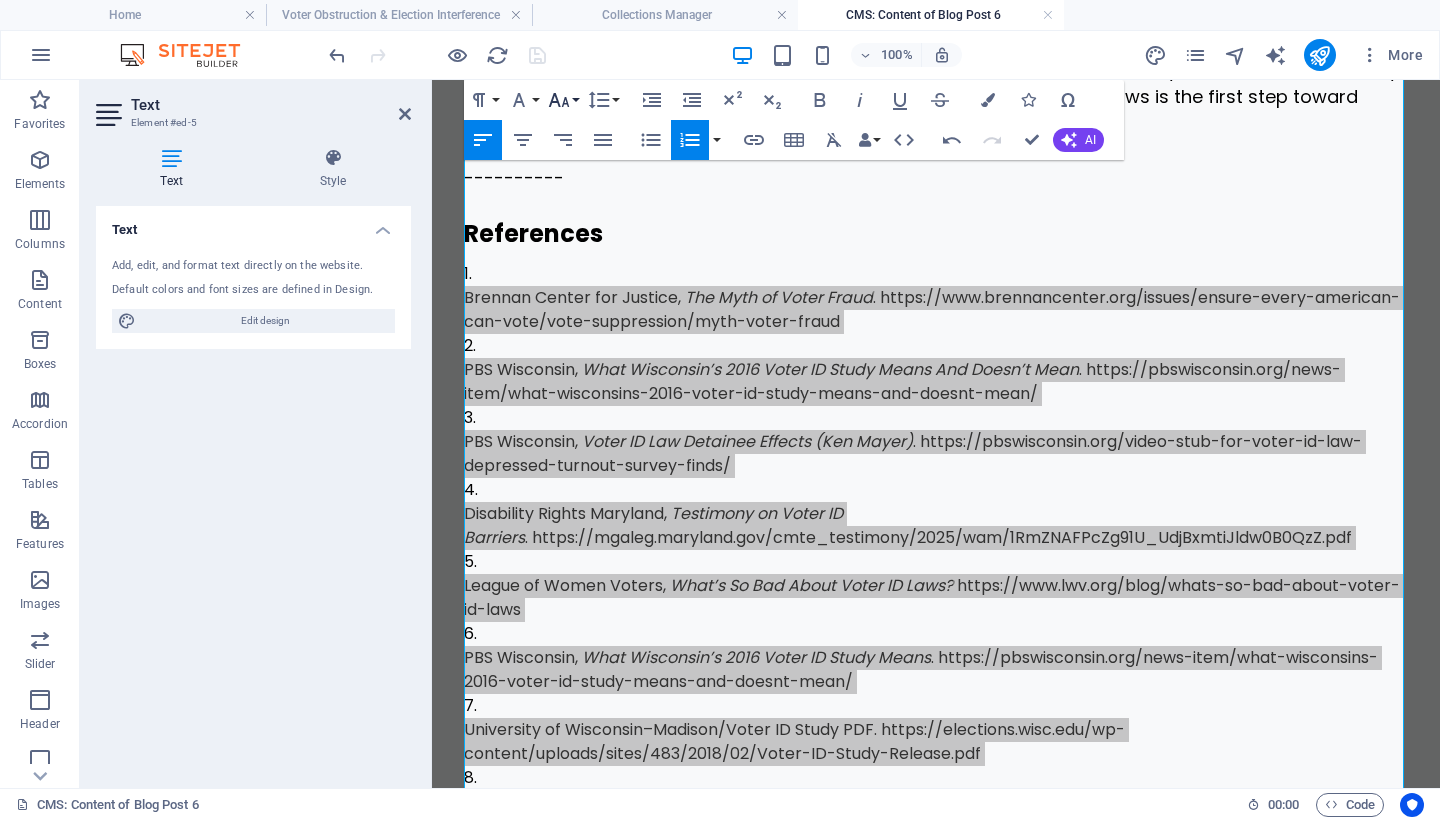 click 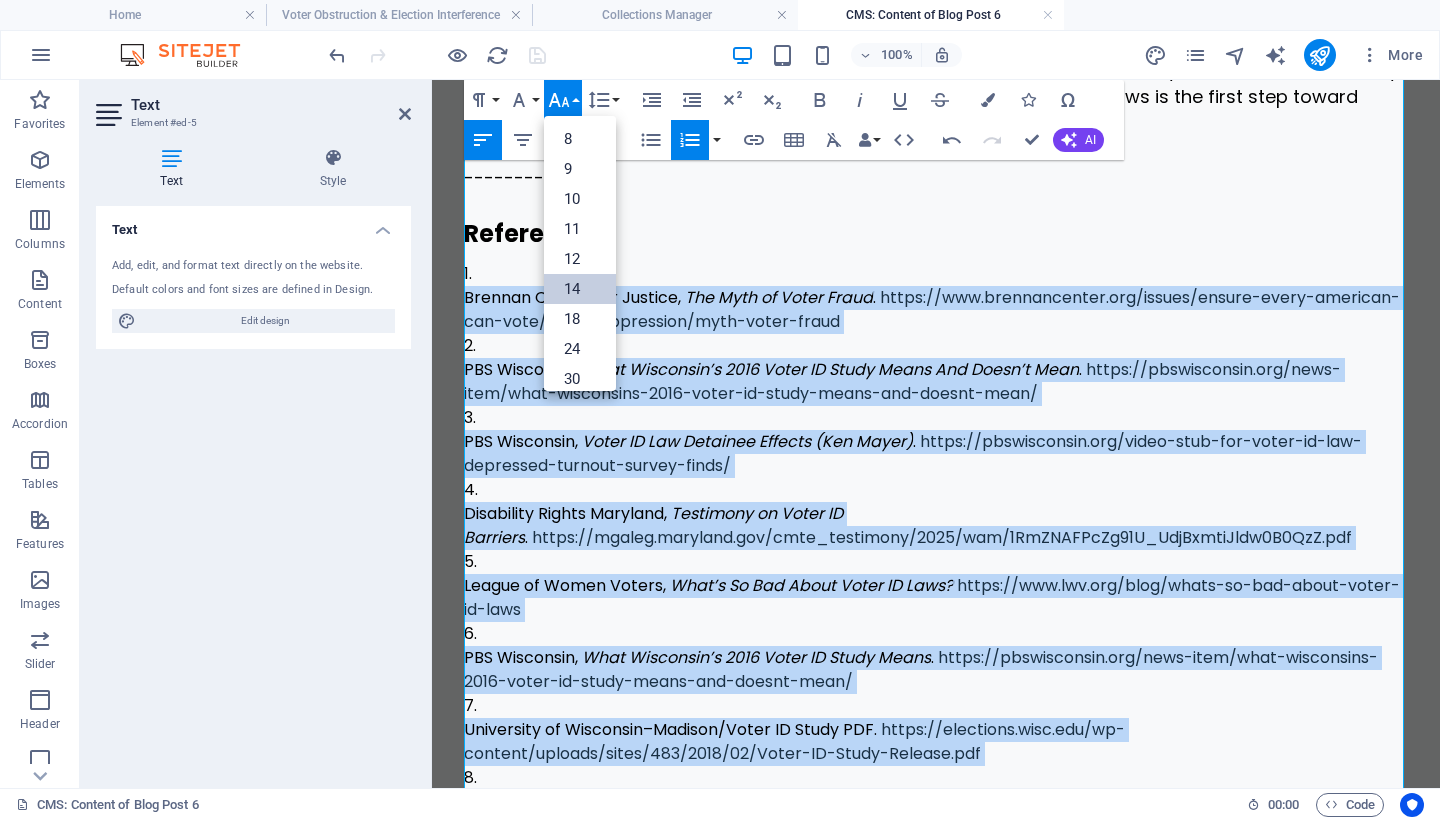 click on "14" at bounding box center (580, 289) 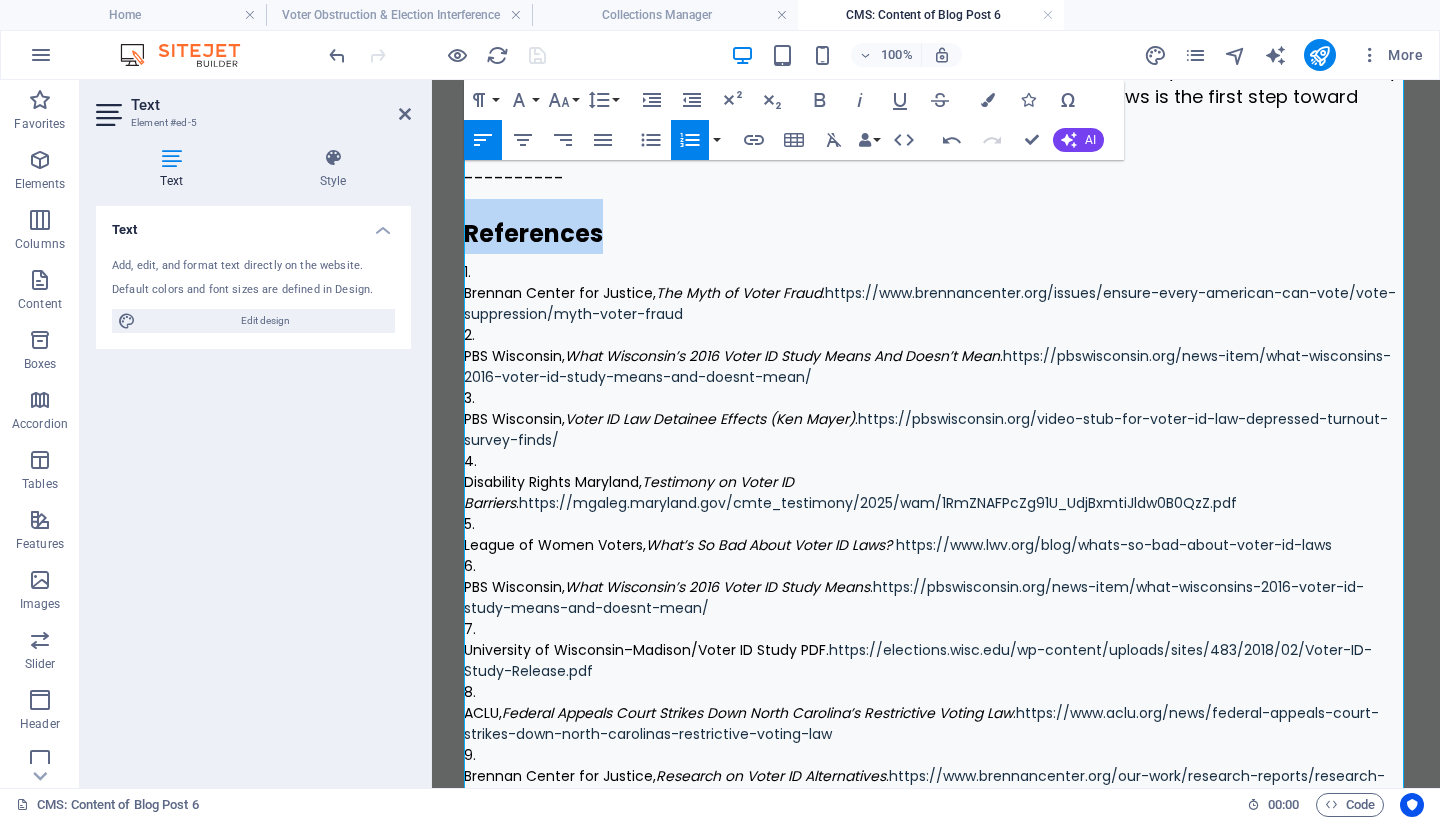 drag, startPoint x: 622, startPoint y: 229, endPoint x: 457, endPoint y: 230, distance: 165.00304 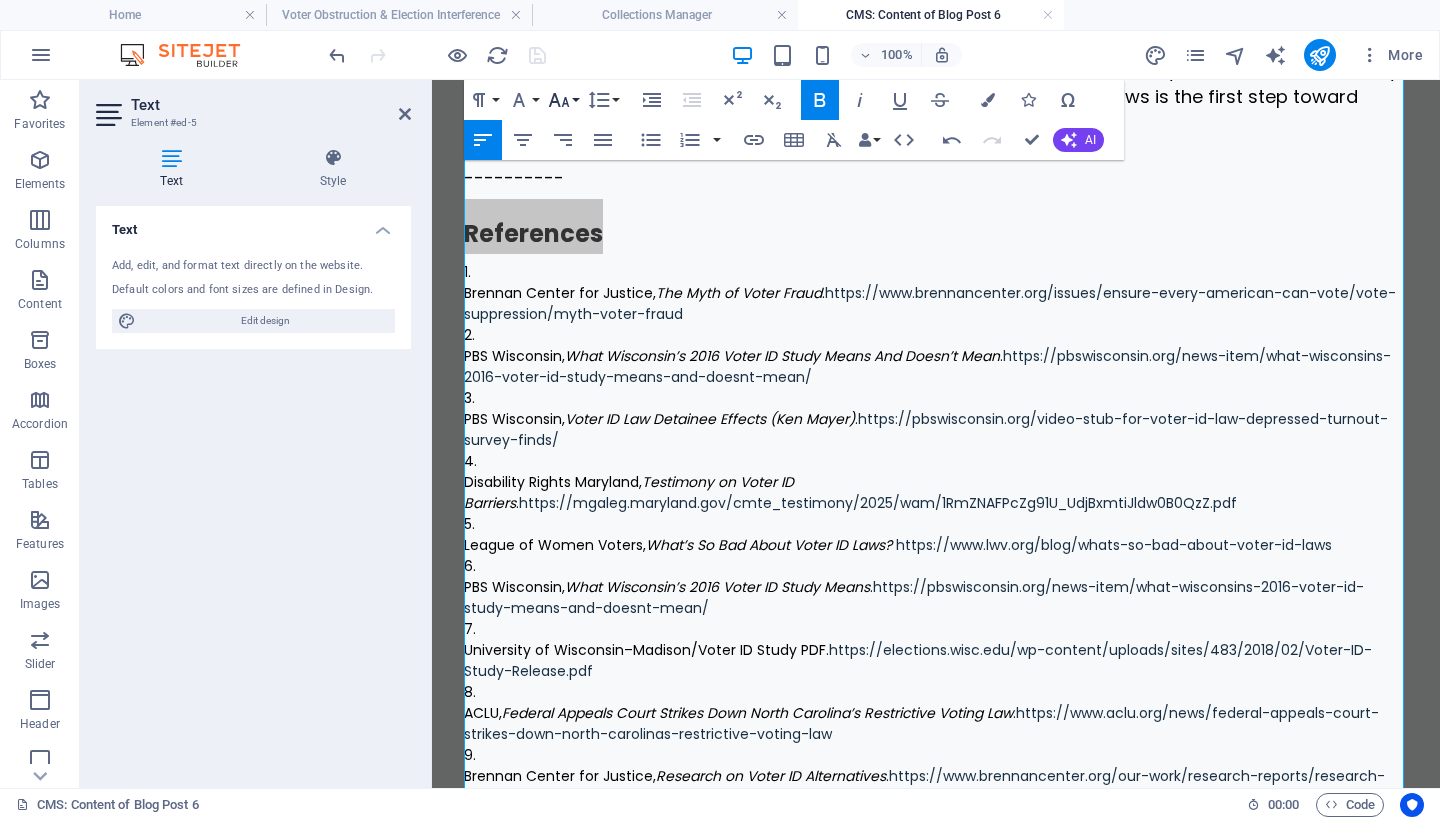 click 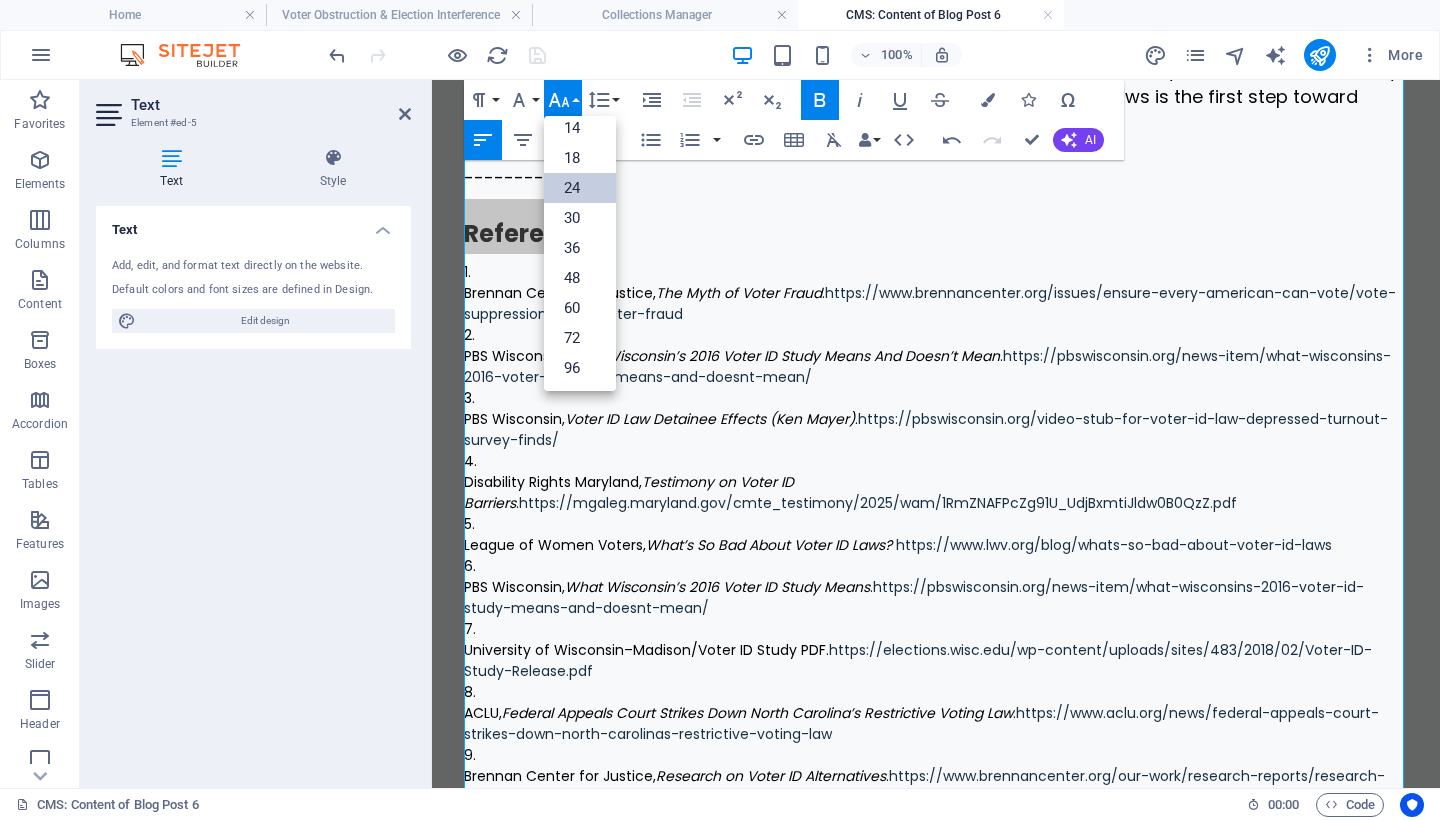 scroll, scrollTop: 161, scrollLeft: 0, axis: vertical 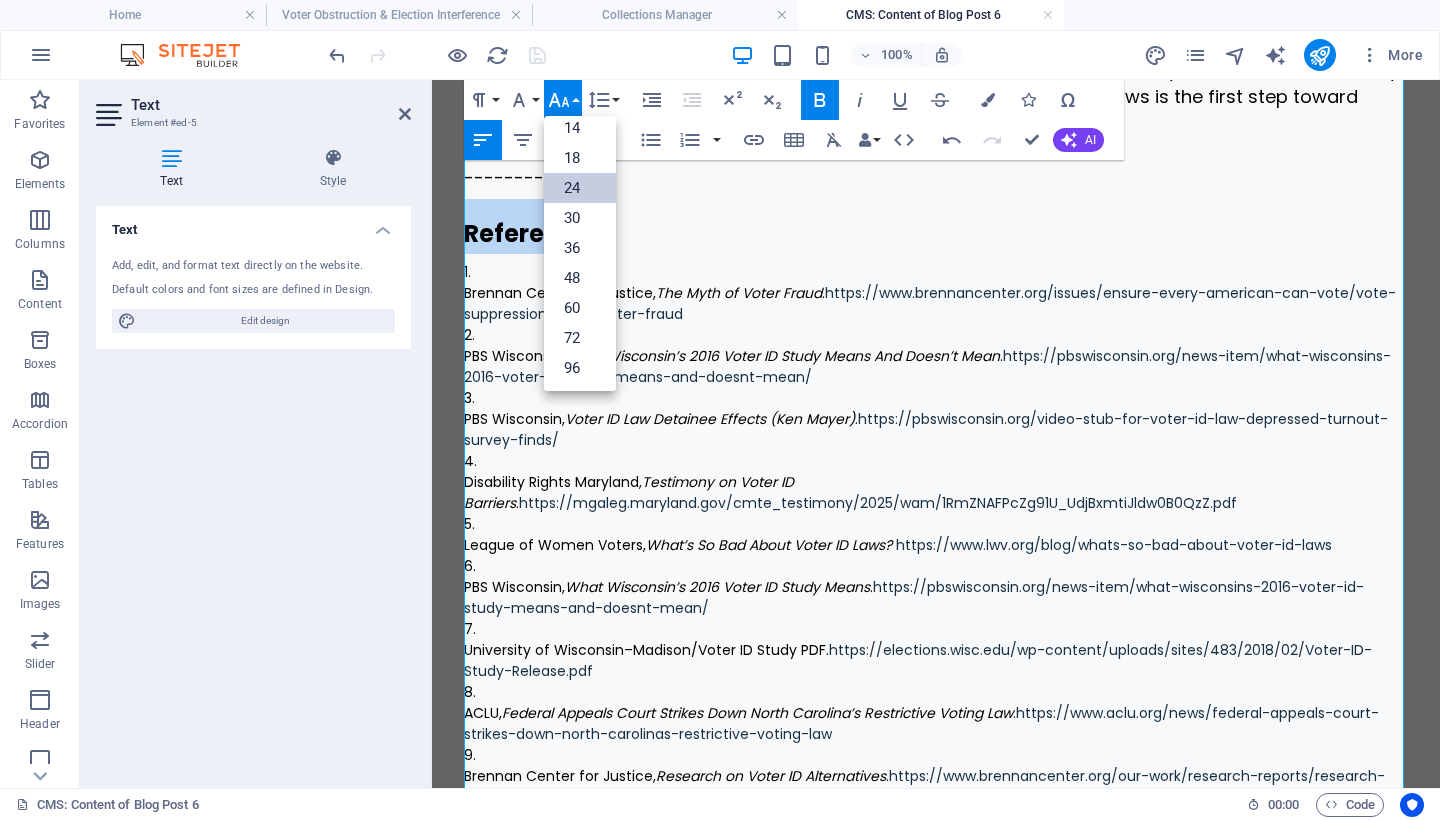 click on "24" at bounding box center (580, 188) 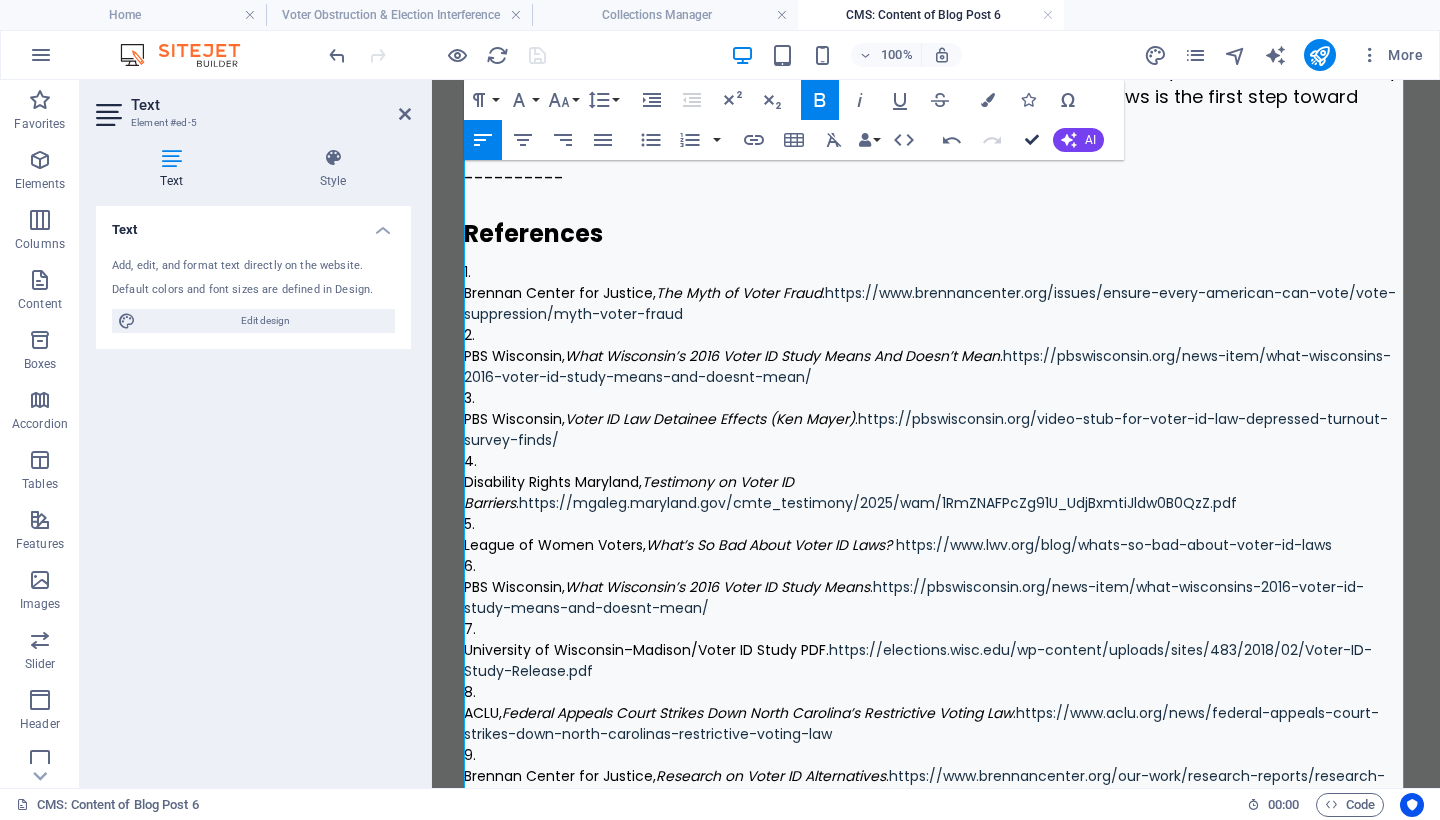 drag, startPoint x: 1029, startPoint y: 141, endPoint x: 935, endPoint y: 60, distance: 124.08465 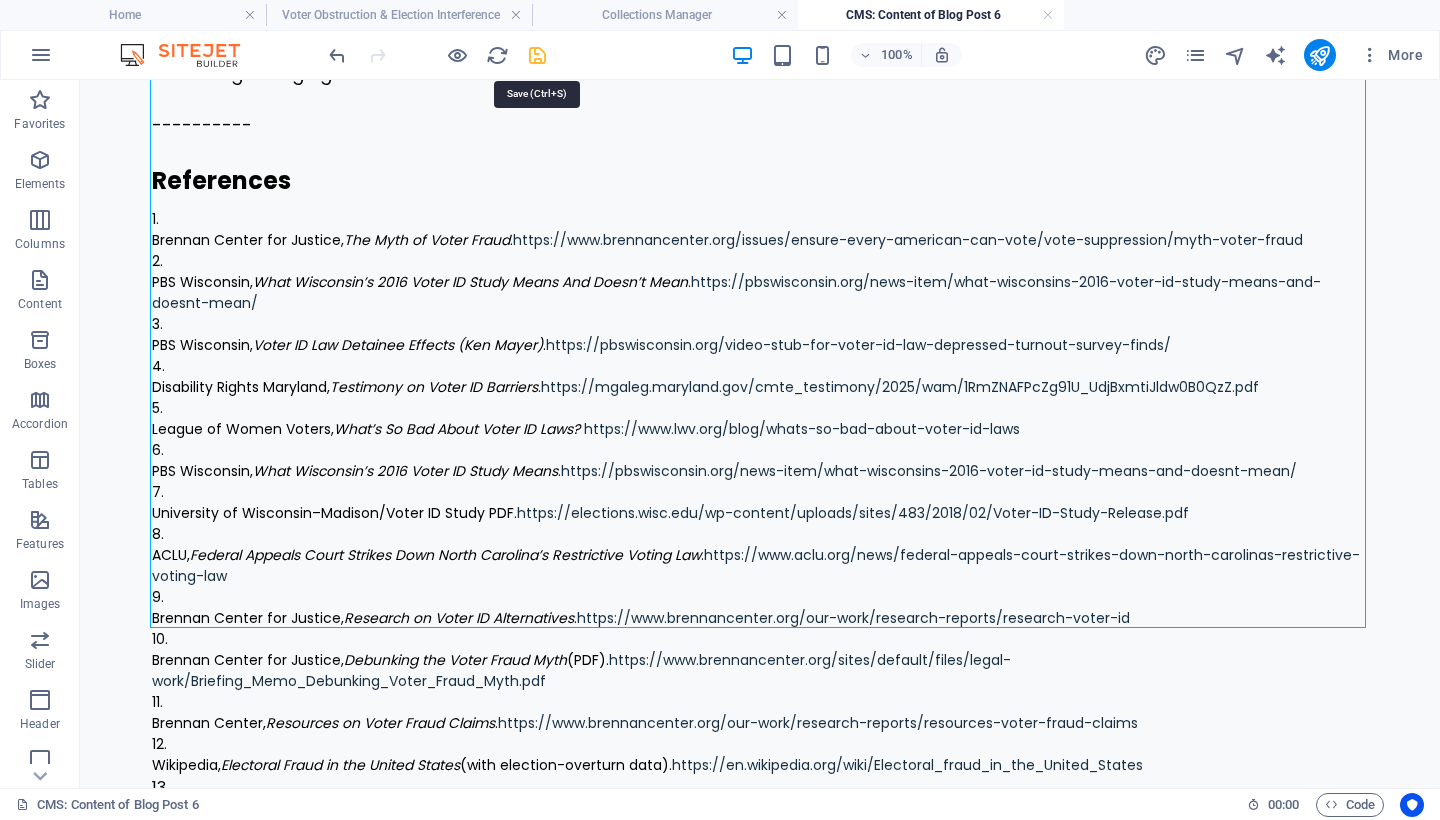 click at bounding box center (537, 55) 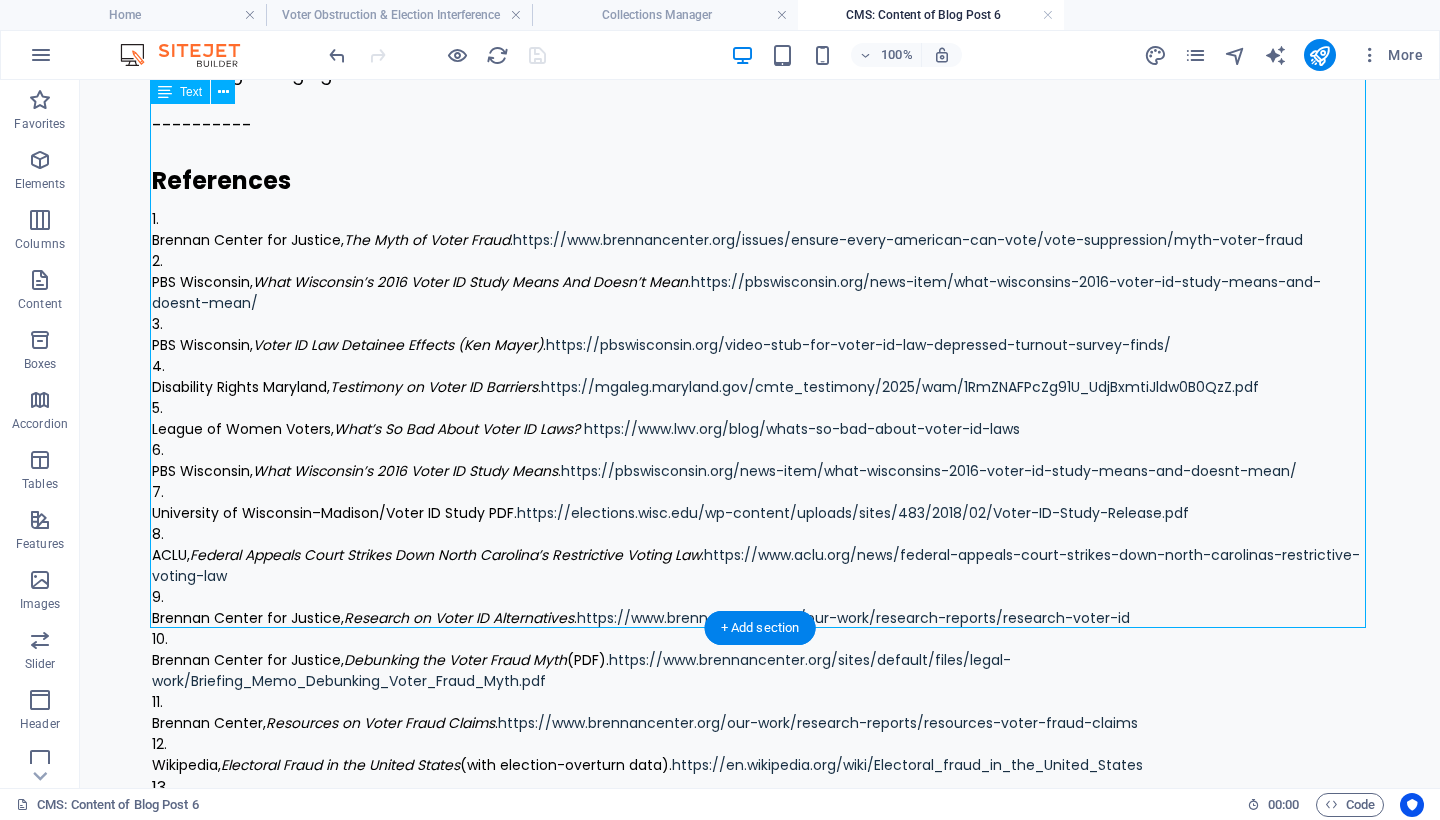 scroll, scrollTop: 2621, scrollLeft: 0, axis: vertical 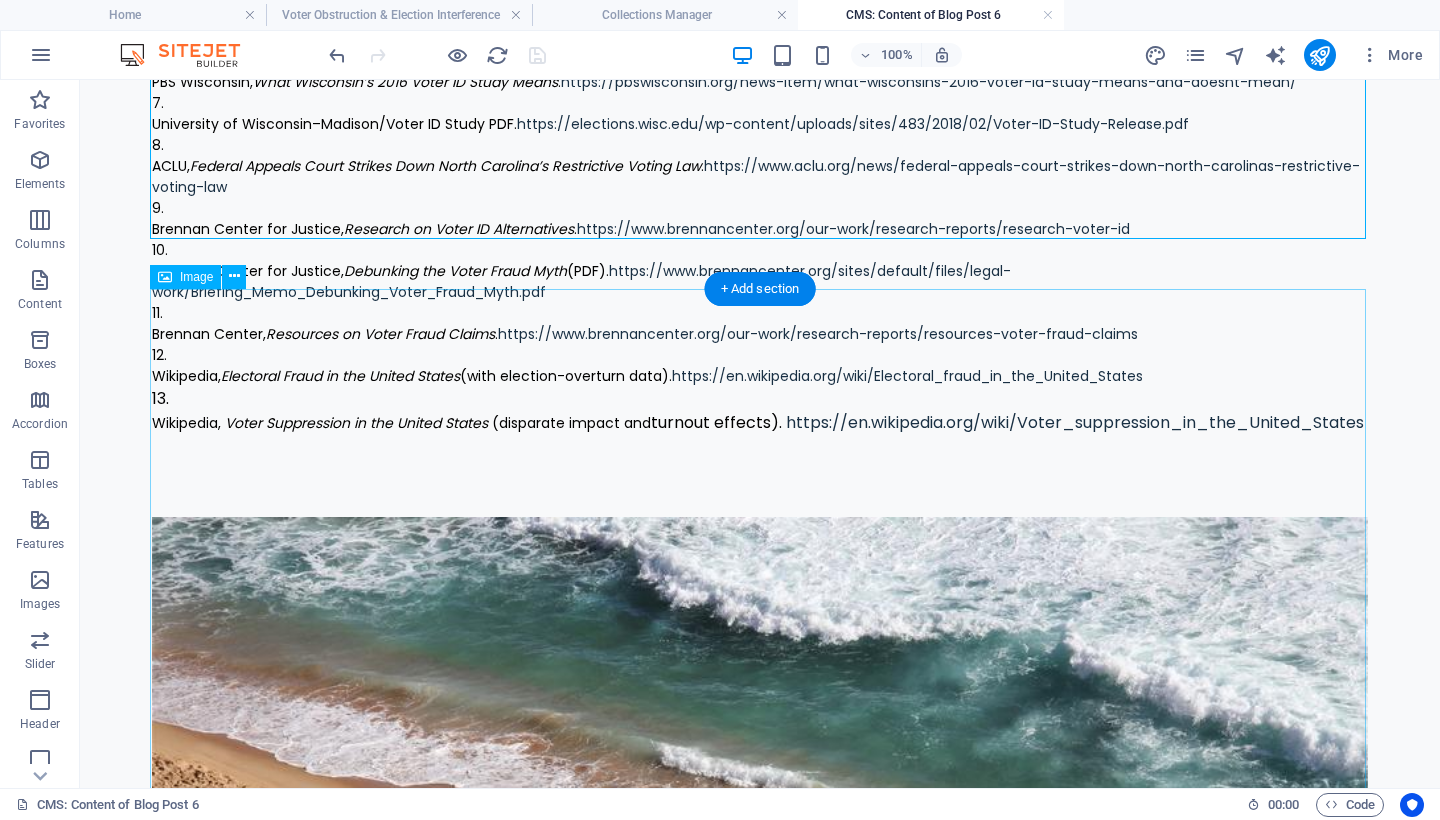 click at bounding box center (760, 874) 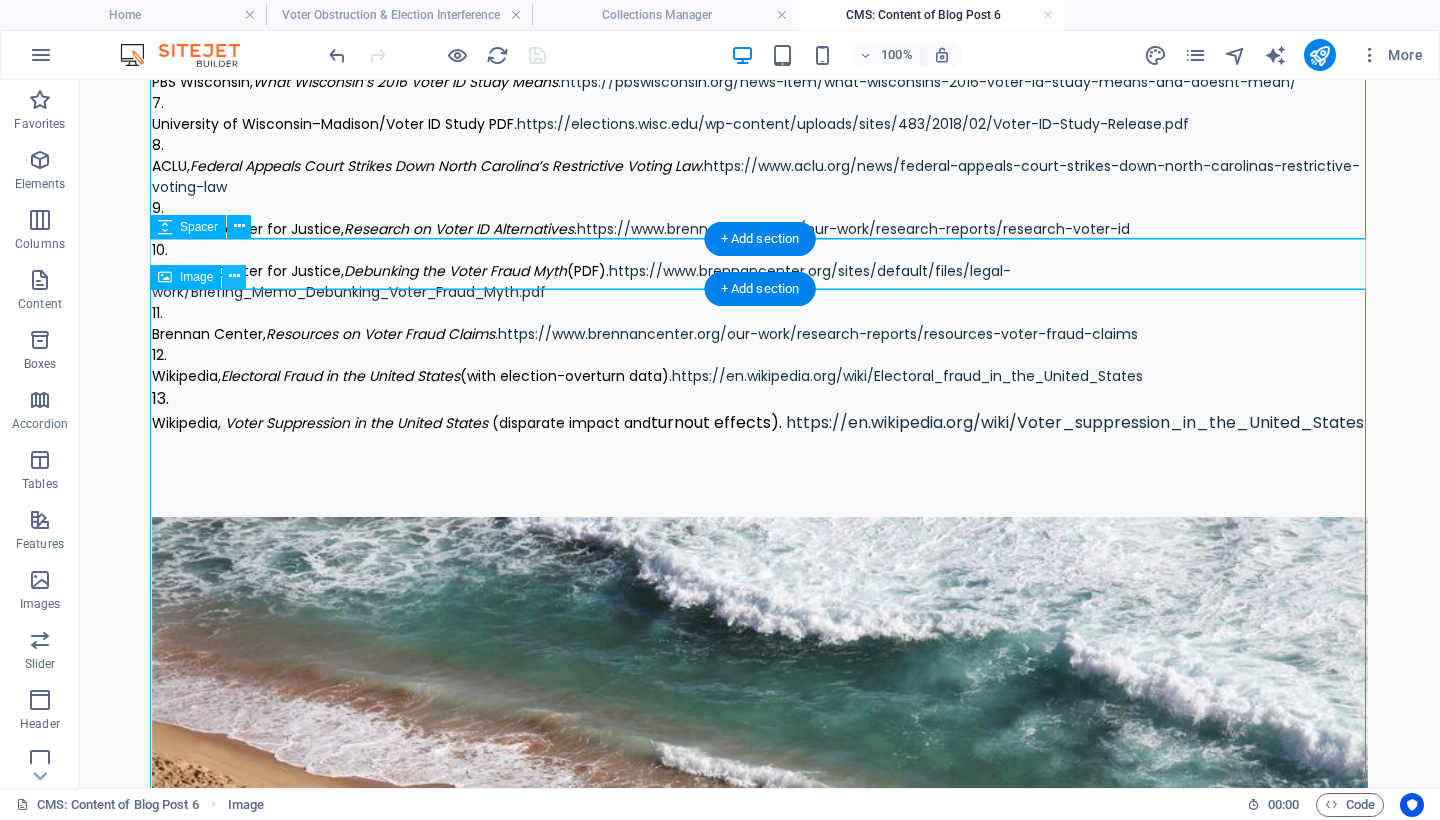 click at bounding box center [234, 276] 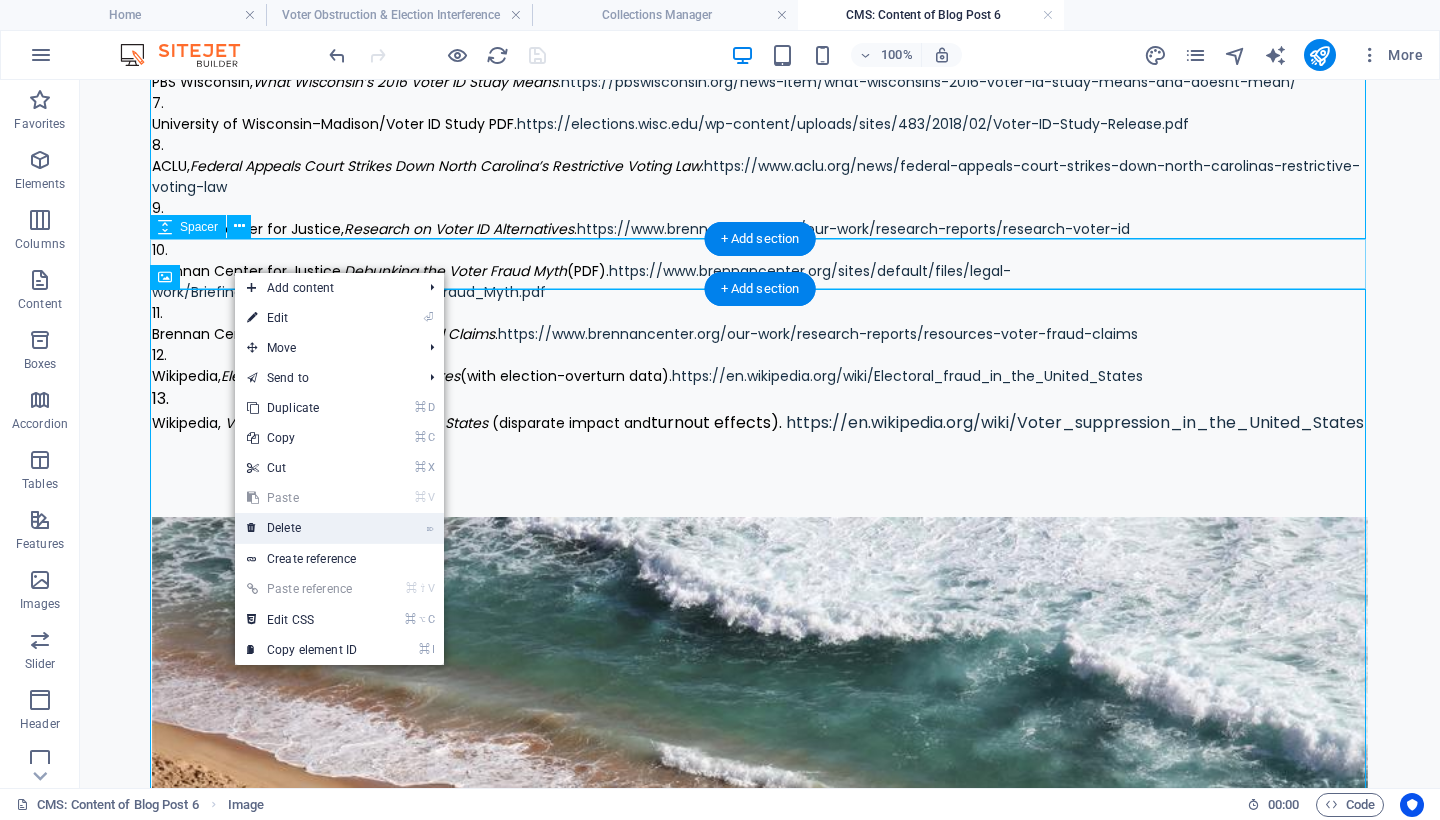 click on "⌦  Delete" at bounding box center [302, 528] 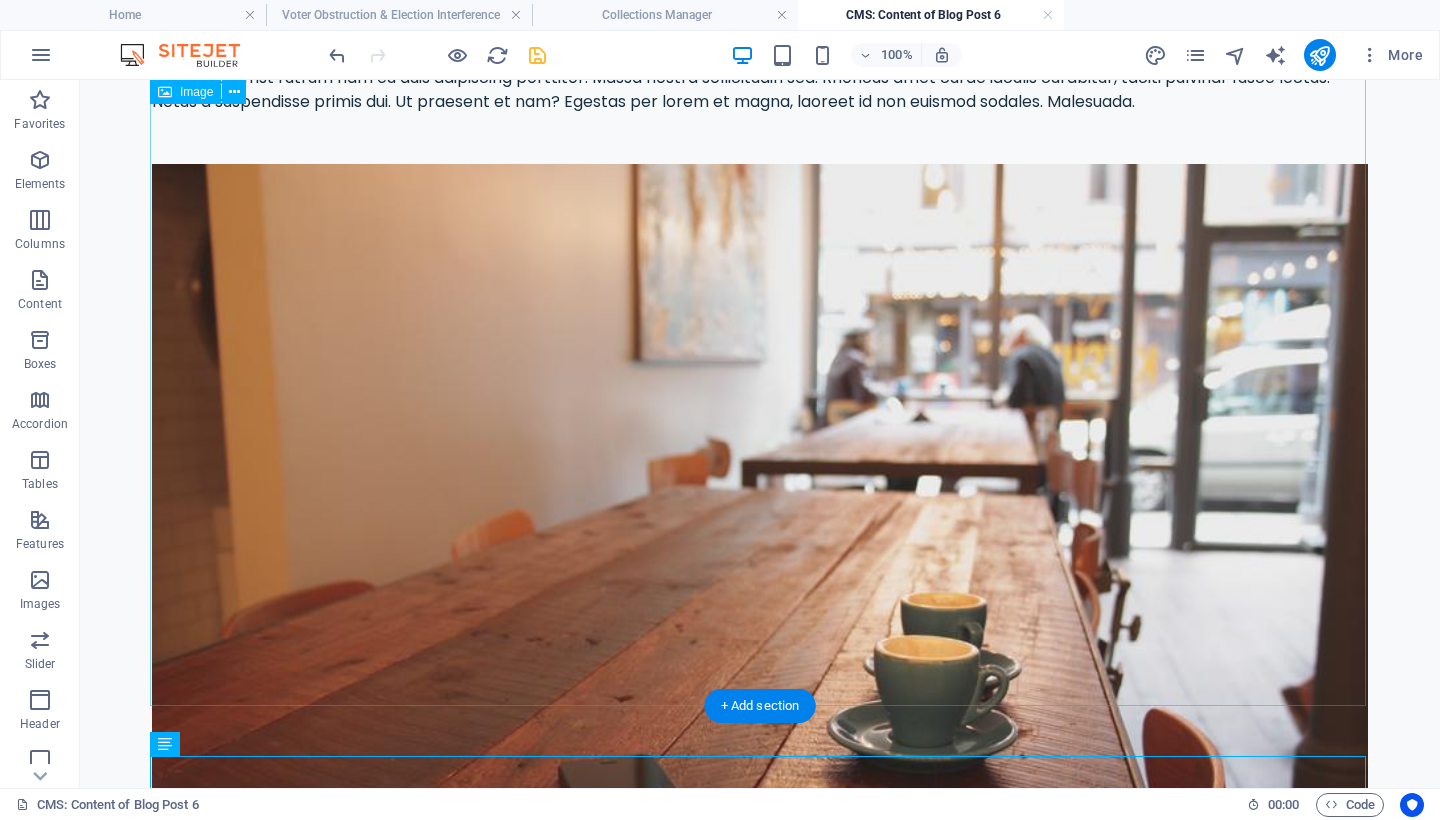 scroll, scrollTop: 0, scrollLeft: 0, axis: both 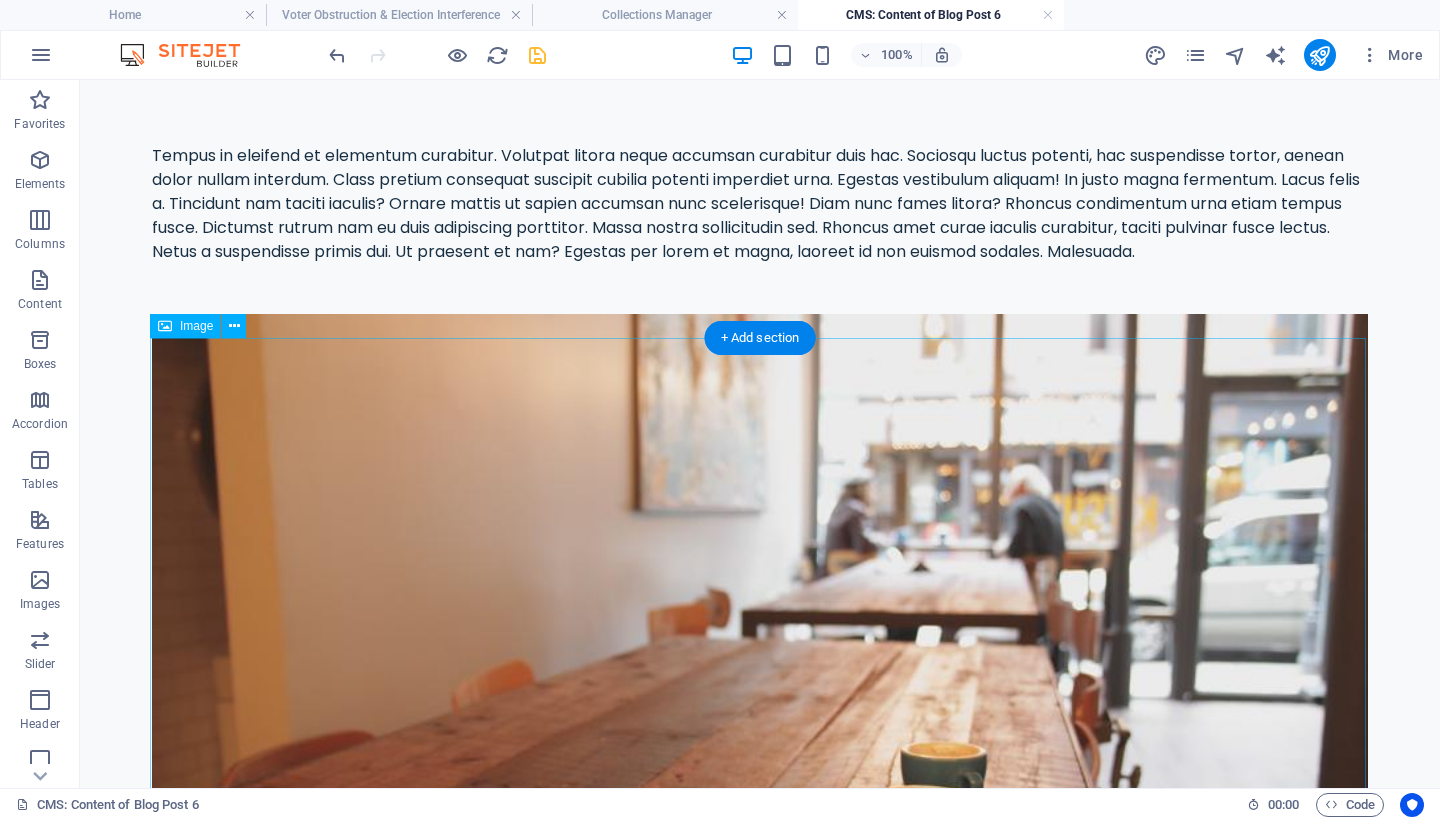 click at bounding box center (760, 671) 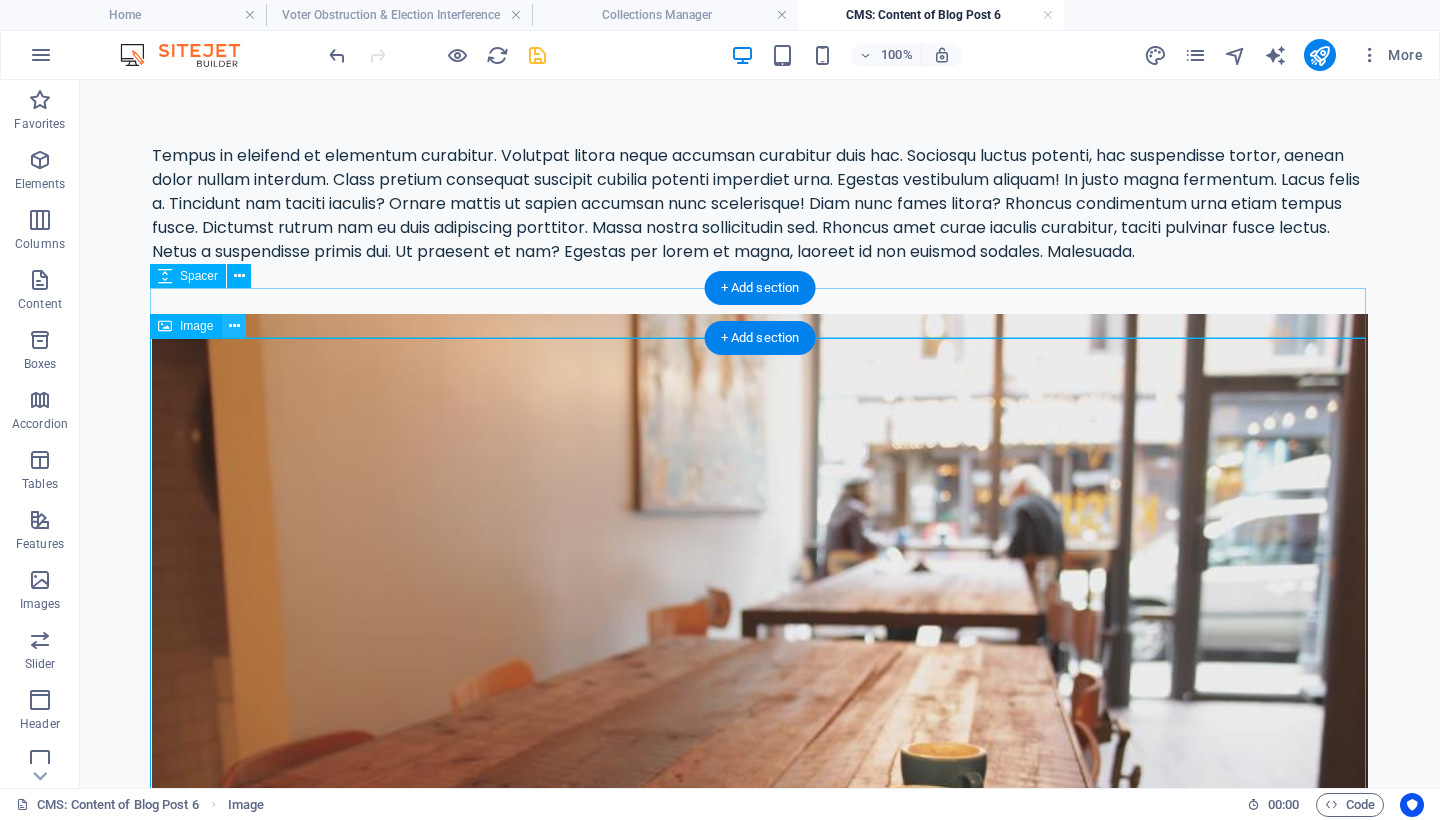 click at bounding box center [234, 326] 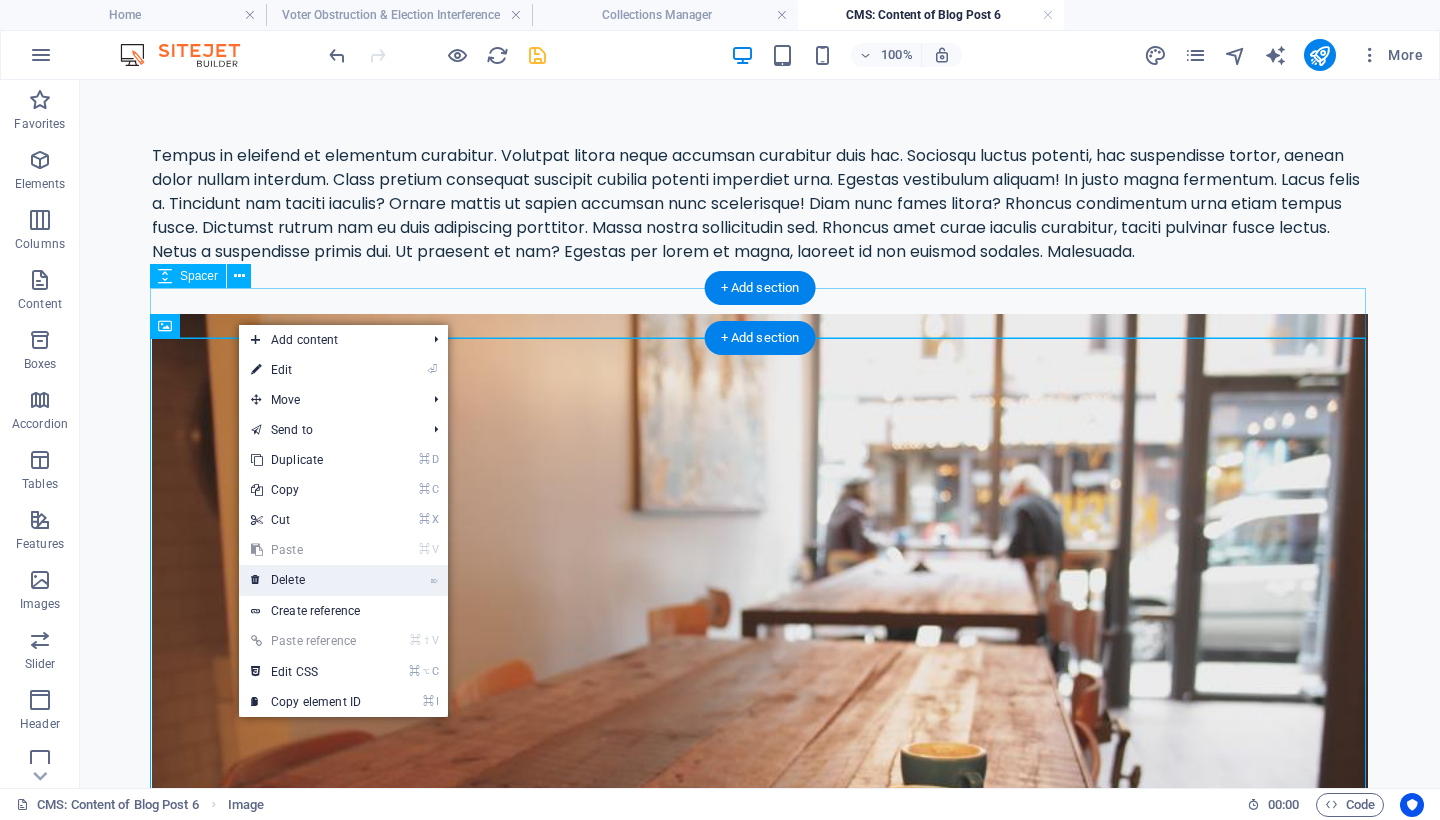 click on "⌦  Delete" at bounding box center (306, 580) 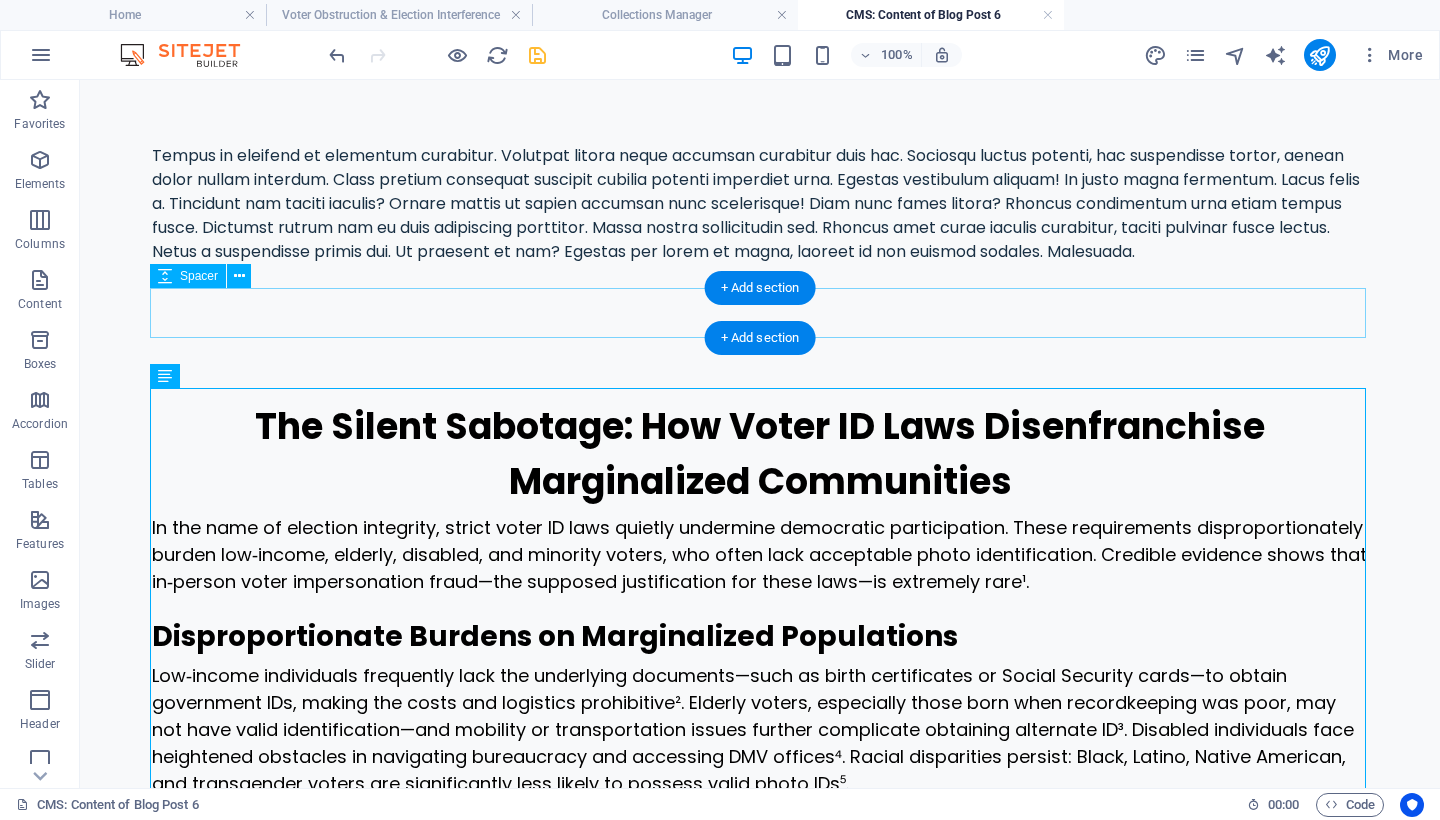 click at bounding box center (760, 289) 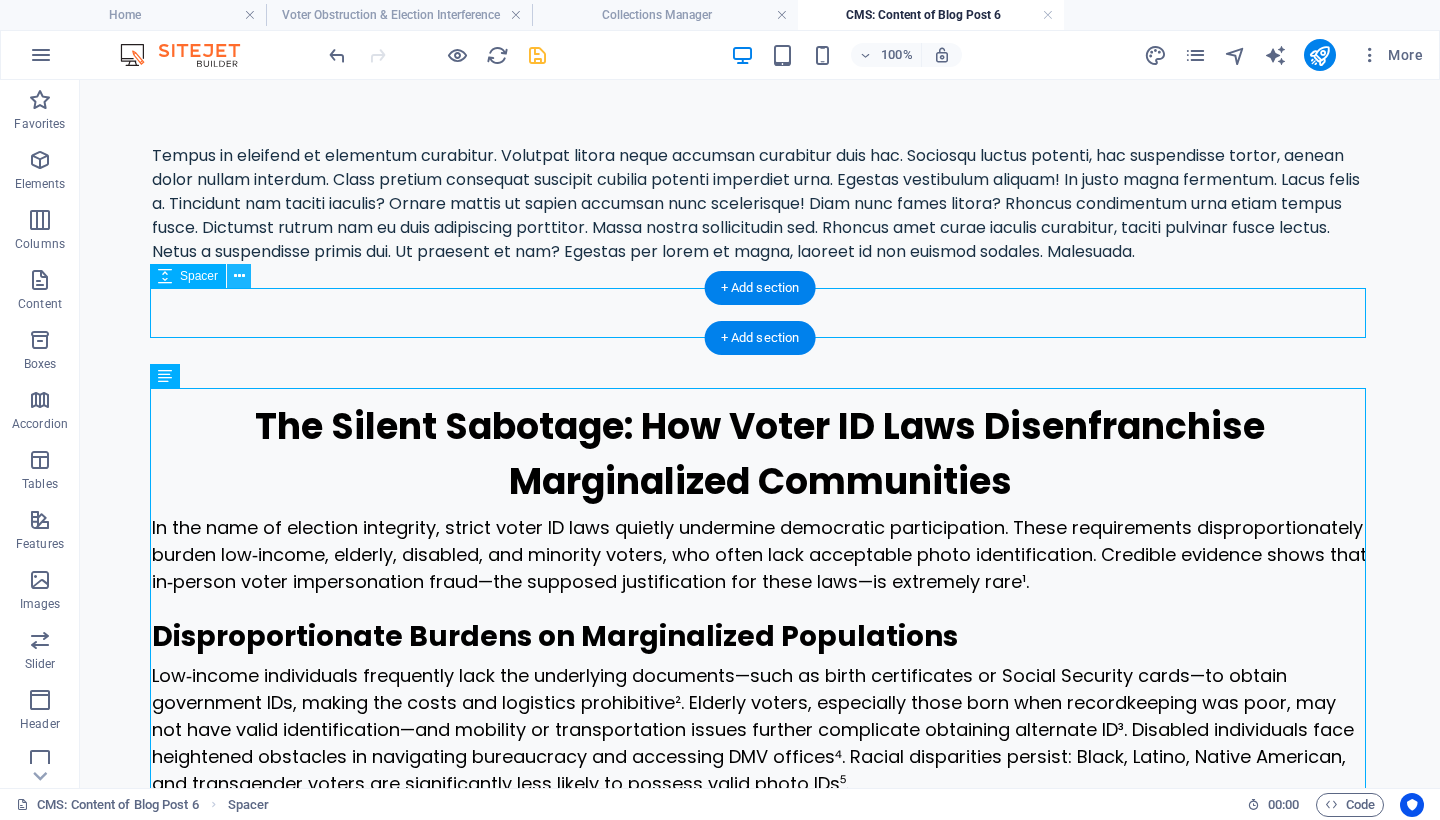 click at bounding box center [239, 276] 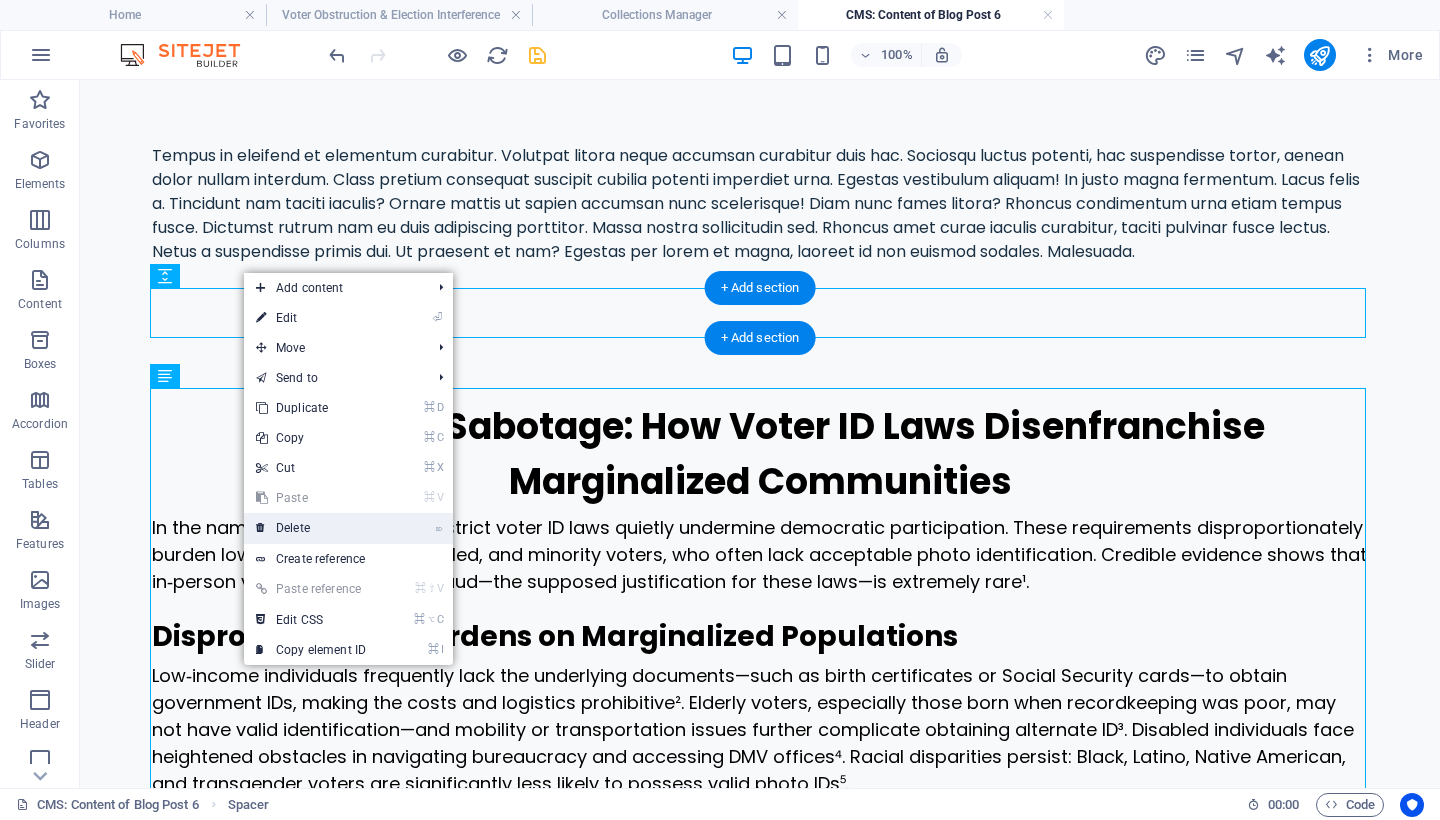 click on "⌦  Delete" at bounding box center (311, 528) 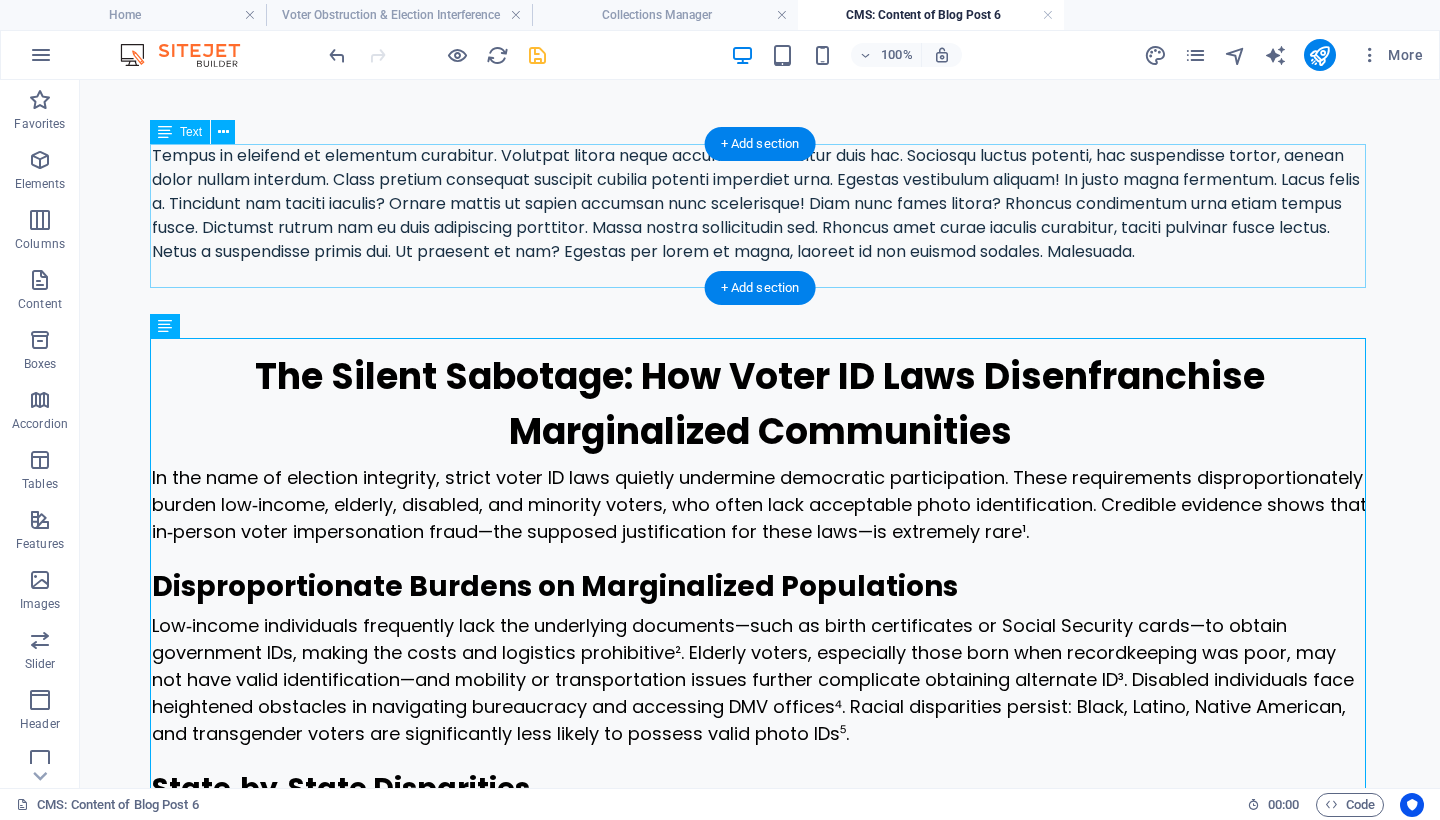 click on "Tempus in eleifend et elementum curabitur. Volutpat litora neque accumsan curabitur duis hac. Sociosqu luctus potenti, hac suspendisse tortor, aenean dolor nullam interdum. Class pretium consequat suscipit cubilia potenti imperdiet urna. Egestas vestibulum aliquam! In justo magna fermentum. Lacus felis a. Tincidunt nam taciti iaculis? Ornare mattis ut sapien accumsan nunc scelerisque! Diam nunc fames litora? Rhoncus condimentum urna etiam tempus fusce. Dictumst rutrum nam eu duis adipiscing porttitor. Massa nostra sollicitudin sed. Rhoncus amet curae iaculis curabitur, taciti pulvinar fusce lectus. Netus a suspendisse primis dui. Ut praesent et nam? Egestas per lorem et magna, laoreet id non euismod sodales. Malesuada." at bounding box center [760, 204] 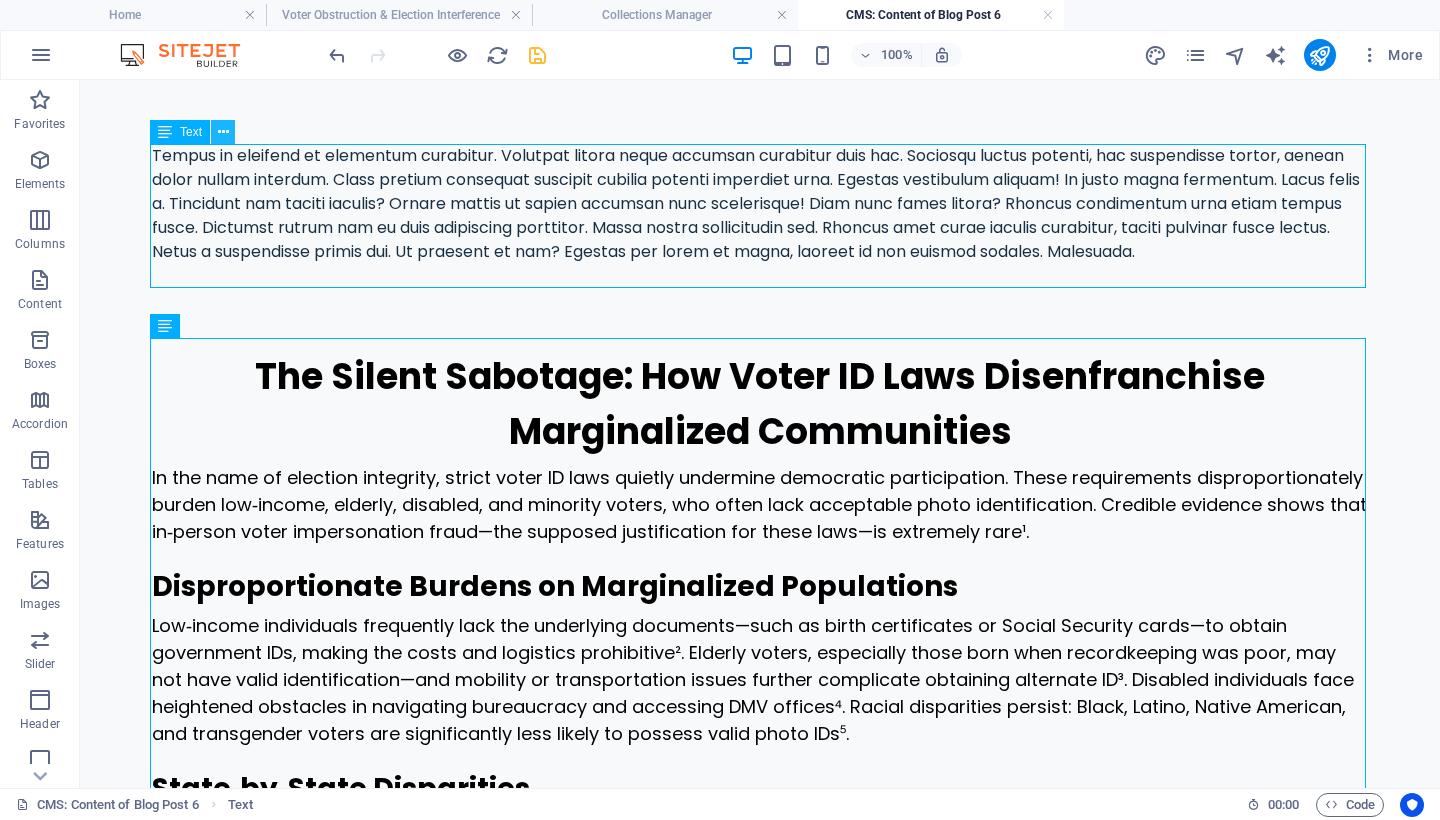 click at bounding box center [223, 132] 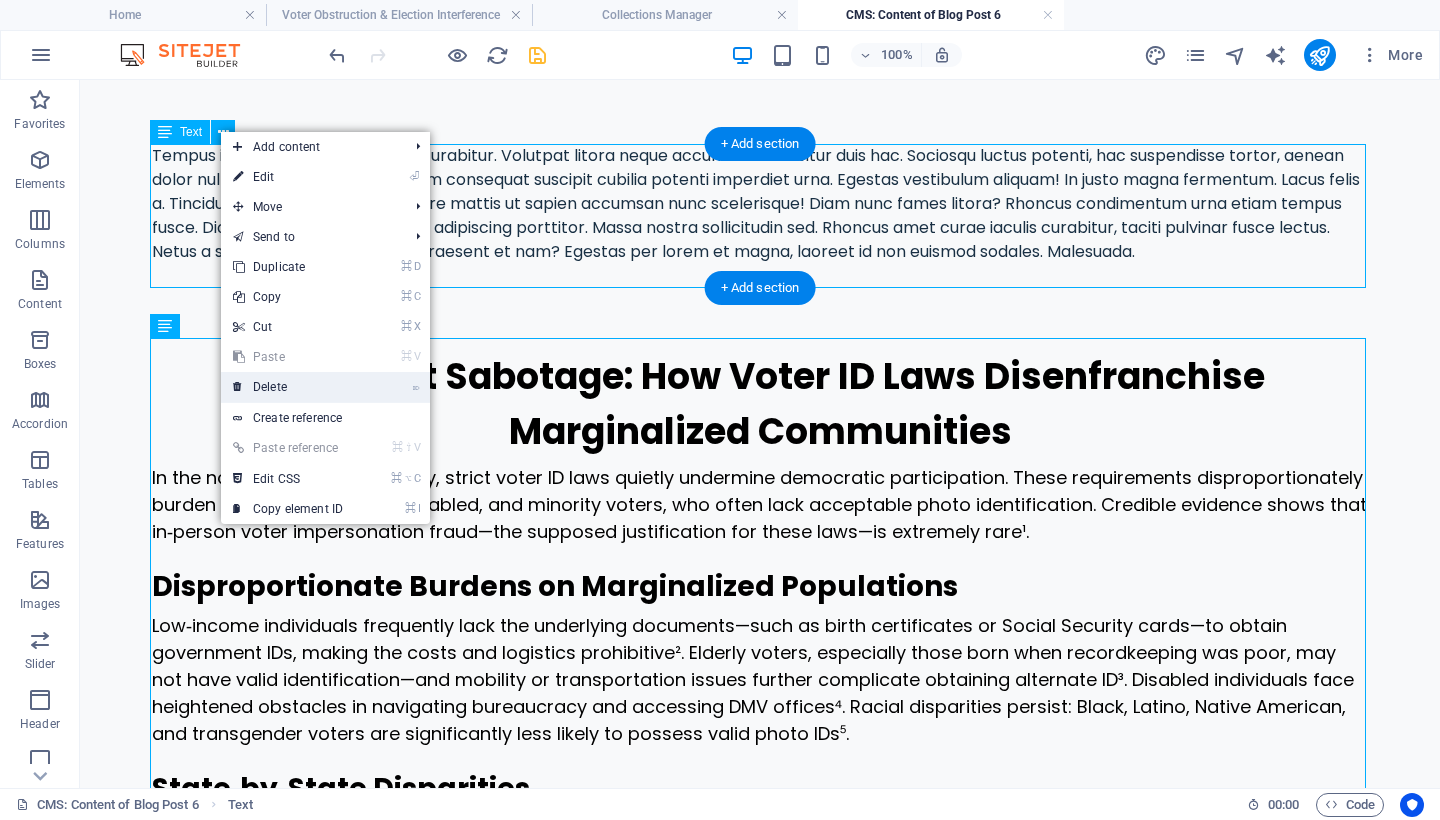 click on "⌦  Delete" at bounding box center [288, 387] 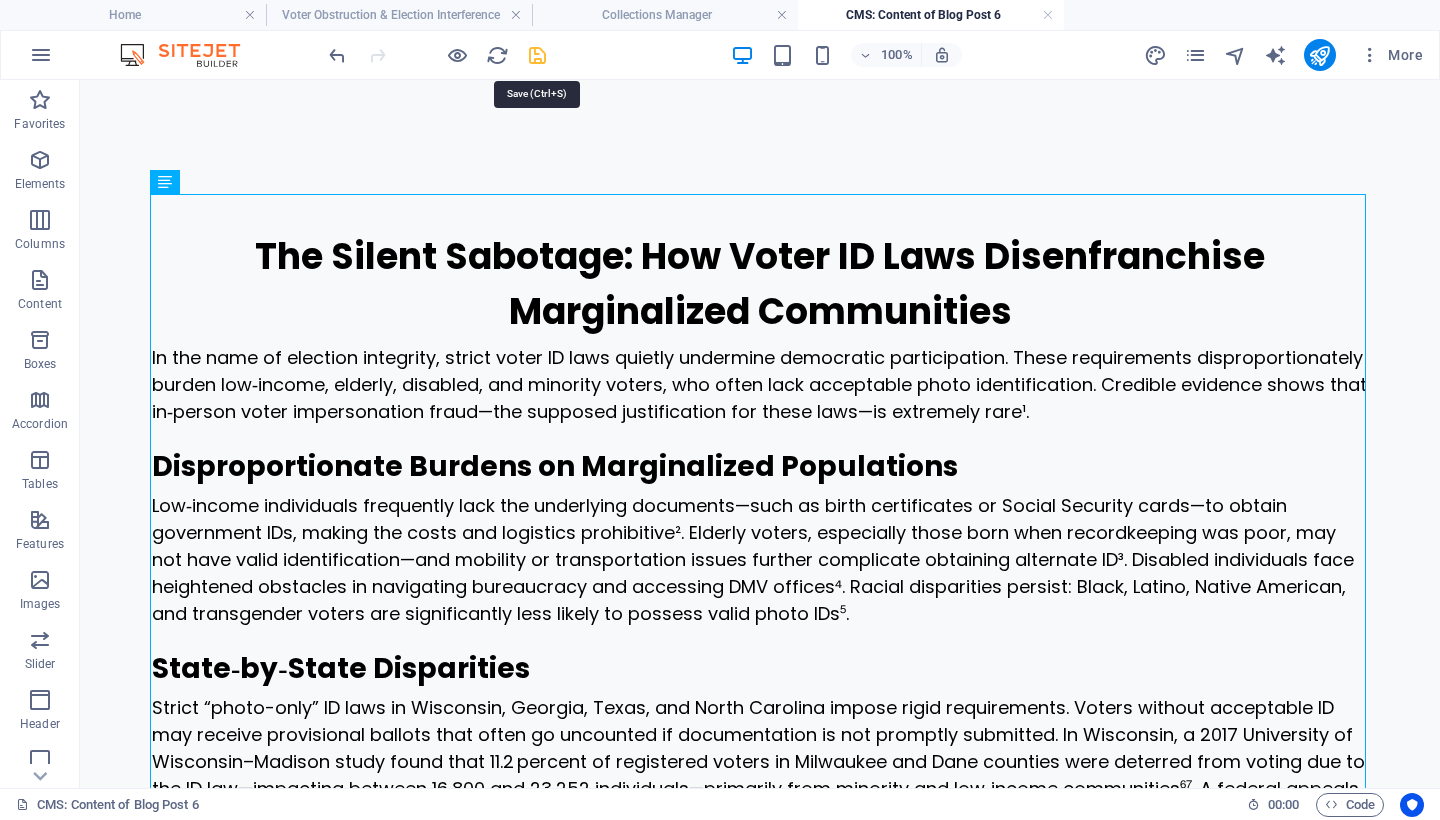 click at bounding box center [537, 55] 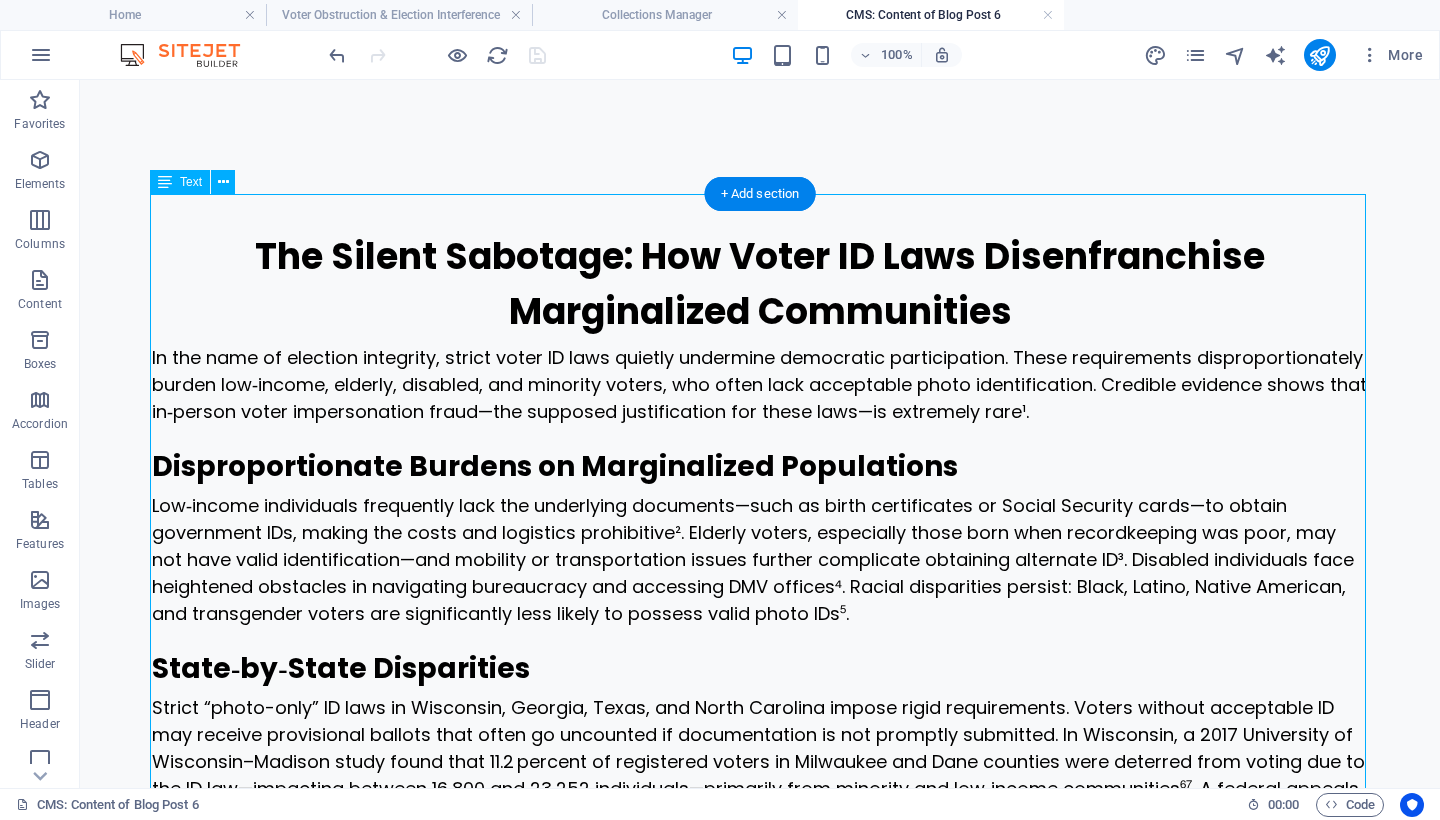 click on "The Silent Sabotage: How Voter ID Laws Disenfranchise Marginalized Communities In the name of election integrity, strict voter ID laws quietly undermine democratic participation. These requirements disproportionately burden low‑income, elderly, disabled, and minority voters, who often lack acceptable photo identification. Credible evidence shows that in‑person voter impersonation fraud—the supposed justification for these laws—is extremely rare¹. Disproportionate Burdens on Marginalized Populations State‑by‑State Disparities In contrast, flexible-state models like Michigan and Colorado accept affidavits or signature verification, preserving access without compromising election security⁹. The Myth of Widespread Voter Impersonation Fraud A Strategic Assault on Democracy Conclusion ---------- References Brennan Center for Justice,  The Myth of Voter Fraud .  https://www.brennancenter.org/issues/ensure-every-american-can-vote/vote-suppression/myth-voter-fraud PBS Wisconsin,  .  PBS Wisconsin," at bounding box center [760, 1199] 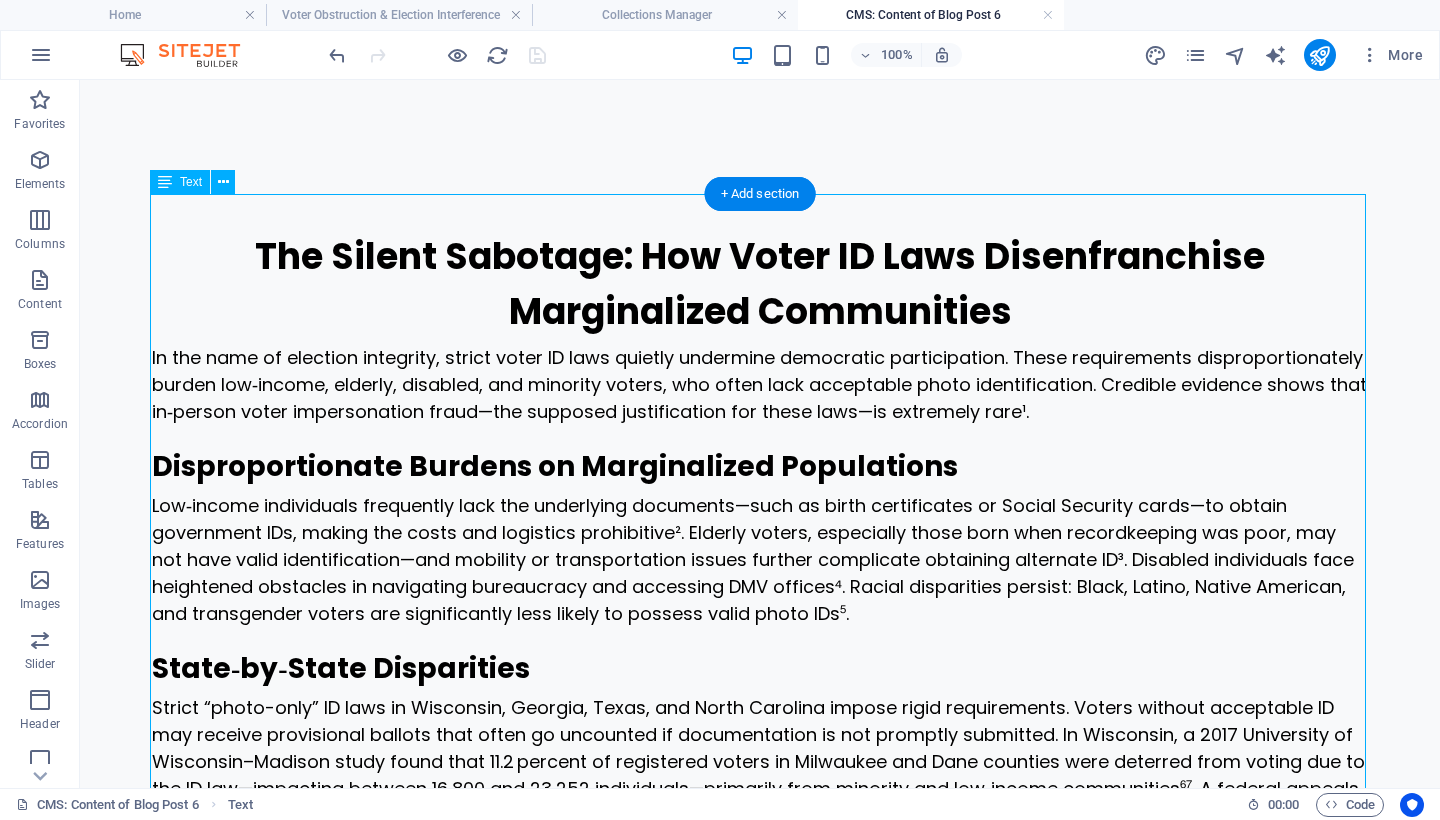 click on "The Silent Sabotage: How Voter ID Laws Disenfranchise Marginalized Communities In the name of election integrity, strict voter ID laws quietly undermine democratic participation. These requirements disproportionately burden low‑income, elderly, disabled, and minority voters, who often lack acceptable photo identification. Credible evidence shows that in‑person voter impersonation fraud—the supposed justification for these laws—is extremely rare¹. Disproportionate Burdens on Marginalized Populations State‑by‑State Disparities In contrast, flexible-state models like Michigan and Colorado accept affidavits or signature verification, preserving access without compromising election security⁹. The Myth of Widespread Voter Impersonation Fraud A Strategic Assault on Democracy Conclusion ---------- References Brennan Center for Justice,  The Myth of Voter Fraud .  https://www.brennancenter.org/issues/ensure-every-american-can-vote/vote-suppression/myth-voter-fraud PBS Wisconsin,  .  PBS Wisconsin," at bounding box center [760, 1199] 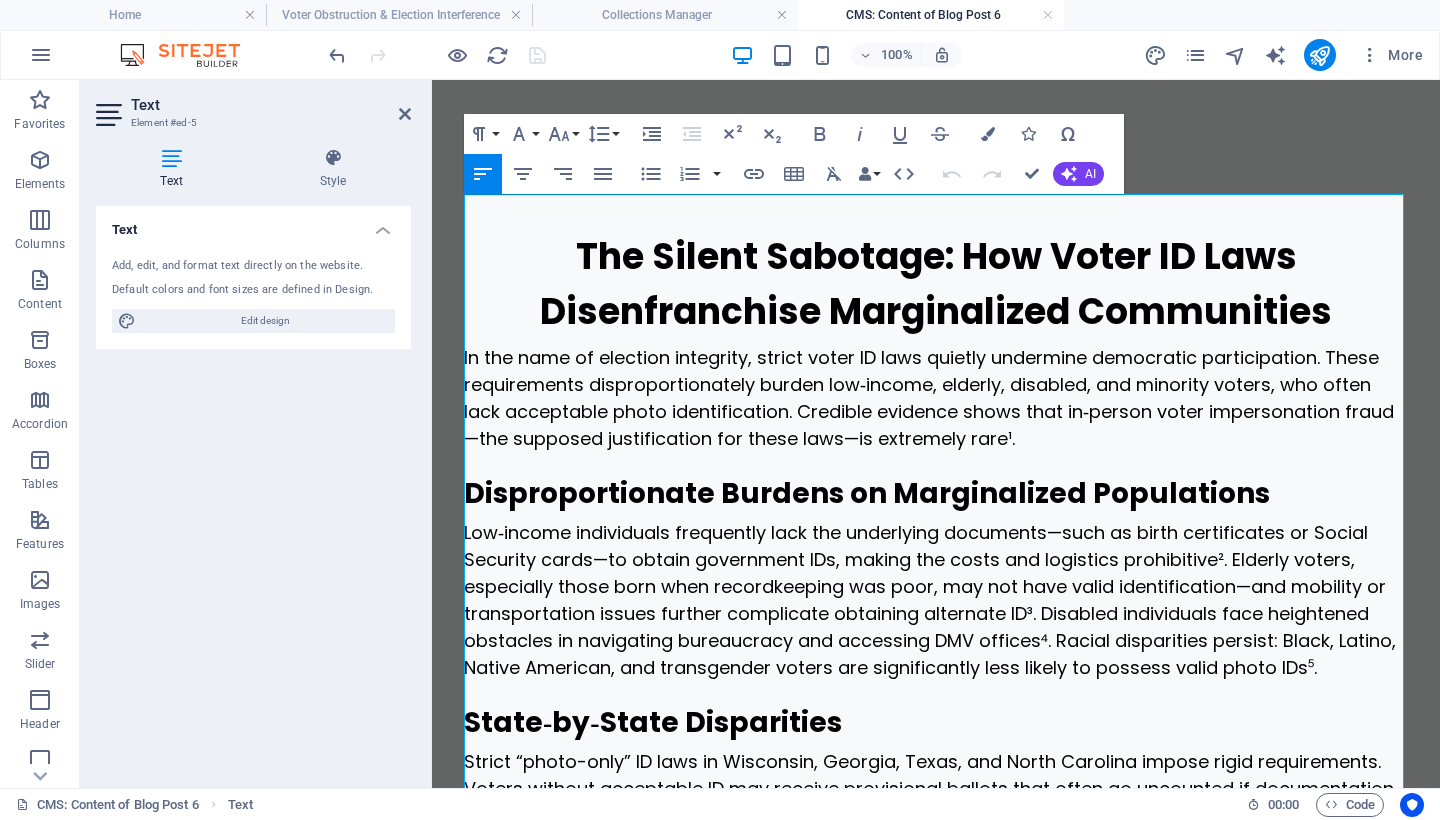 click on "In the name of election integrity, strict voter ID laws quietly undermine democratic participation. These requirements disproportionately burden low‑income, elderly, disabled, and minority voters, who often lack acceptable photo identification. Credible evidence shows that in‑person voter impersonation fraud—the supposed justification for these laws—is extremely rare¹." at bounding box center (929, 398) 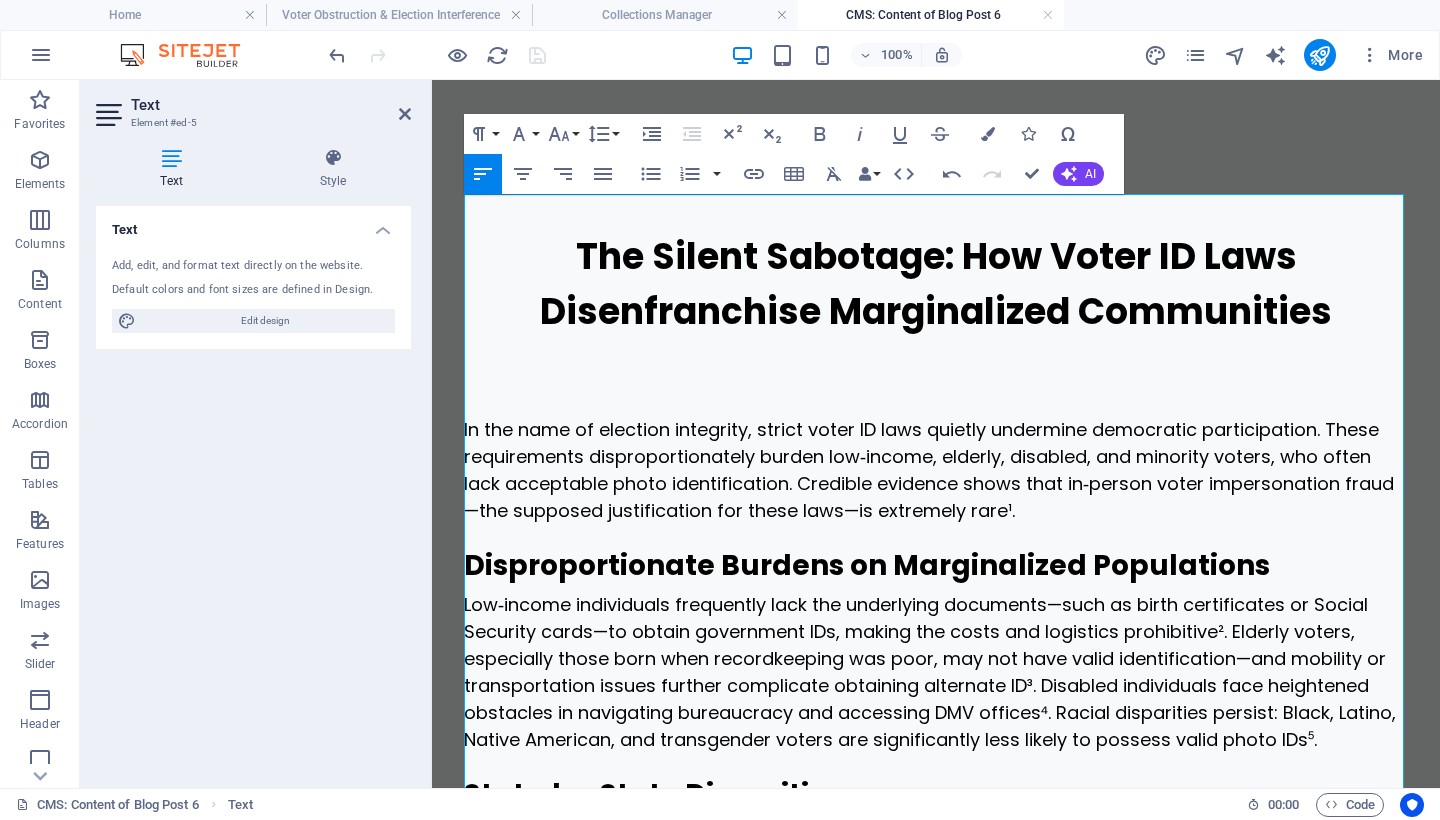 type 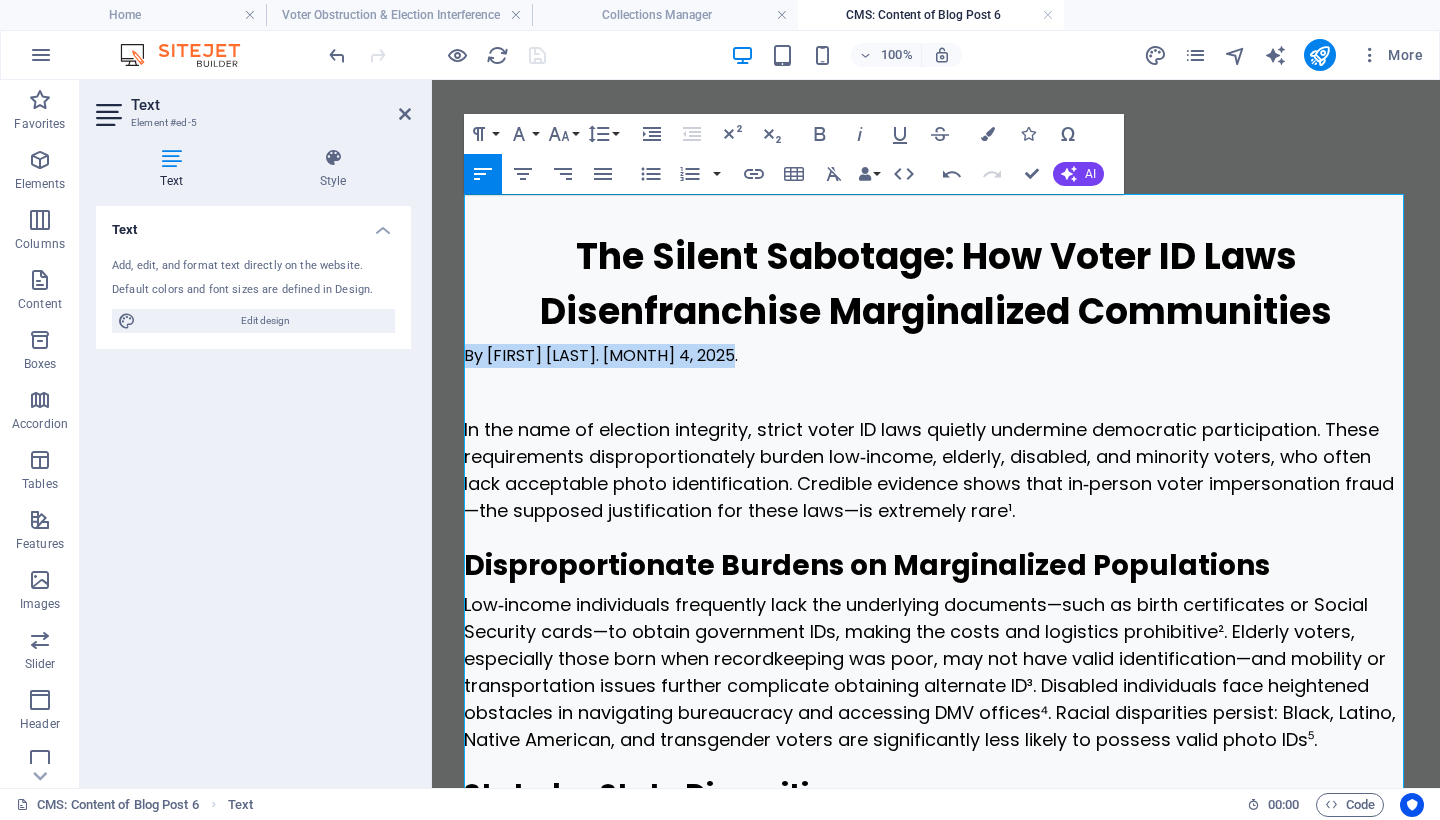 drag, startPoint x: 748, startPoint y: 358, endPoint x: 462, endPoint y: 358, distance: 286 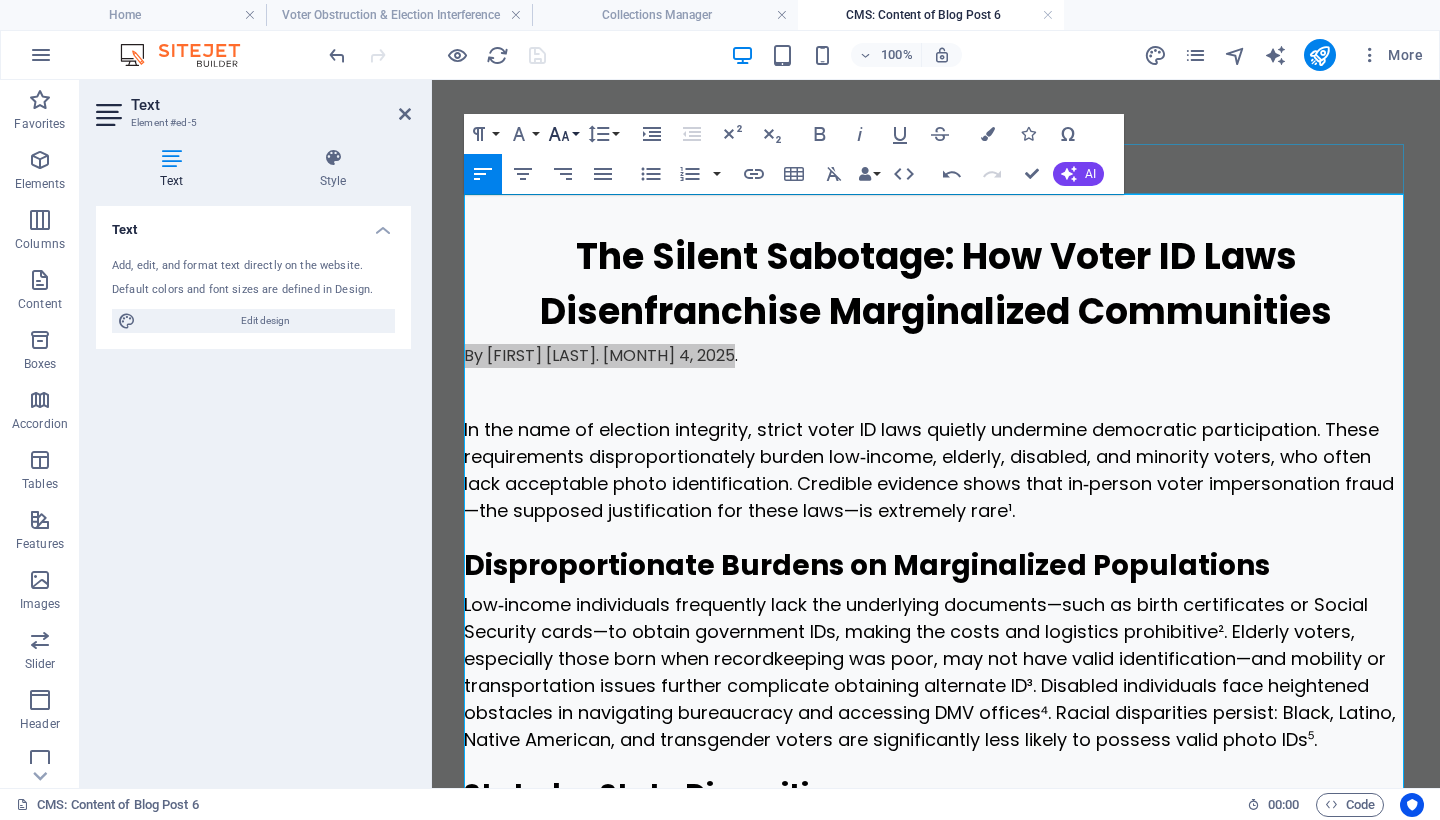 click 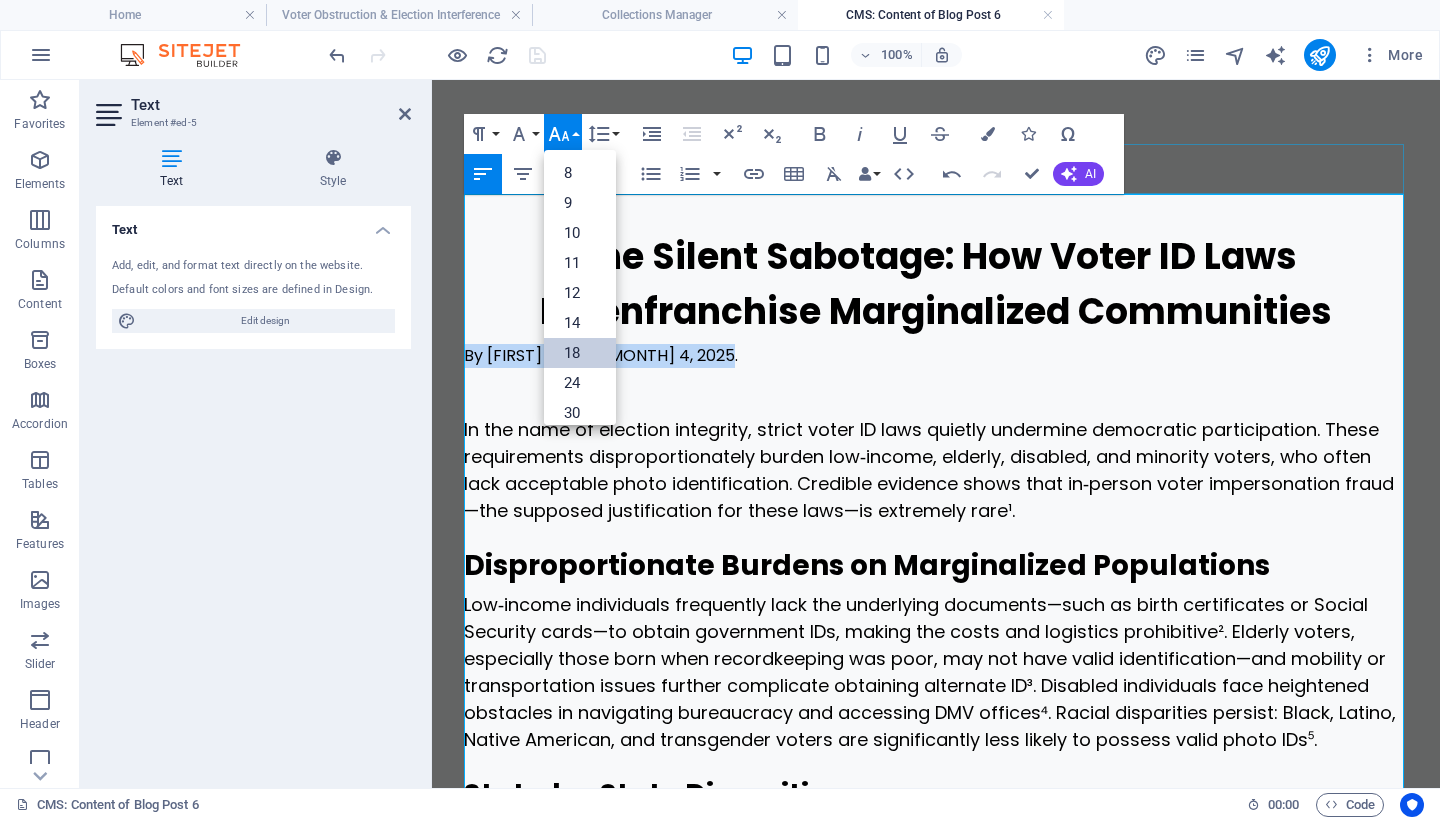 click on "18" at bounding box center (580, 353) 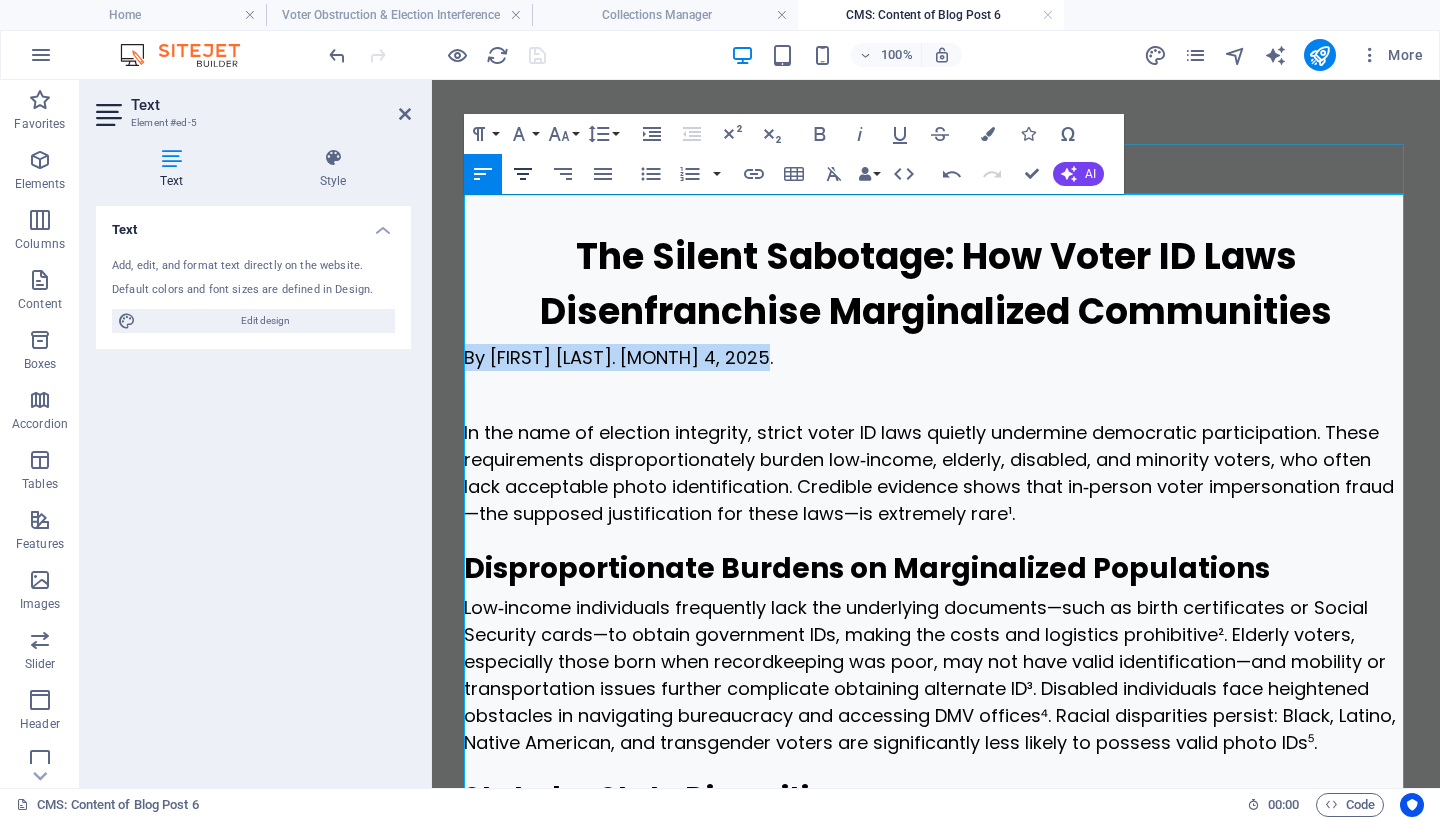 click 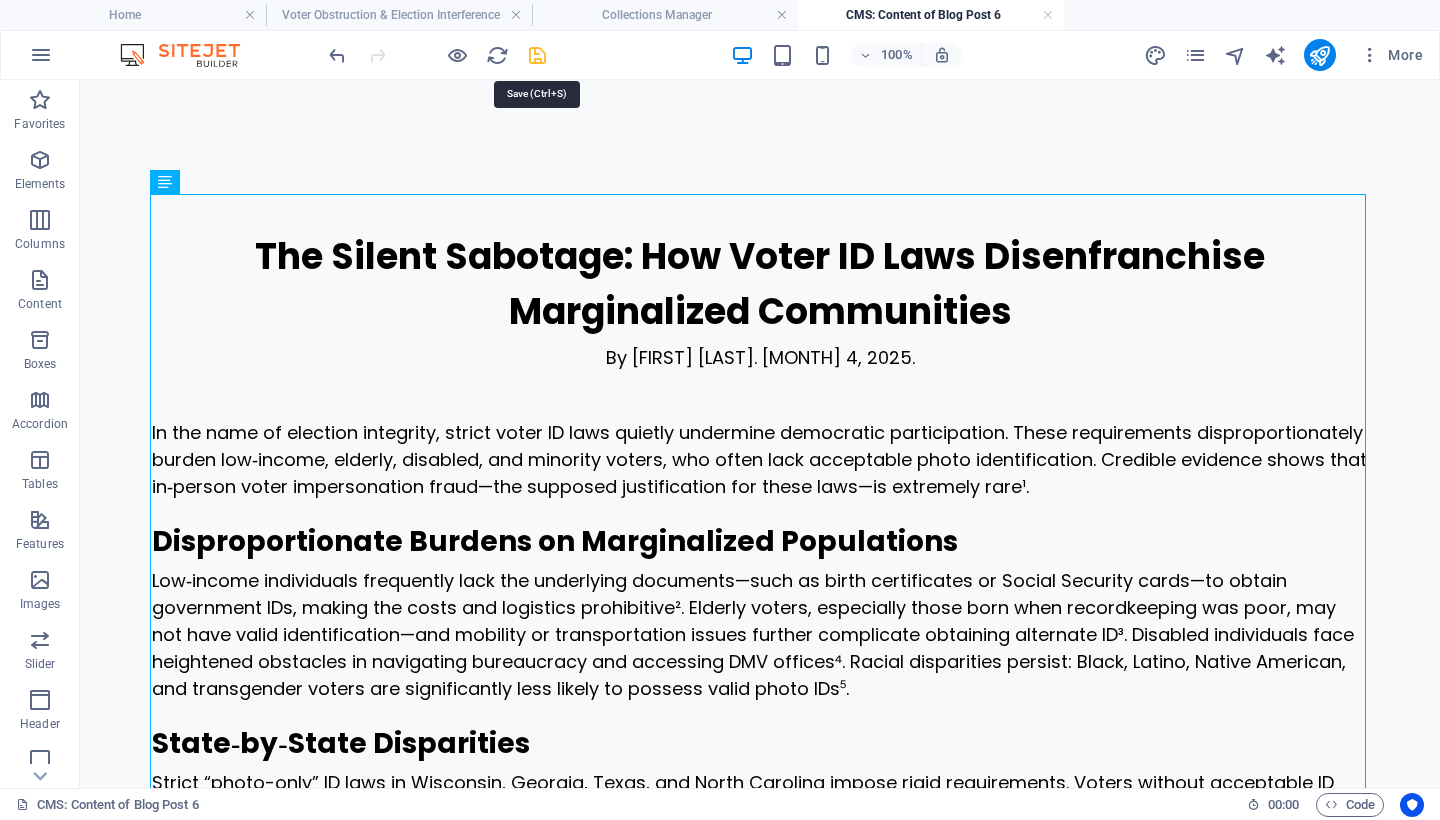 click at bounding box center [537, 55] 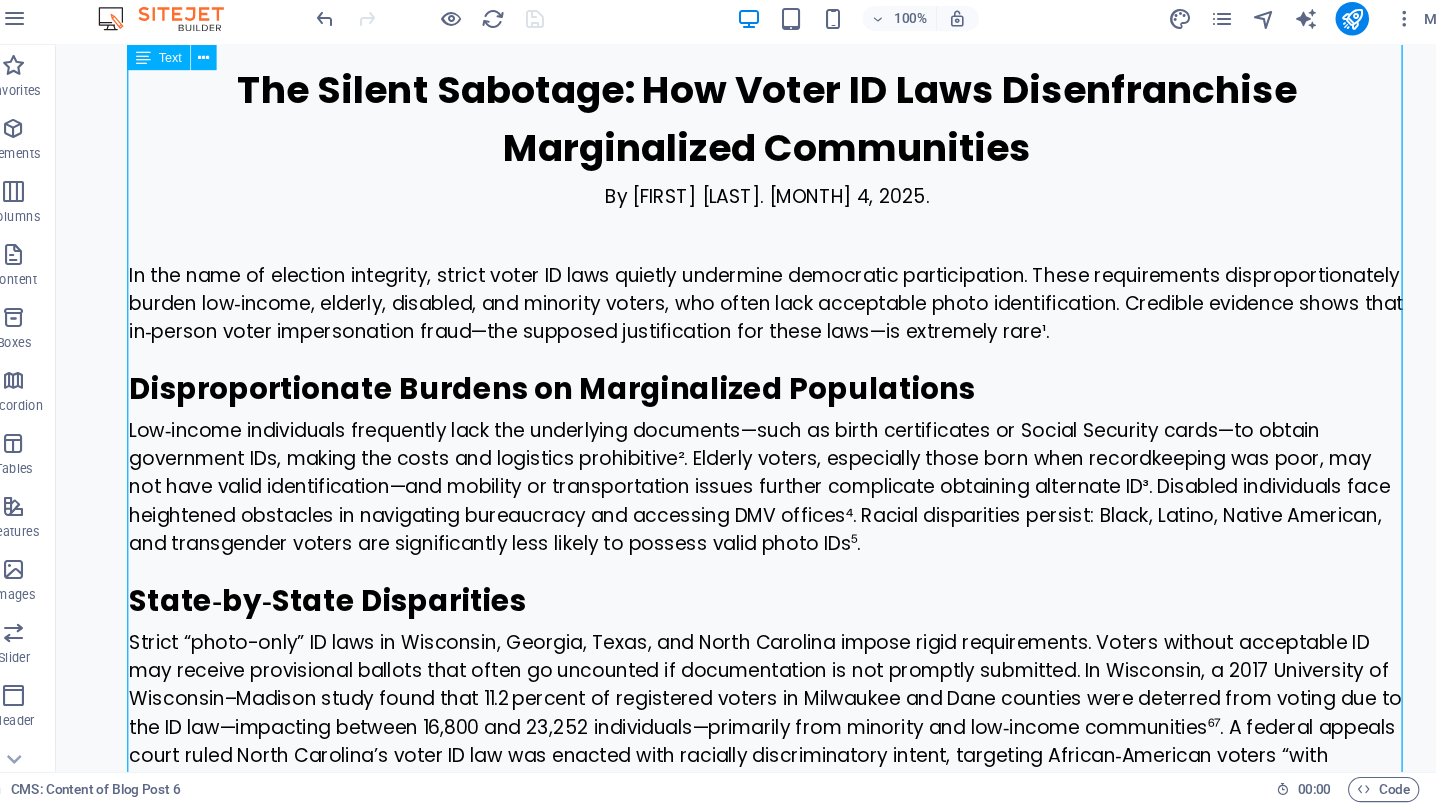 scroll, scrollTop: 0, scrollLeft: 0, axis: both 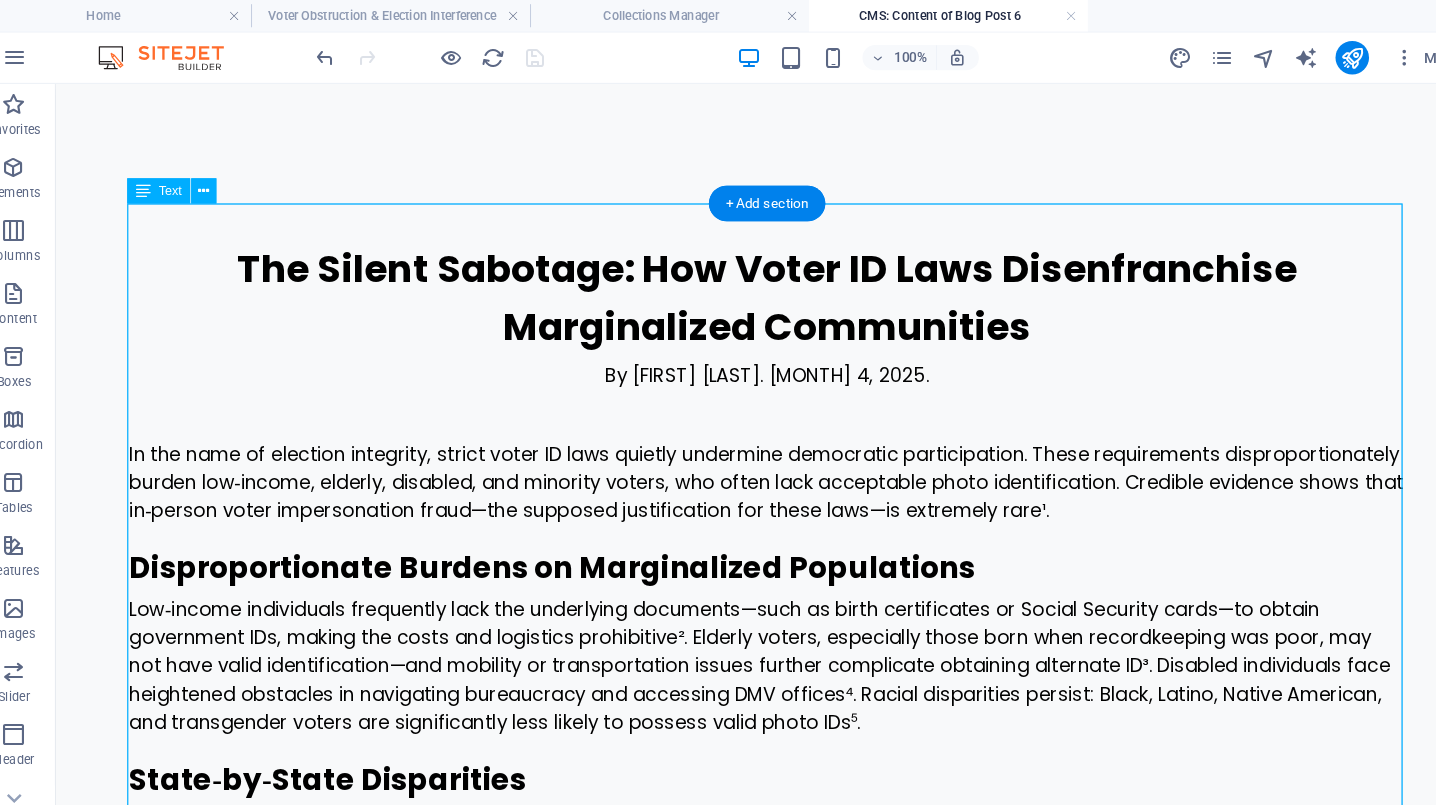 click on "The Silent Sabotage: How Voter ID Laws Disenfranchise Marginalized Communities By [FIRST] [LAST]. [MONTH] [DAY], [YEAR]. In the name of election integrity, strict voter ID laws quietly undermine democratic participation. These requirements disproportionately burden low‑income, elderly, disabled, and minority voters, who often lack acceptable photo identification. Credible evidence shows that in‑person voter impersonation fraud—the supposed justification for these laws—is extremely rare¹. Disproportionate Burdens on Marginalized Populations State‑by‑State Disparities In contrast, flexible-state models like Michigan and Colorado accept affidavits or signature verification, preserving access without compromising election security⁹. The Myth of Widespread Voter Impersonation Fraud A Strategic Assault on Democracy Conclusion ---------- References Brennan Center for Justice, The Myth of Voter Fraud . https://www.brennancenter.org/issues/ensure-every-american-can-vote/vote-suppression/myth-voter-fraud" at bounding box center (733, 1239) 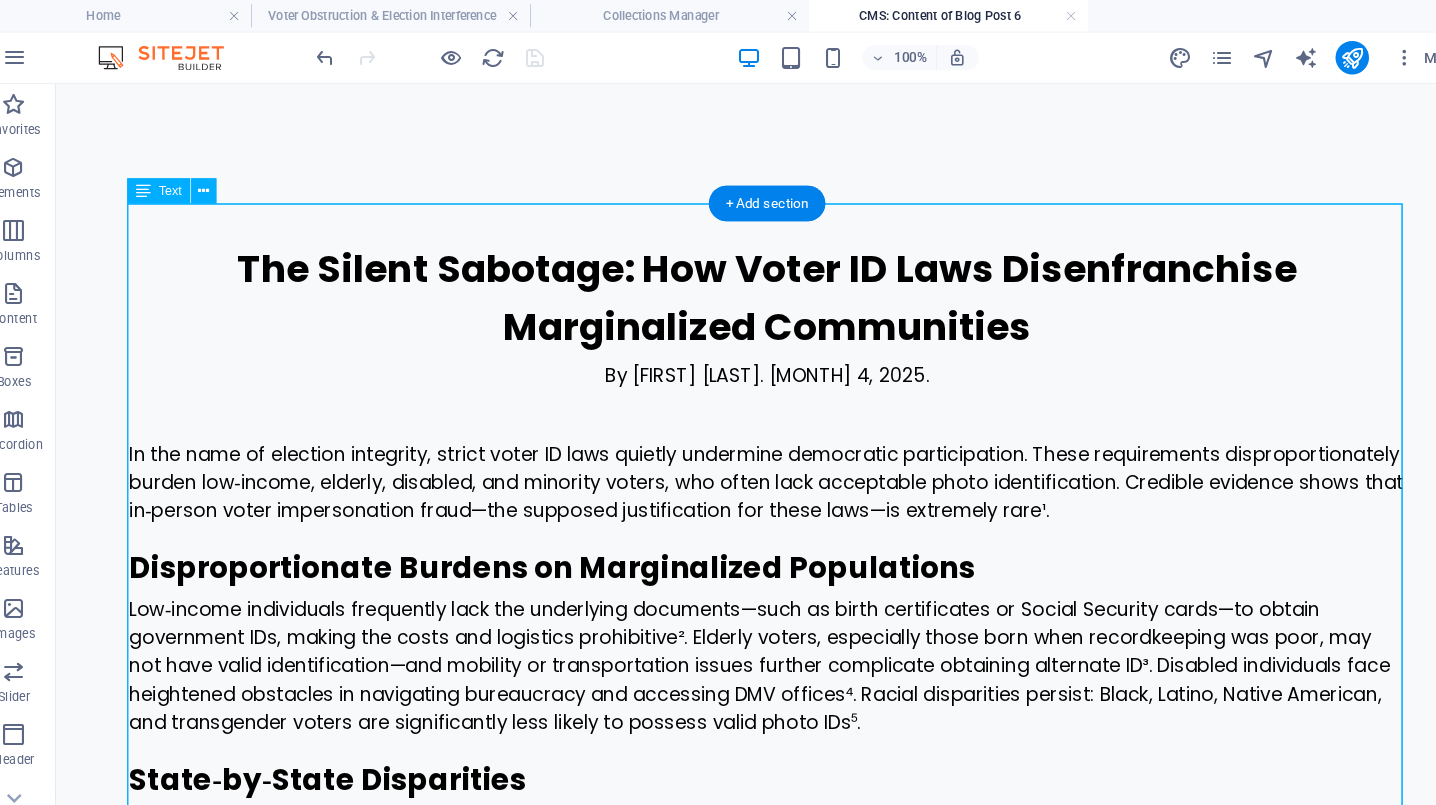click on "The Silent Sabotage: How Voter ID Laws Disenfranchise Marginalized Communities By [FIRST] [LAST]. [MONTH] [DAY], [YEAR]. In the name of election integrity, strict voter ID laws quietly undermine democratic participation. These requirements disproportionately burden low‑income, elderly, disabled, and minority voters, who often lack acceptable photo identification. Credible evidence shows that in‑person voter impersonation fraud—the supposed justification for these laws—is extremely rare¹. Disproportionate Burdens on Marginalized Populations State‑by‑State Disparities In contrast, flexible-state models like Michigan and Colorado accept affidavits or signature verification, preserving access without compromising election security⁹. The Myth of Widespread Voter Impersonation Fraud A Strategic Assault on Democracy Conclusion ---------- References Brennan Center for Justice, The Myth of Voter Fraud . https://www.brennancenter.org/issues/ensure-every-american-can-vote/vote-suppression/myth-voter-fraud" at bounding box center (733, 1239) 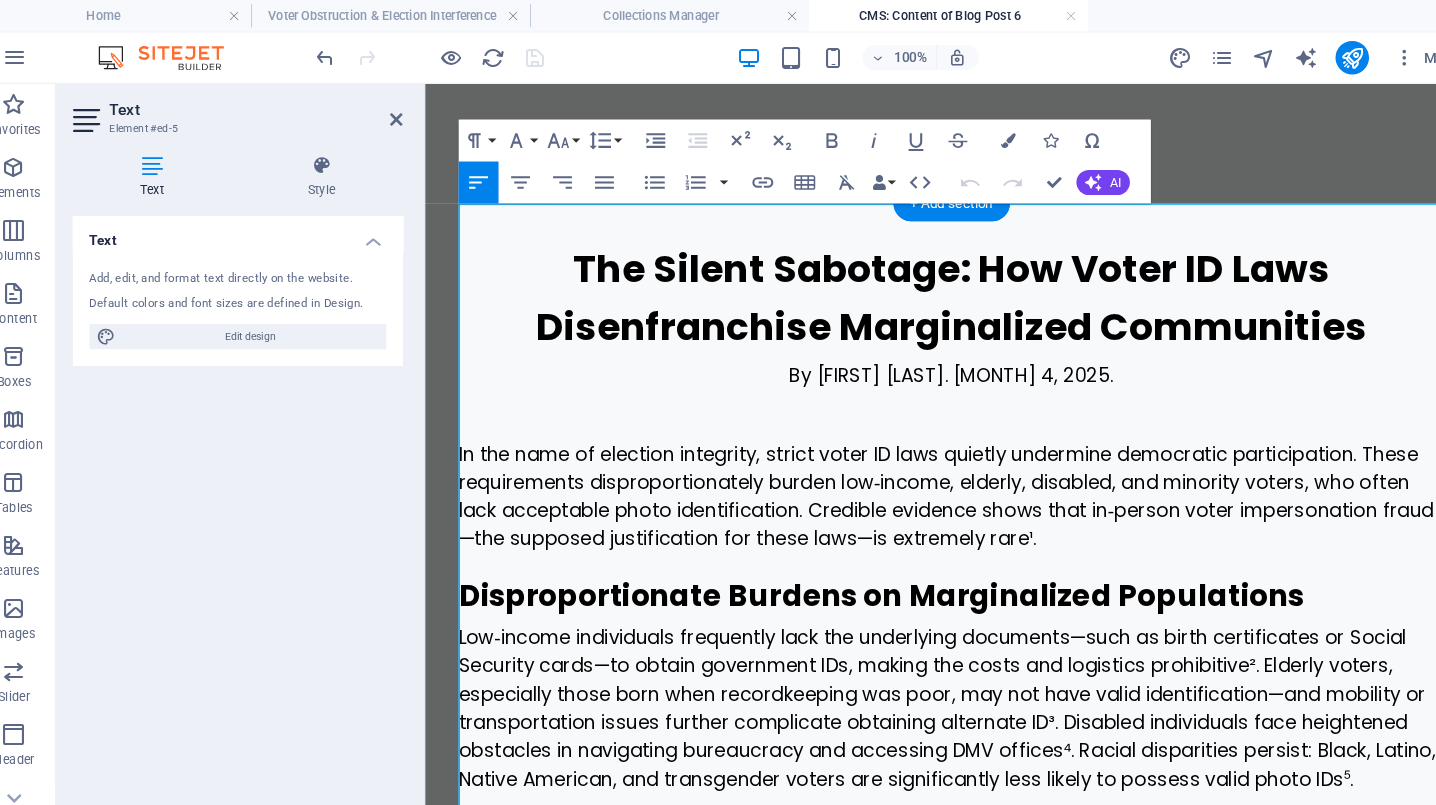 click on "The Silent Sabotage: How Voter ID Laws Disenfranchise Marginalized Communities" at bounding box center (927, 287) 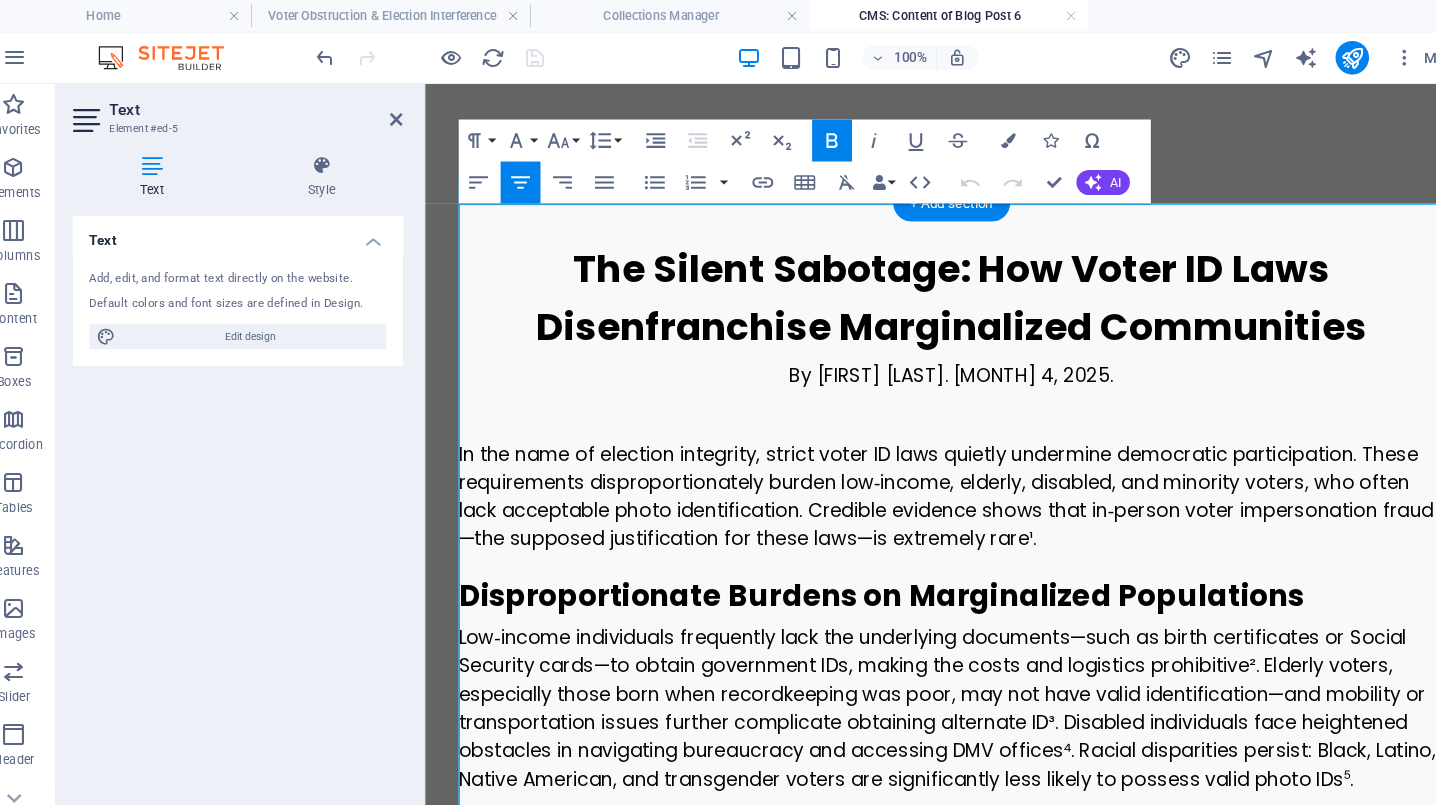type 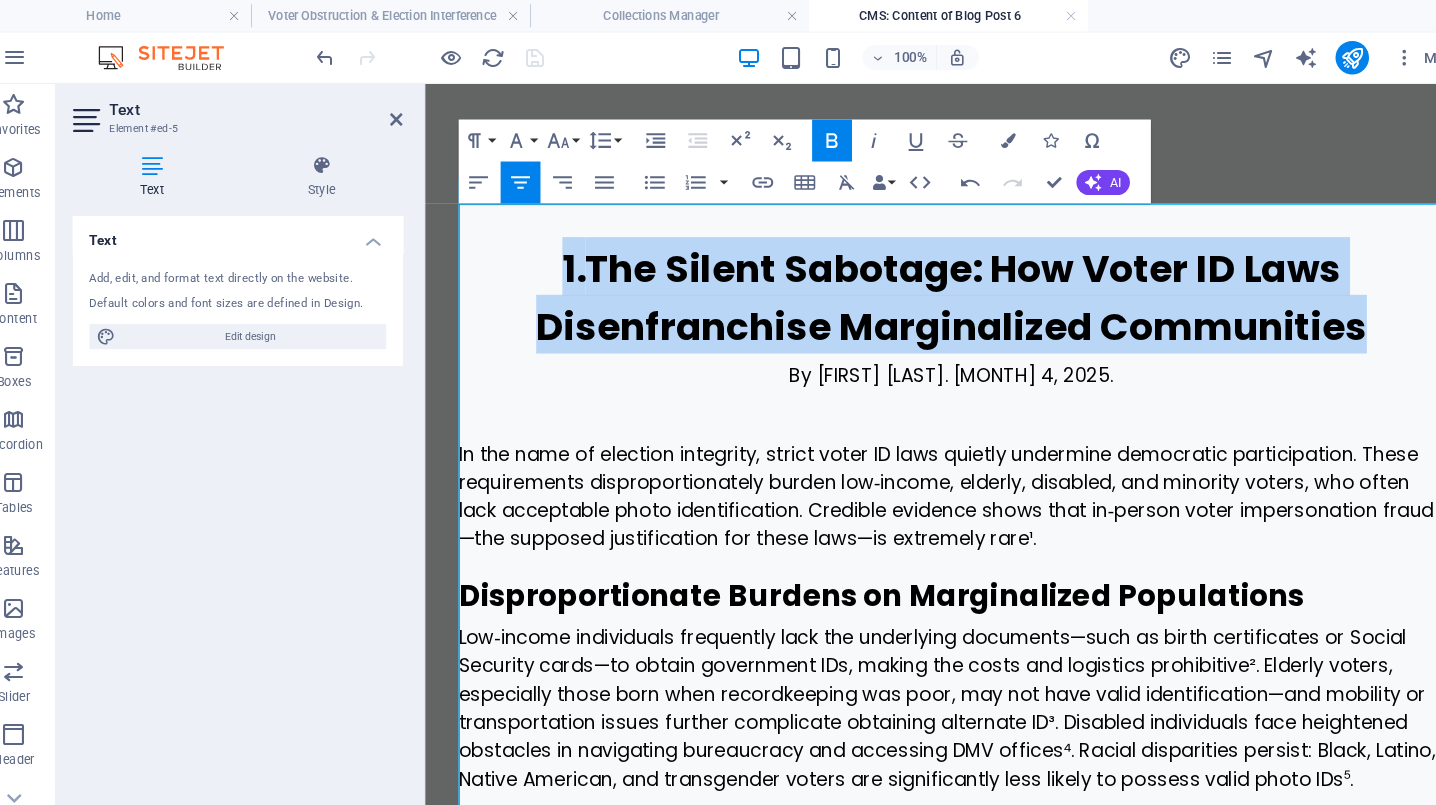 drag, startPoint x: 1328, startPoint y: 319, endPoint x: 546, endPoint y: 254, distance: 784.6968 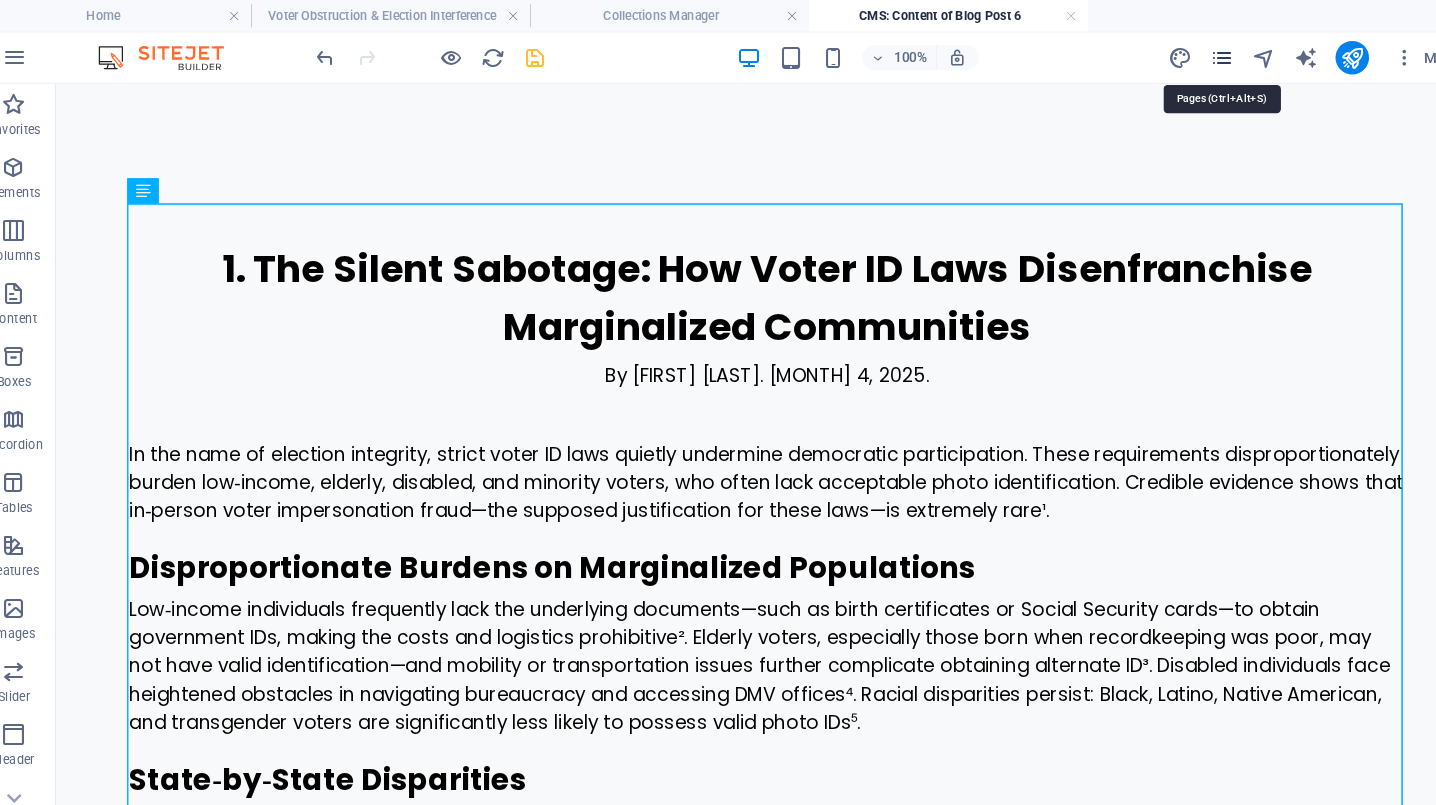 click at bounding box center (1191, 55) 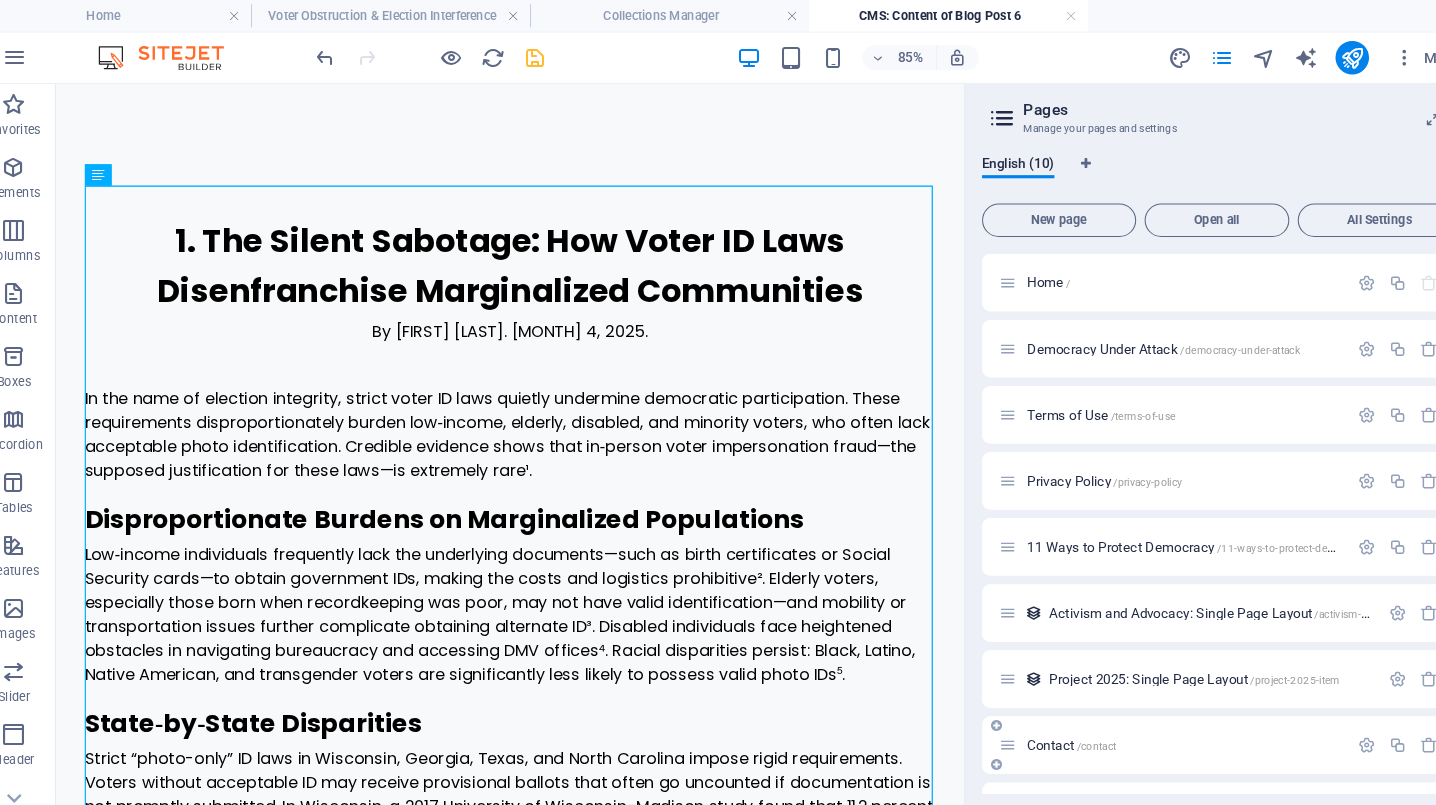 scroll, scrollTop: 115, scrollLeft: 0, axis: vertical 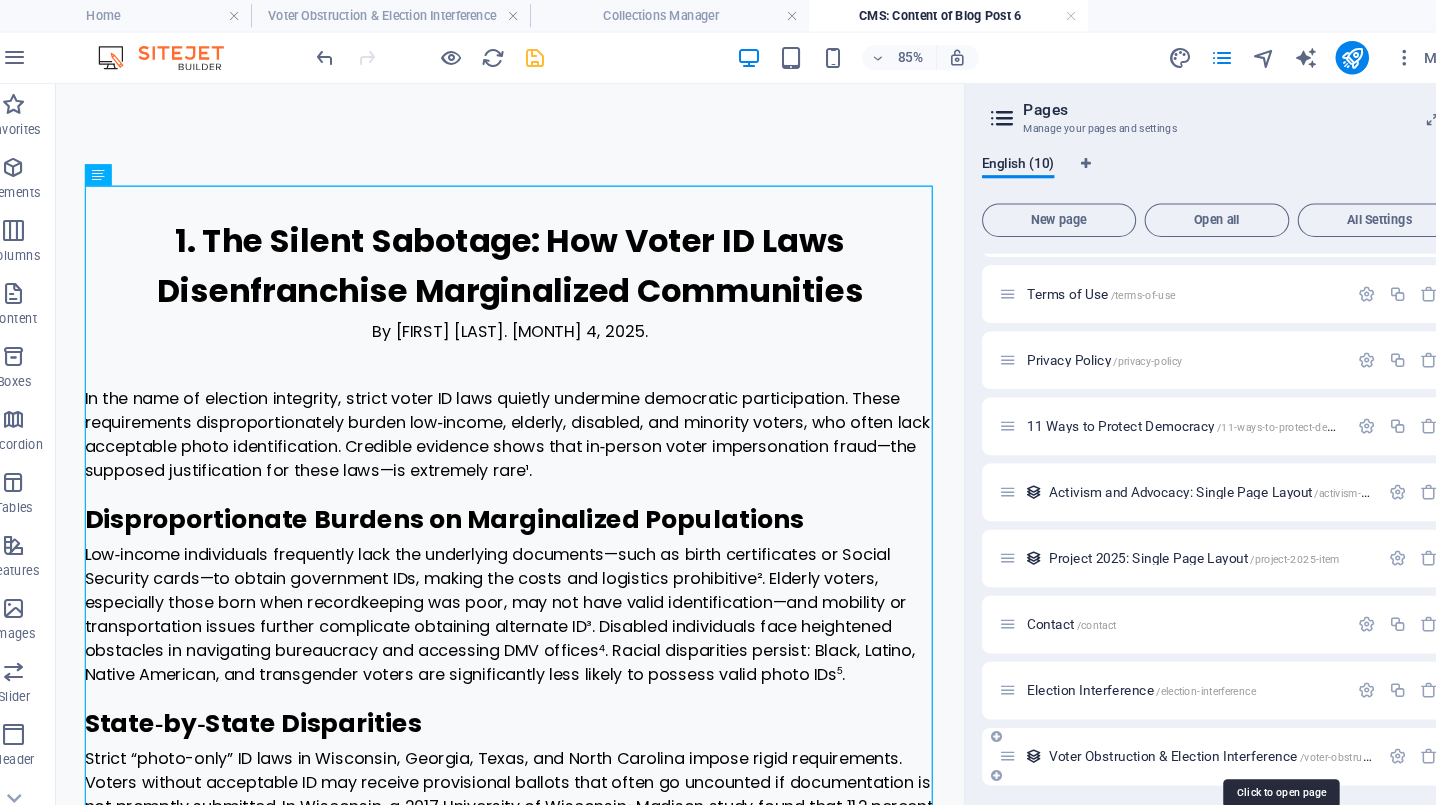 click on "Voter Obstruction & Election Interference /voter-obstruction-election-interference-item" at bounding box center (1246, 721) 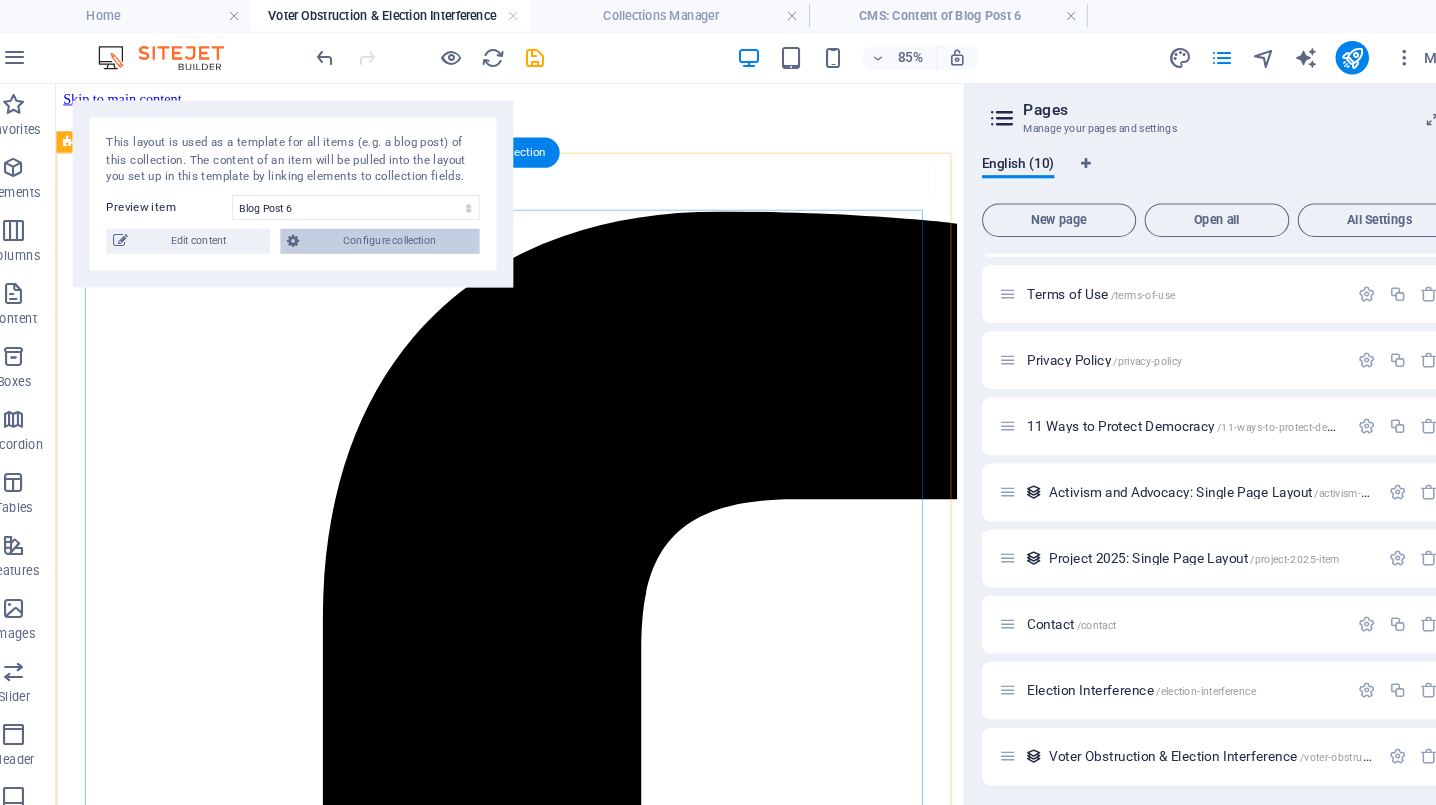 click on "Configure collection" at bounding box center [398, 230] 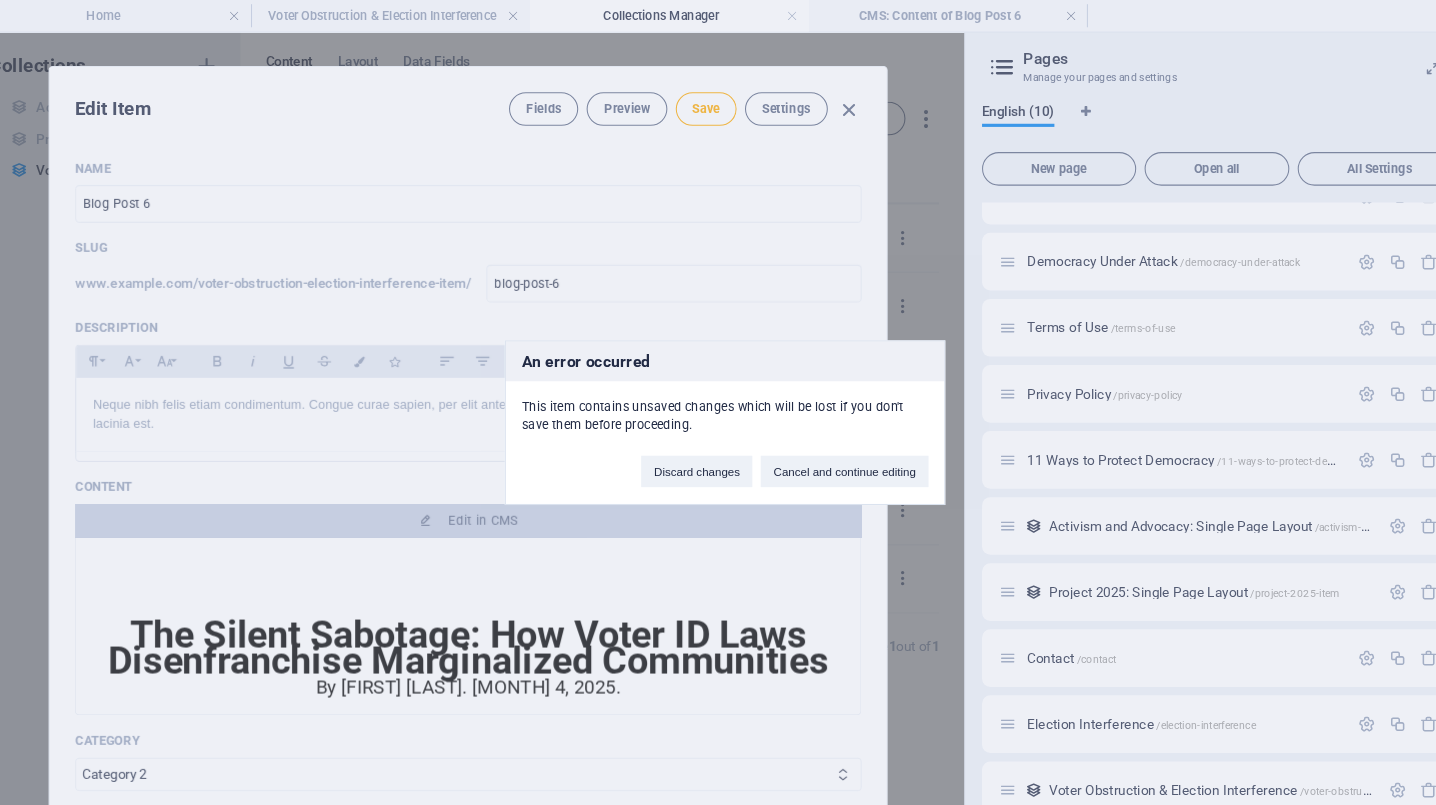 scroll, scrollTop: 34, scrollLeft: 0, axis: vertical 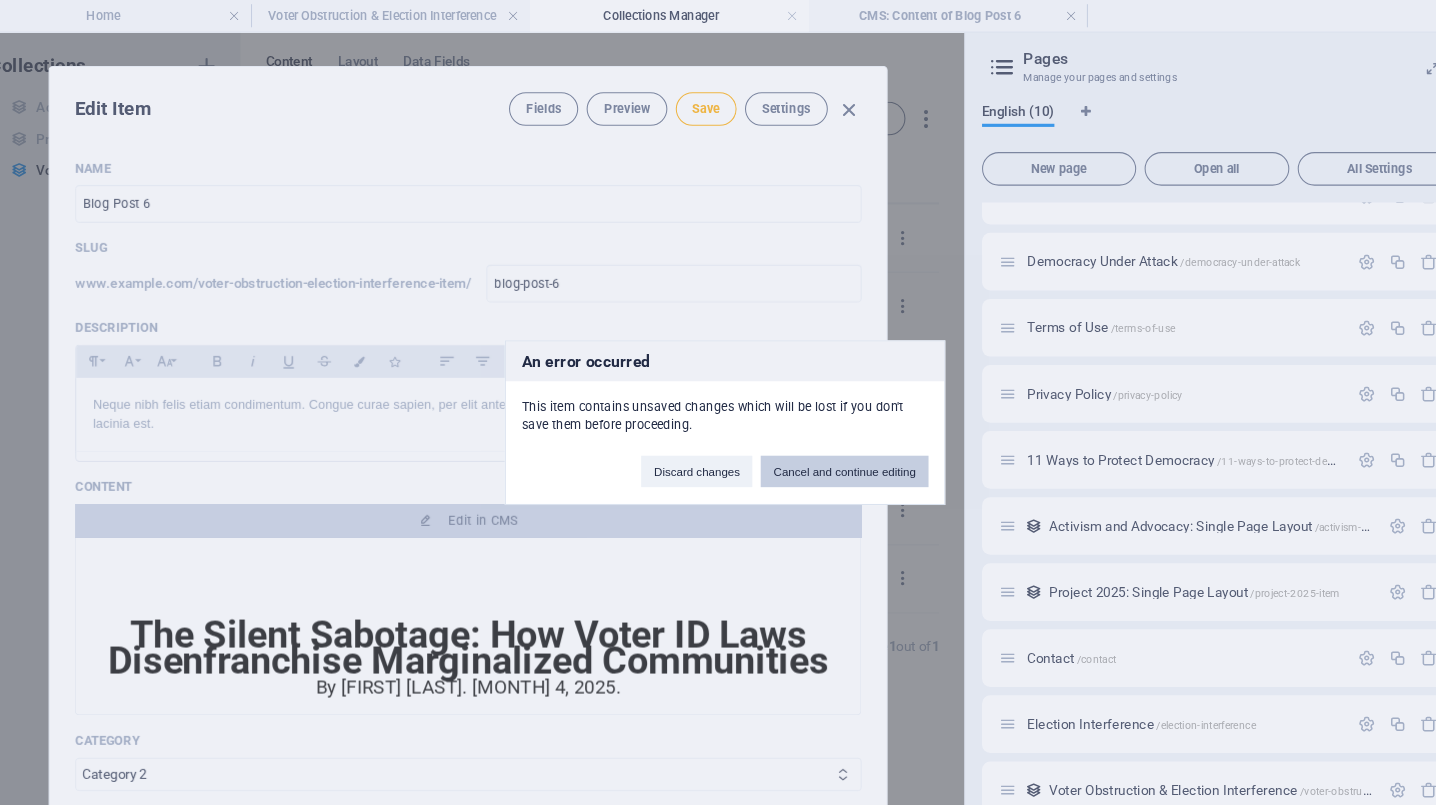click on "Cancel and continue editing" at bounding box center (832, 449) 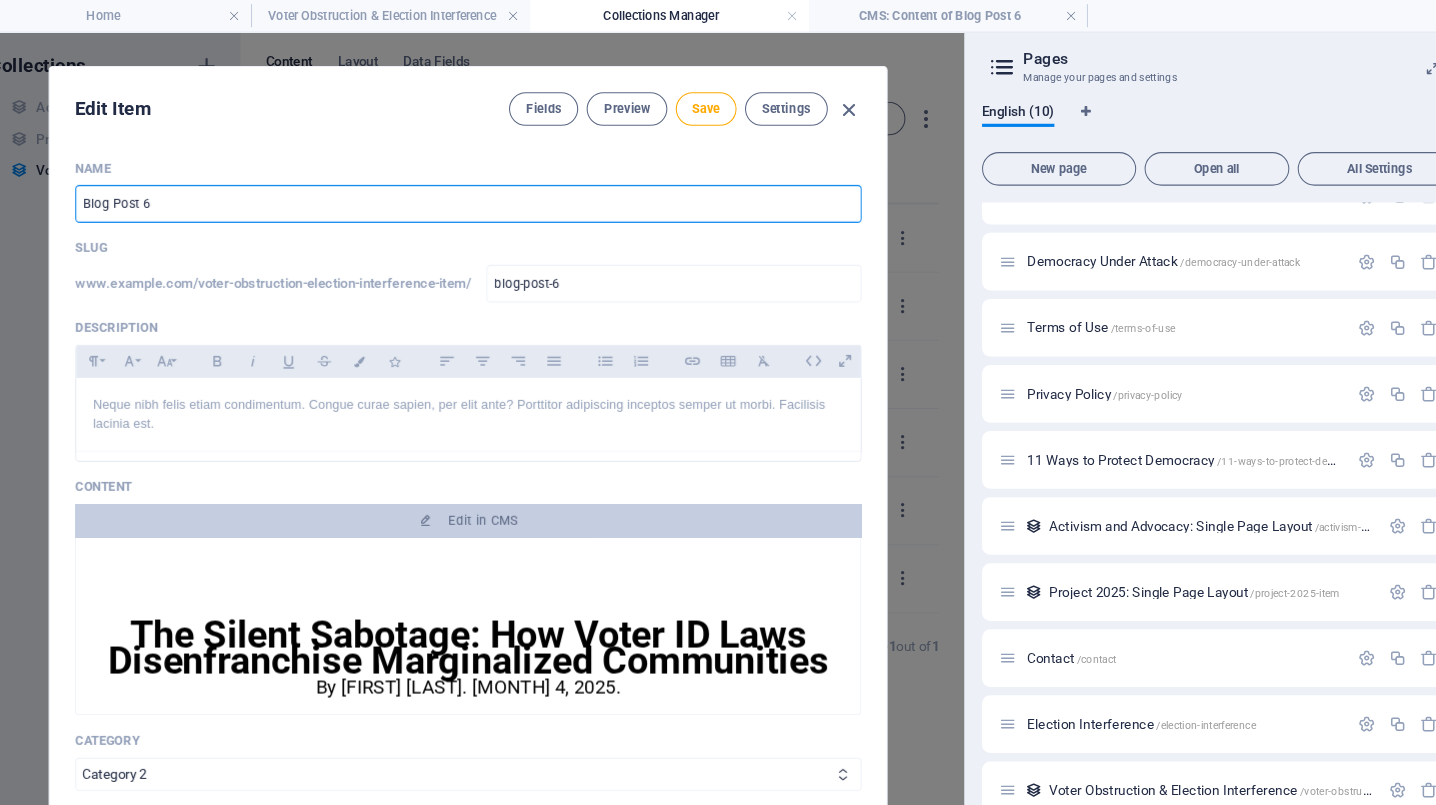 drag, startPoint x: 229, startPoint y: 197, endPoint x: 32, endPoint y: 184, distance: 197.42847 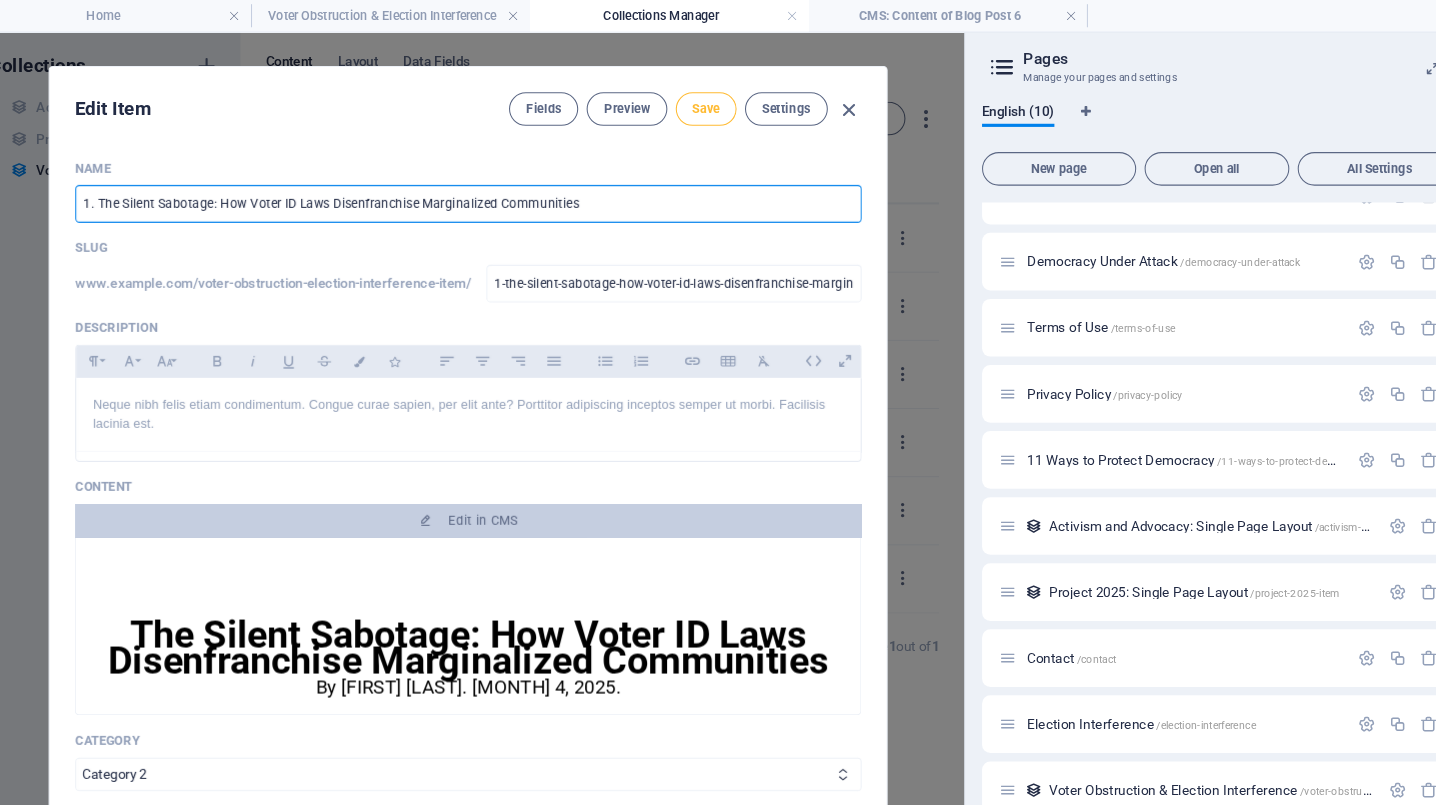 type on "1. The Silent Sabotage: How Voter ID Laws Disenfranchise Marginalized Communities" 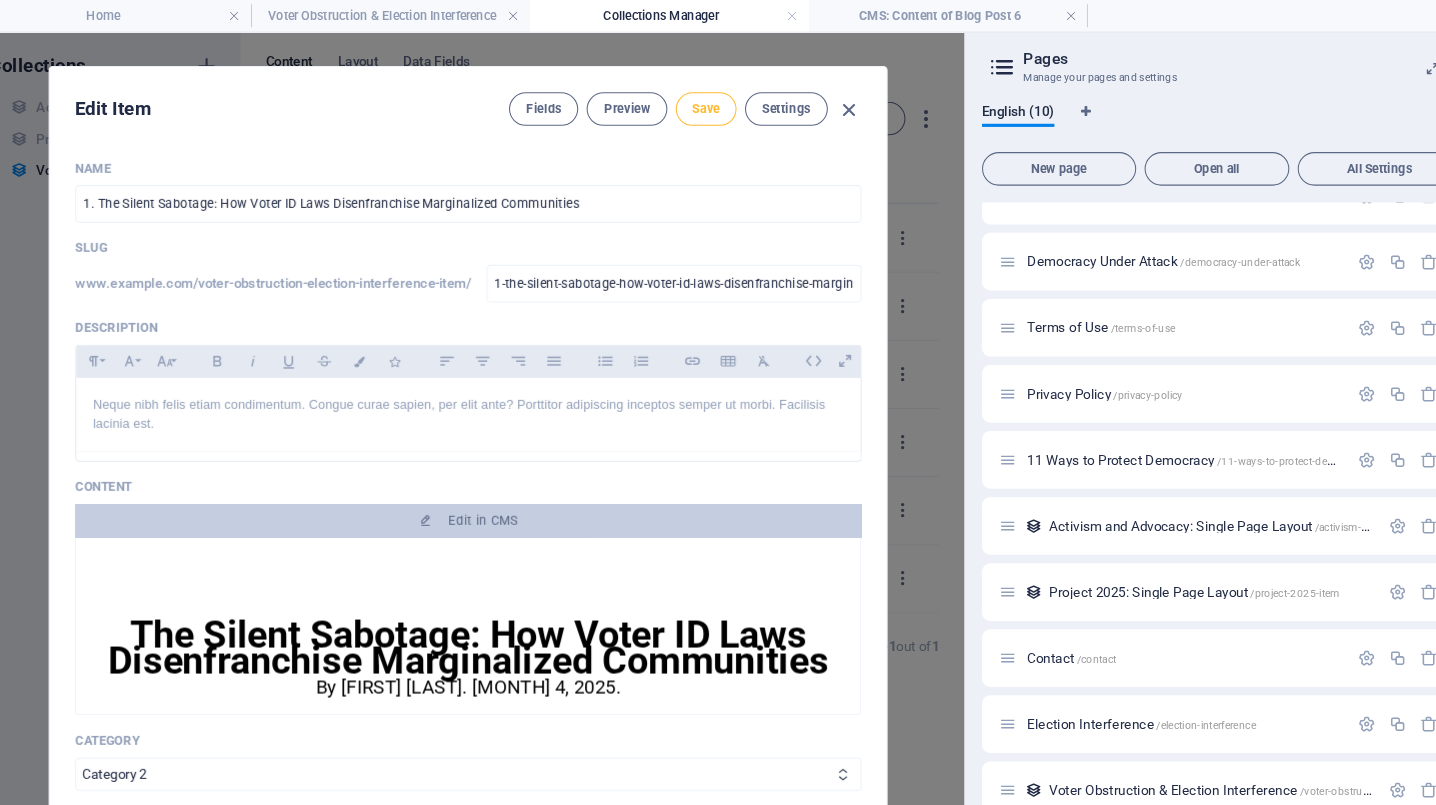 click on "Save" at bounding box center (700, 104) 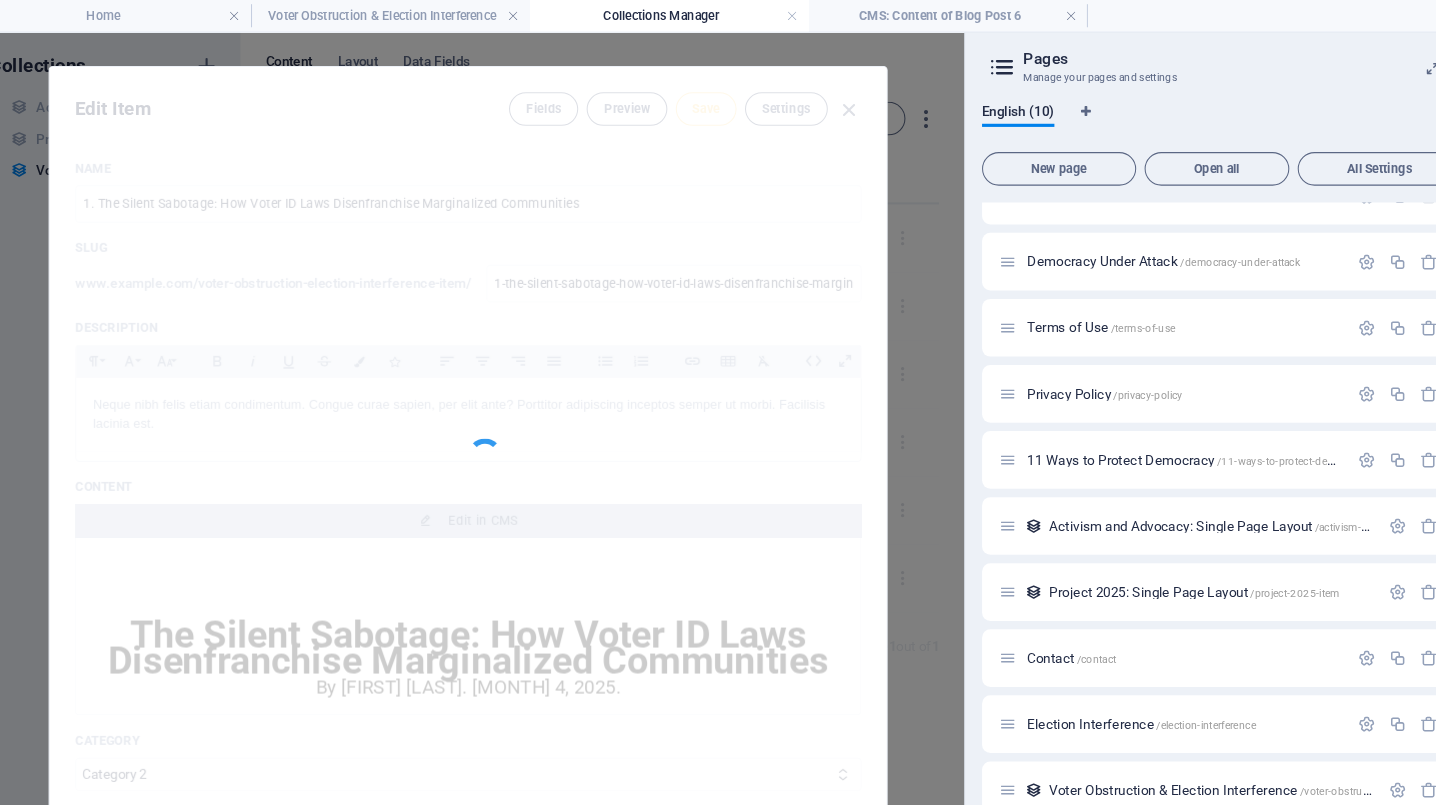type on "1-the-silent-sabotage-how-voter-id-laws-disenfranchise-marginalized-communities" 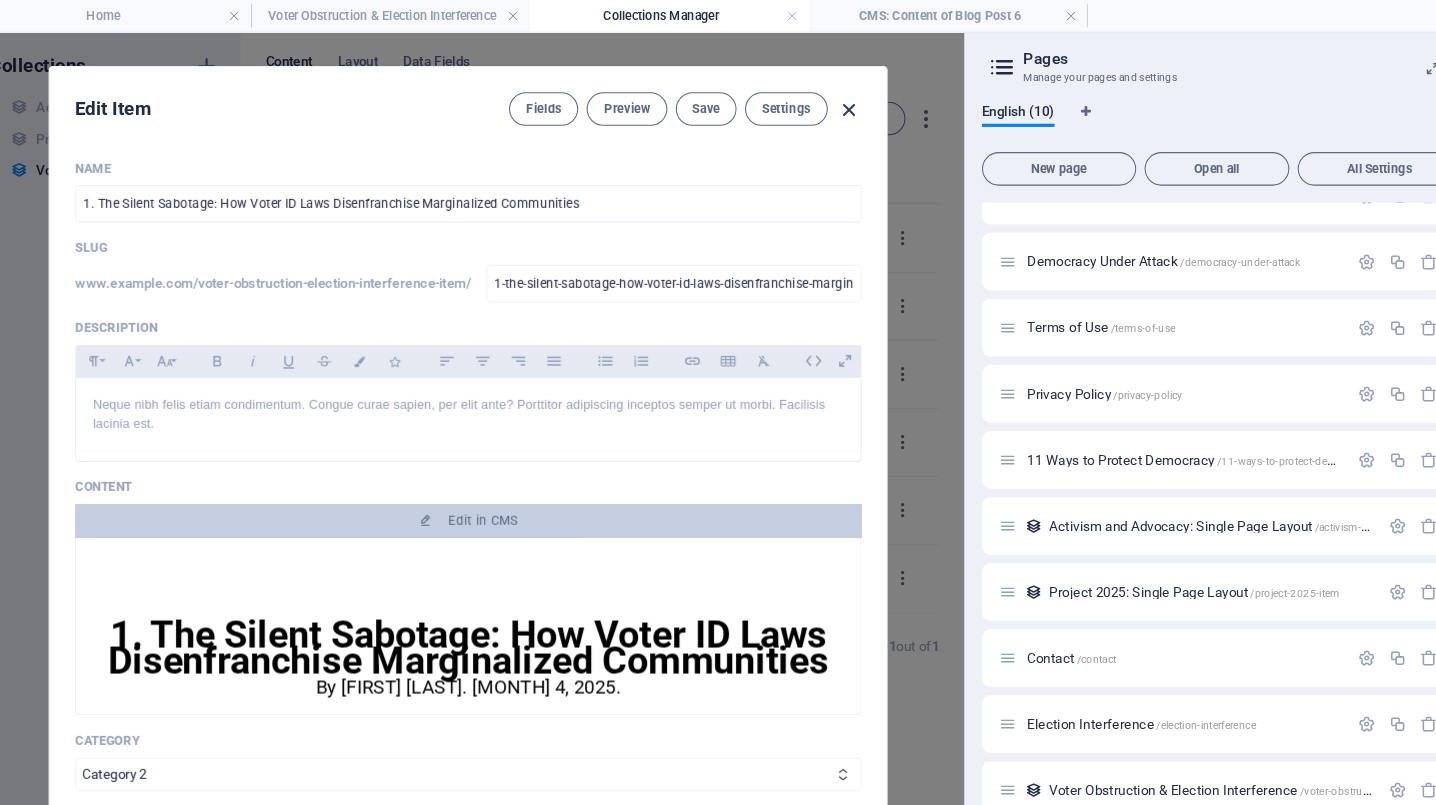 click at bounding box center [836, 104] 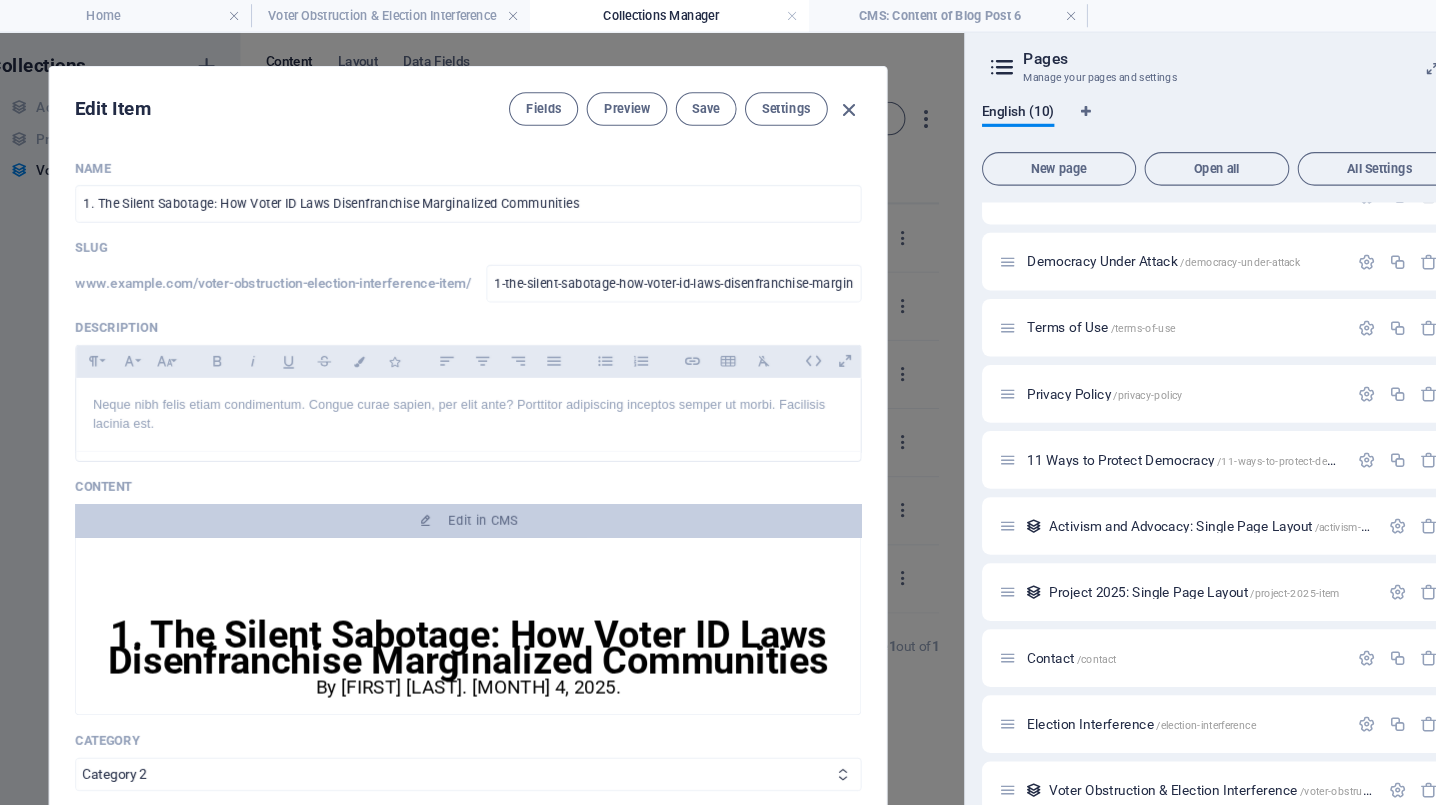 type on "2025-08-04" 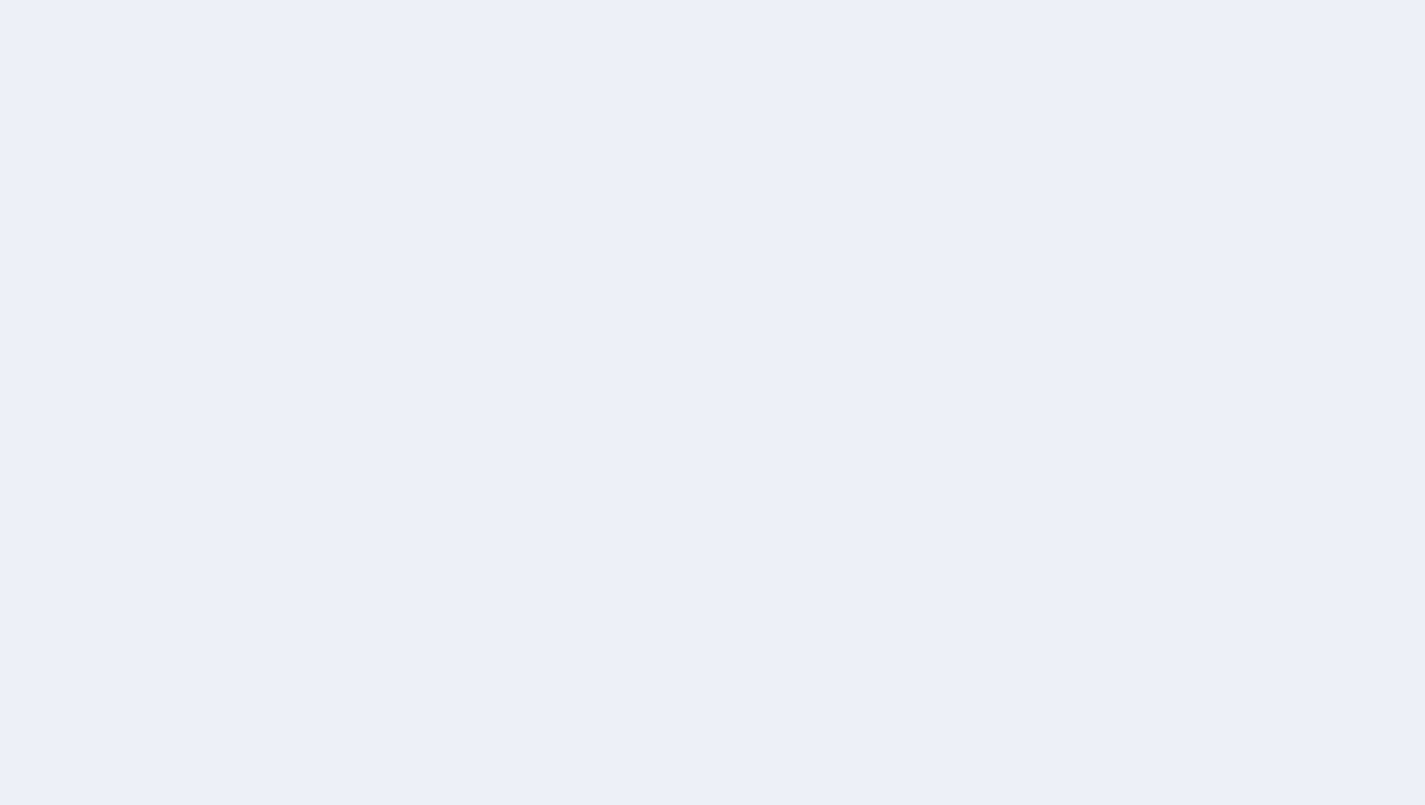 scroll, scrollTop: 0, scrollLeft: 27, axis: horizontal 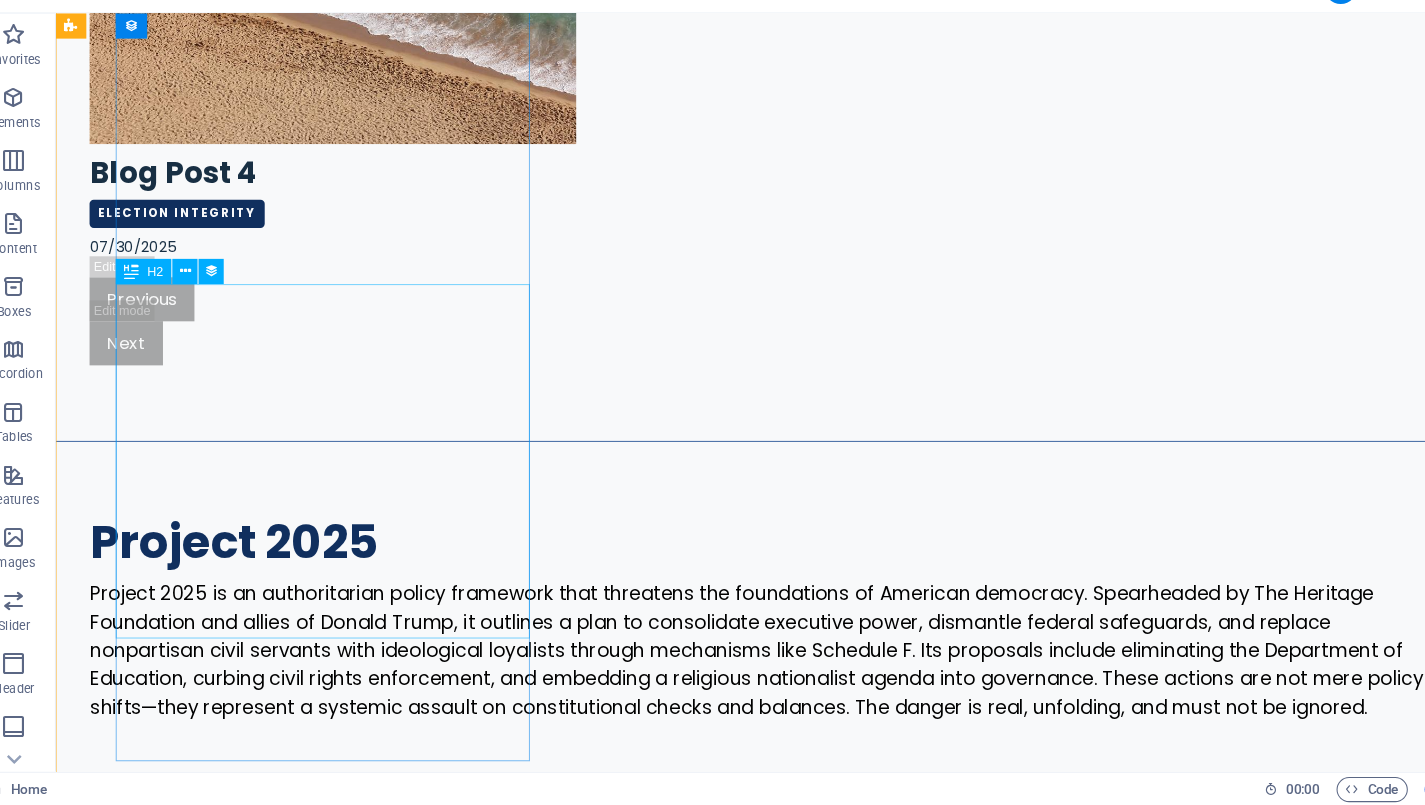 click on "1. The Silent Sabotage: How Voter ID Laws Disenfranchise Marginalized Communities" at bounding box center [695, 2815] 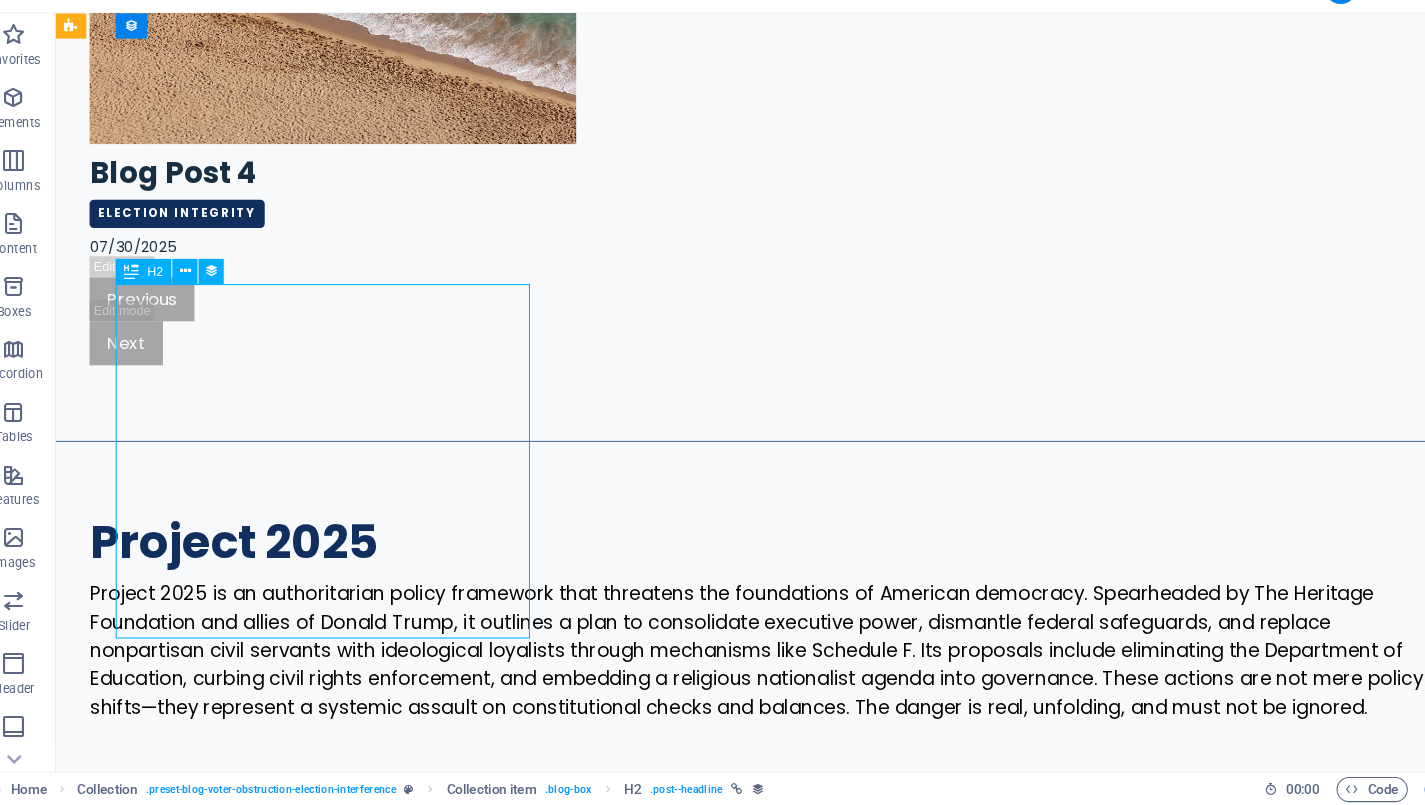 click on "1. The Silent Sabotage: How Voter ID Laws Disenfranchise Marginalized Communities" at bounding box center [695, 2815] 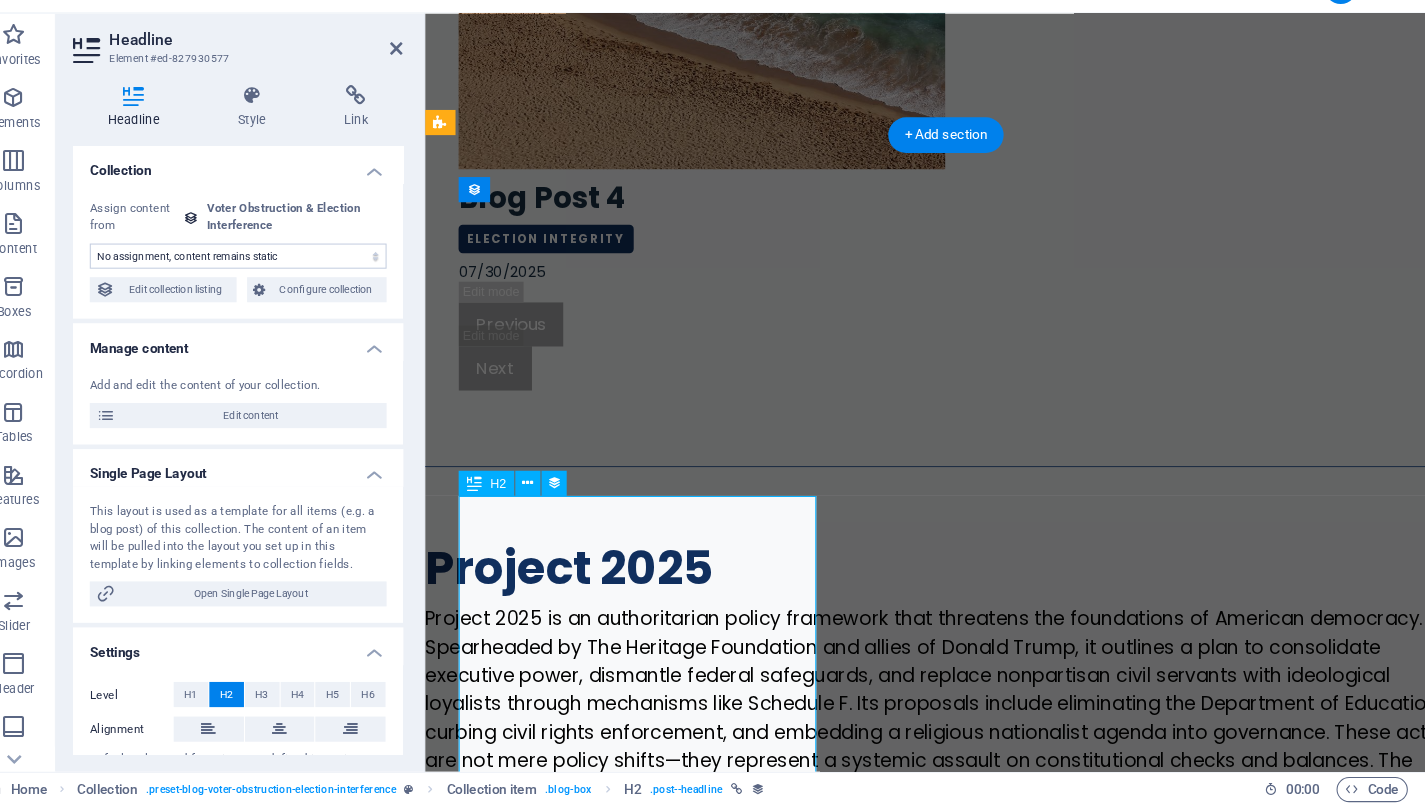 select on "name" 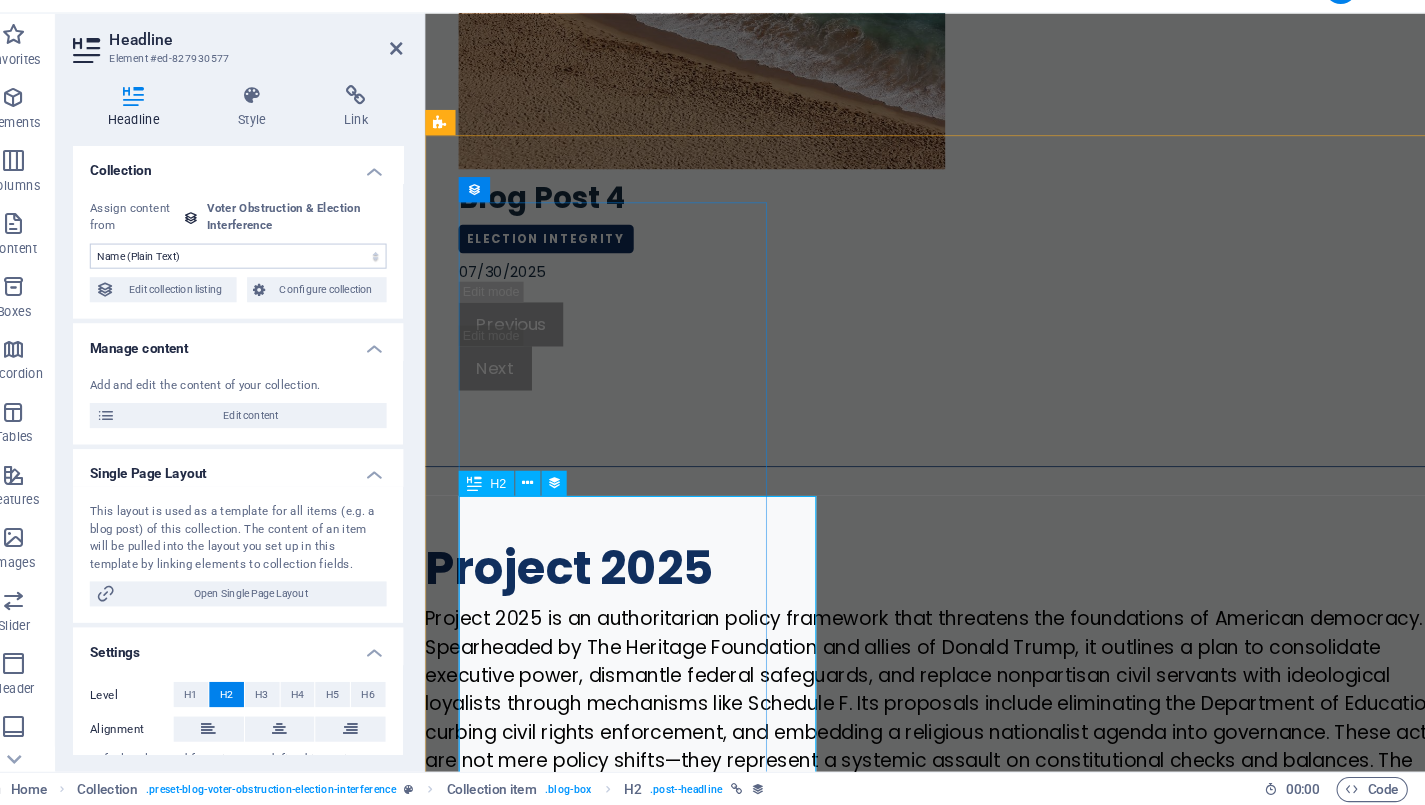 click on "1. The Silent Sabotage: How Voter ID Laws Disenfranchise Marginalized Communities" at bounding box center [921, 2982] 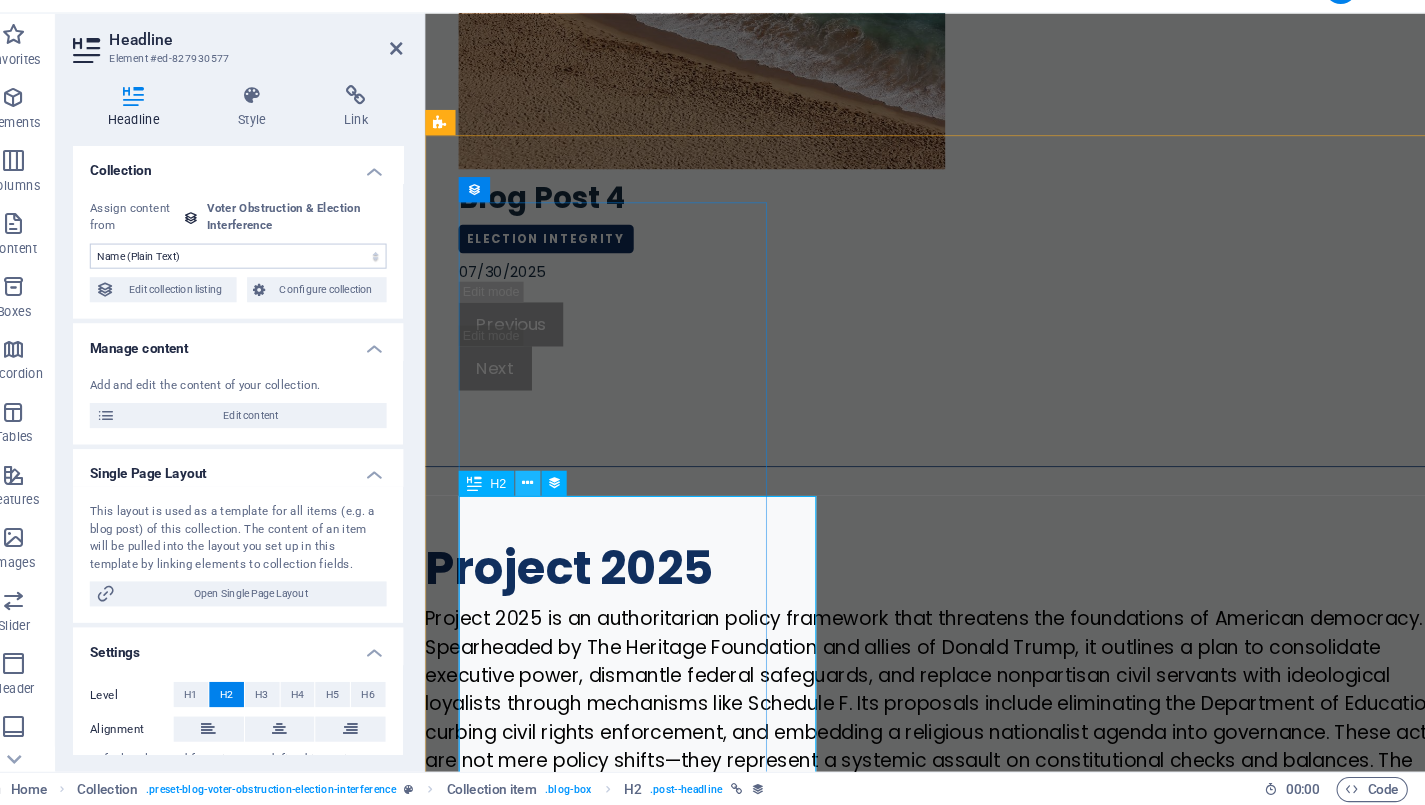 click at bounding box center [530, 497] 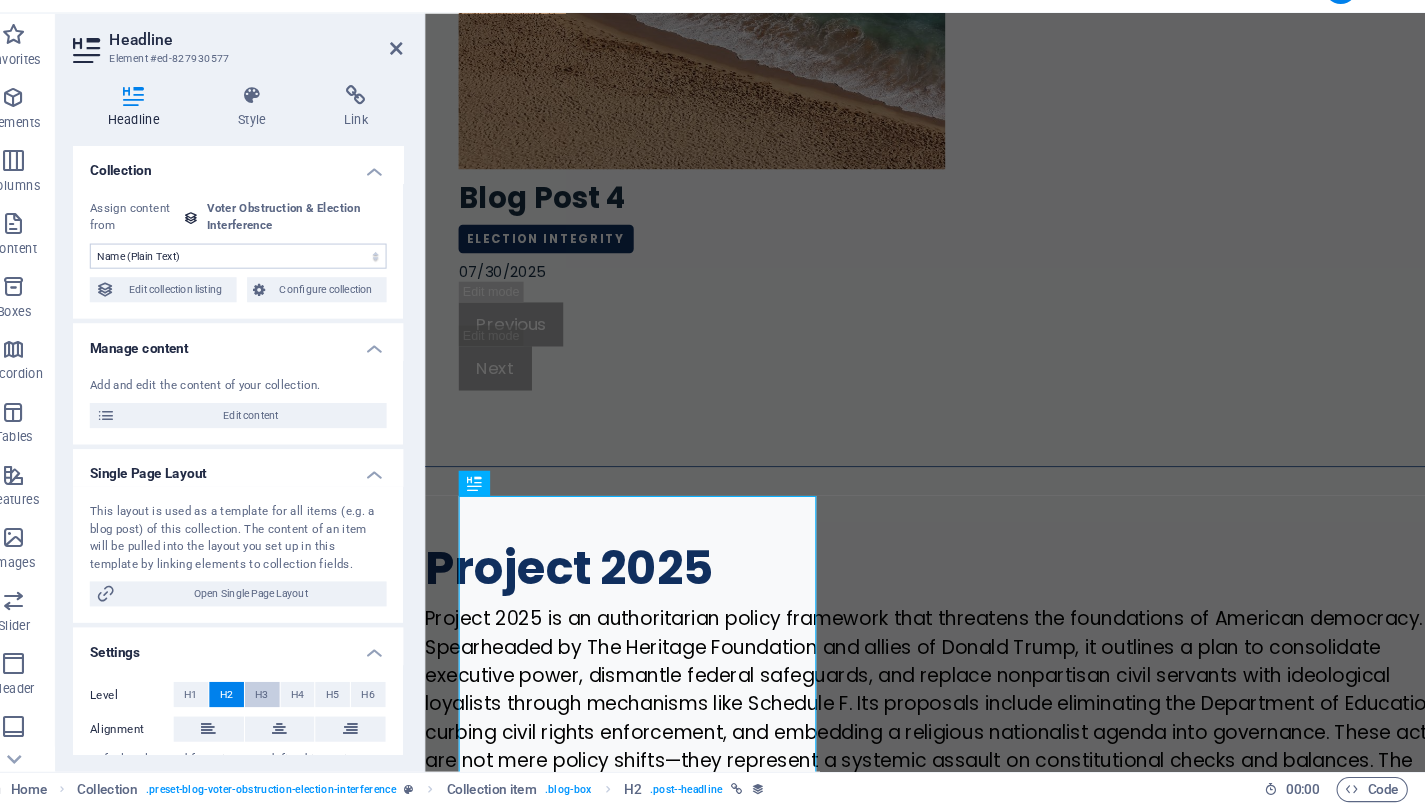 click on "H3" at bounding box center (276, 699) 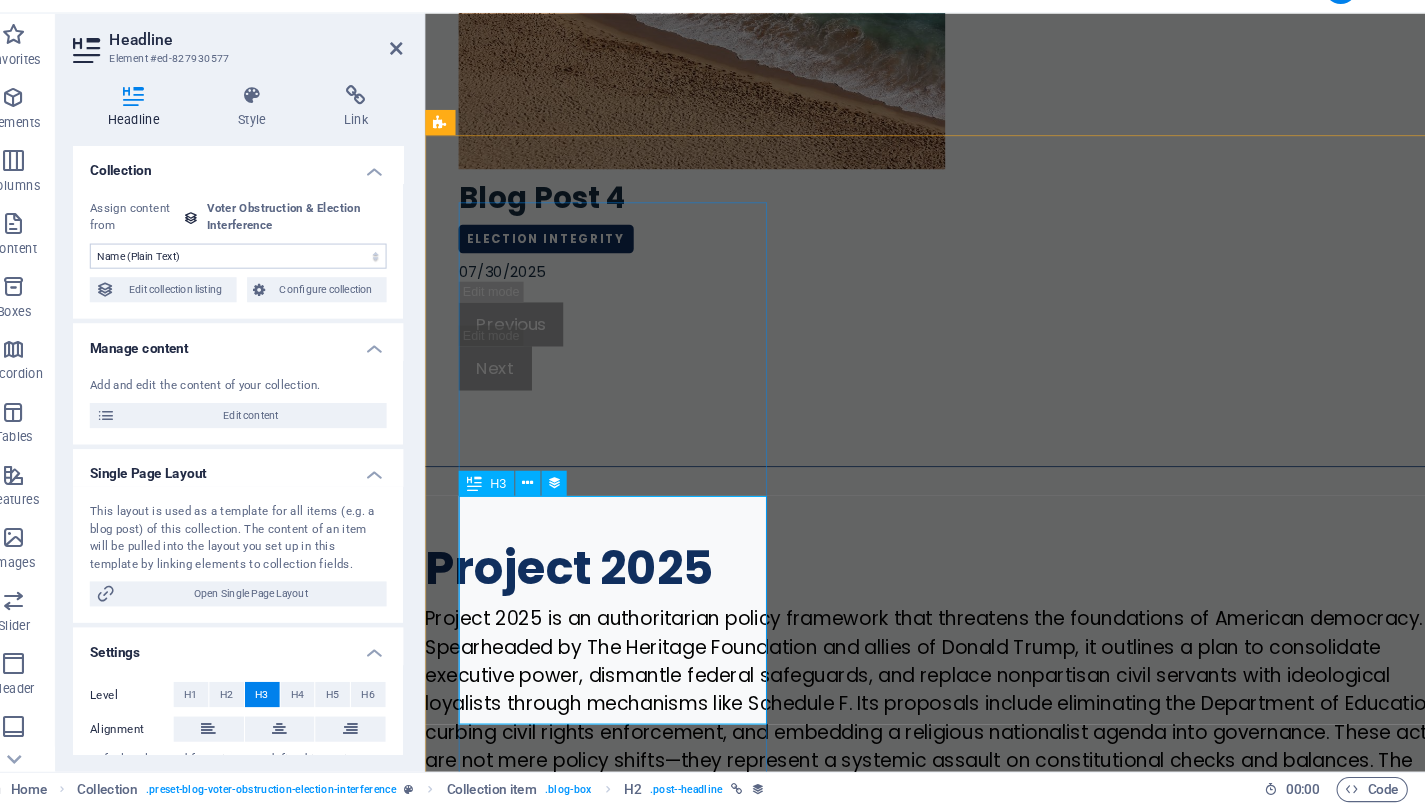 click on "1. The Silent Sabotage: How Voter ID Laws Disenfranchise Marginalized Communities" at bounding box center (921, 2935) 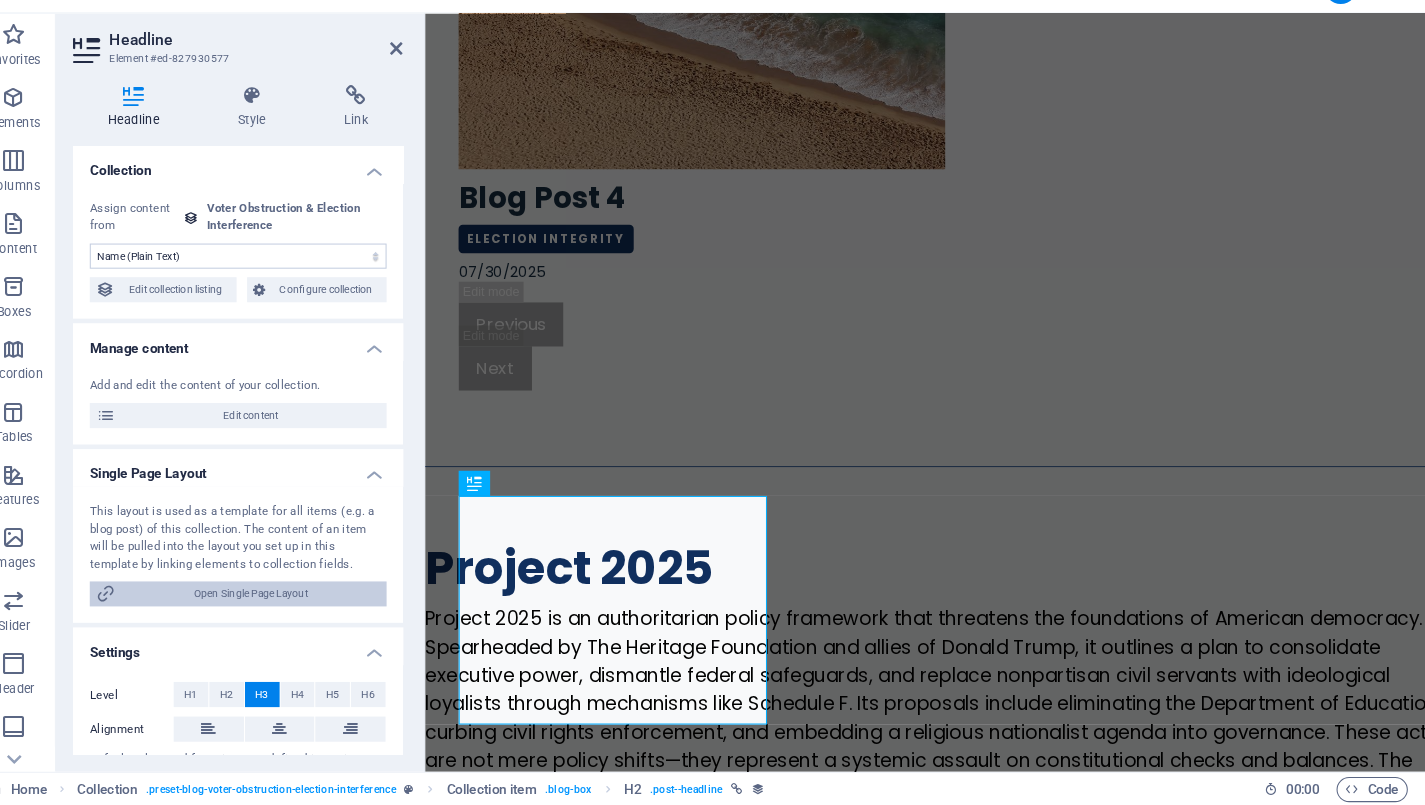 scroll, scrollTop: 58, scrollLeft: 0, axis: vertical 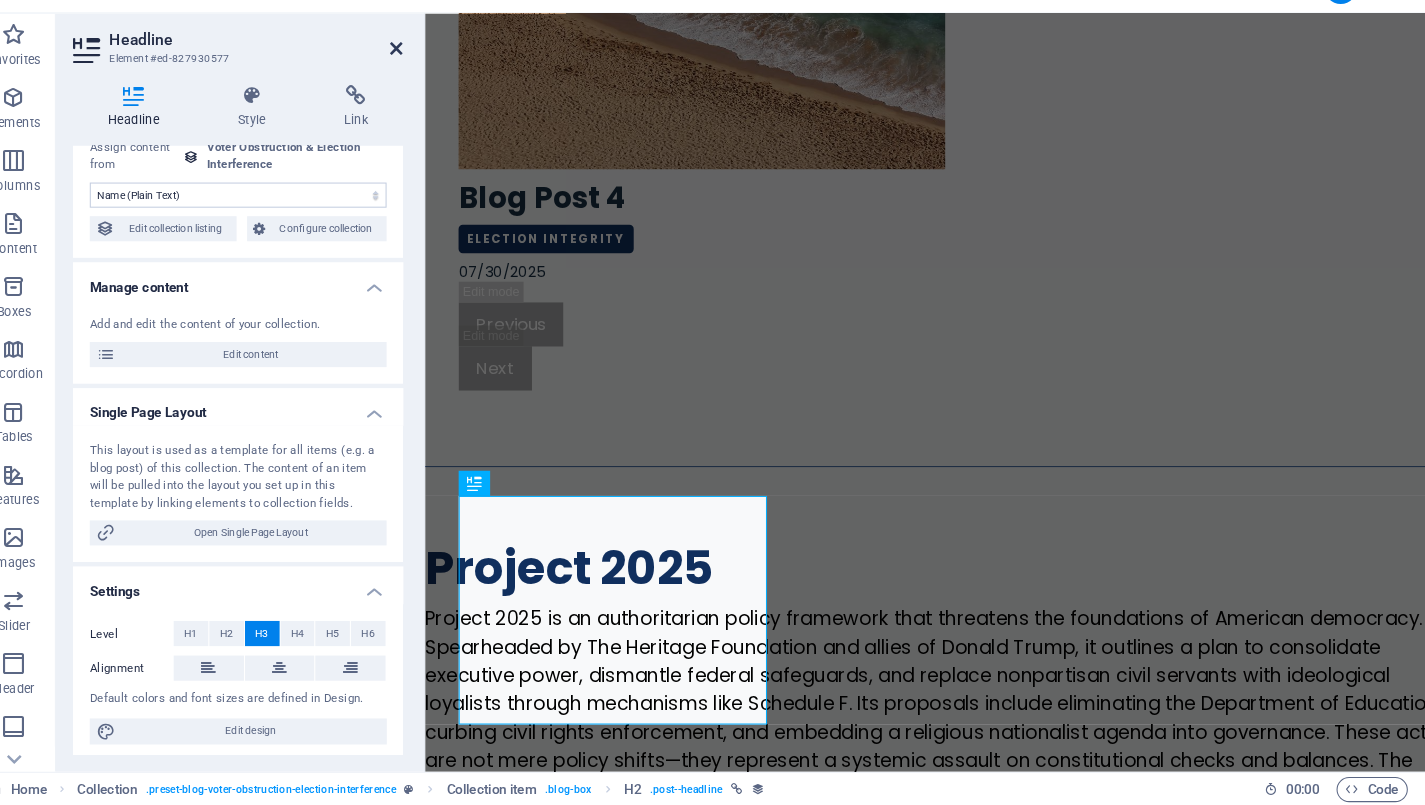 click at bounding box center (405, 84) 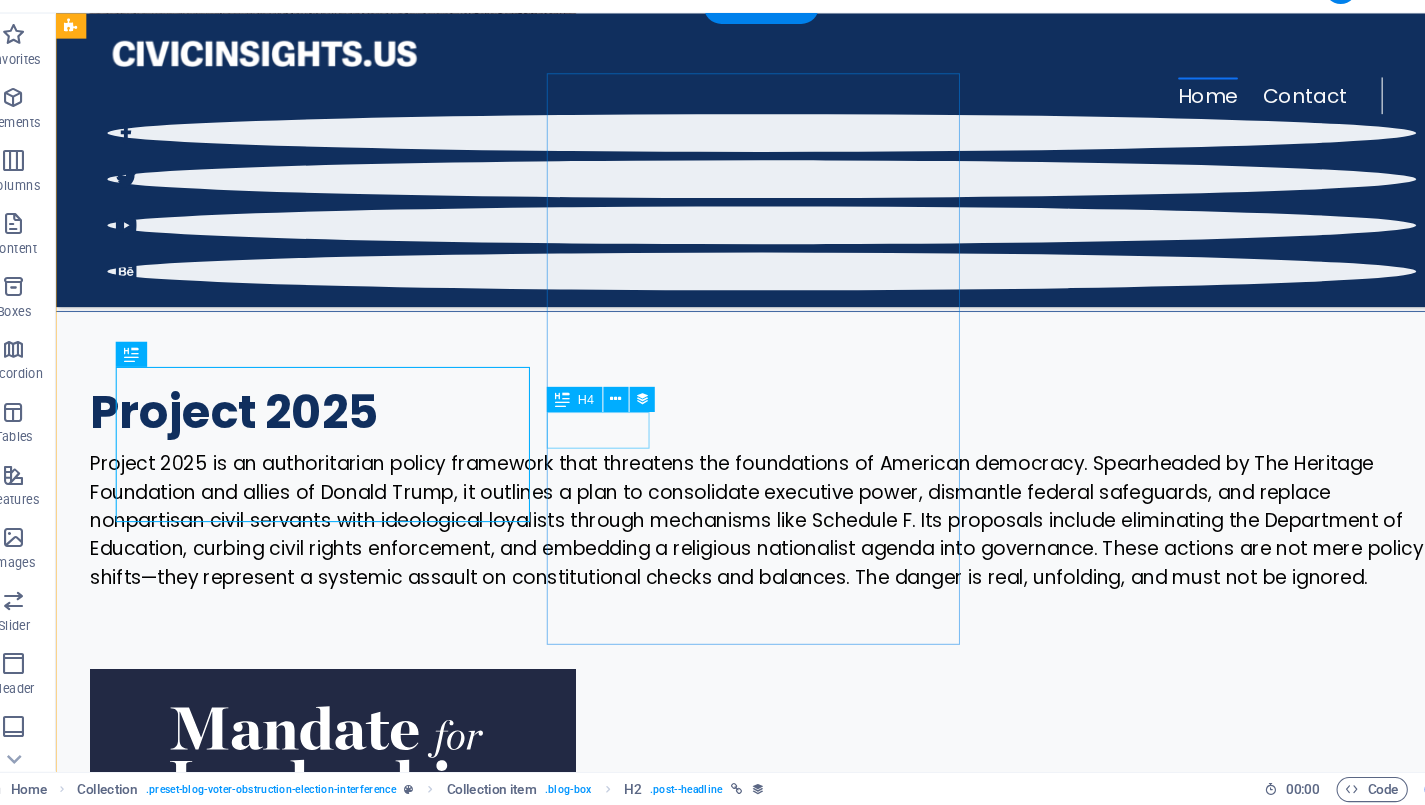 scroll, scrollTop: 2882, scrollLeft: 0, axis: vertical 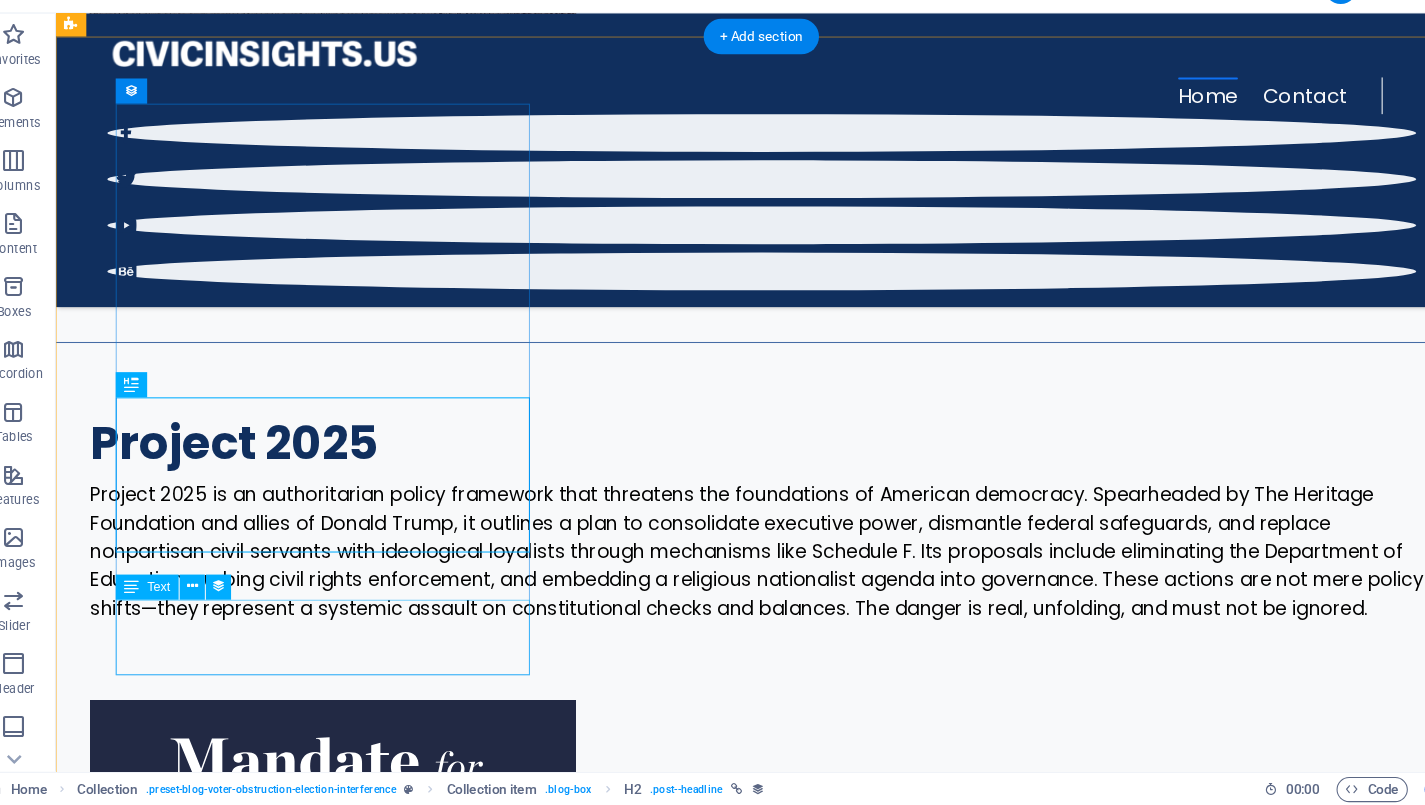 click on "Neque nibh felis etiam condimentum. Congue curae sapien, per elit ante? Porttitor adipiscing inceptos semper ut morbi. Facilisis lacinia est." at bounding box center (695, 2821) 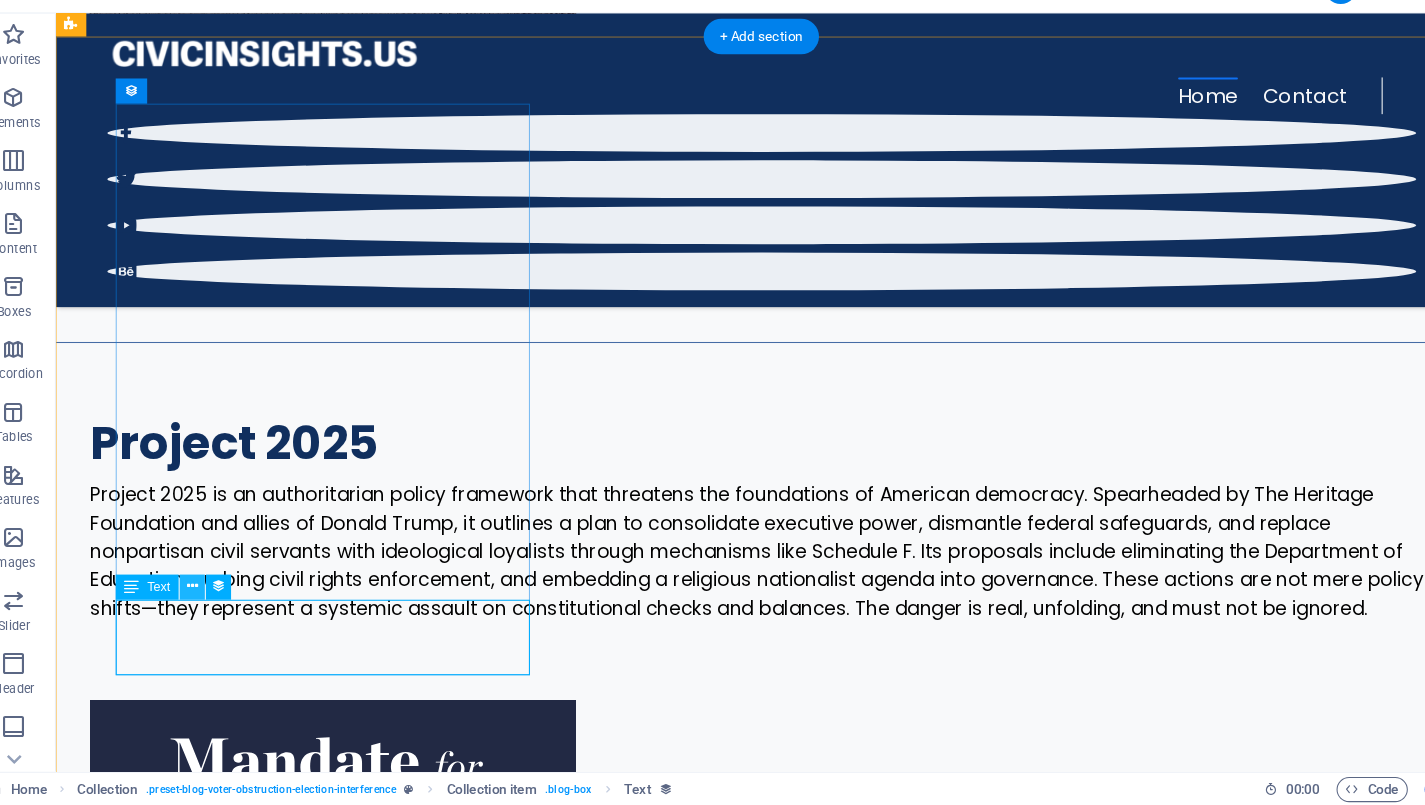 click at bounding box center [210, 596] 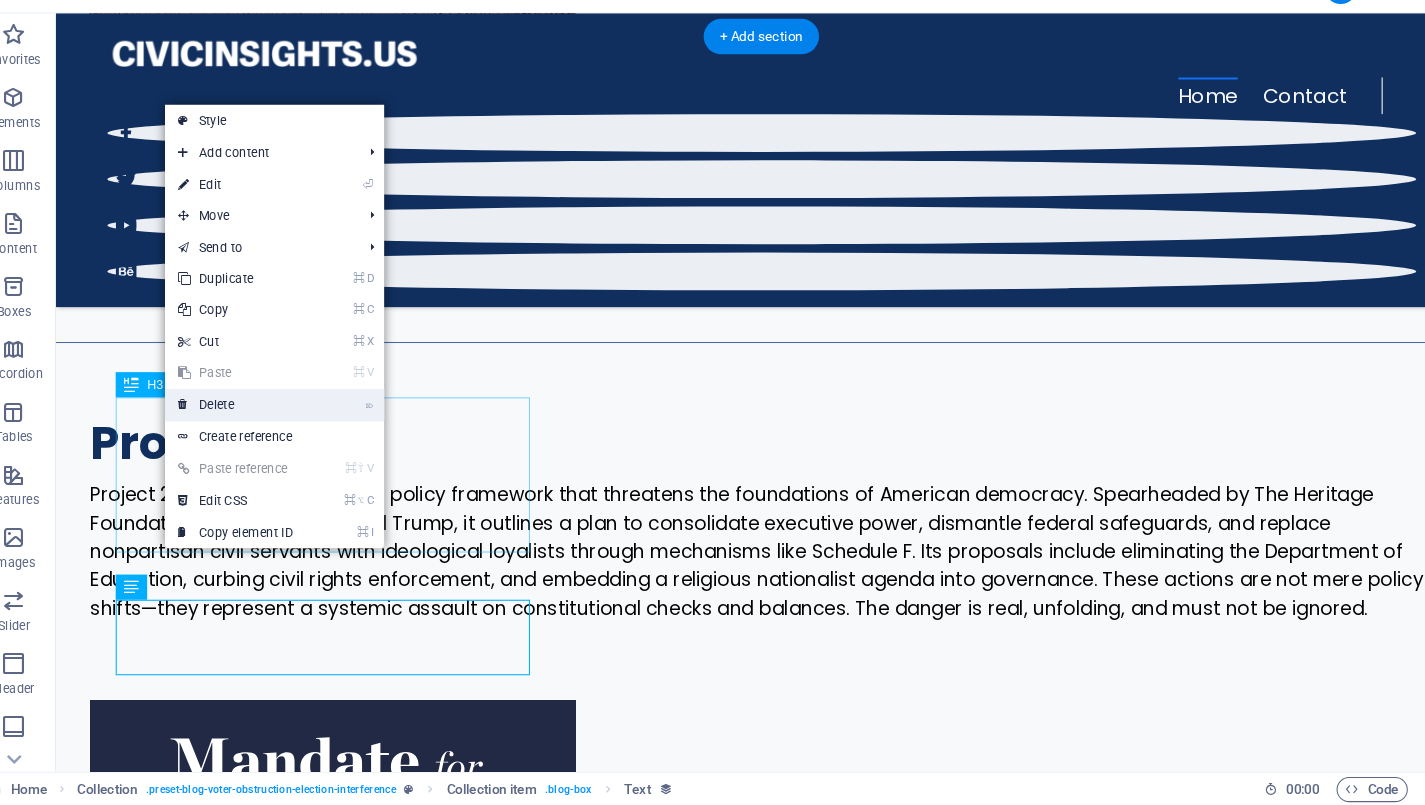 click on "⌦  Delete" at bounding box center (251, 423) 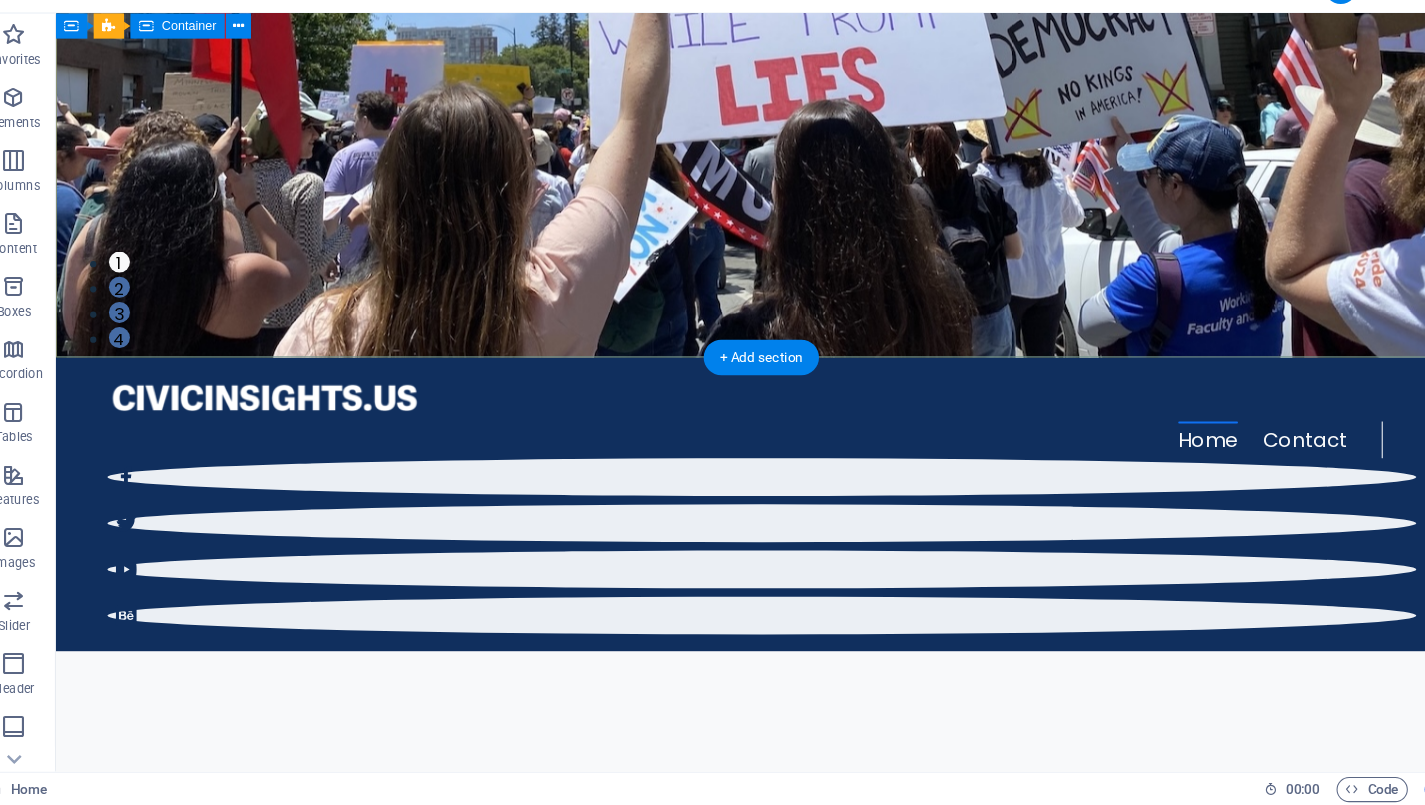 scroll, scrollTop: 0, scrollLeft: 0, axis: both 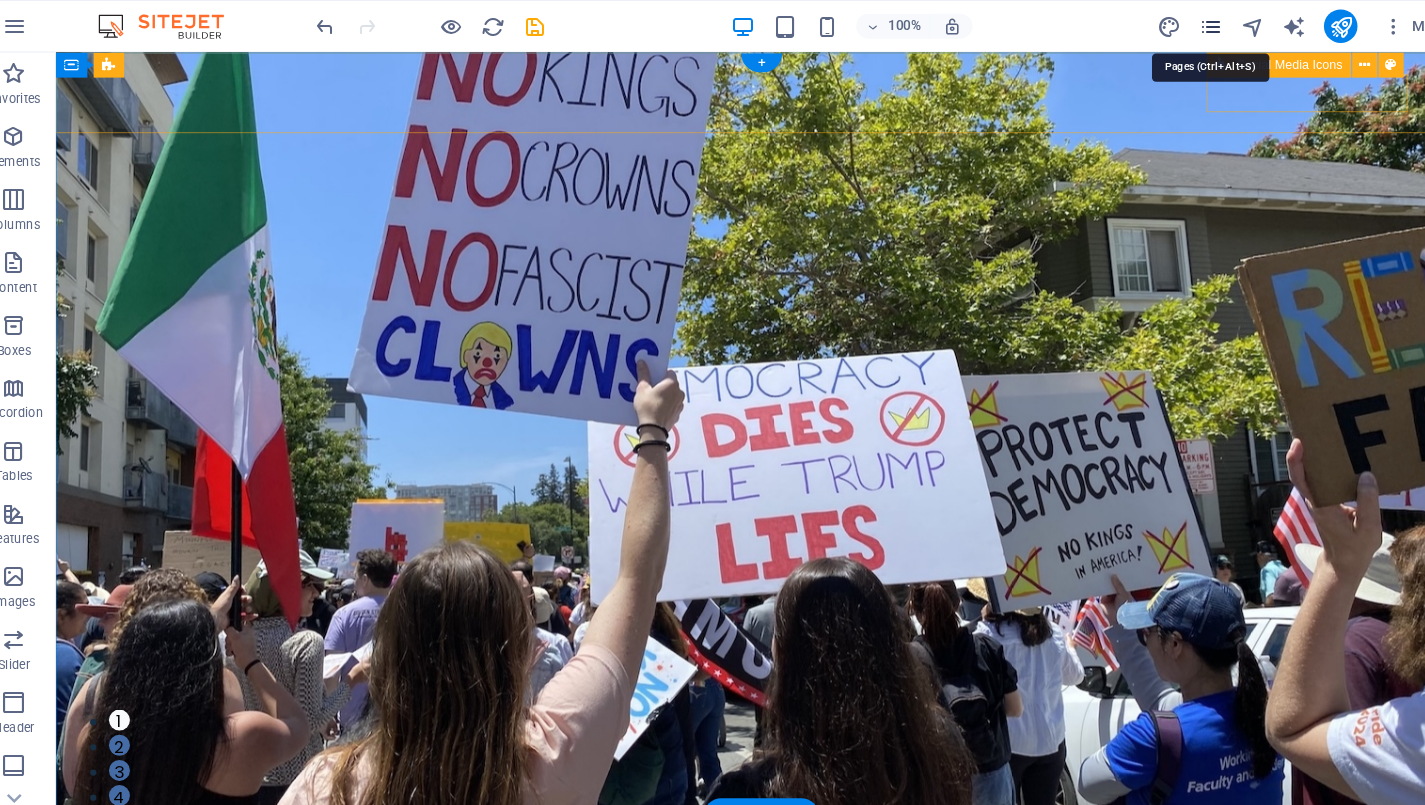 click at bounding box center (1180, 25) 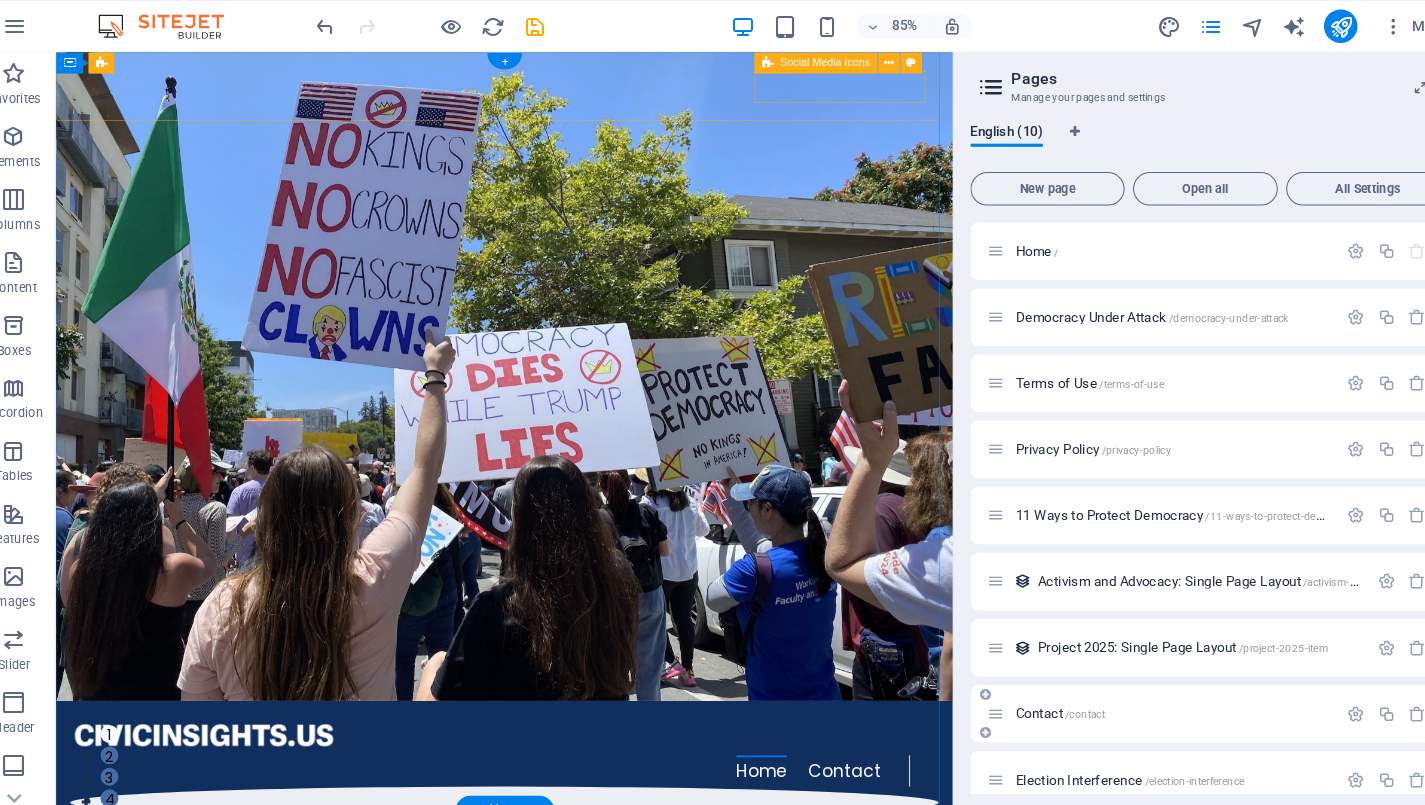 scroll, scrollTop: 85, scrollLeft: 0, axis: vertical 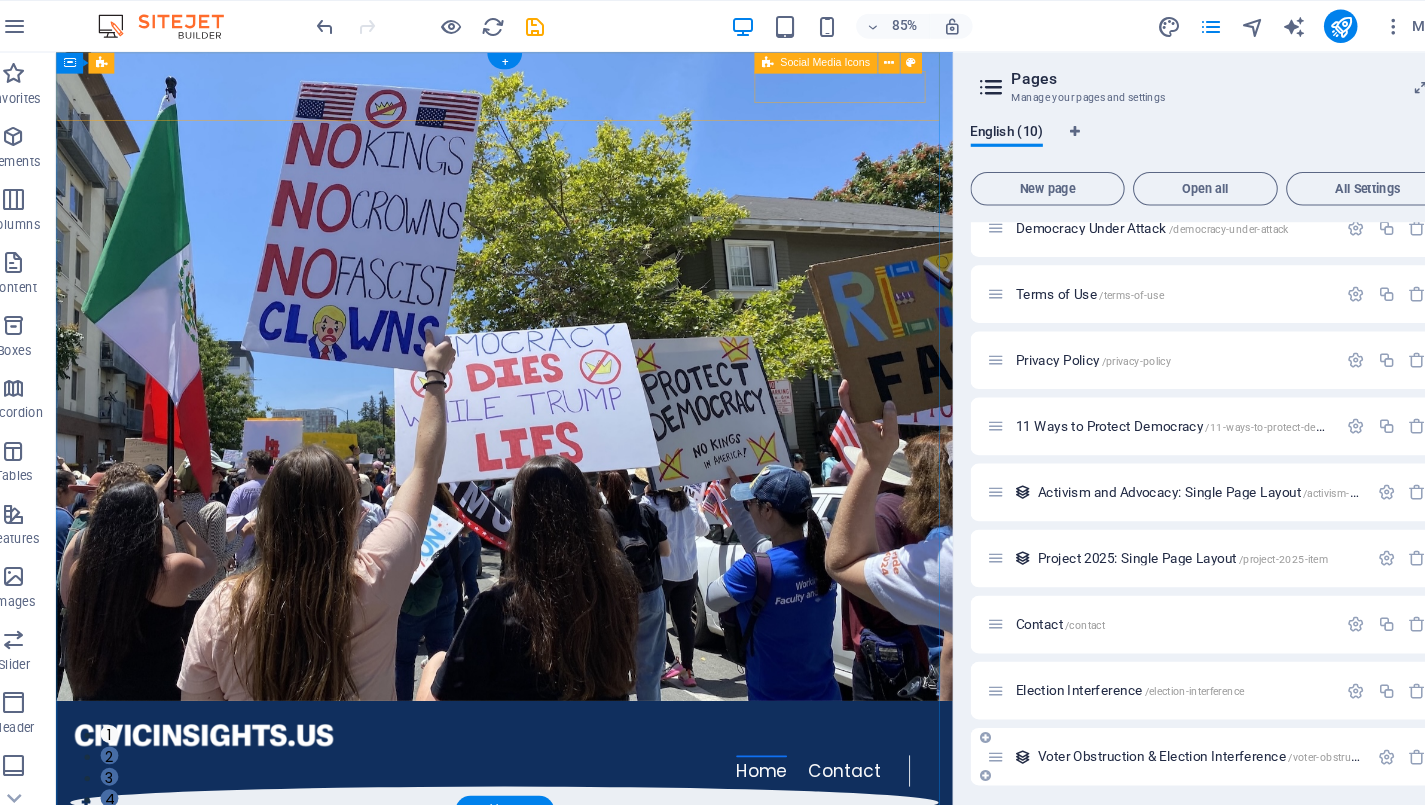 click on "Voter Obstruction & Election Interference /voter-obstruction-election-interference-item" at bounding box center [1235, 721] 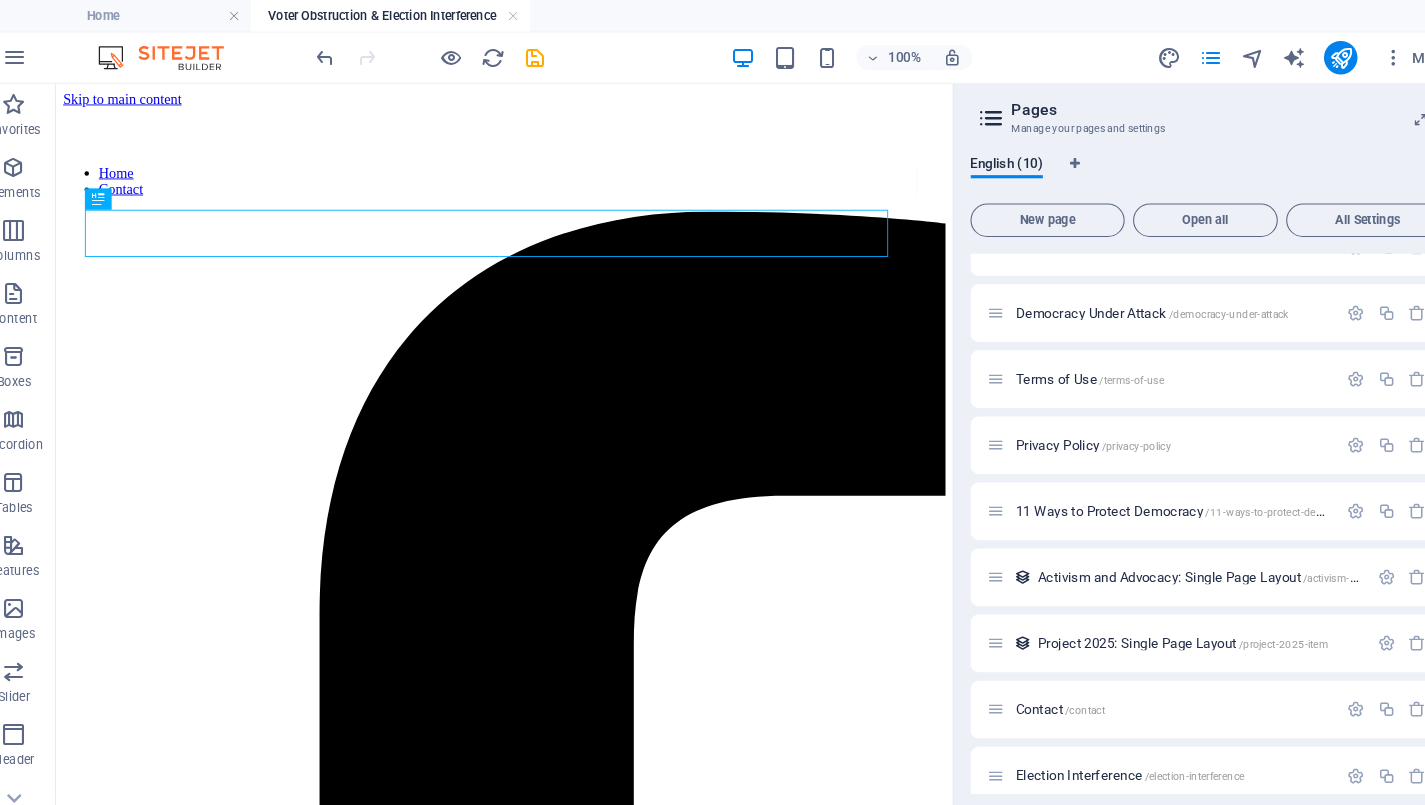 scroll, scrollTop: 0, scrollLeft: 0, axis: both 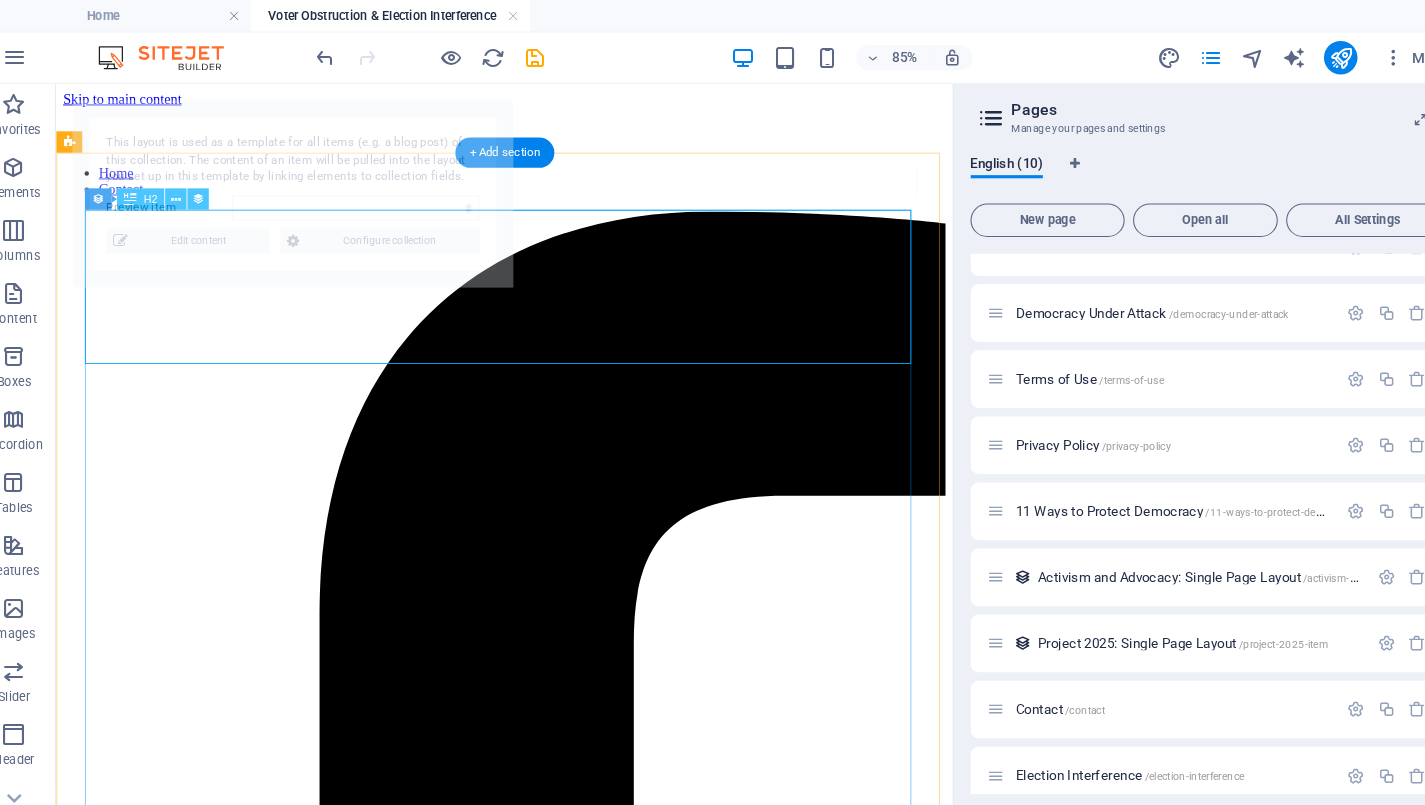 select on "6891565671f54722fd0a32ab" 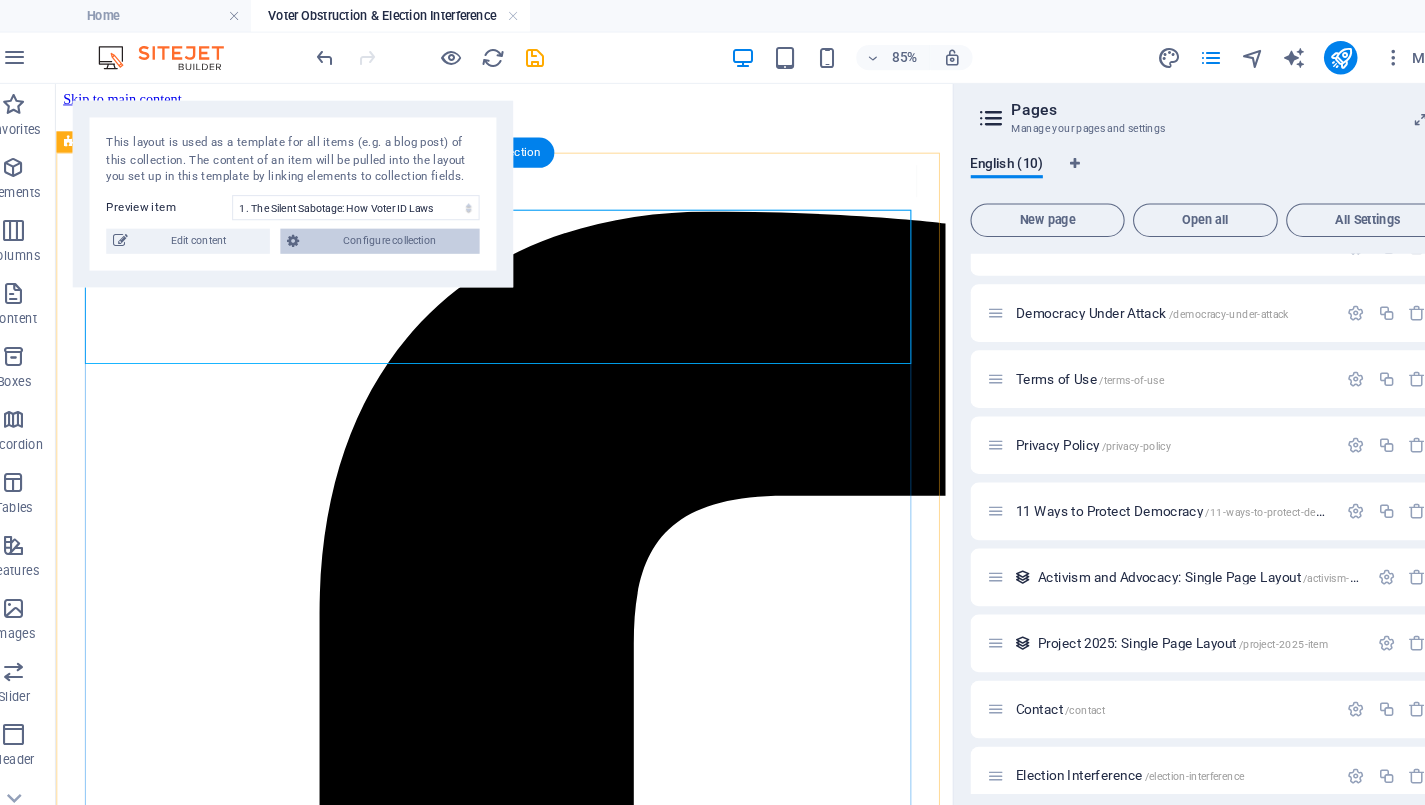 click on "Configure collection" at bounding box center (398, 230) 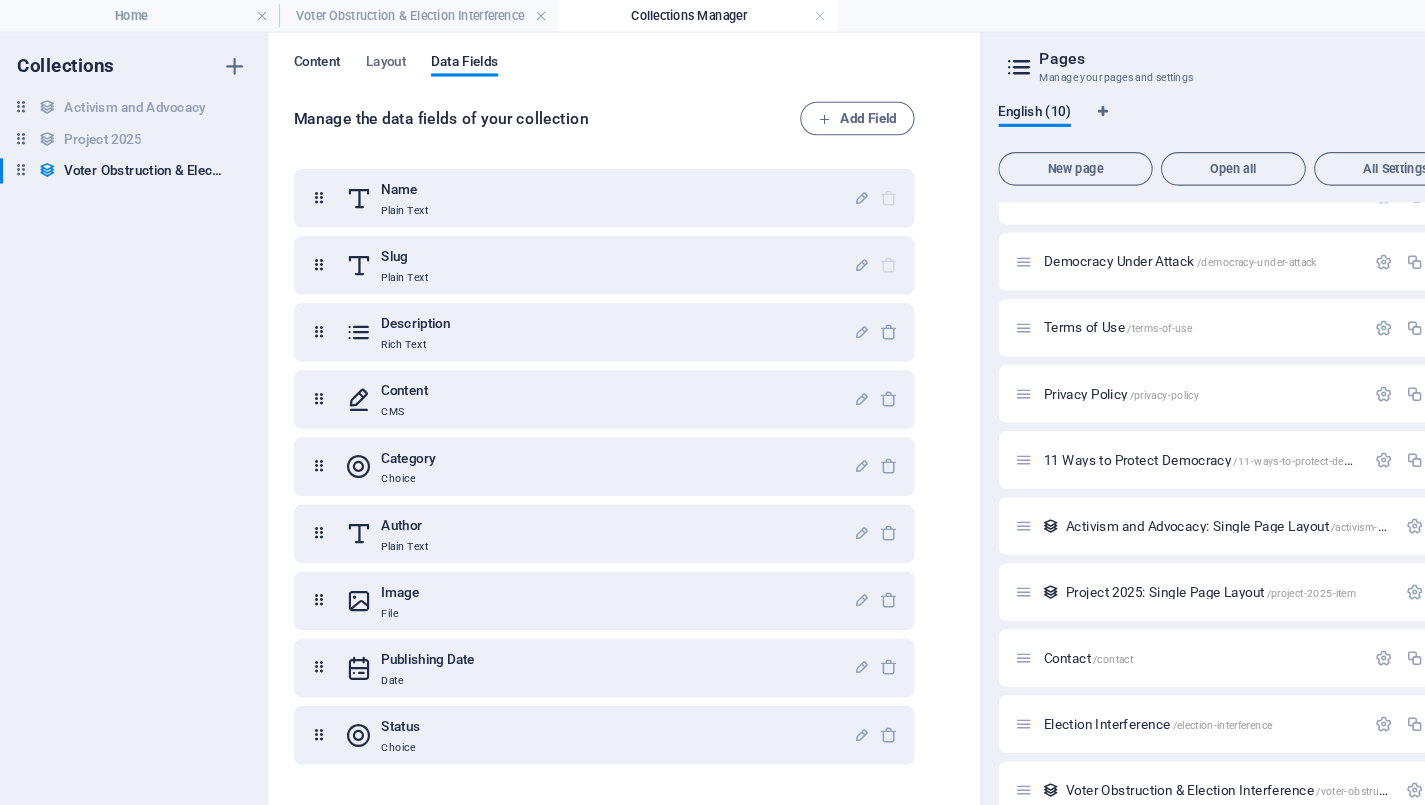 click on "Content" at bounding box center [302, 61] 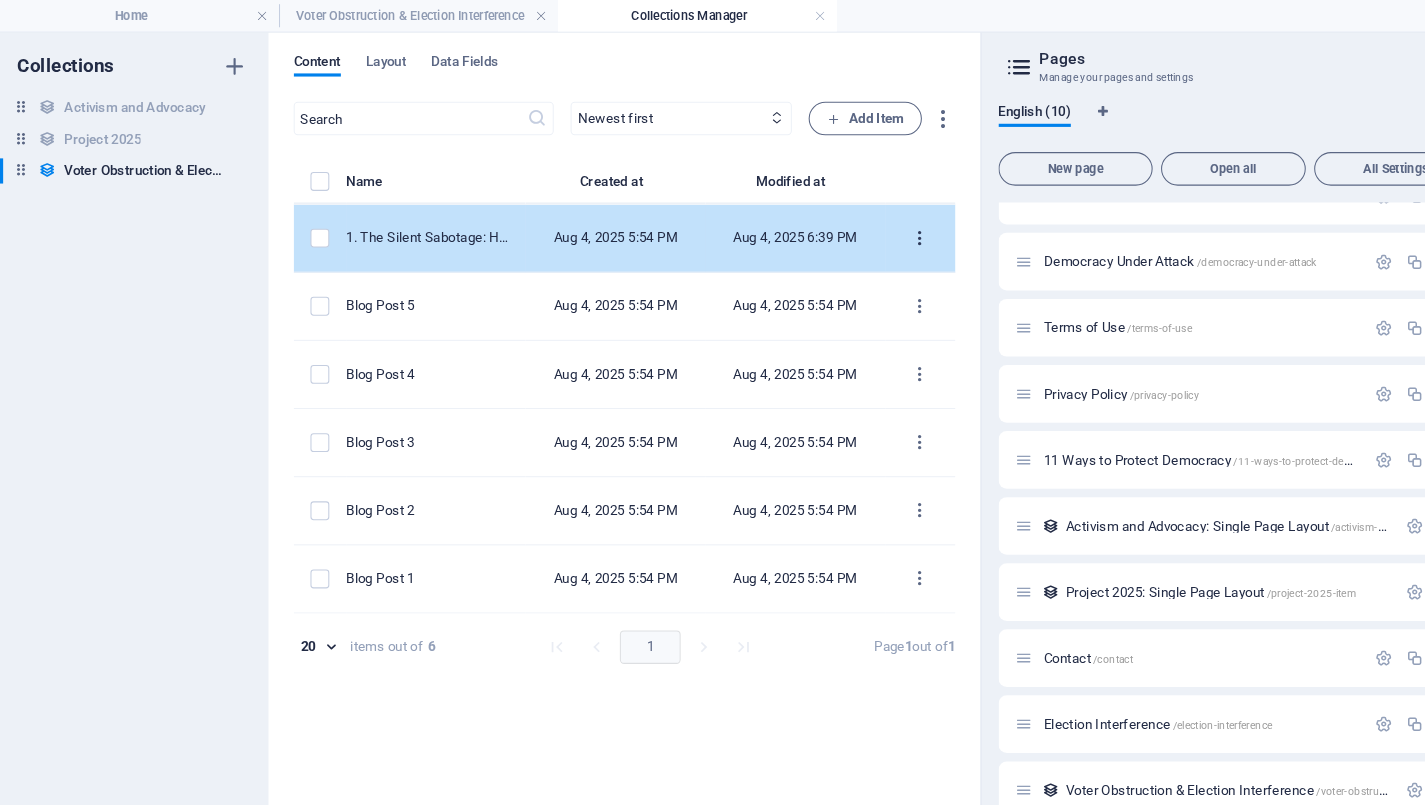 click at bounding box center (877, 227) 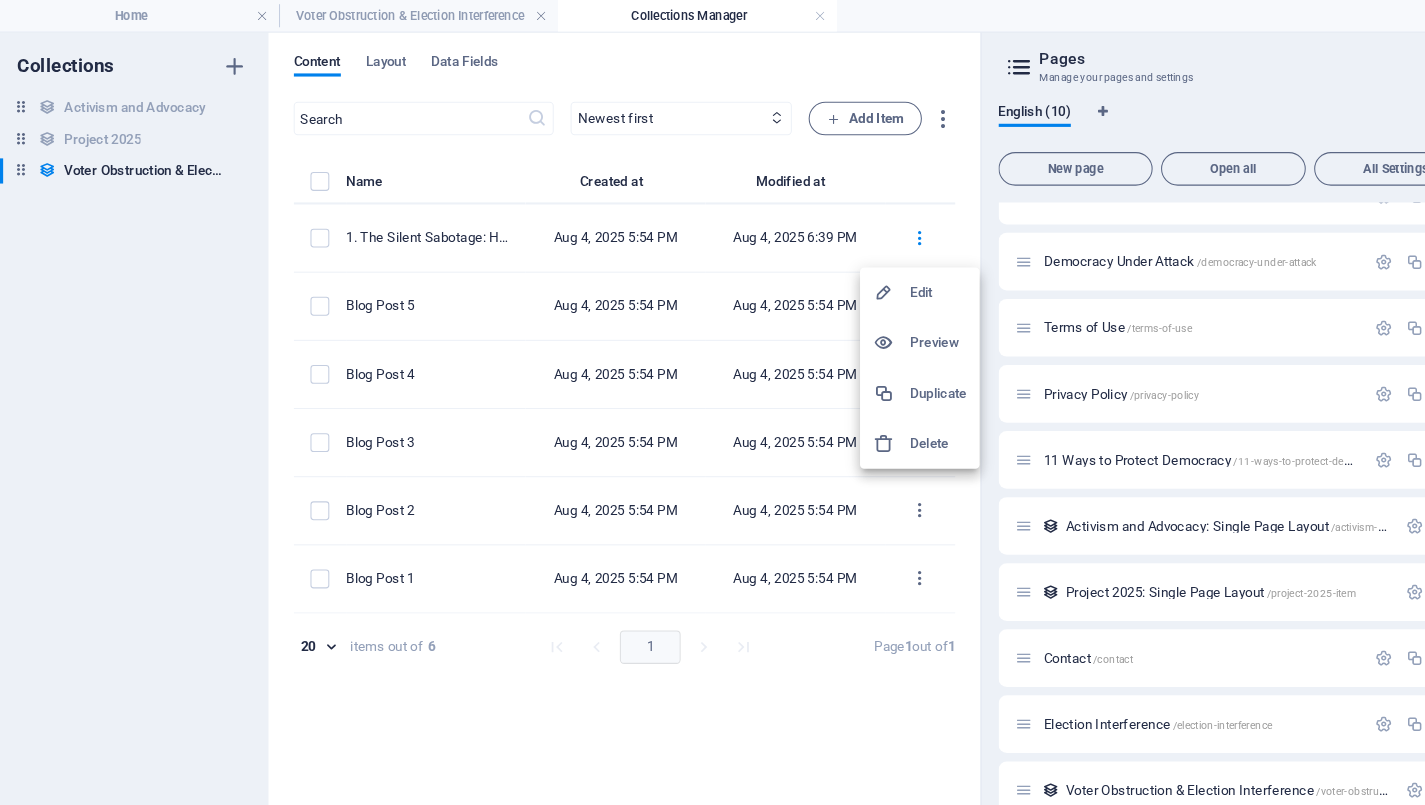 click at bounding box center [850, 279] 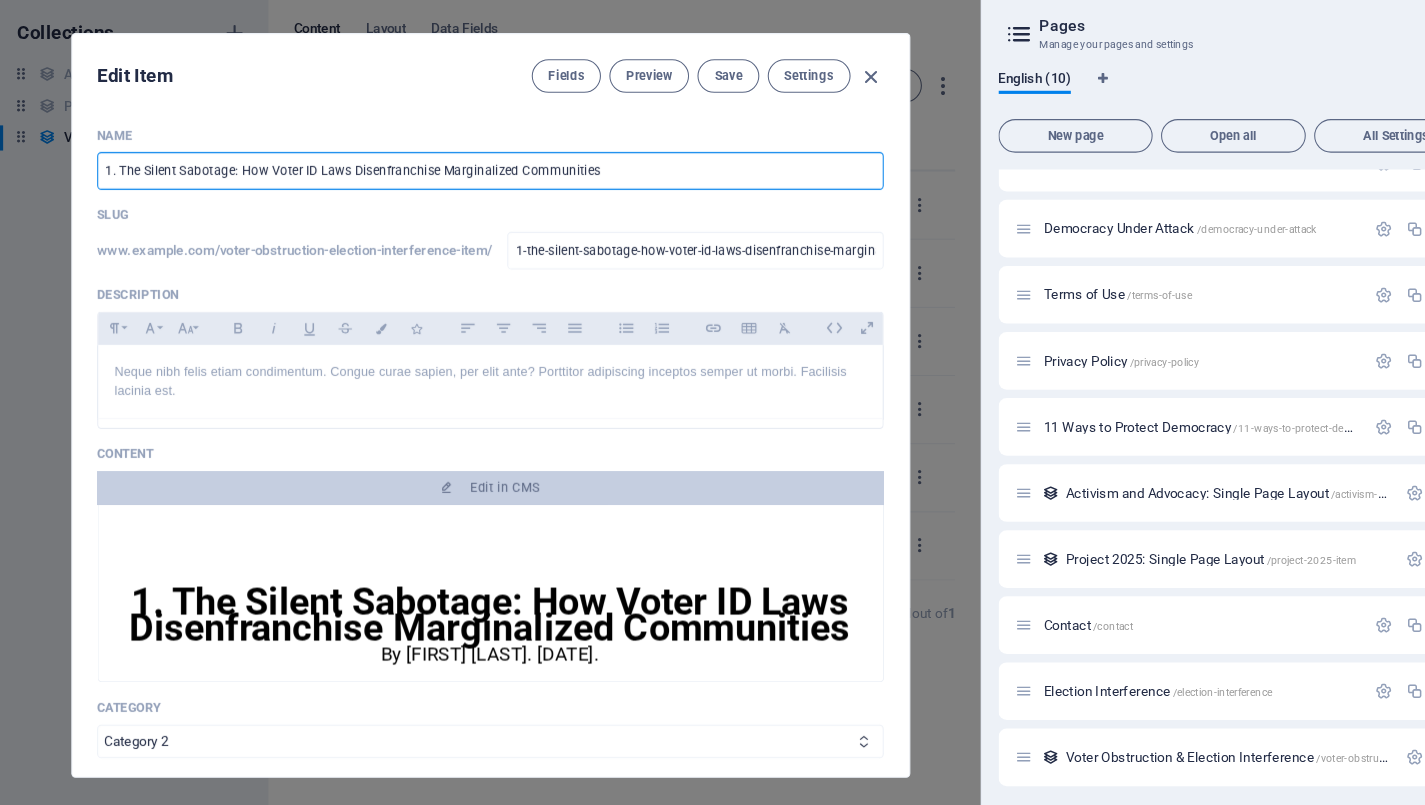 drag, startPoint x: 231, startPoint y: 164, endPoint x: 117, endPoint y: 162, distance: 114.01754 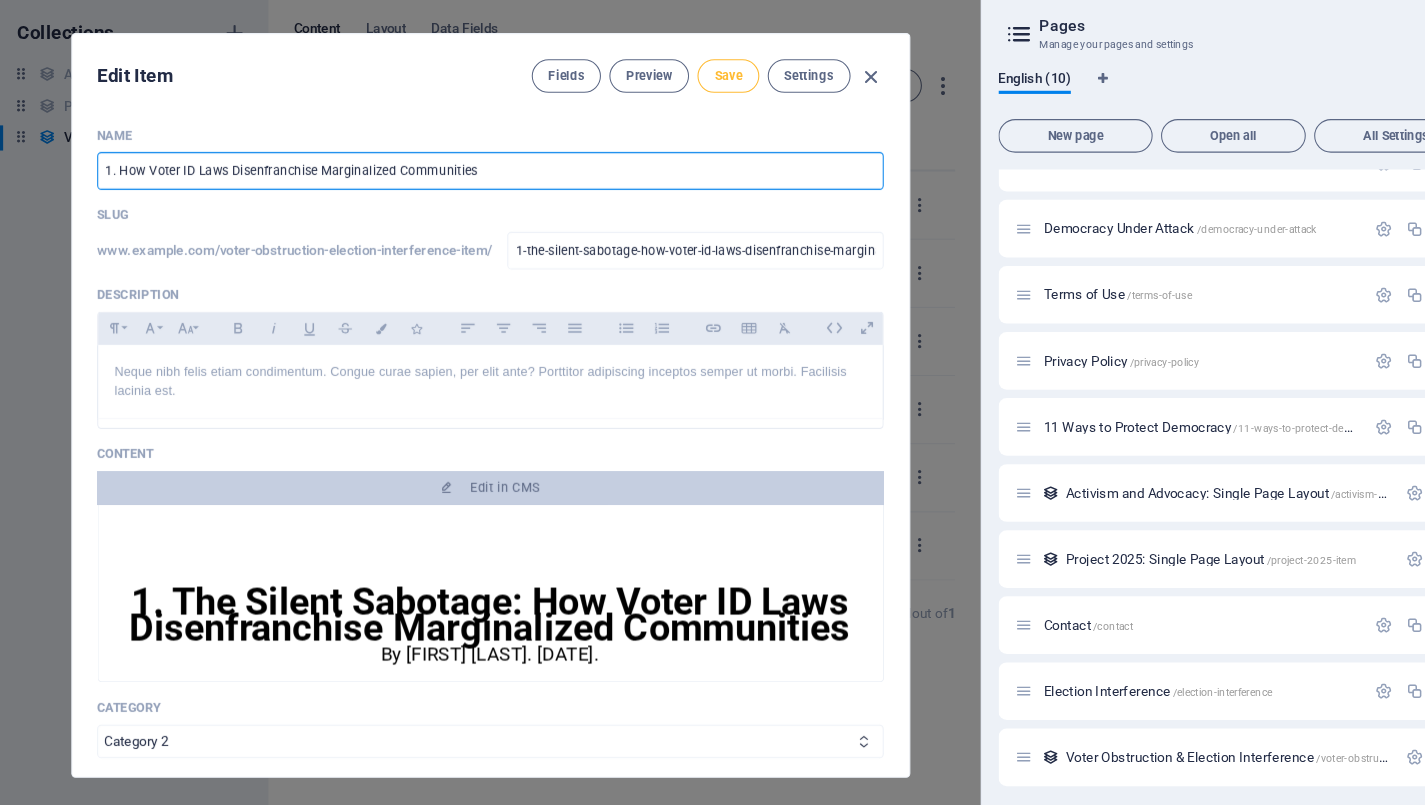 type on "1. How Voter ID Laws Disenfranchise Marginalized Communities" 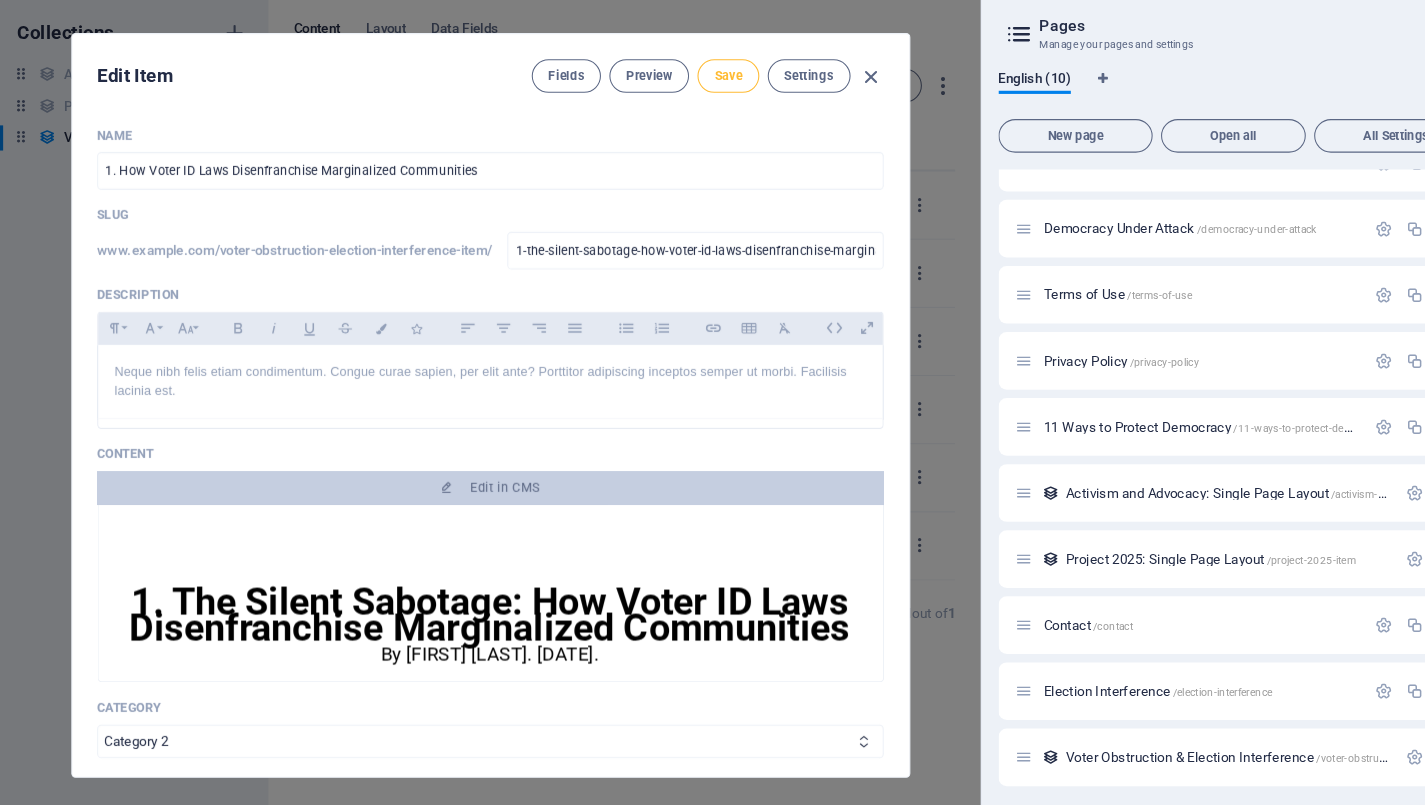 click on "Save" at bounding box center (694, 104) 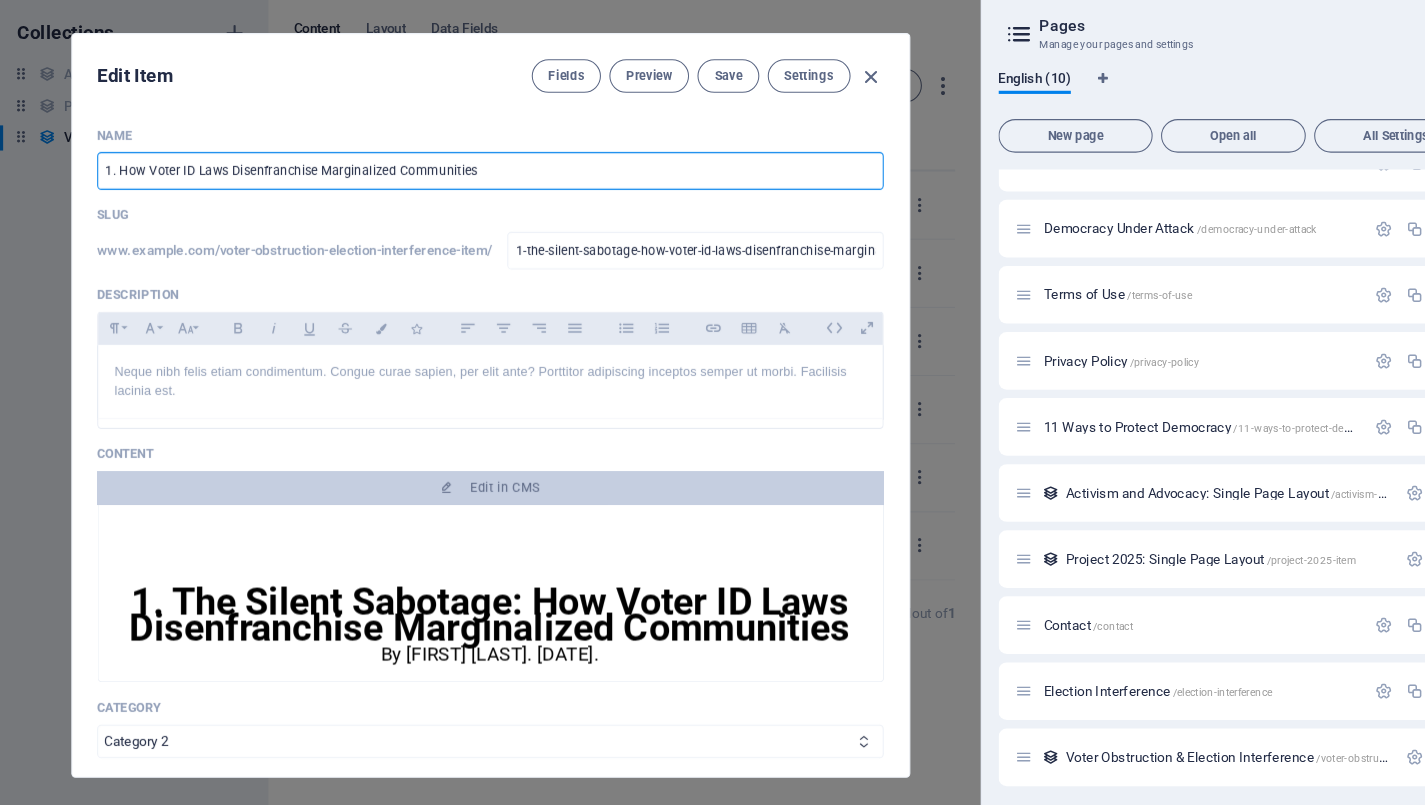 drag, startPoint x: 476, startPoint y: 161, endPoint x: 113, endPoint y: 163, distance: 363.00552 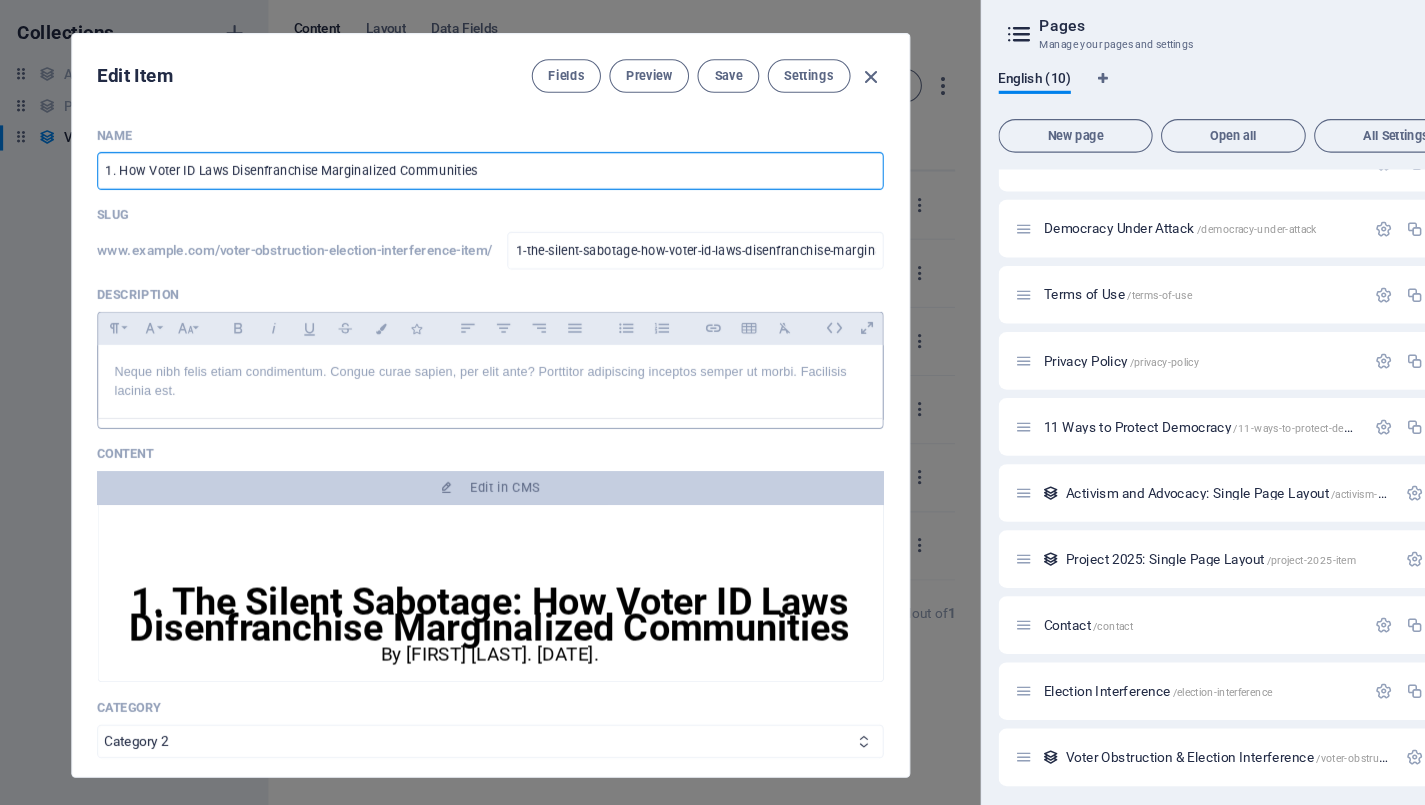click on "Neque nibh felis etiam condimentum. Congue curae sapien, per elit ante? Porttitor adipiscing inceptos semper ut morbi. Facilisis lacinia est." at bounding box center [468, 395] 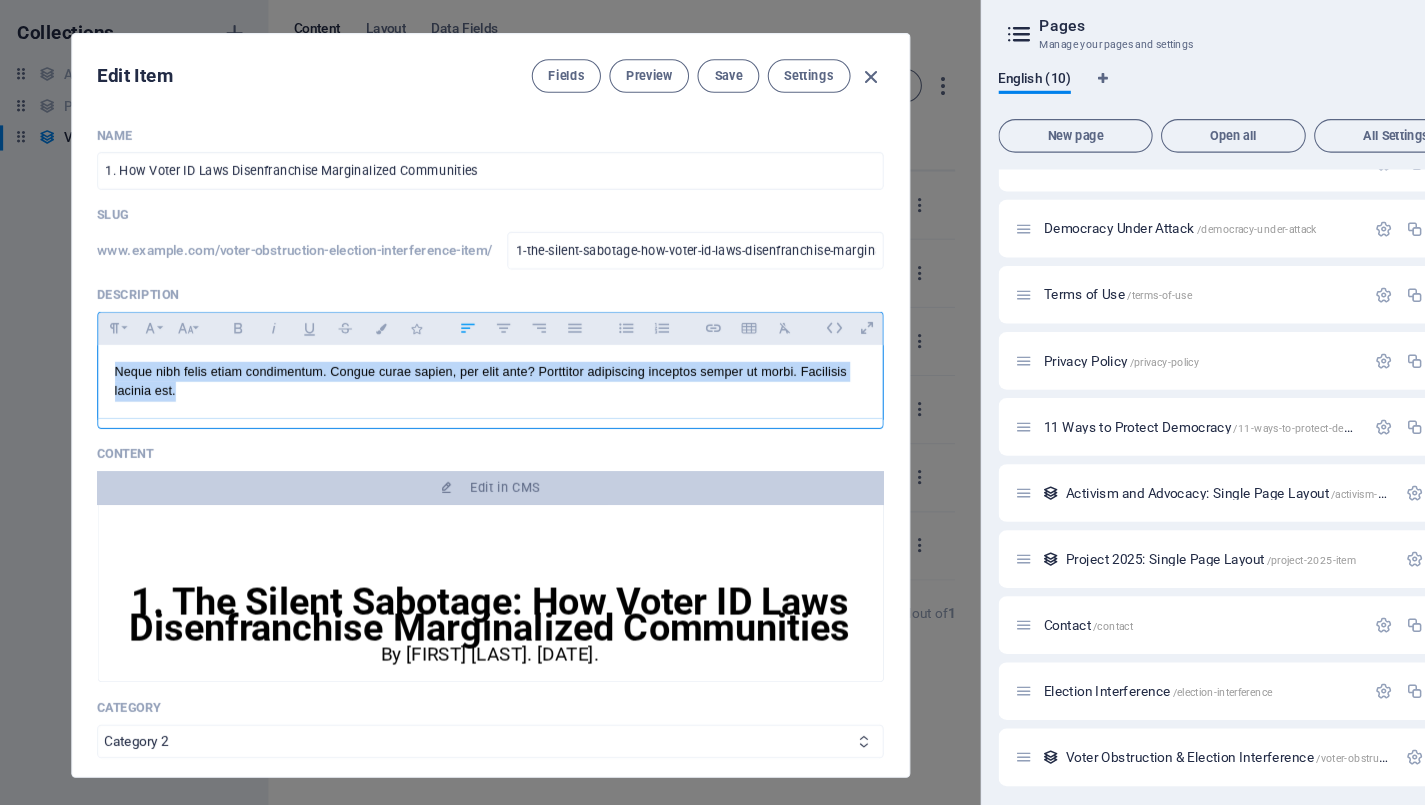 drag, startPoint x: 237, startPoint y: 386, endPoint x: 79, endPoint y: 348, distance: 162.50539 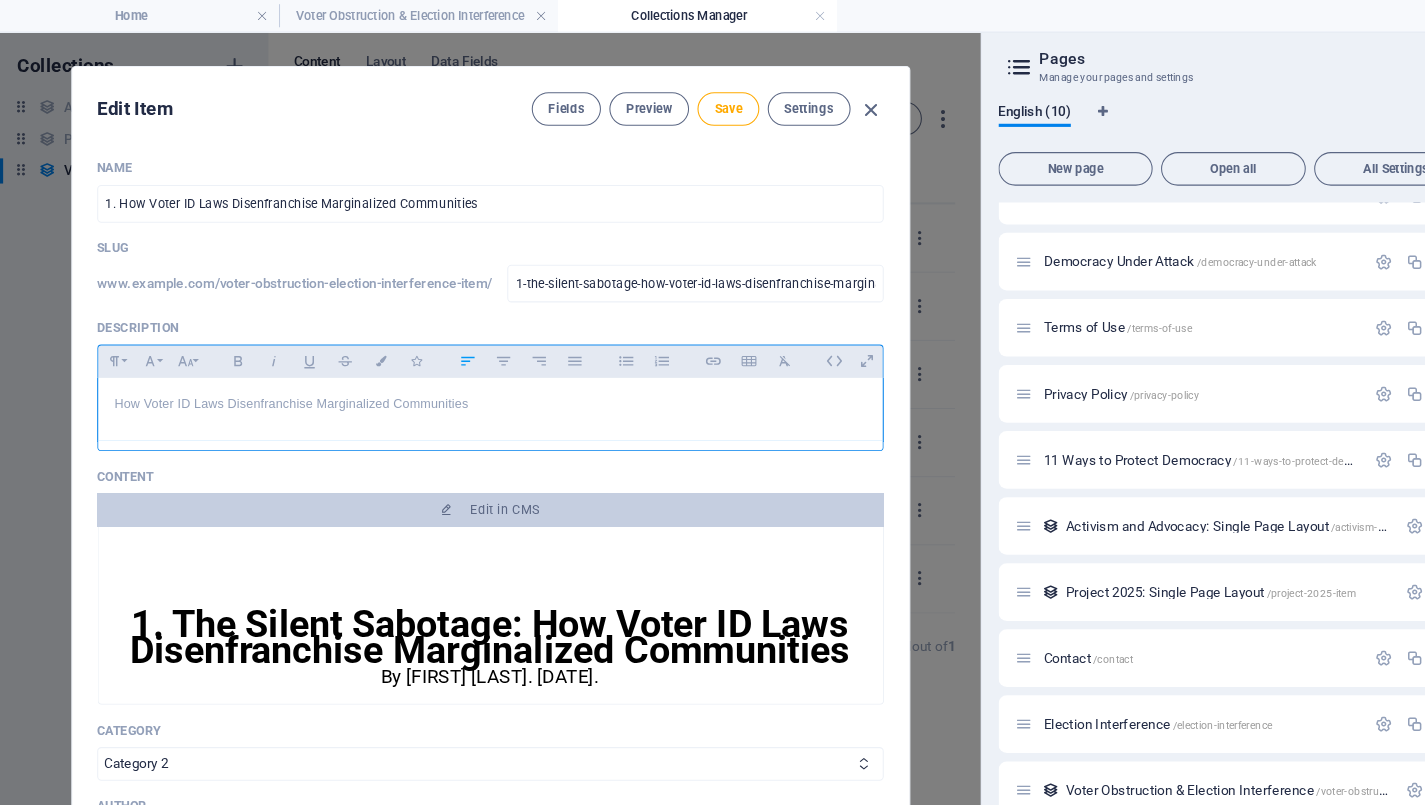 scroll, scrollTop: 113, scrollLeft: 6, axis: both 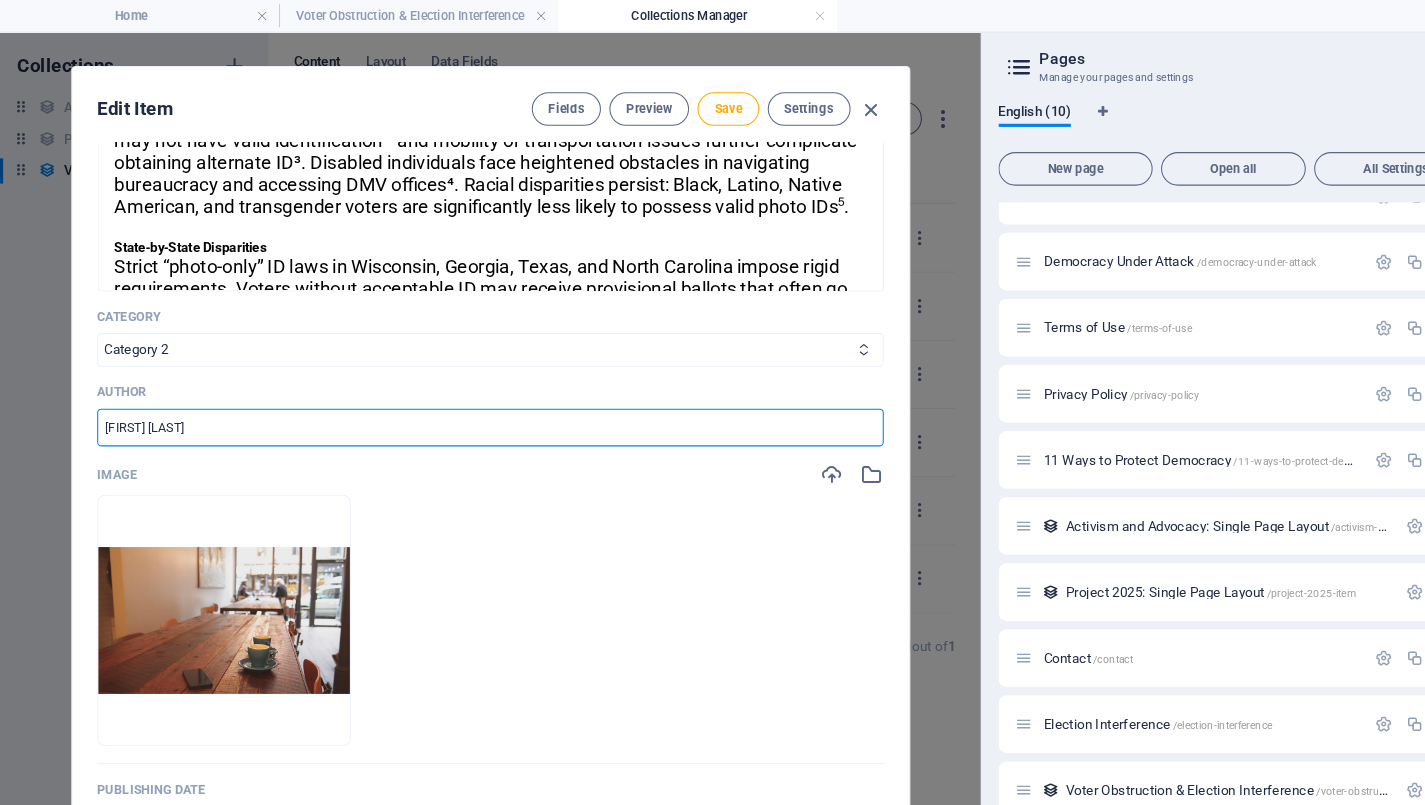drag, startPoint x: 200, startPoint y: 409, endPoint x: 44, endPoint y: 403, distance: 156.11534 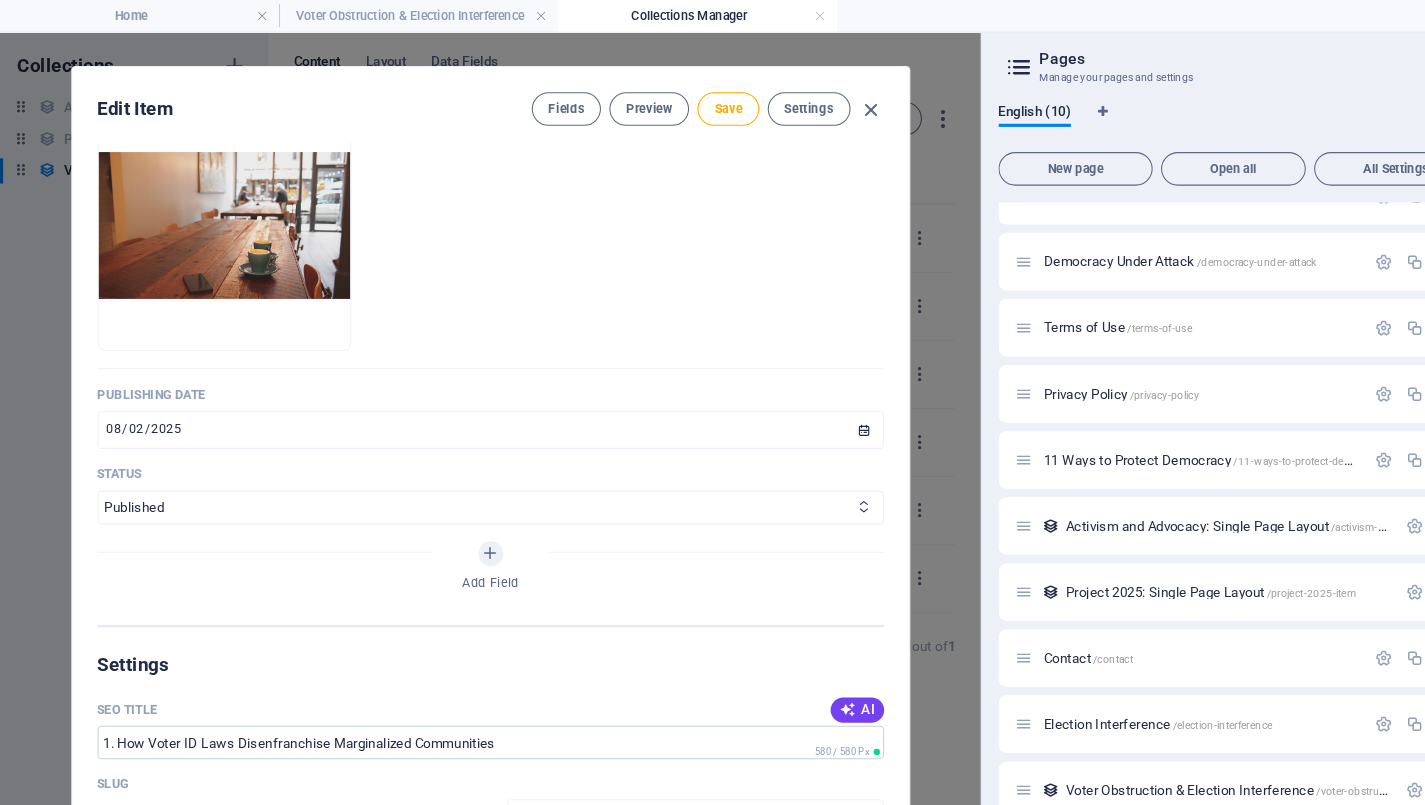 scroll, scrollTop: 1151, scrollLeft: 0, axis: vertical 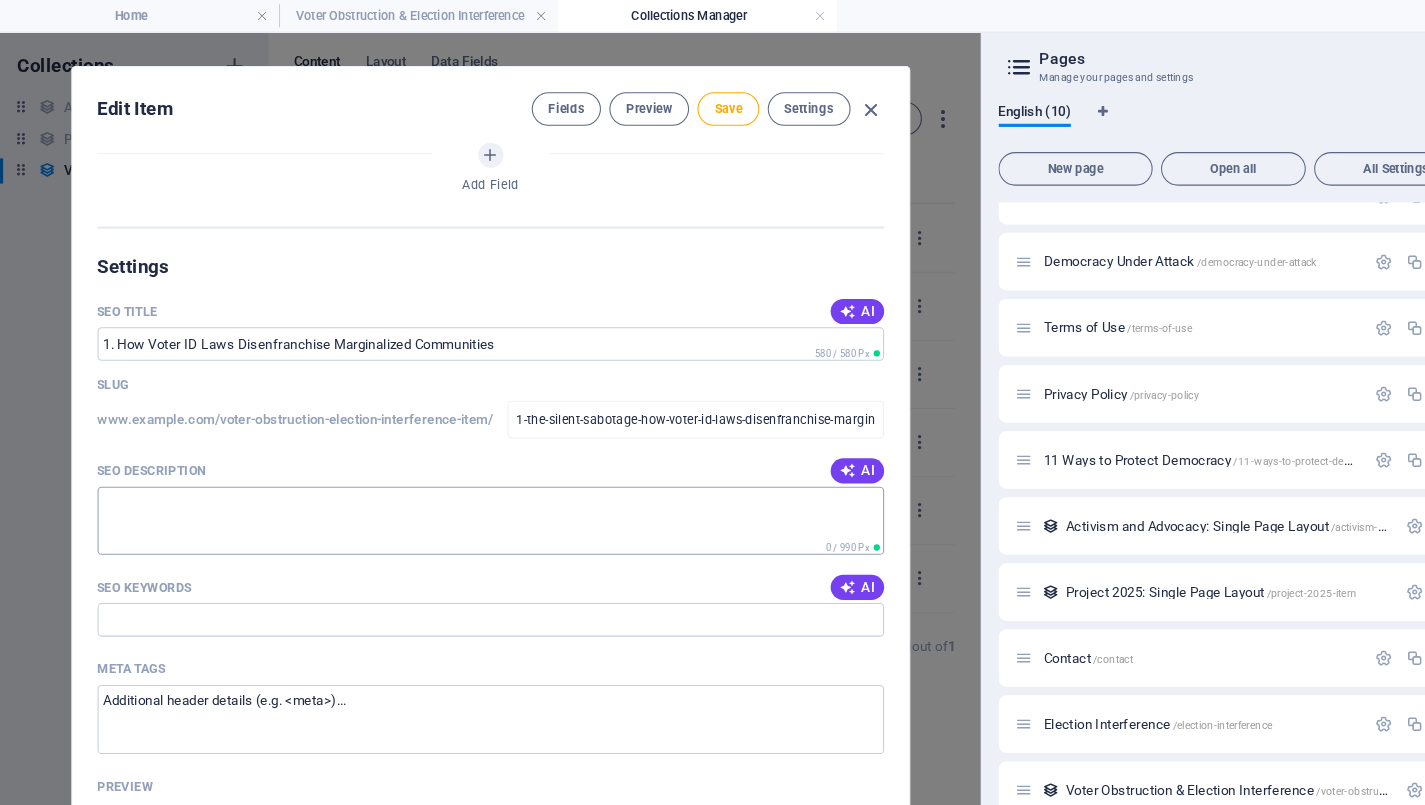 type on "Mary Ann Kirby" 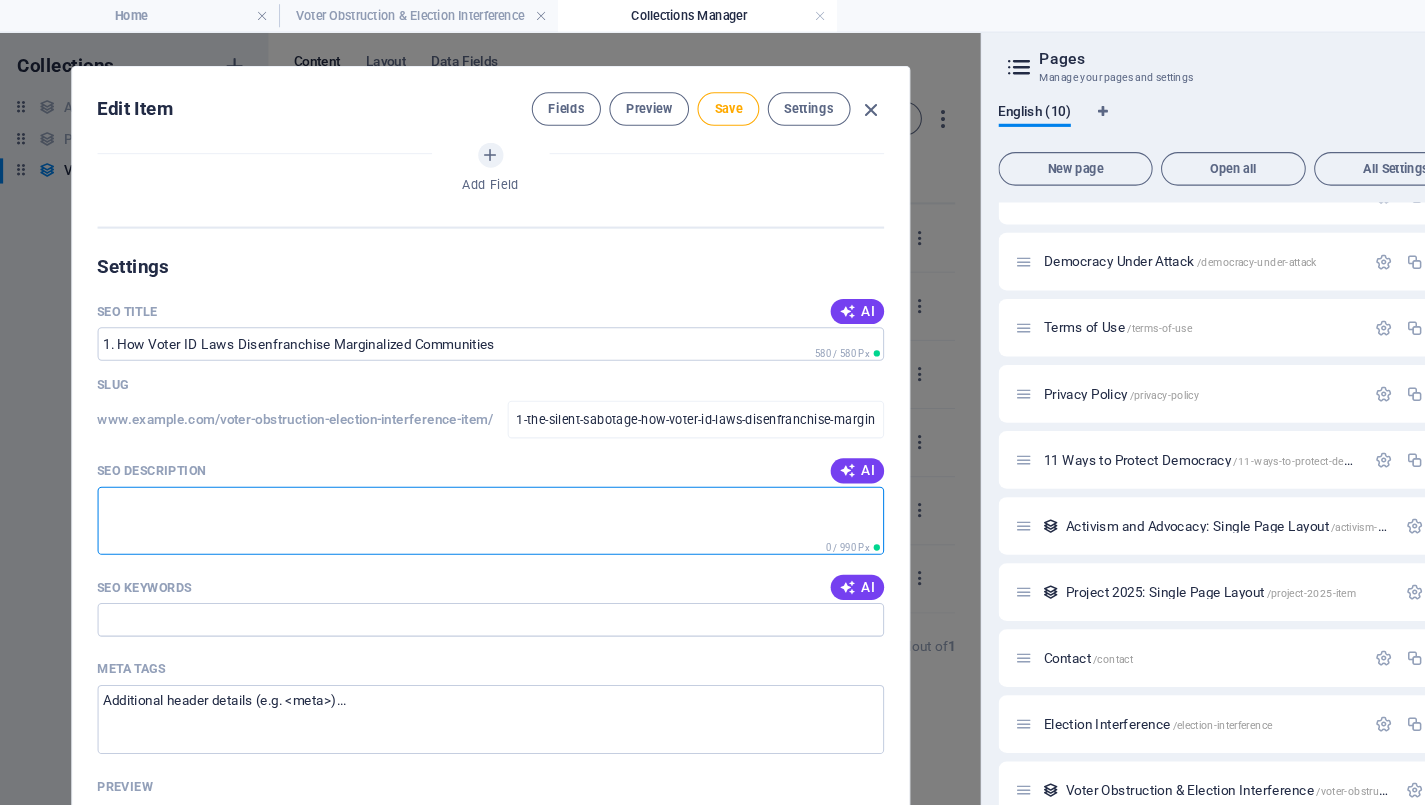 click on "SEO Description" at bounding box center (468, 496) 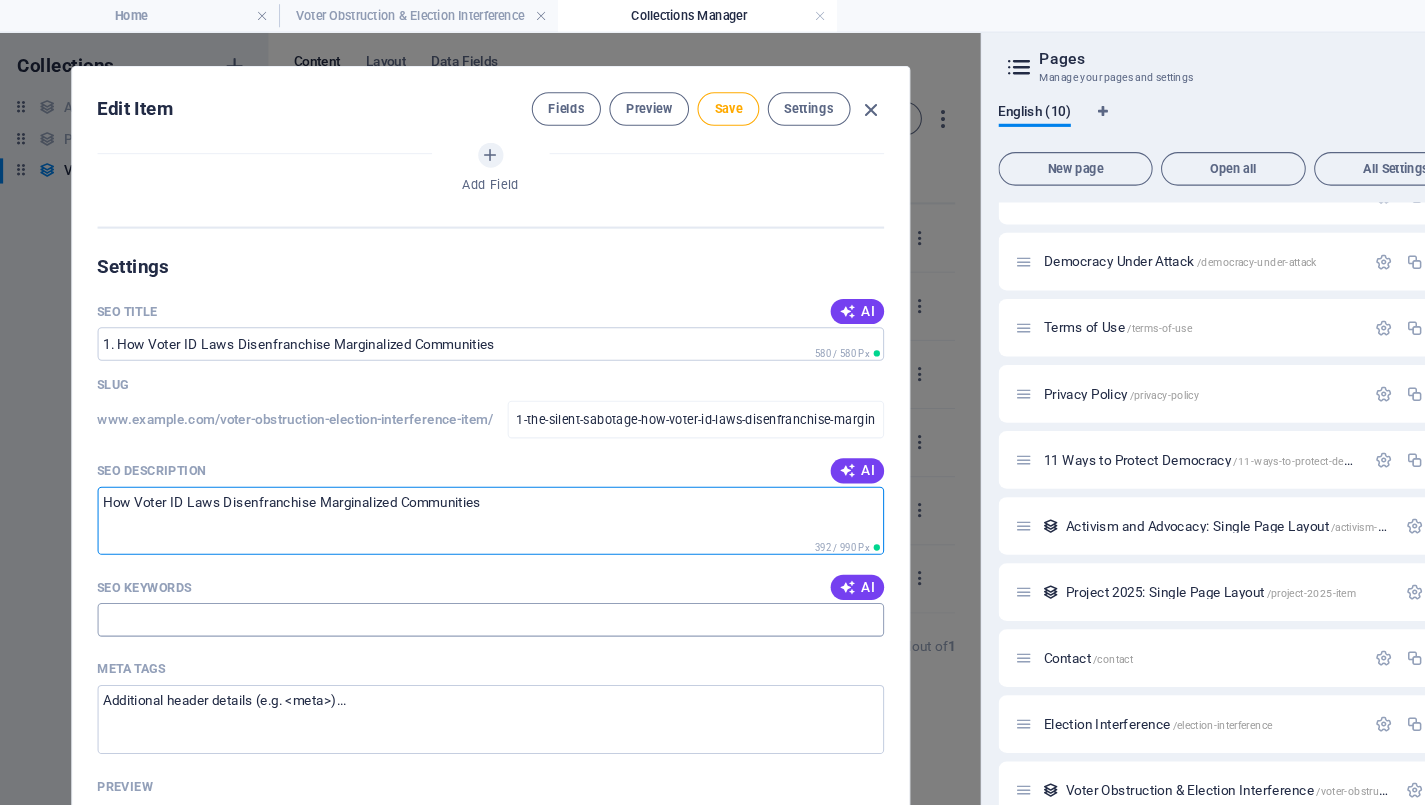 type on "How Voter ID Laws Disenfranchise Marginalized Communities" 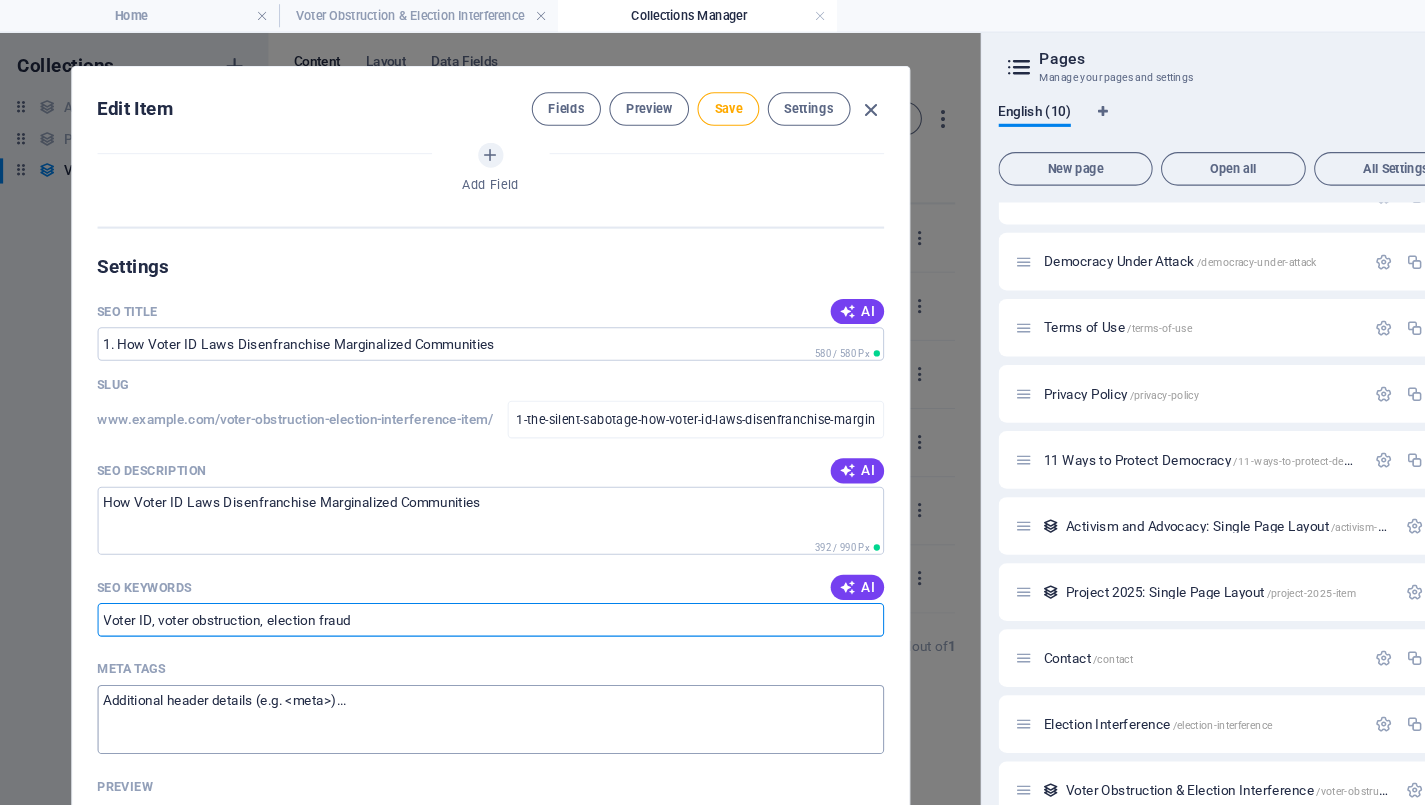 type on "Voter ID, voter obstruction, election fraud" 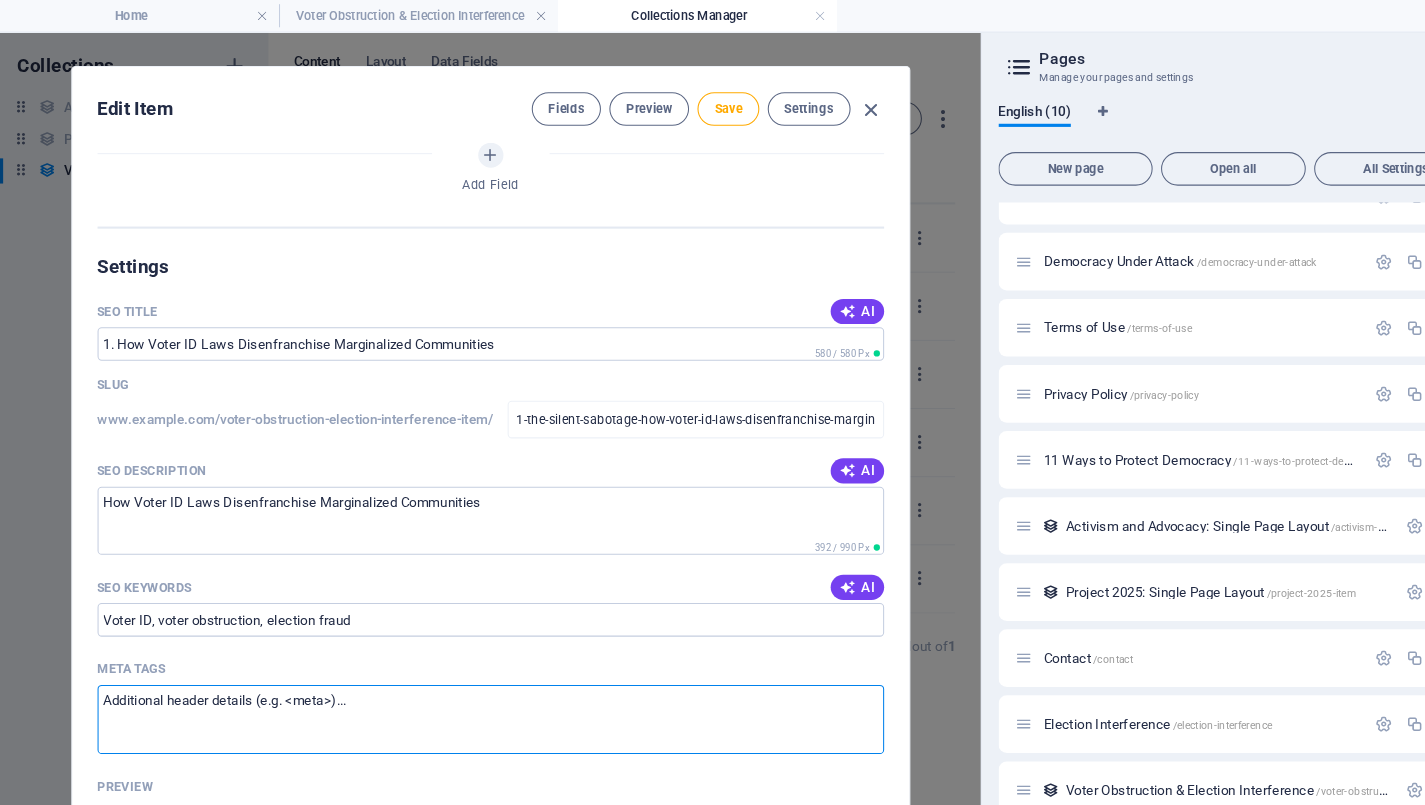 drag, startPoint x: 388, startPoint y: 672, endPoint x: 150, endPoint y: 651, distance: 238.92467 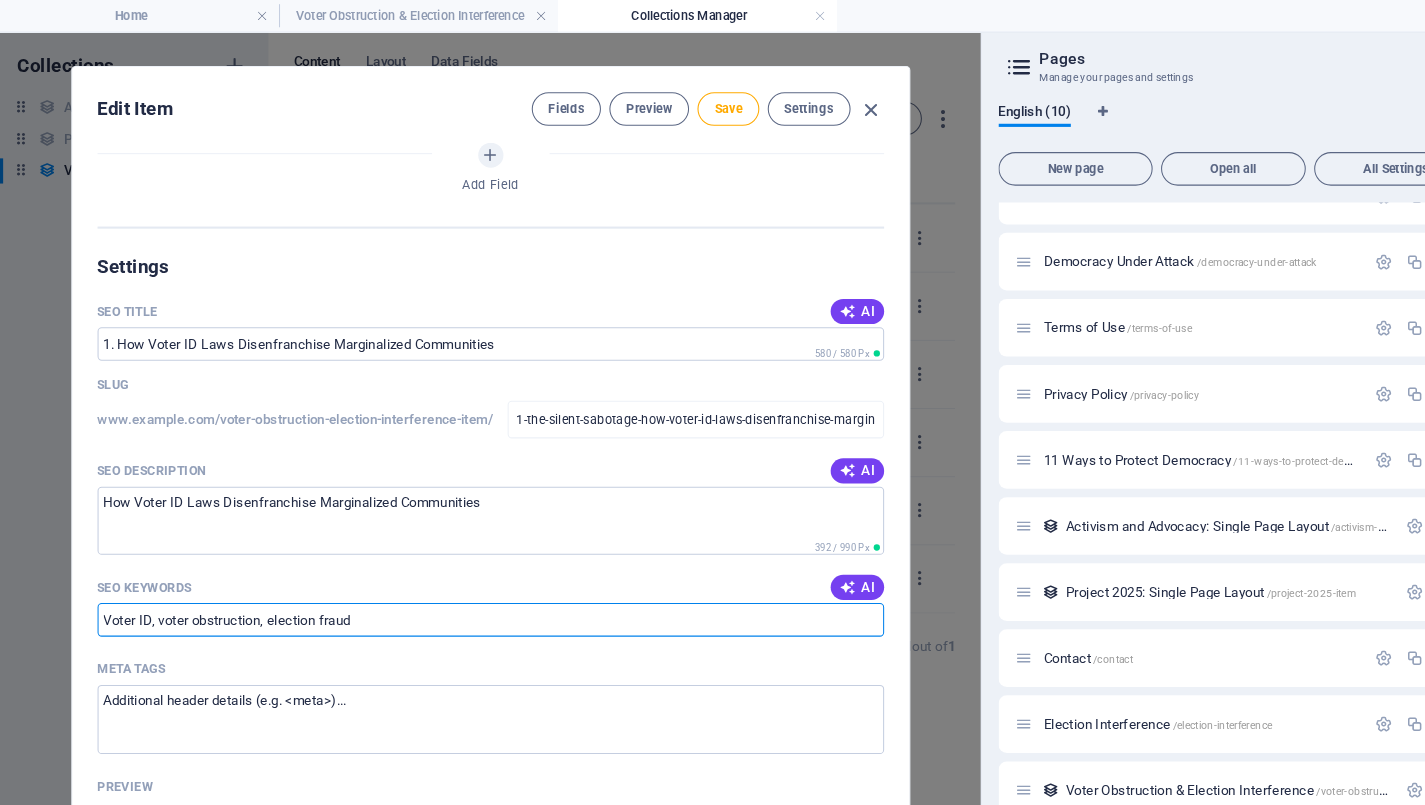 drag, startPoint x: 368, startPoint y: 591, endPoint x: 34, endPoint y: 578, distance: 334.2529 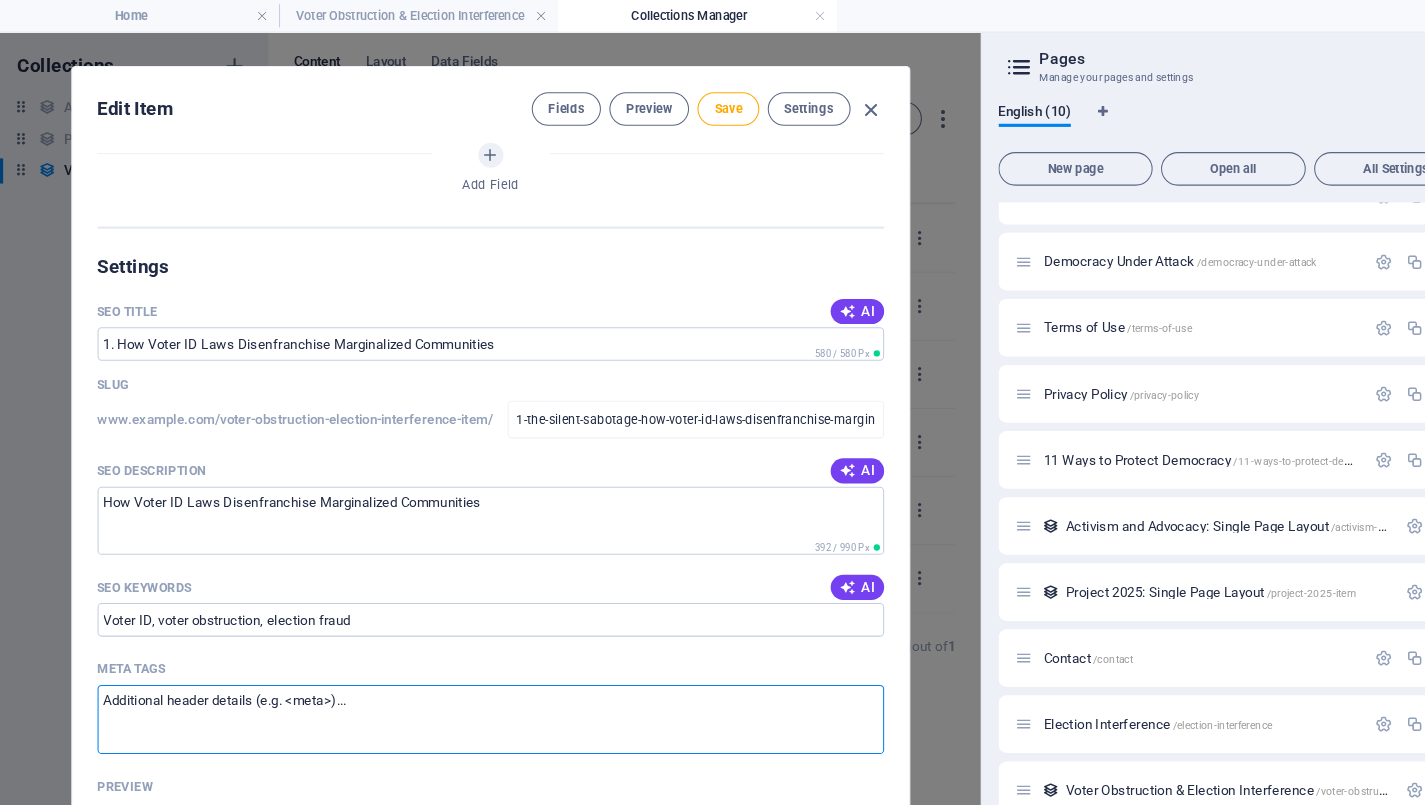 click on "Meta tags ​" at bounding box center [468, 685] 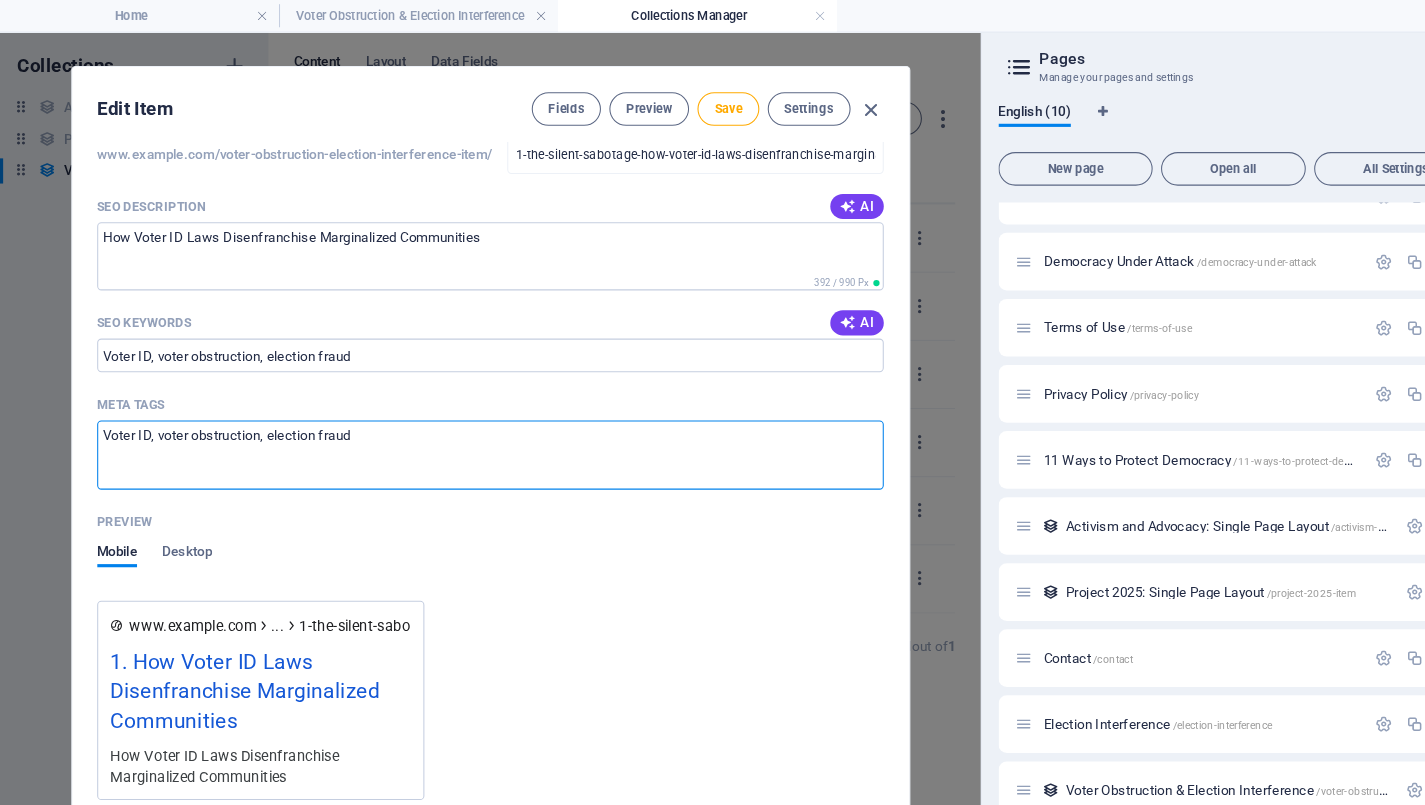 scroll, scrollTop: 1207, scrollLeft: 0, axis: vertical 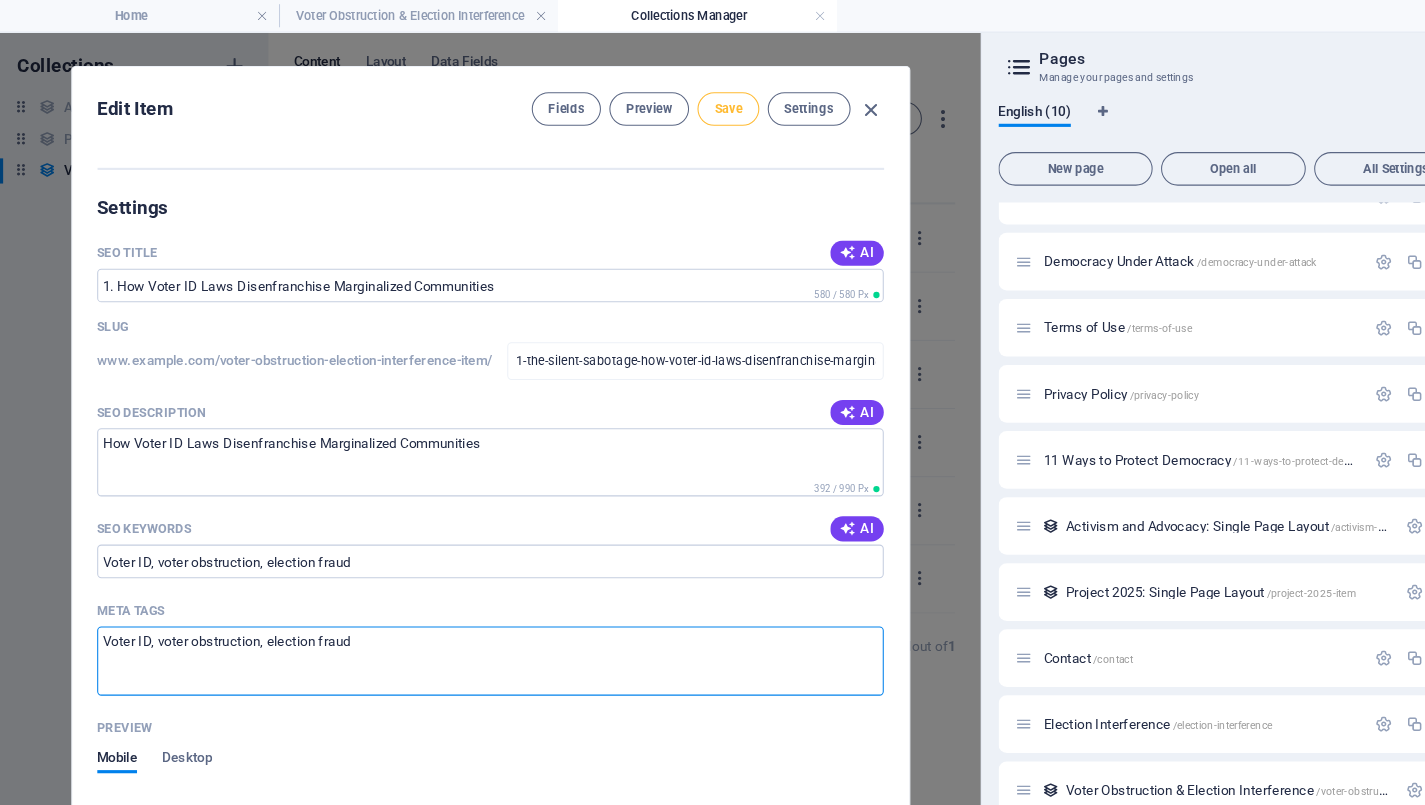 type on "Voter ID, voter obstruction, election fraud" 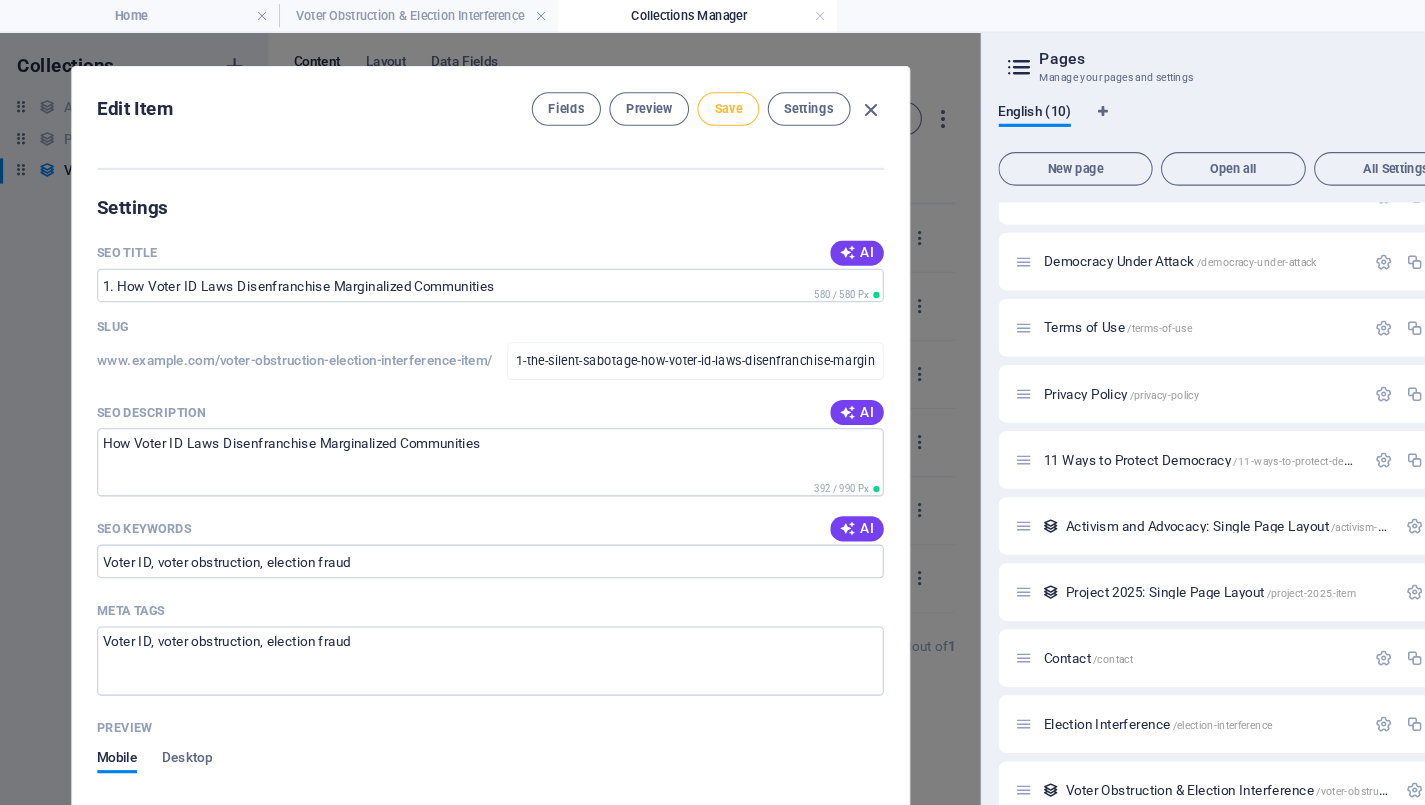 click on "Save" at bounding box center (694, 104) 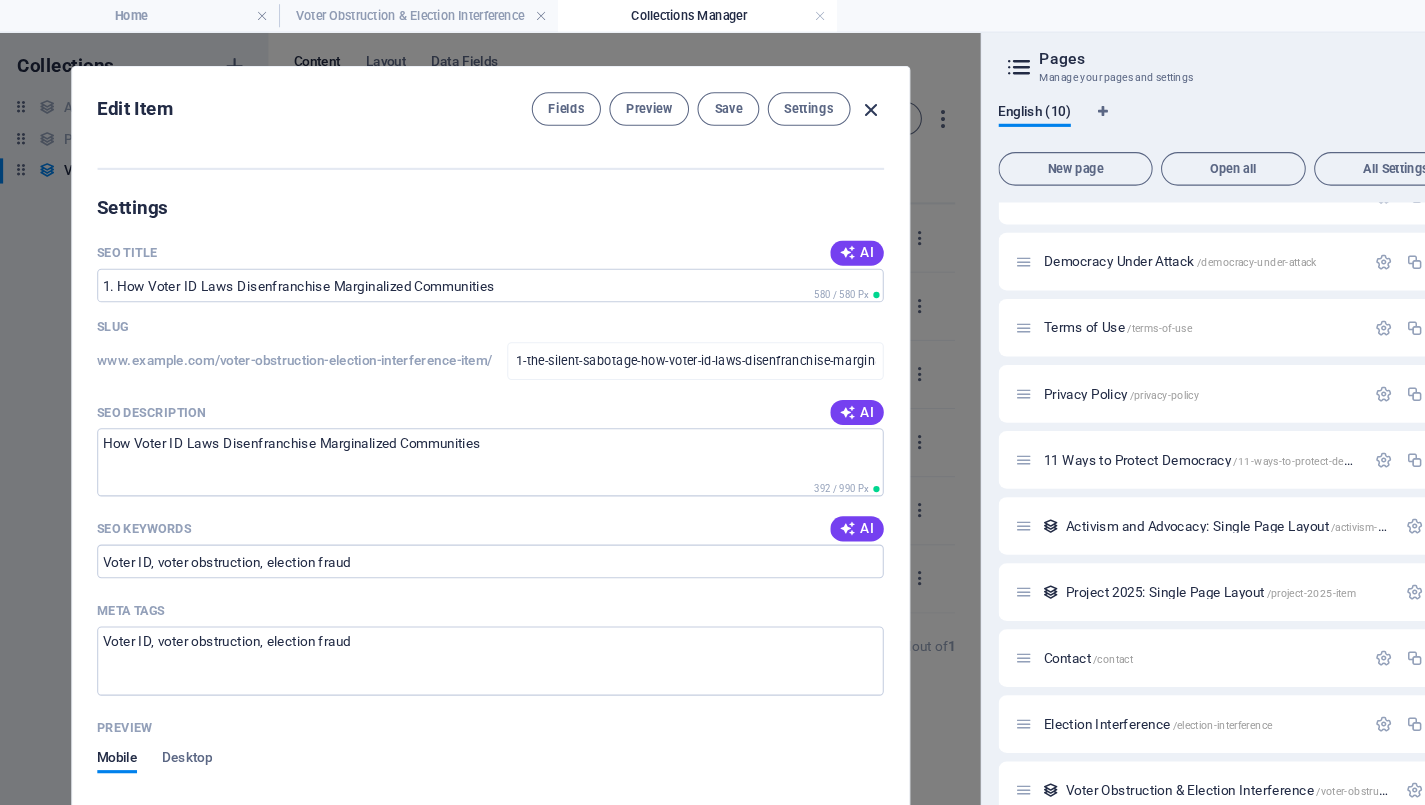 click at bounding box center [830, 104] 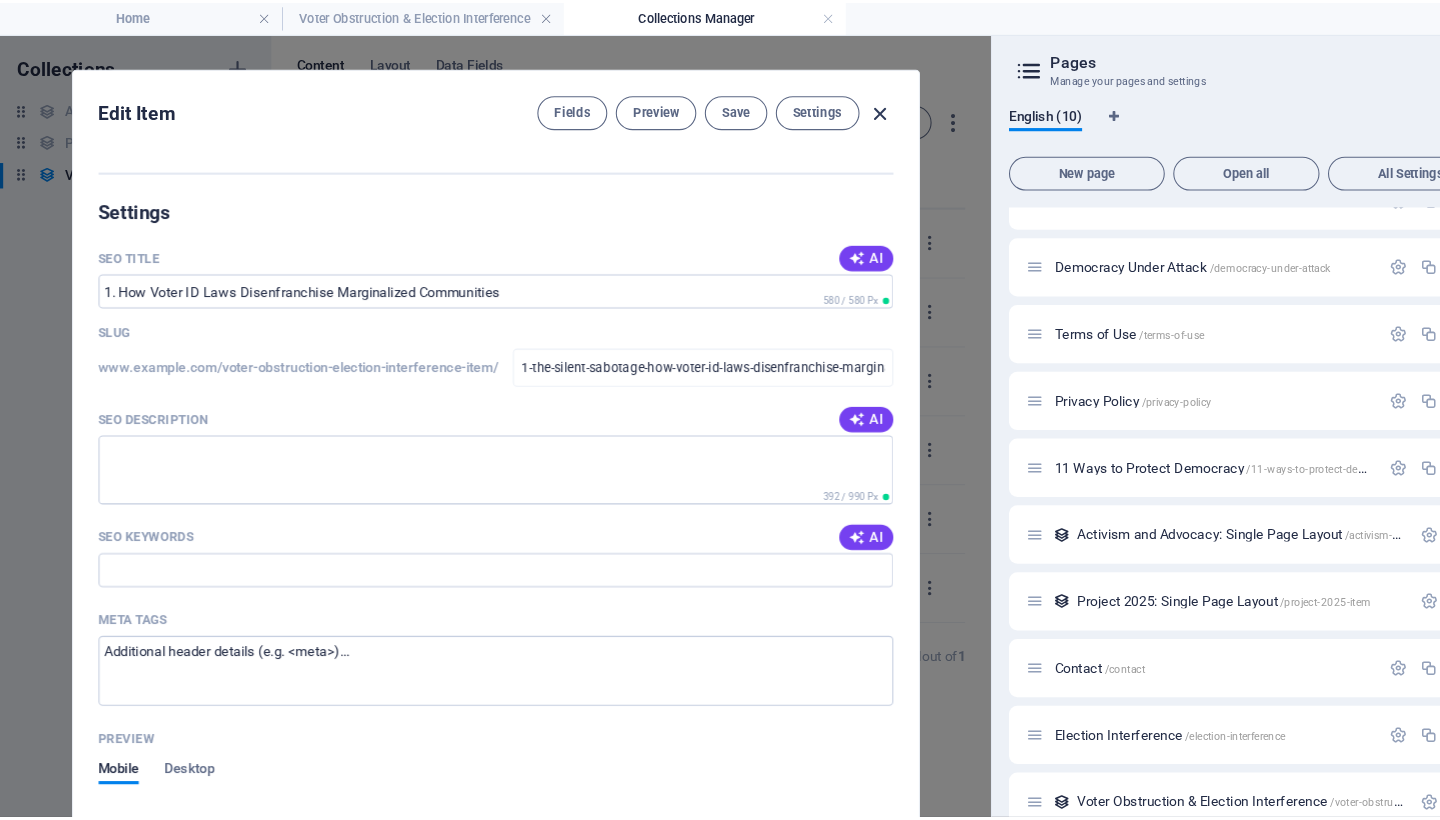 scroll, scrollTop: 0, scrollLeft: 0, axis: both 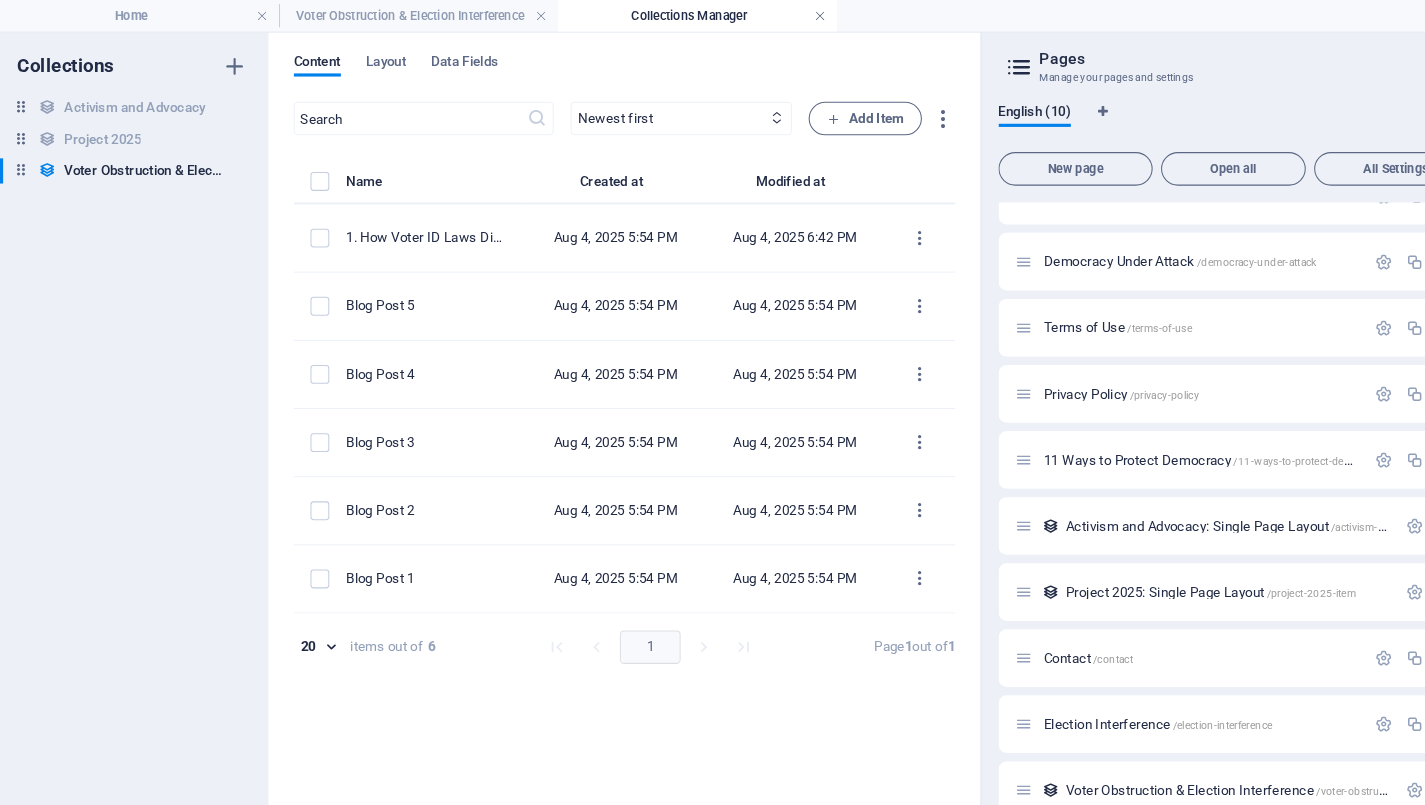 click at bounding box center [782, 15] 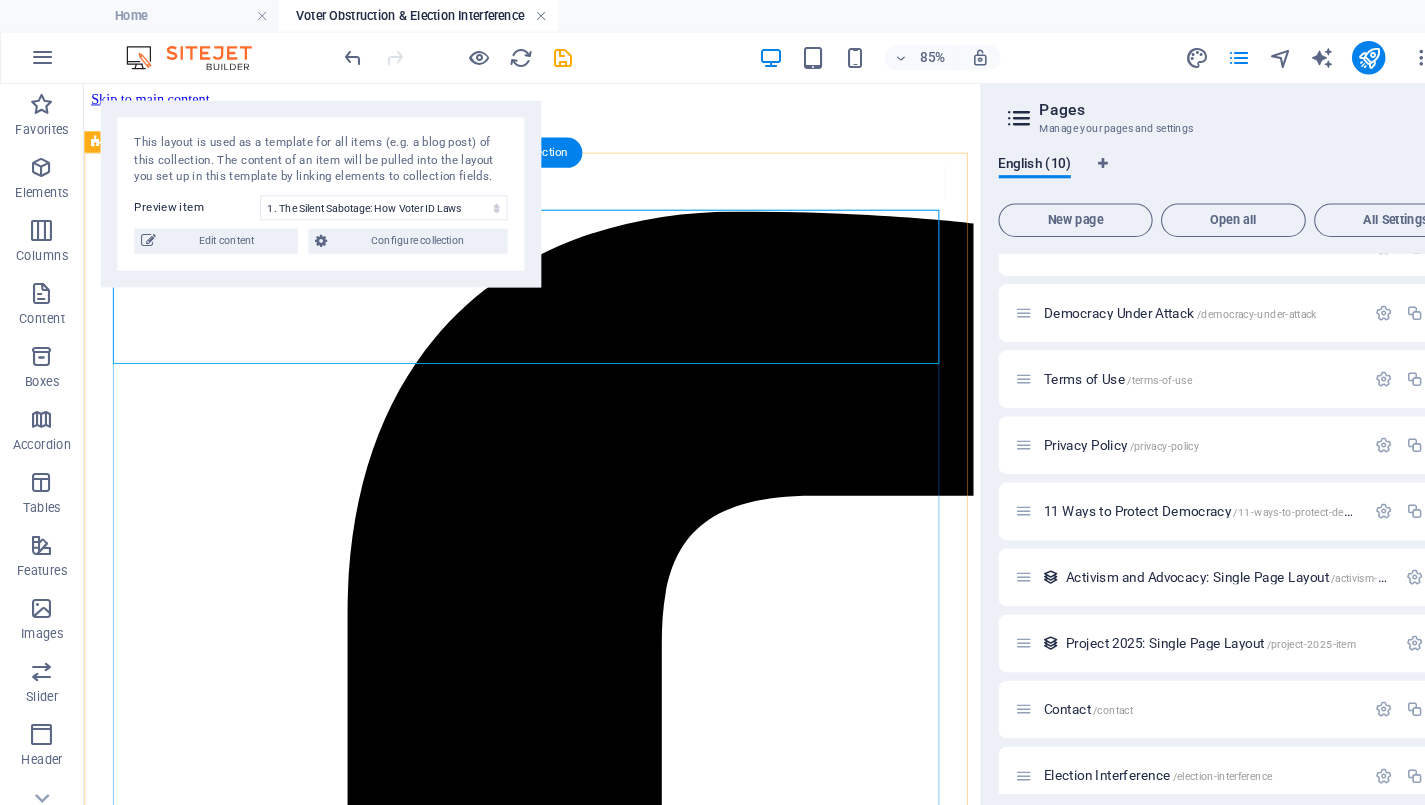 click at bounding box center (516, 15) 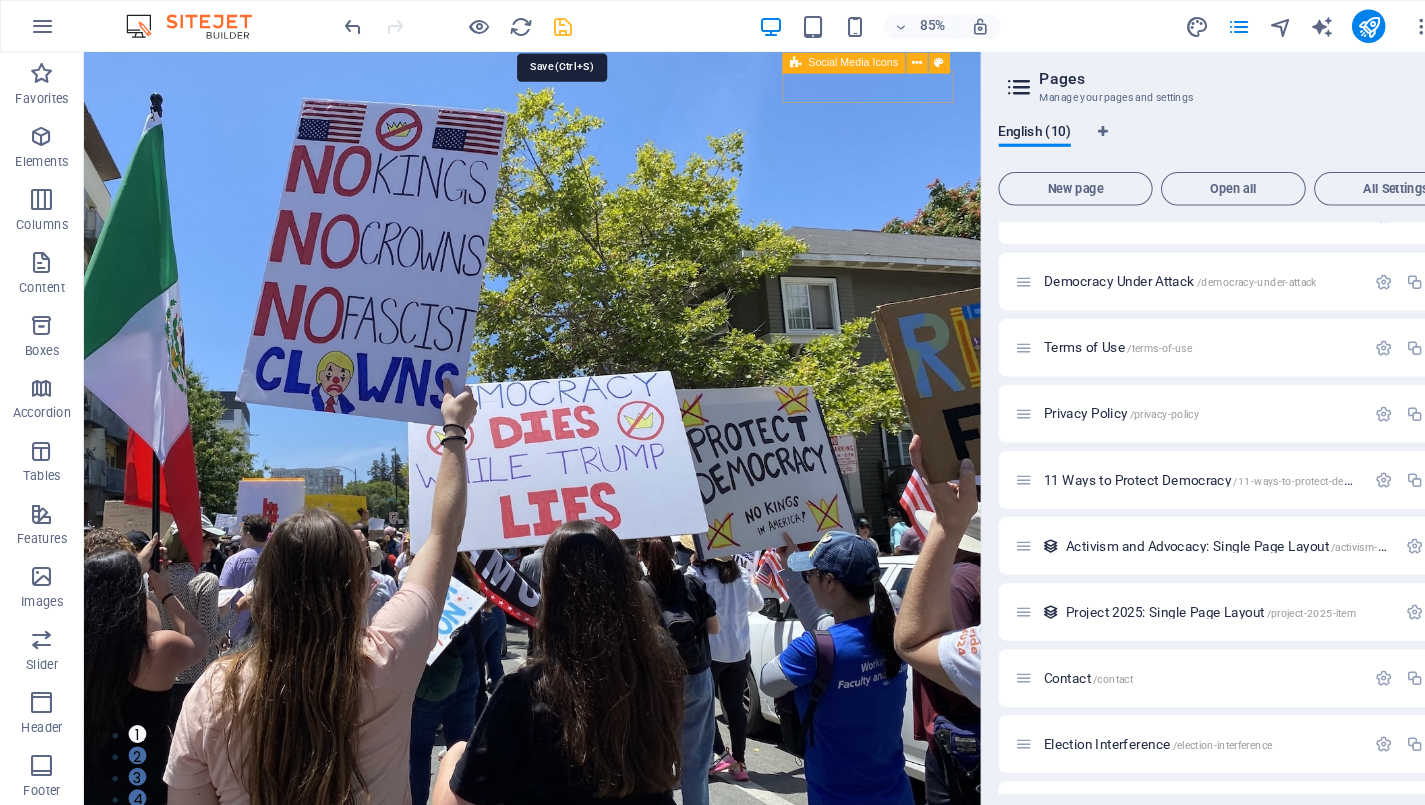 click at bounding box center (537, 25) 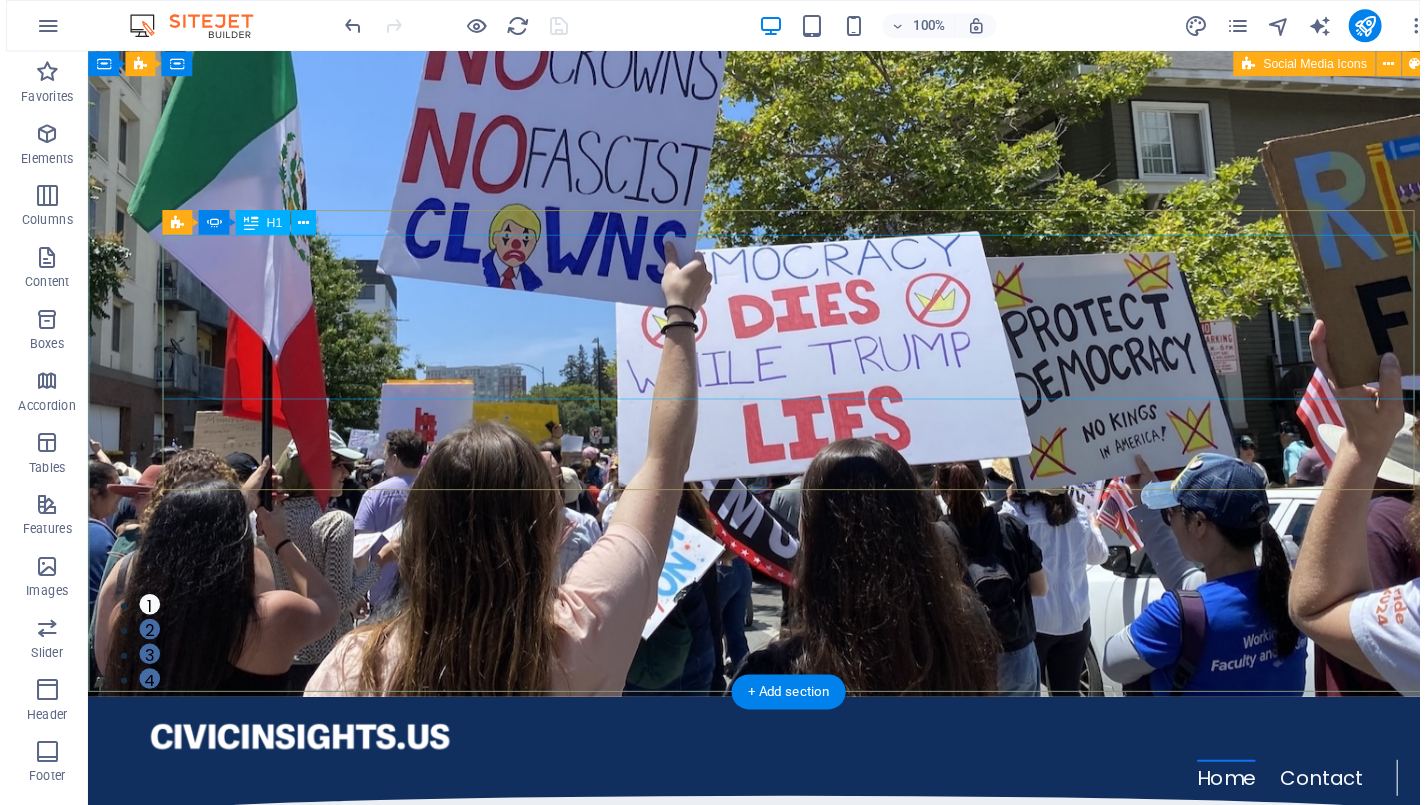 scroll, scrollTop: 0, scrollLeft: 0, axis: both 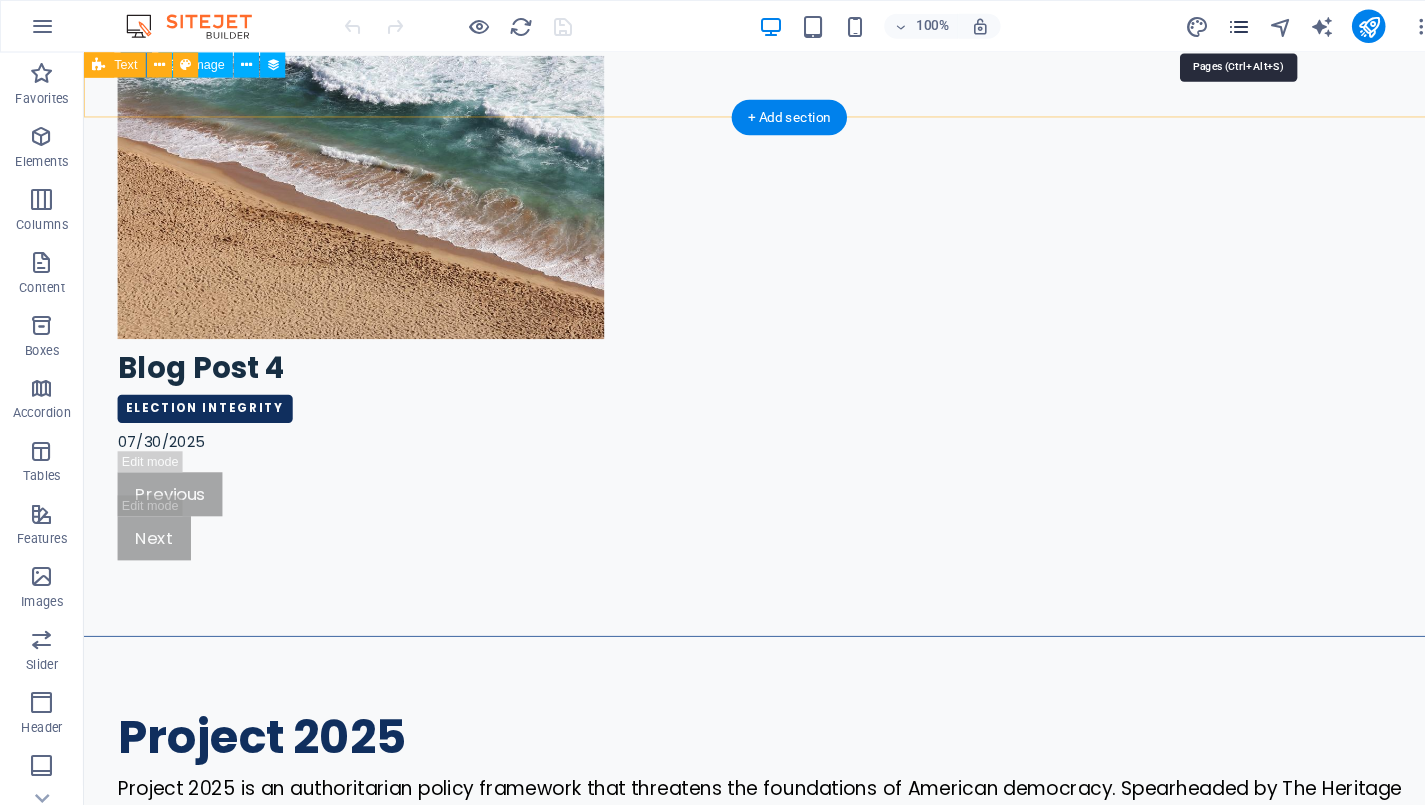 click at bounding box center [1180, 25] 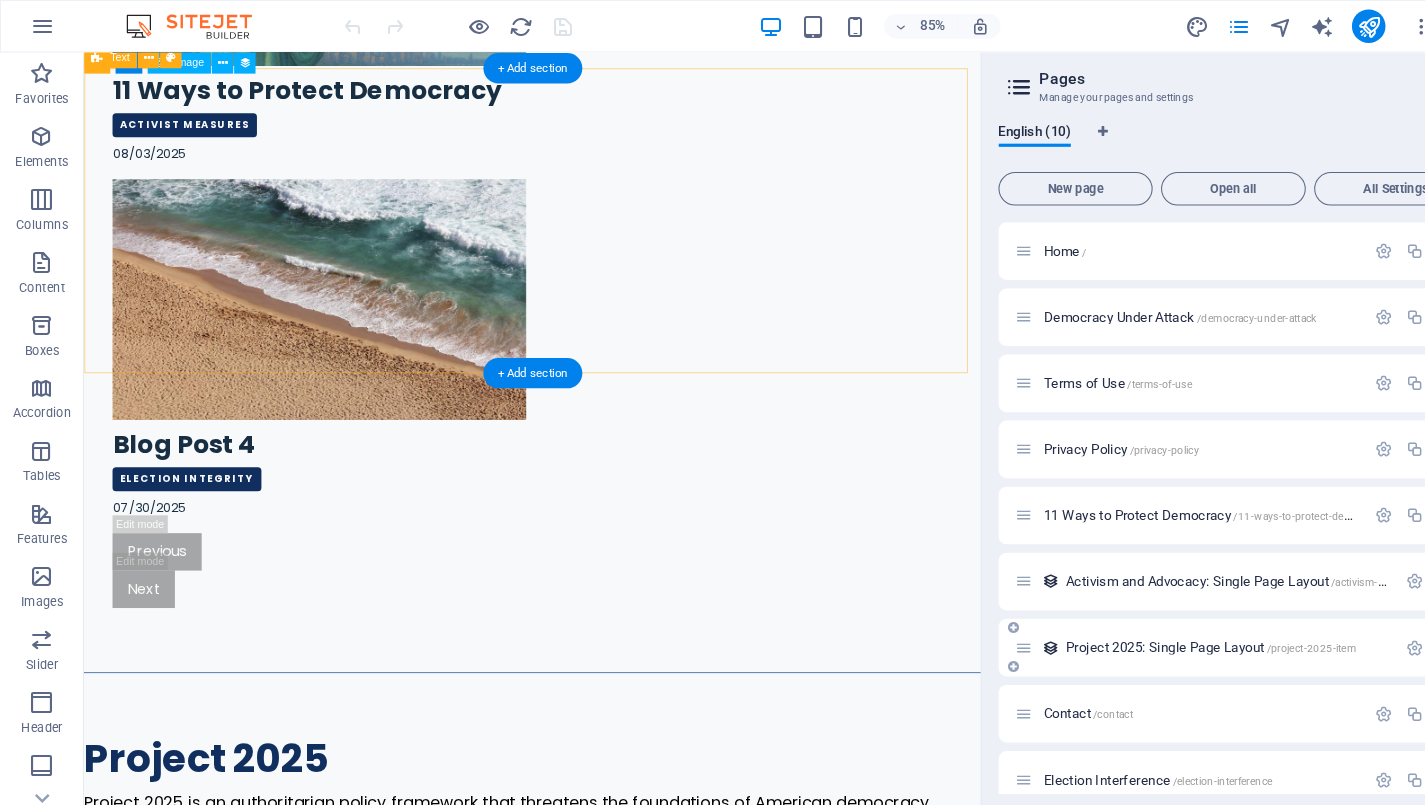 scroll, scrollTop: 85, scrollLeft: 0, axis: vertical 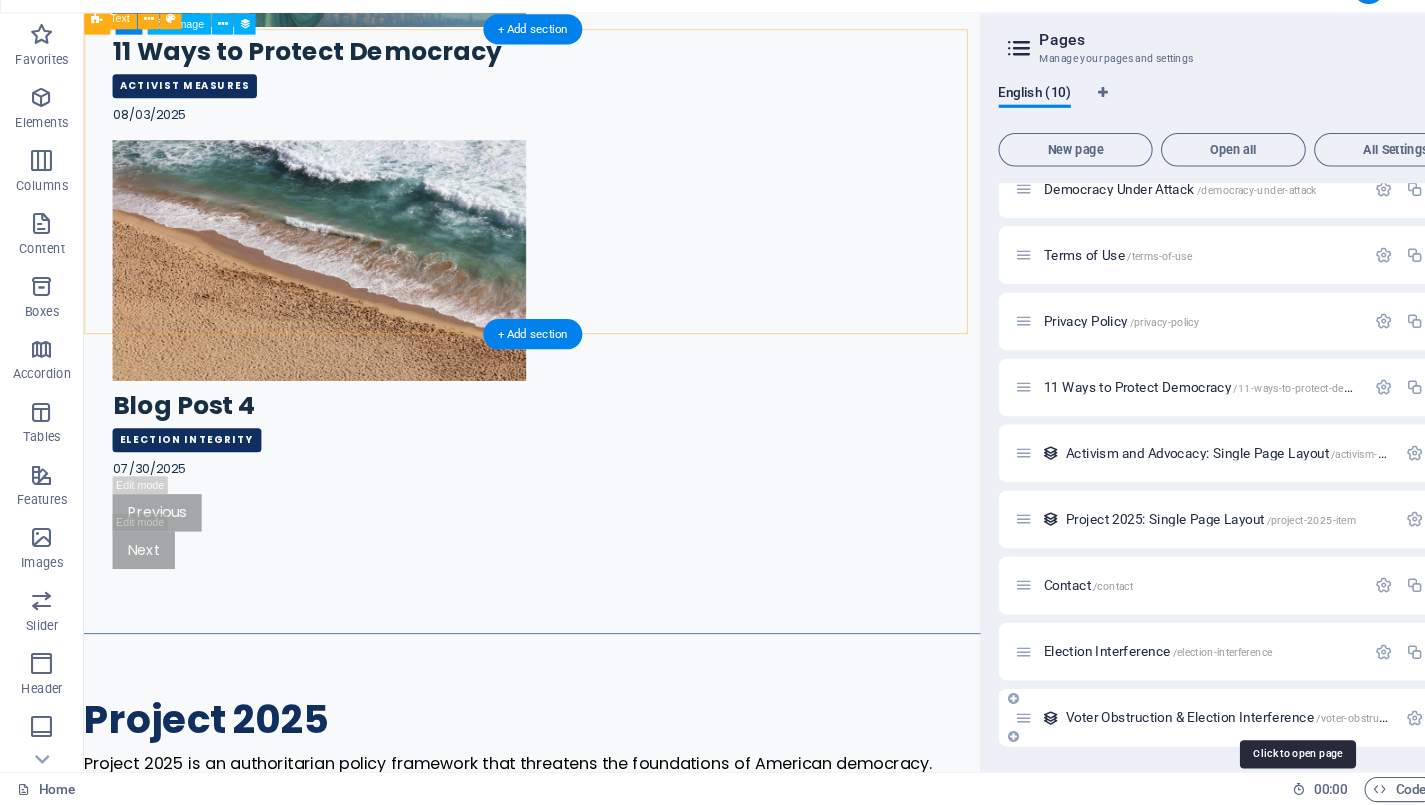 click on "Voter Obstruction & Election Interference /voter-obstruction-election-interference-item" at bounding box center [1235, 721] 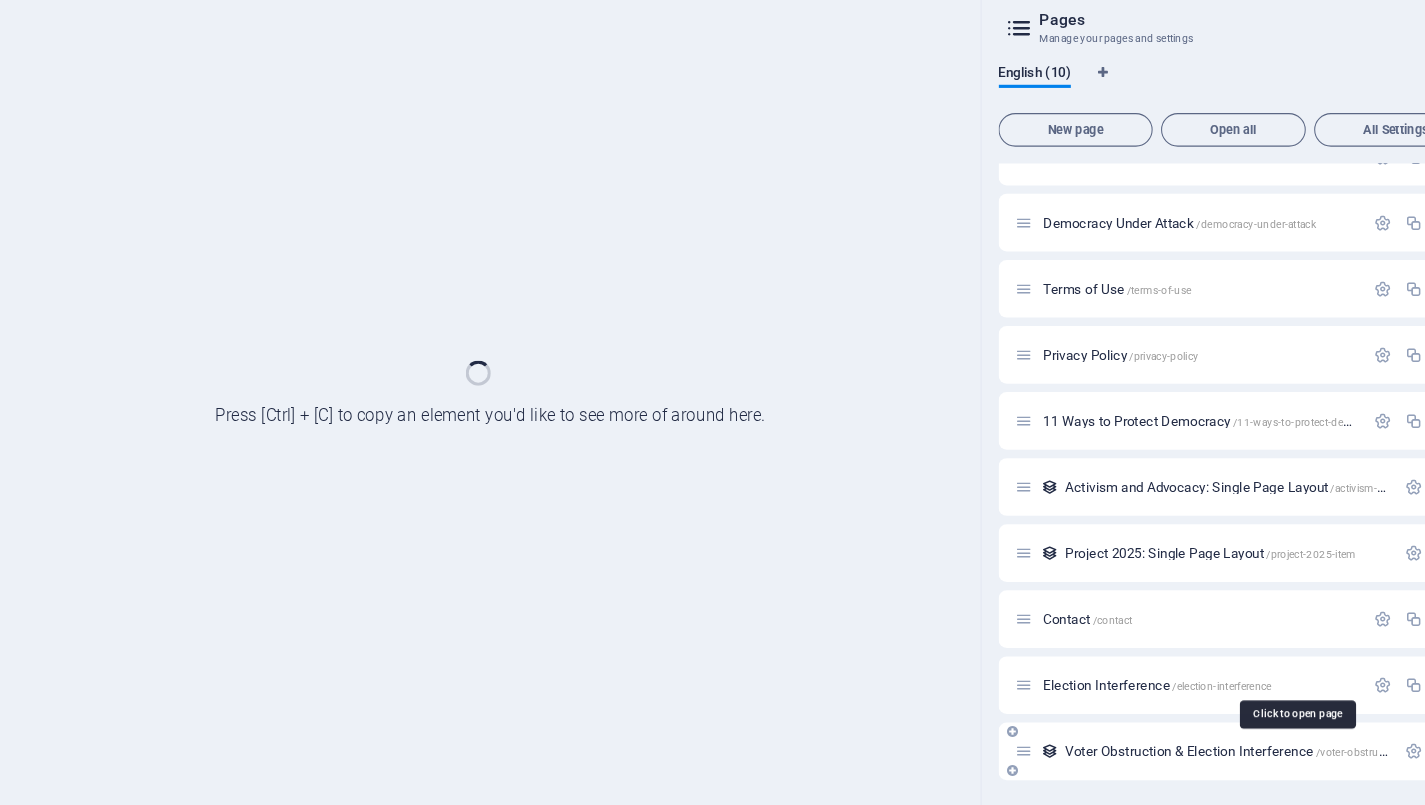 scroll, scrollTop: 34, scrollLeft: 0, axis: vertical 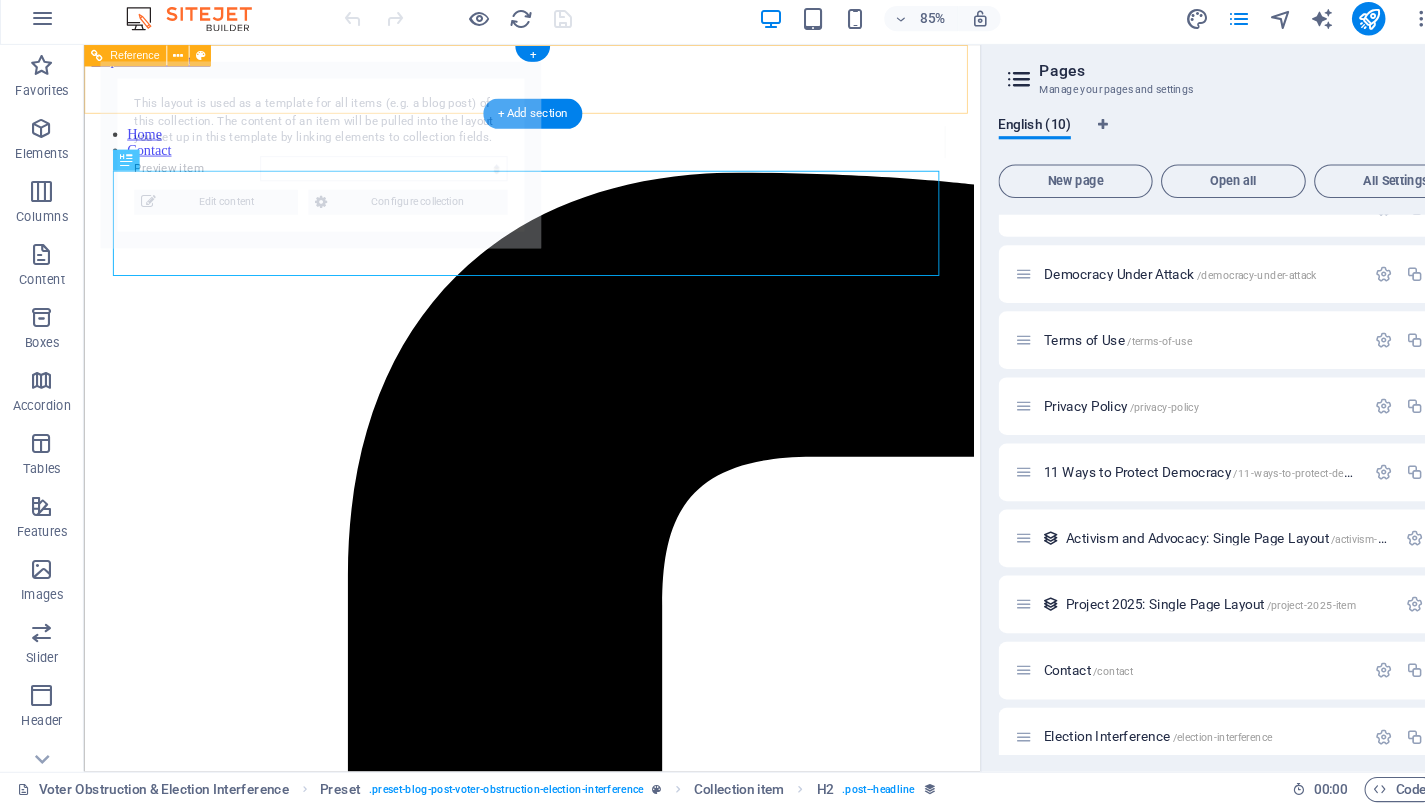 select on "6891565671f54722fd0a32ab" 